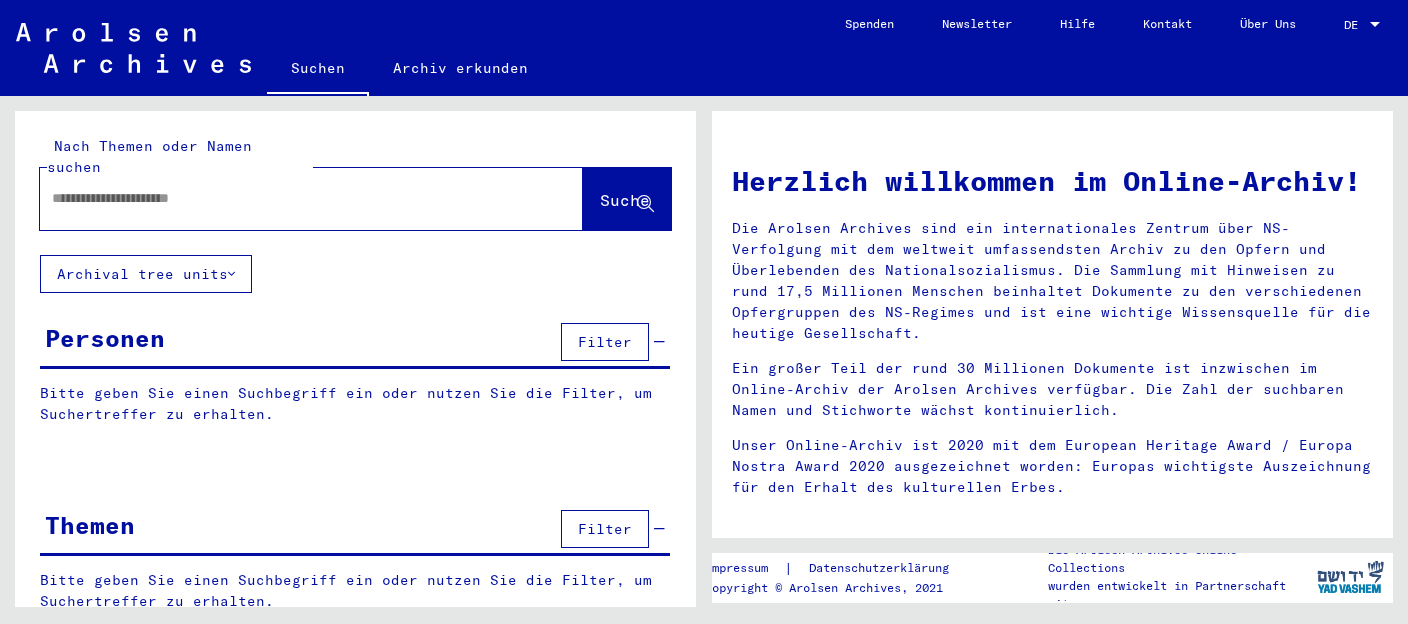 scroll, scrollTop: 0, scrollLeft: 0, axis: both 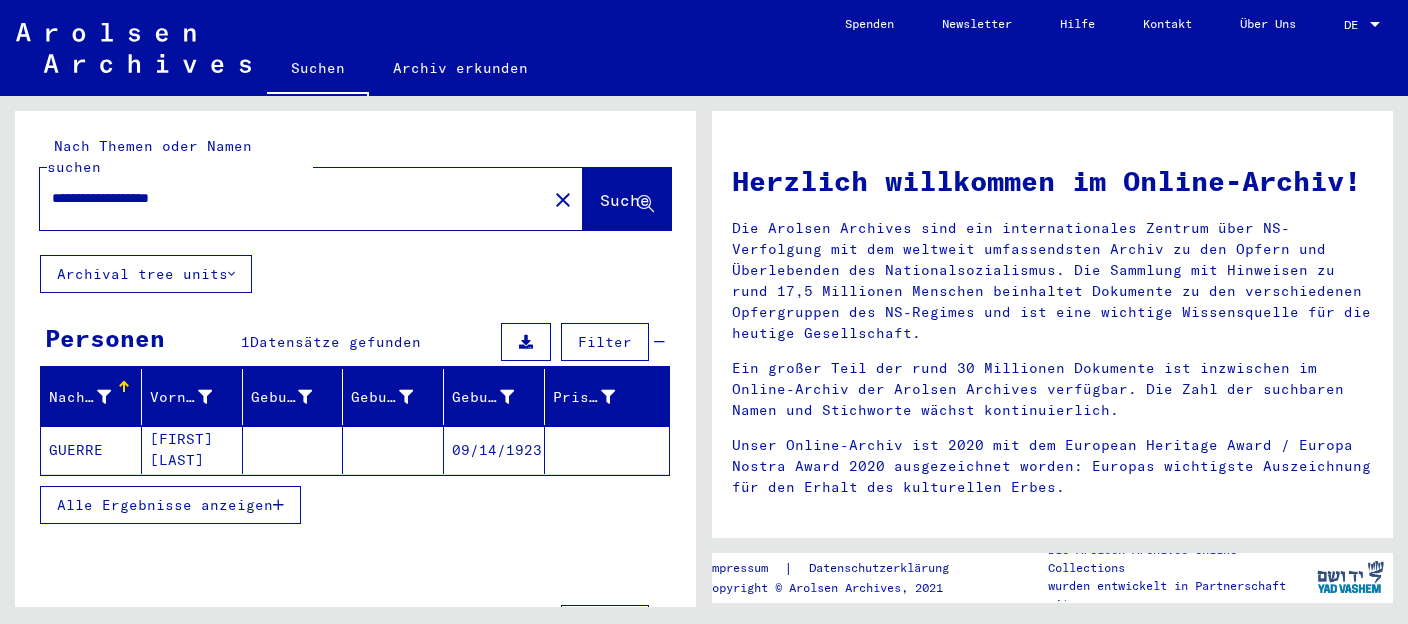 click 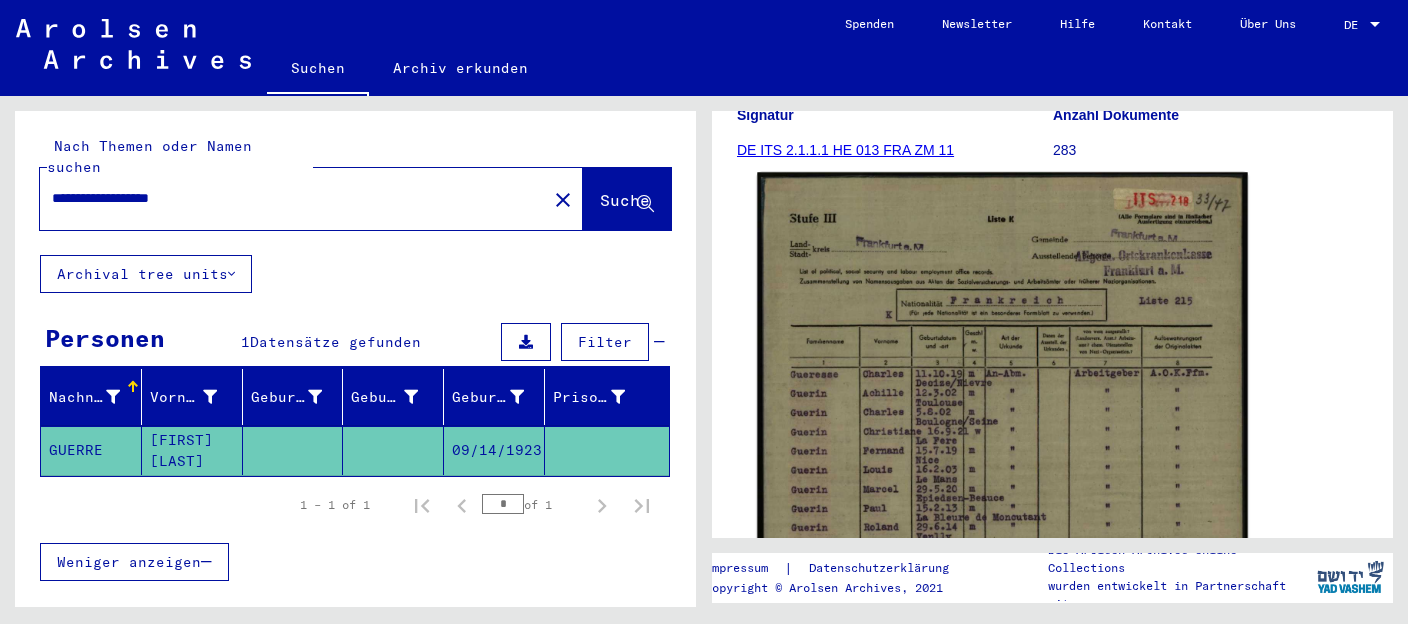 scroll, scrollTop: 524, scrollLeft: 0, axis: vertical 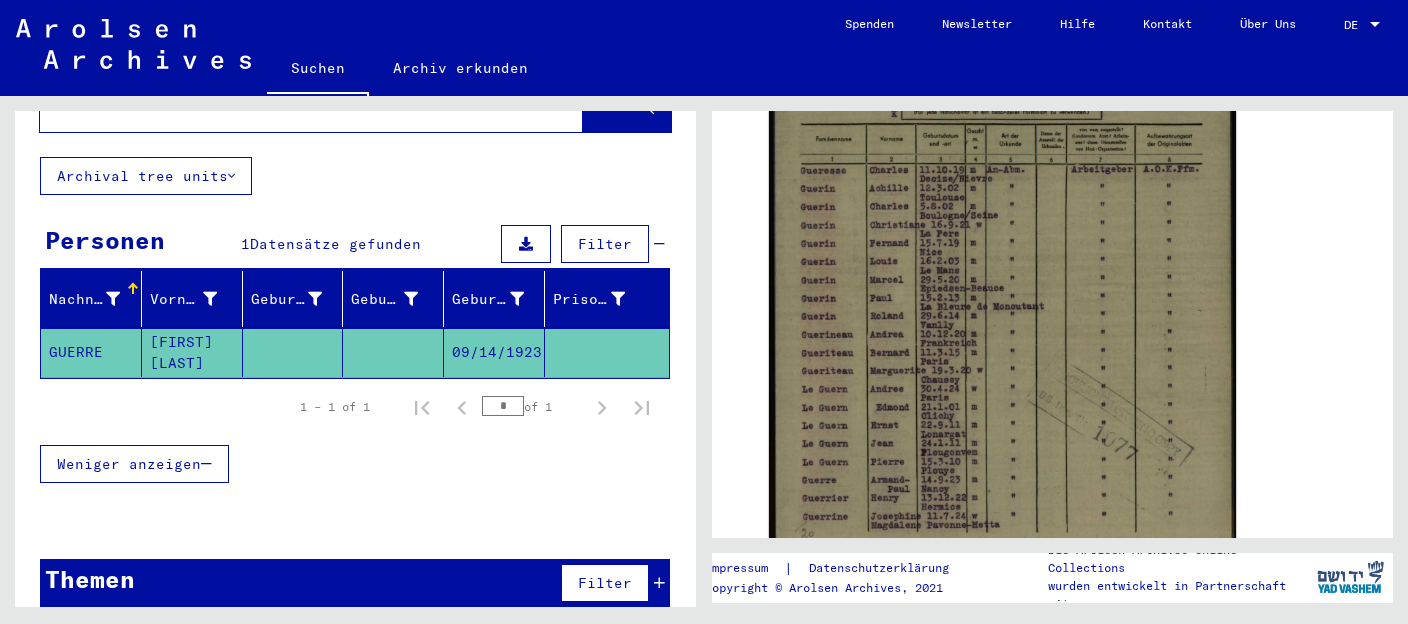 click on "Themen  Filter" at bounding box center [355, 584] 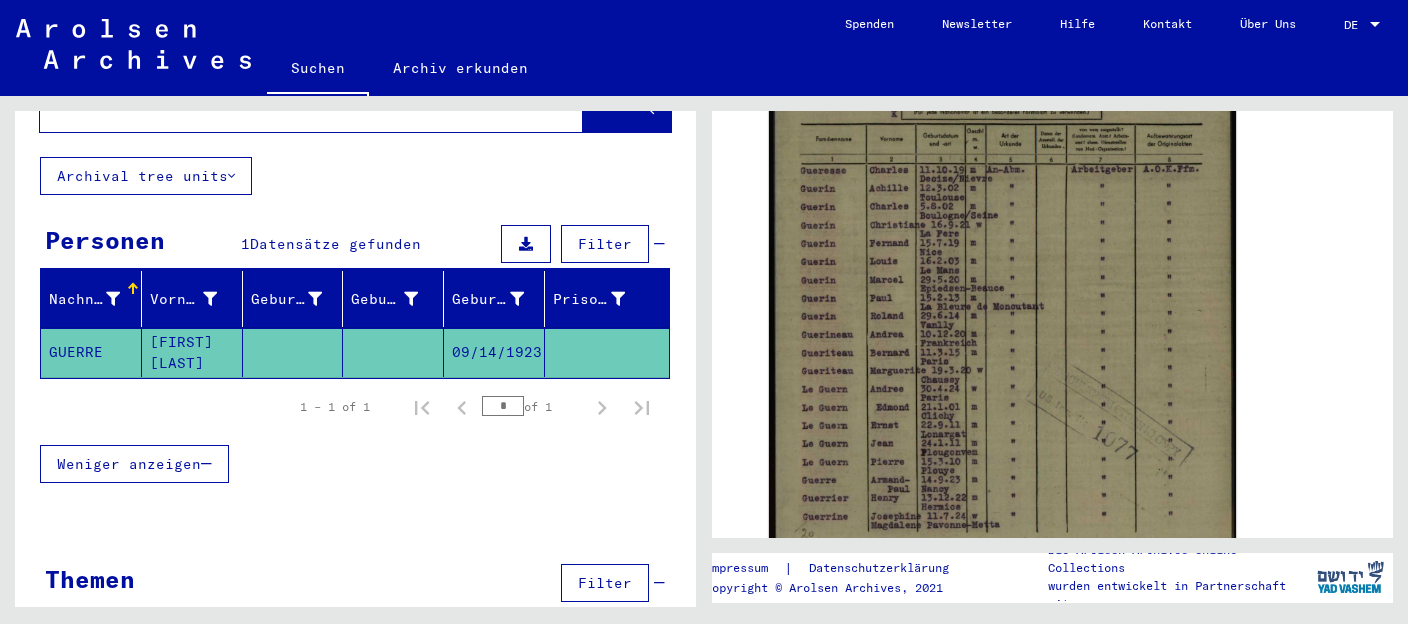 scroll, scrollTop: 114, scrollLeft: 0, axis: vertical 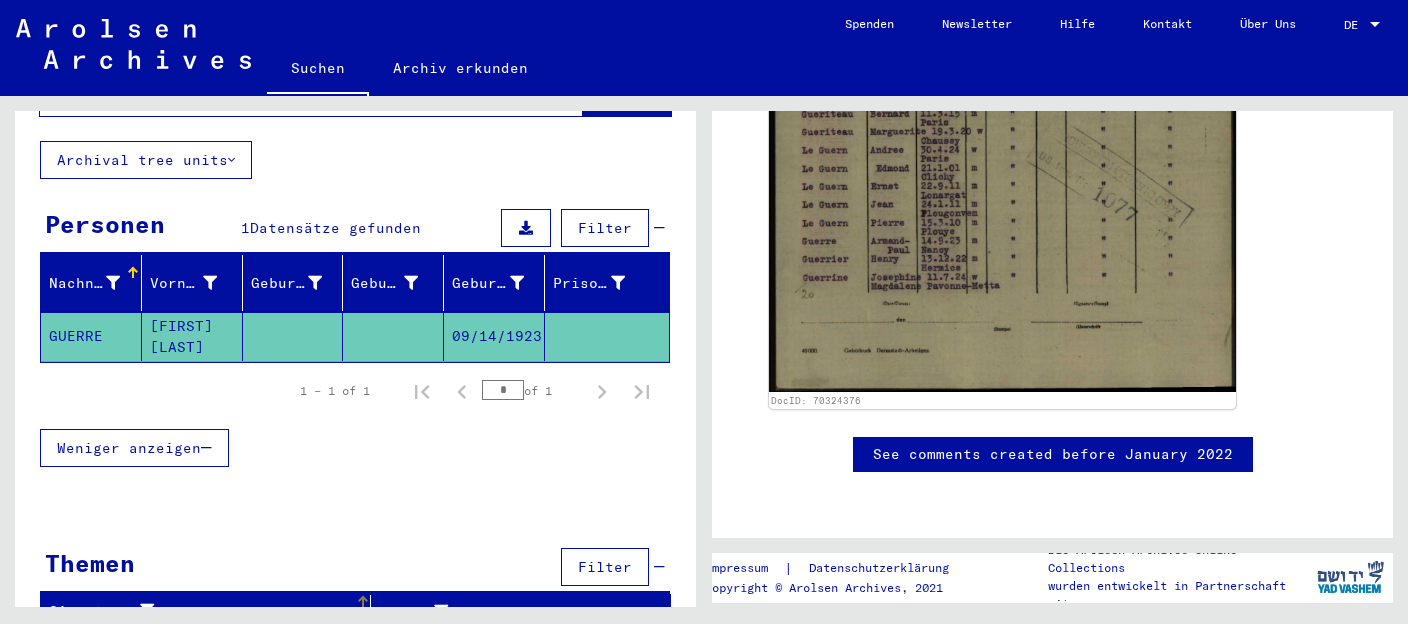 click on "Signature" at bounding box center (202, 611) 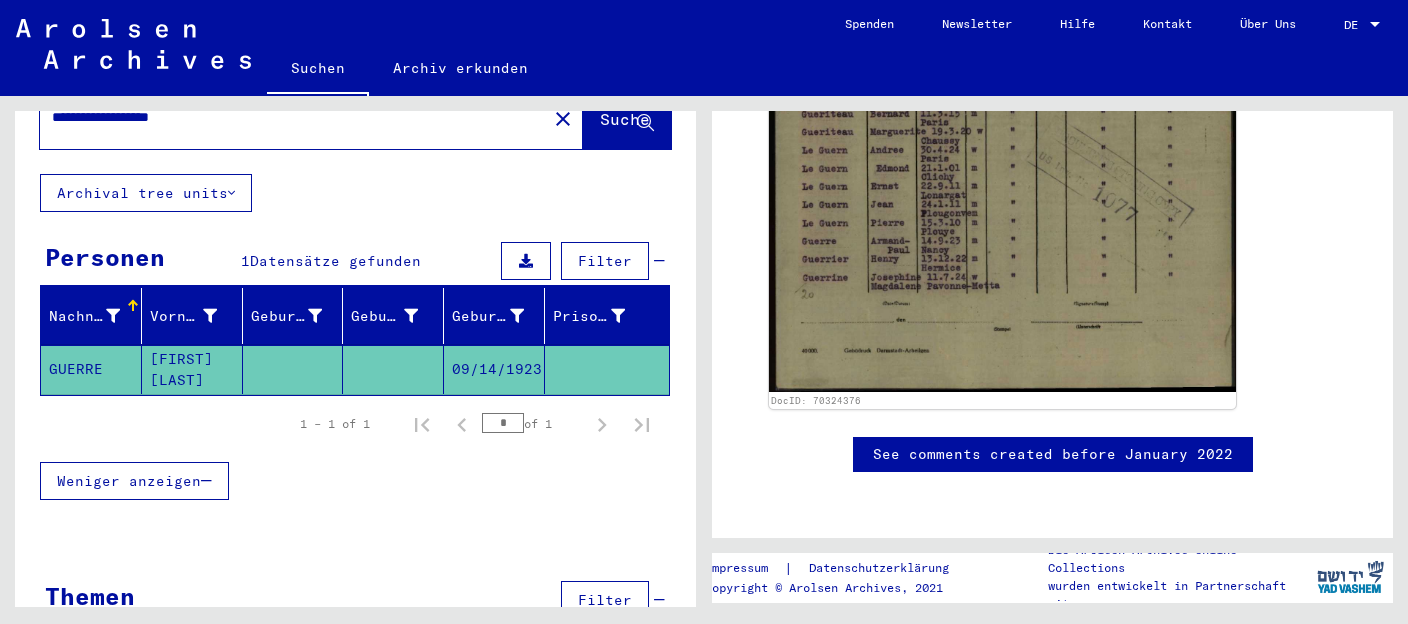 scroll, scrollTop: 114, scrollLeft: 0, axis: vertical 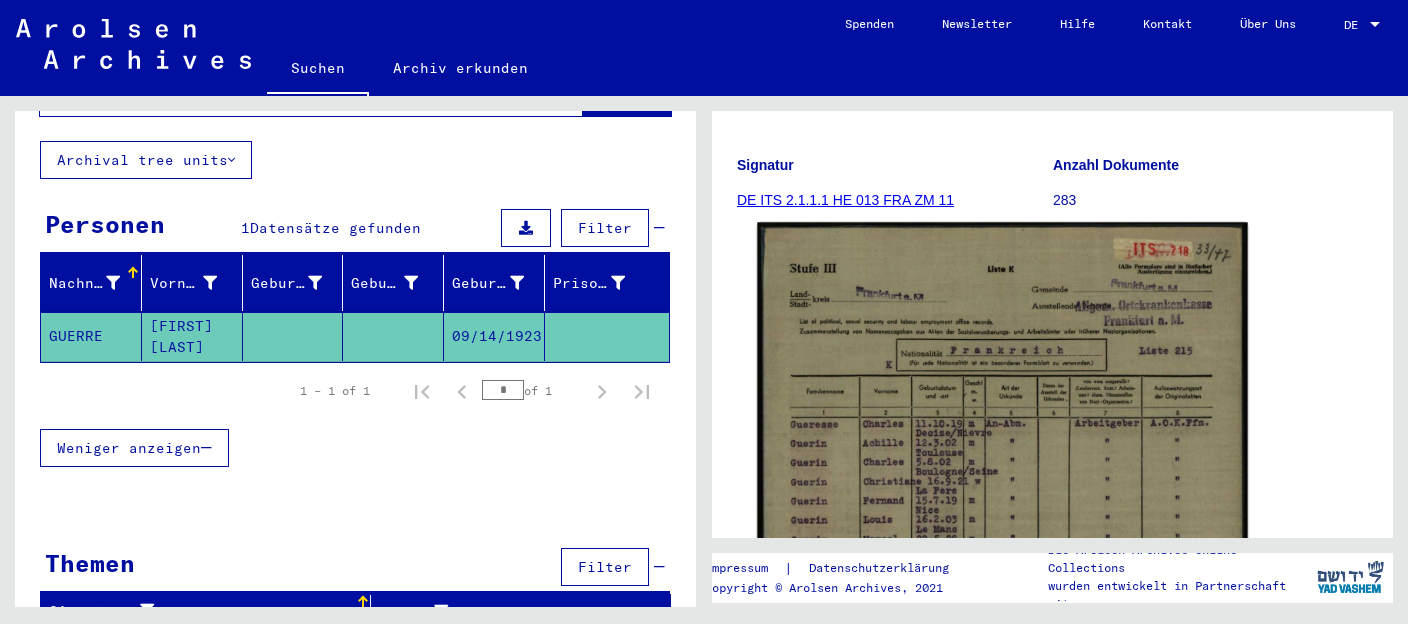 click 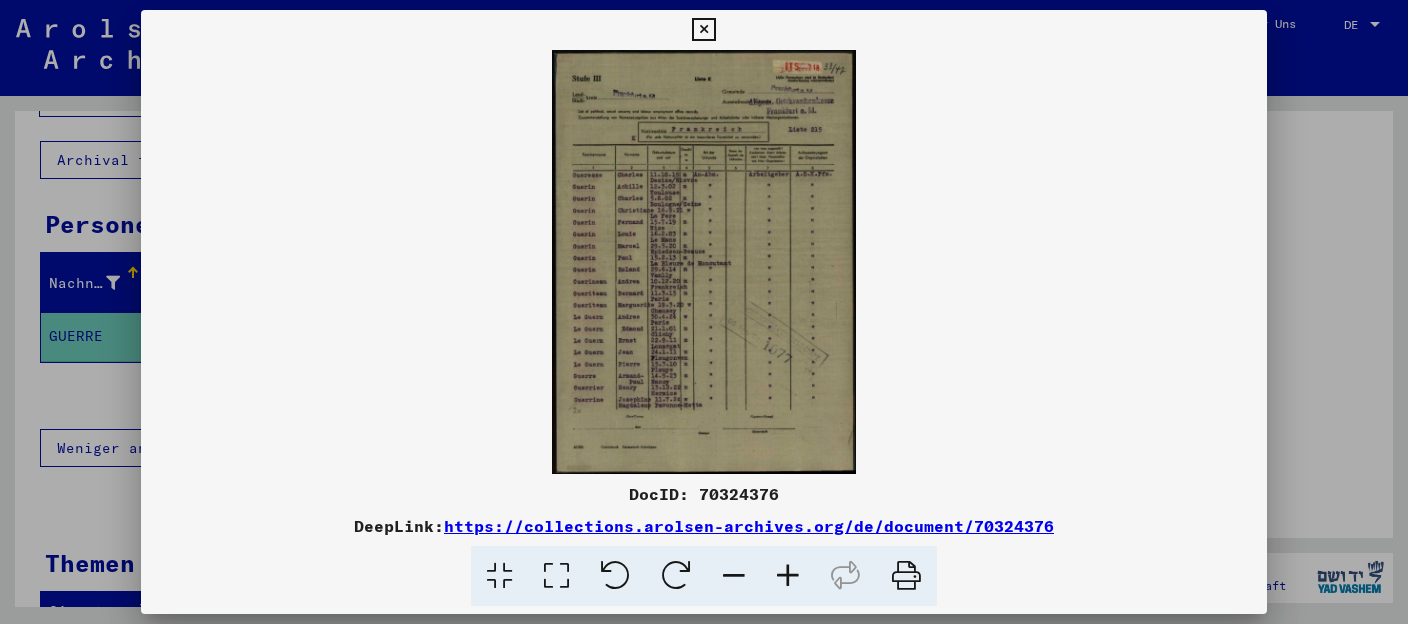 click at bounding box center [704, 262] 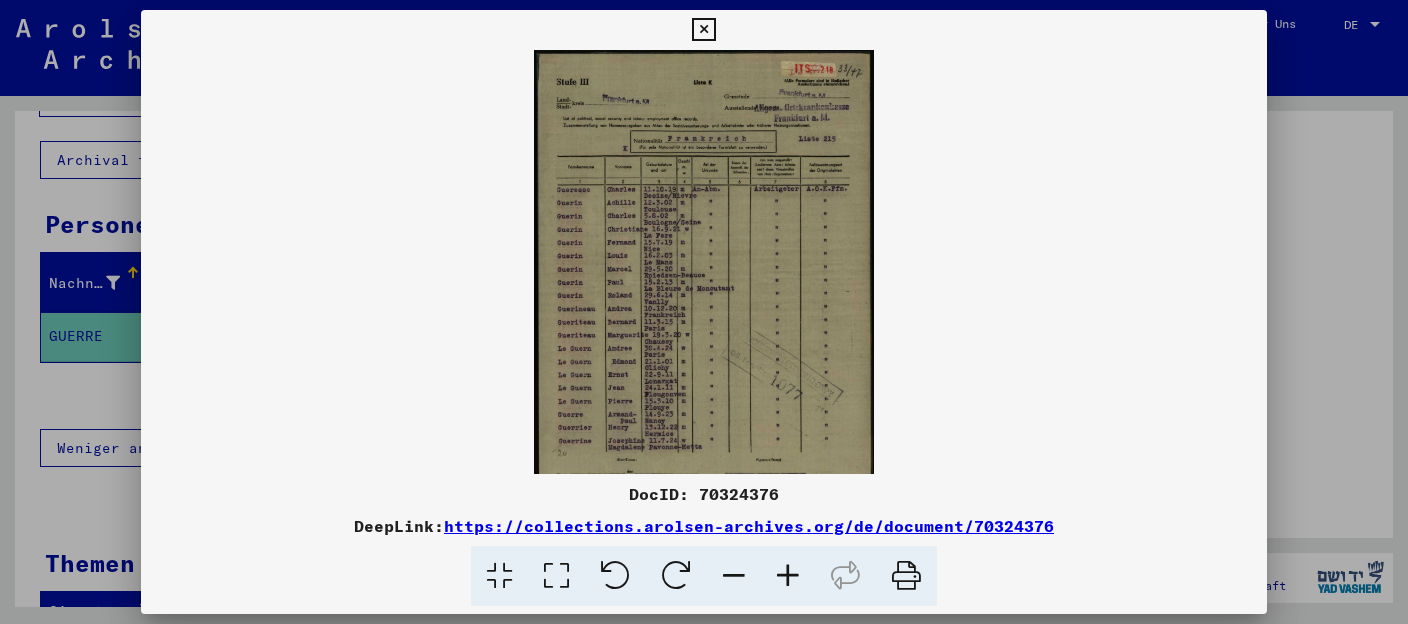 click at bounding box center [788, 576] 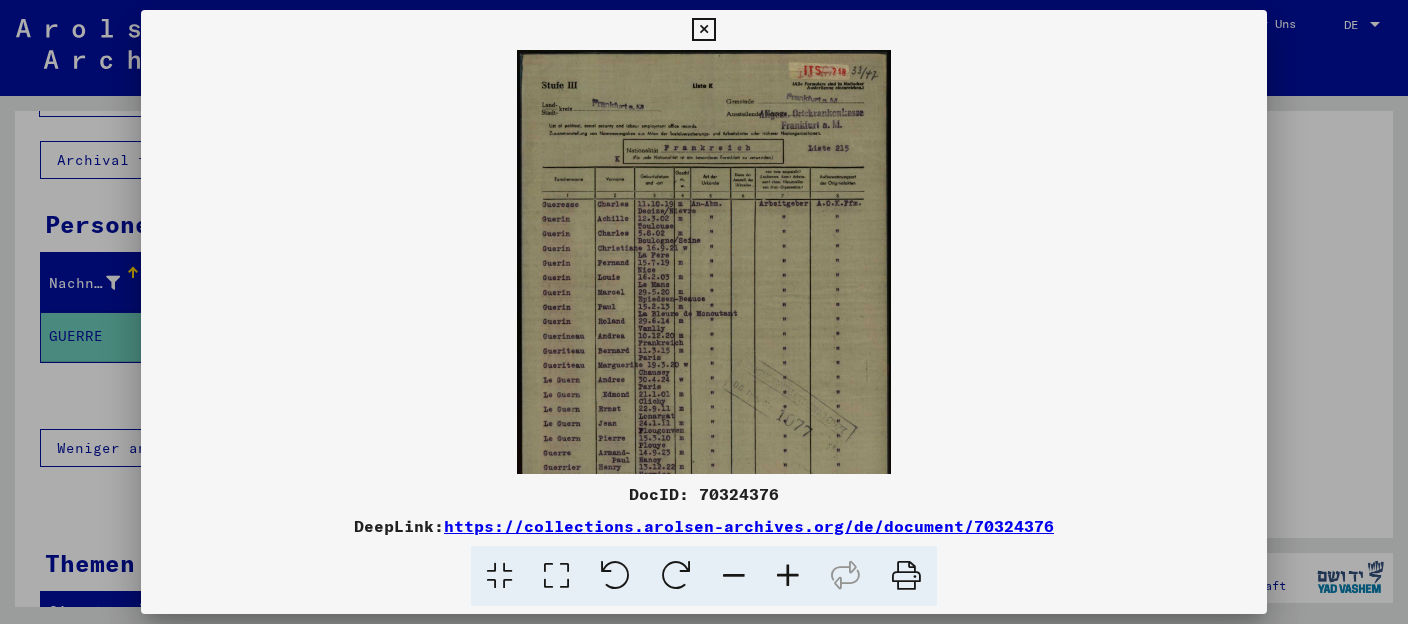 click at bounding box center [788, 576] 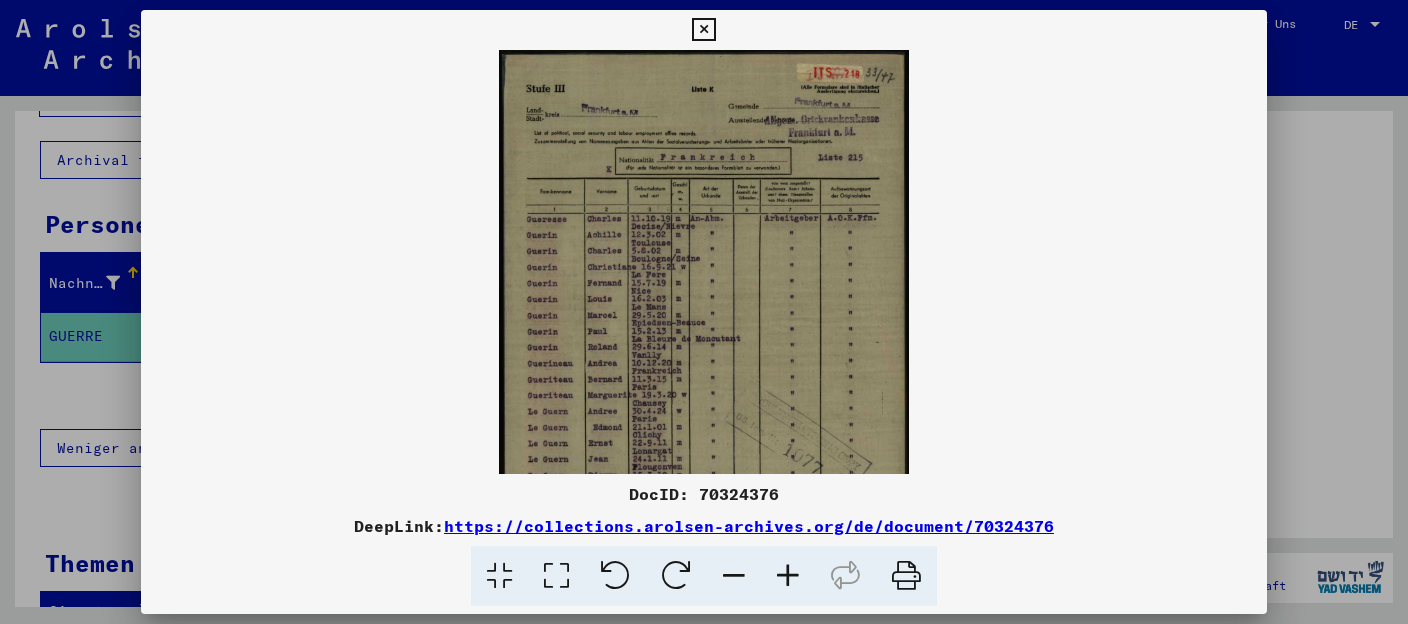 click at bounding box center (788, 576) 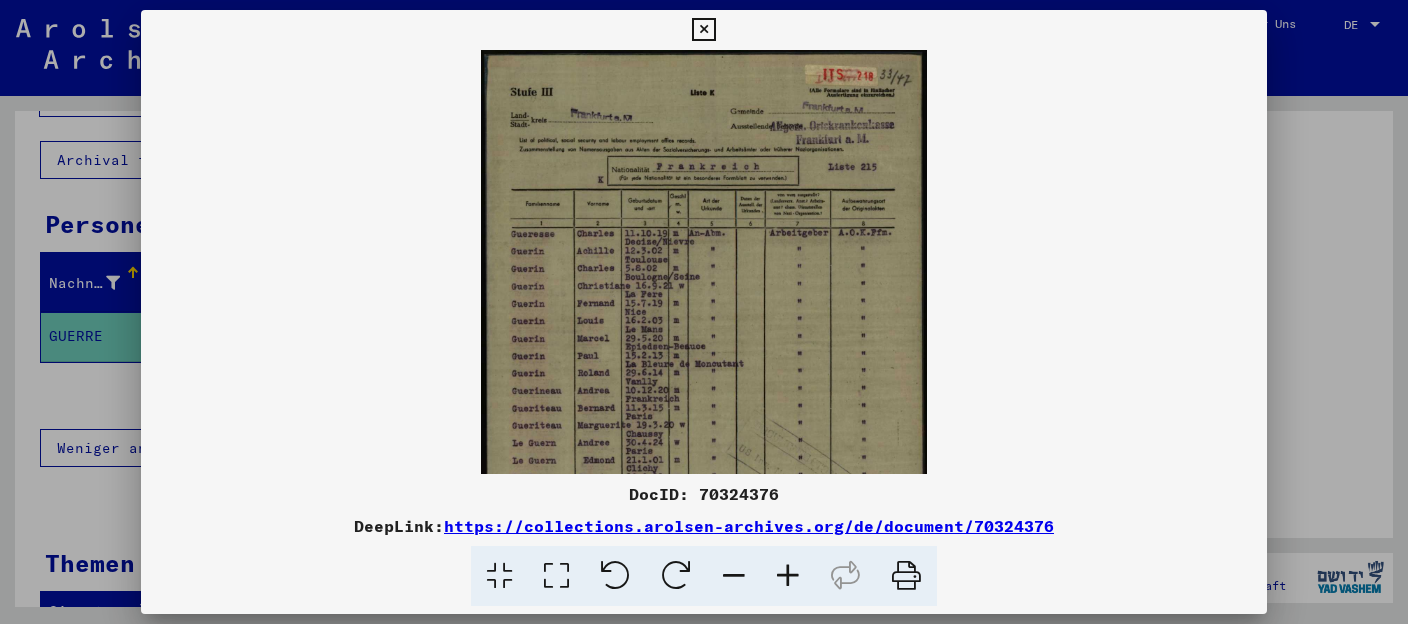 click at bounding box center (788, 576) 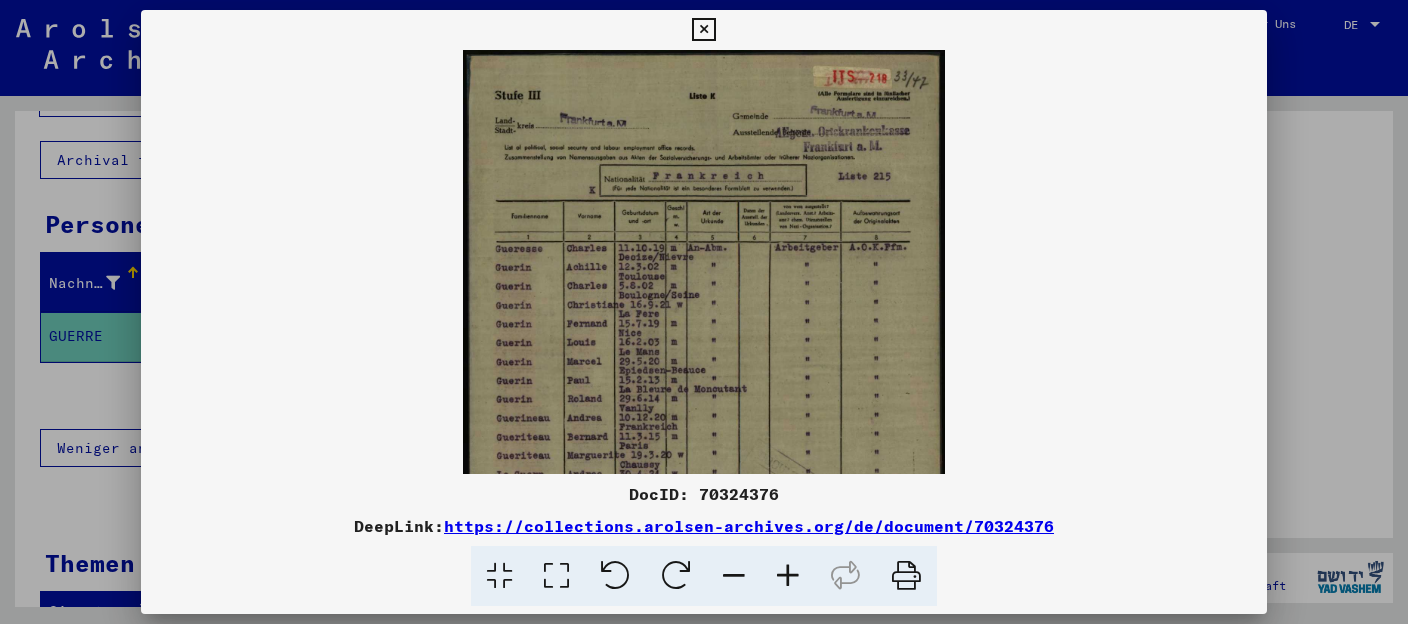 click at bounding box center [788, 576] 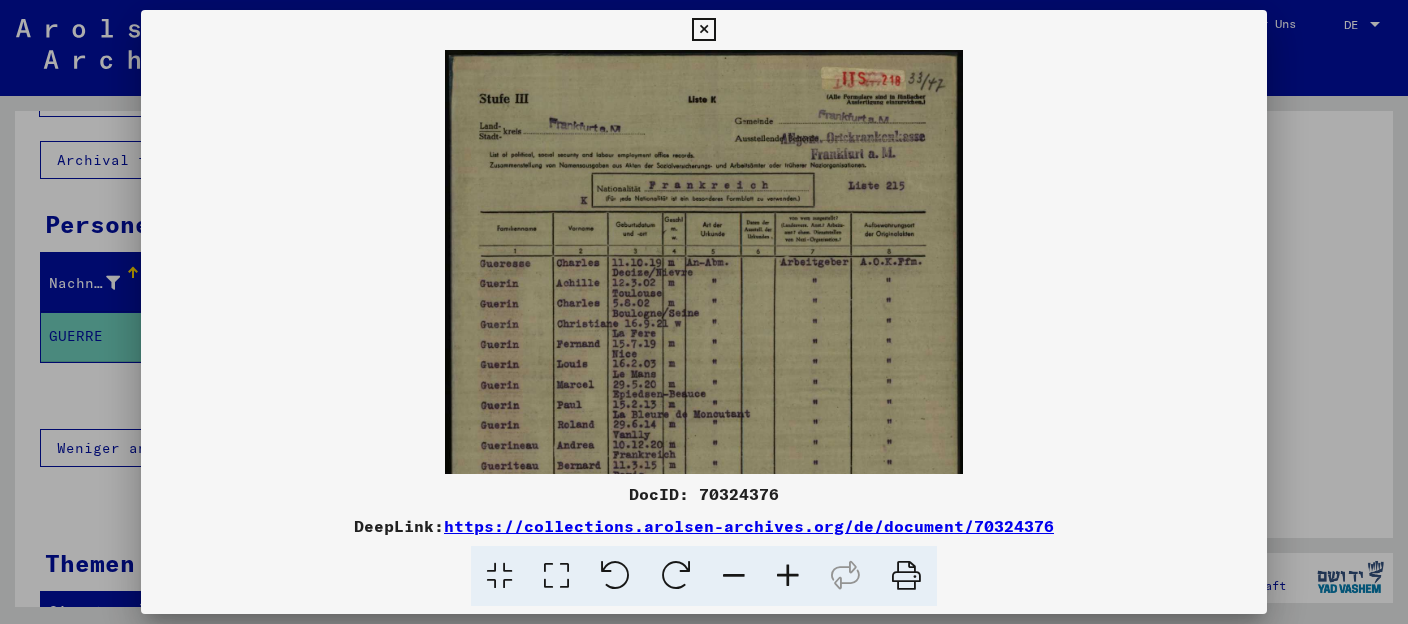 click at bounding box center (788, 576) 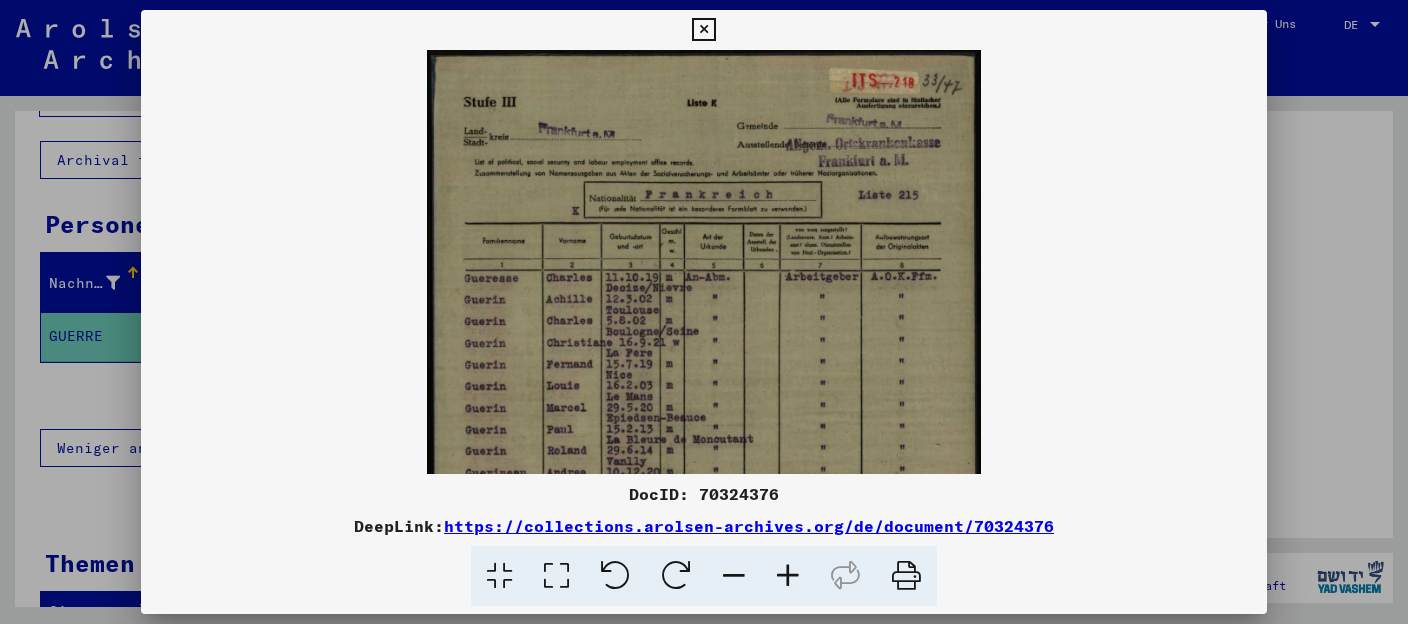 click at bounding box center [788, 576] 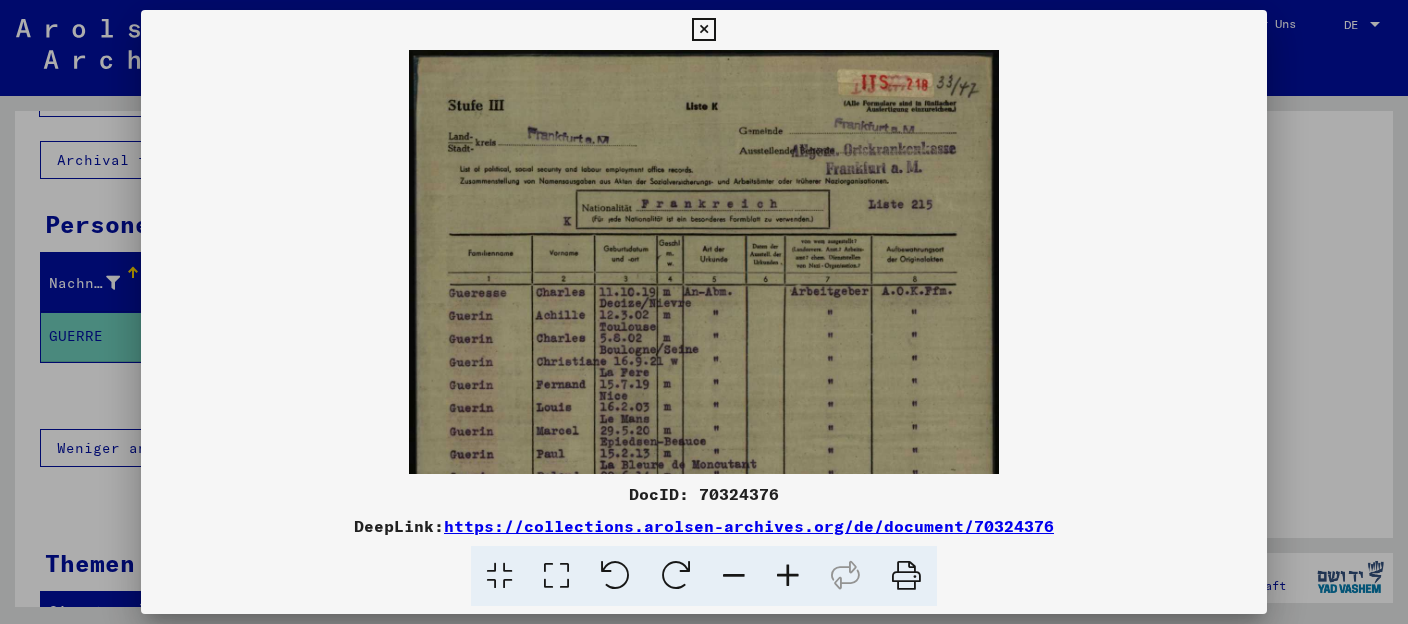 click at bounding box center [788, 576] 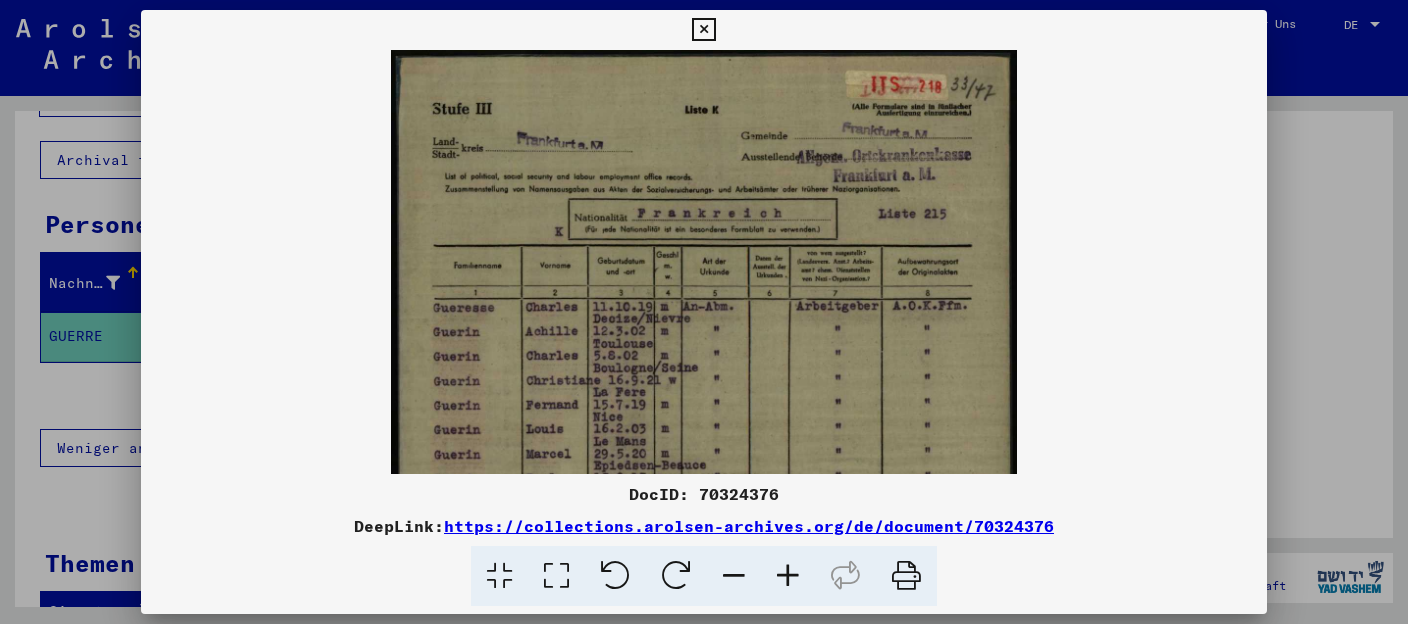 click at bounding box center [788, 576] 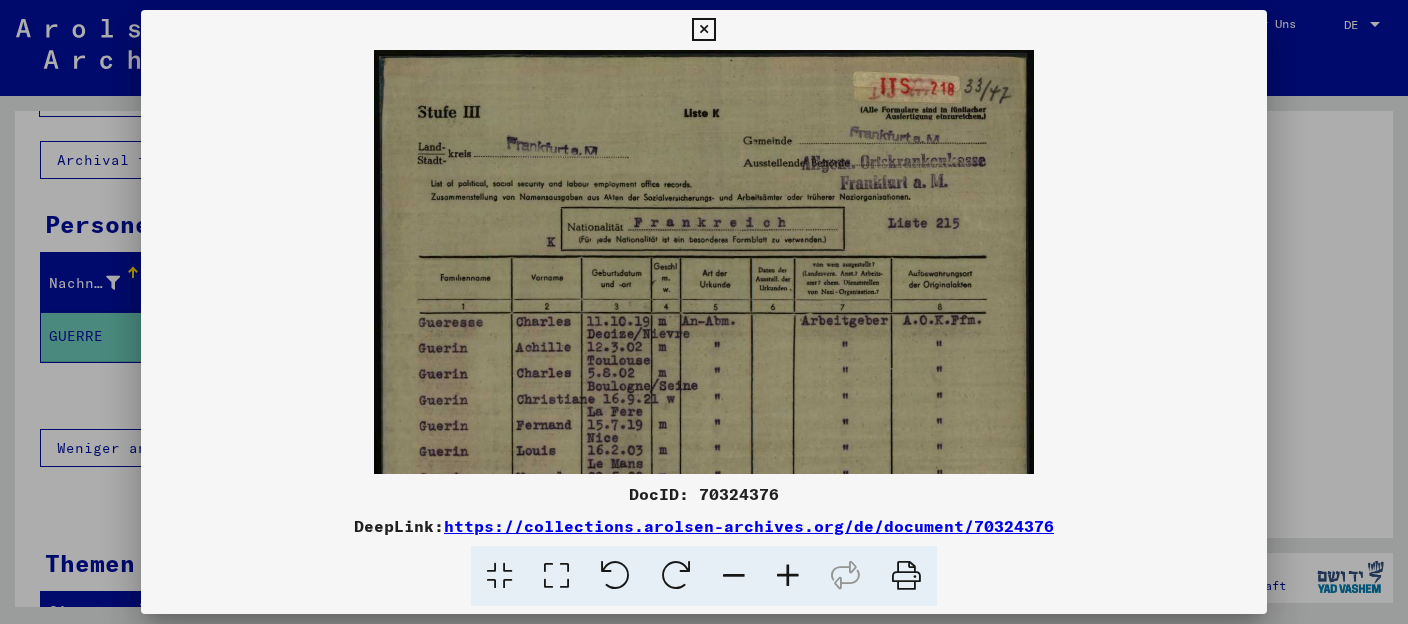 click at bounding box center (788, 576) 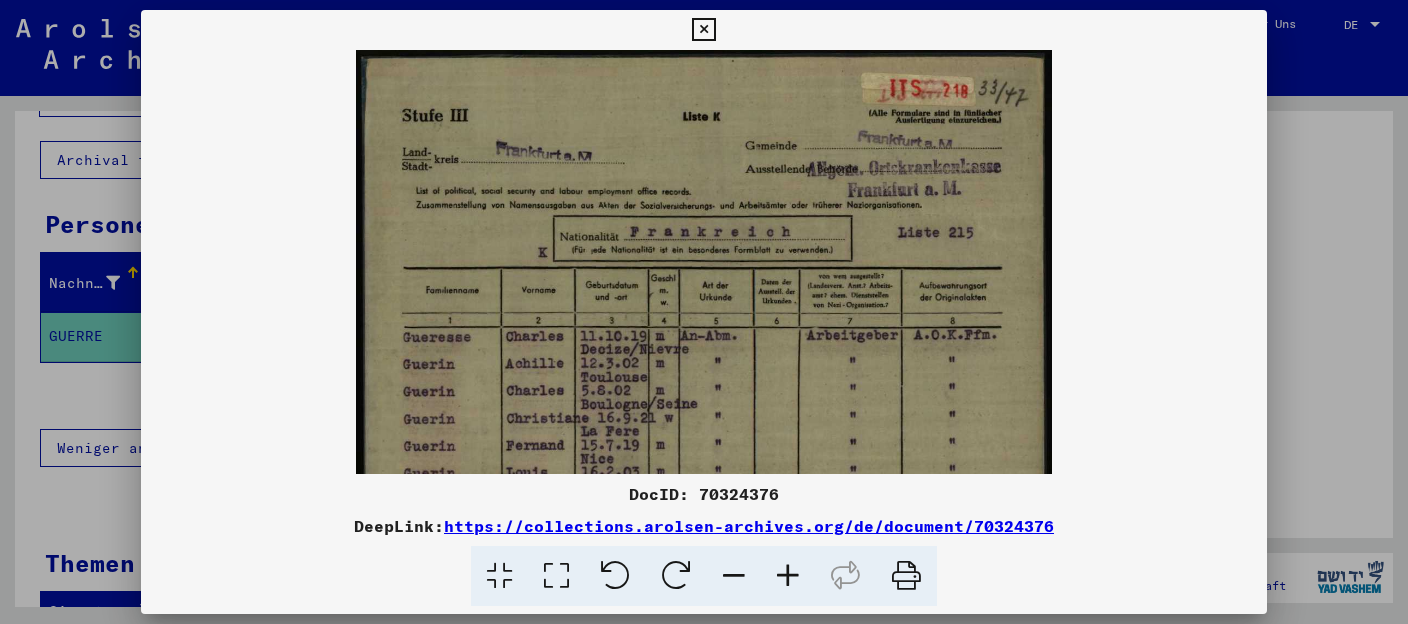 click at bounding box center [788, 576] 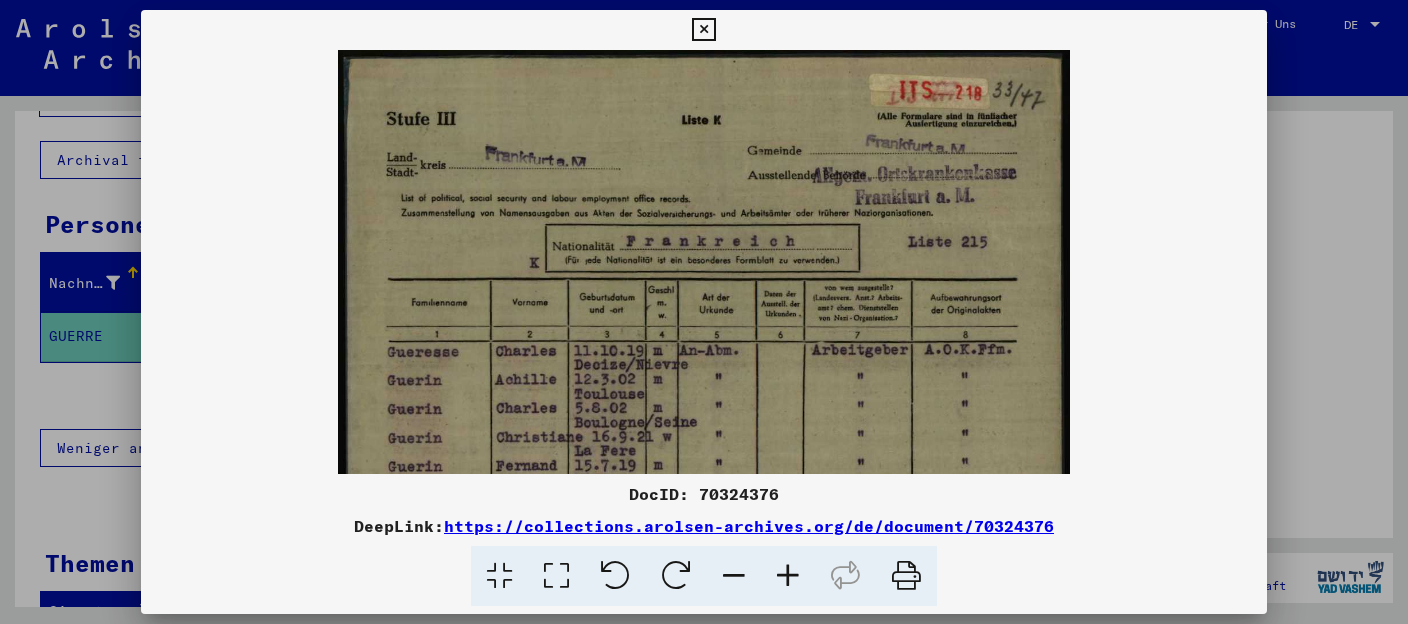 click at bounding box center [703, 30] 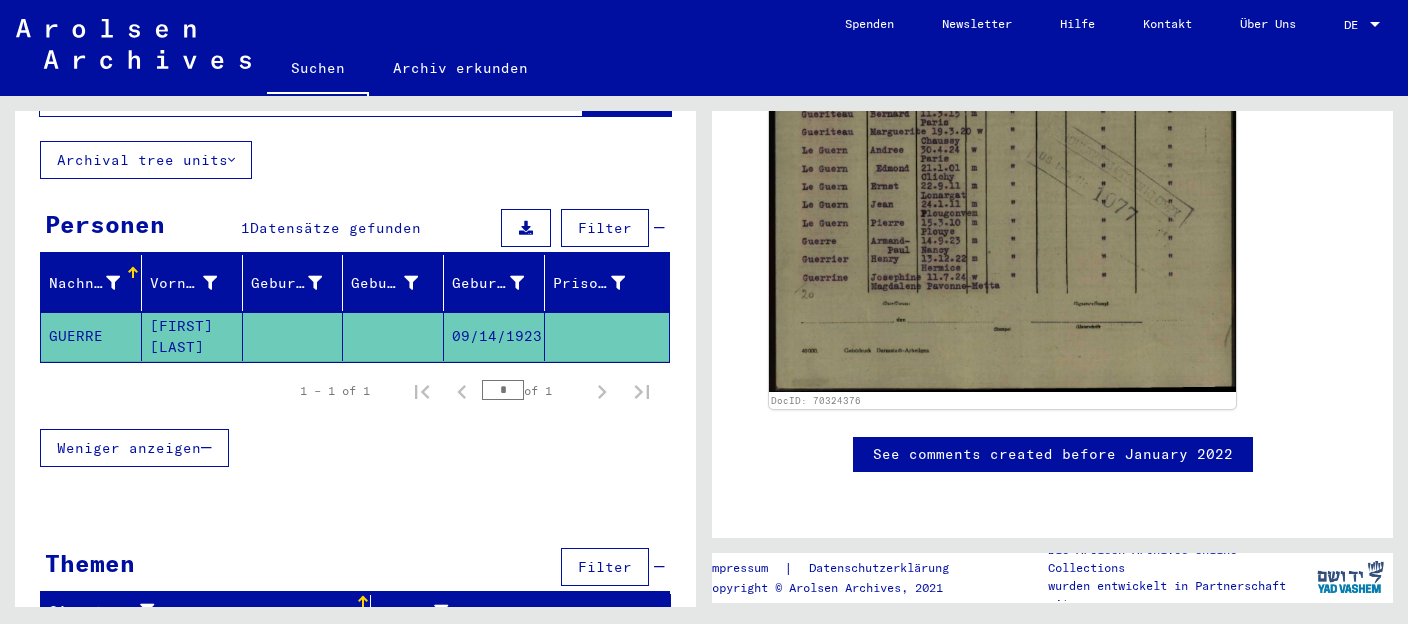 scroll, scrollTop: 1176, scrollLeft: 0, axis: vertical 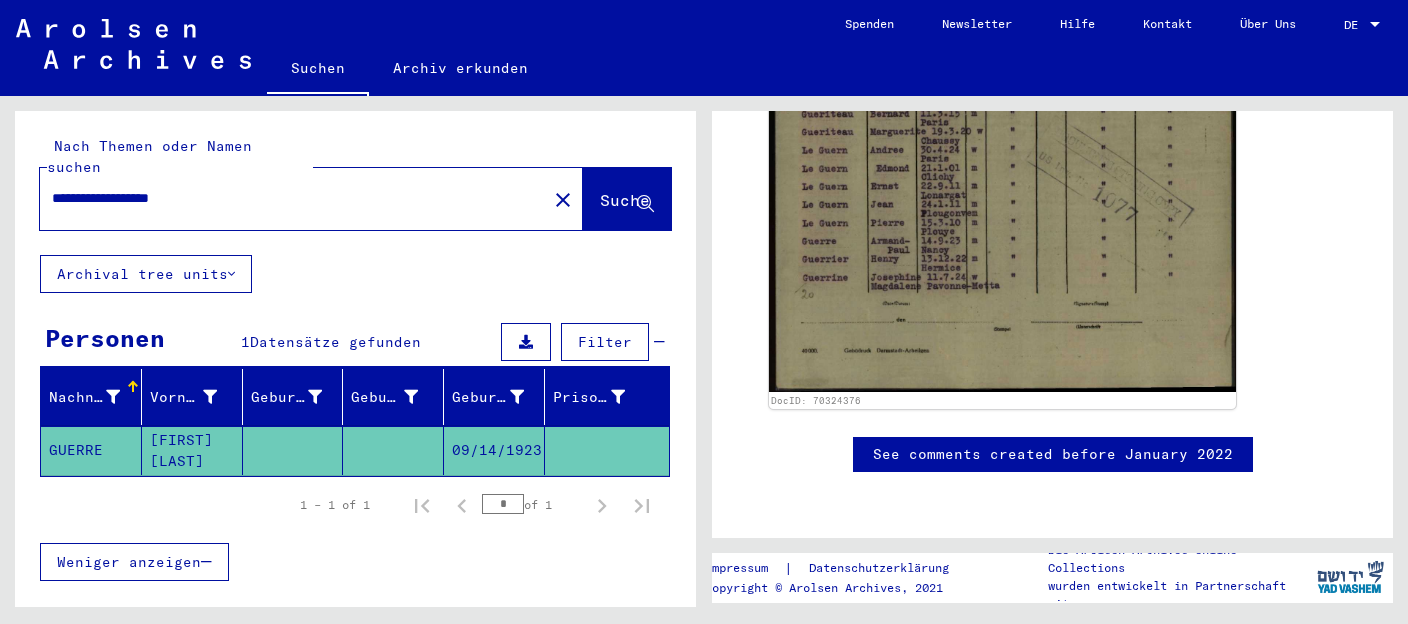drag, startPoint x: 239, startPoint y: 180, endPoint x: 0, endPoint y: 159, distance: 239.92082 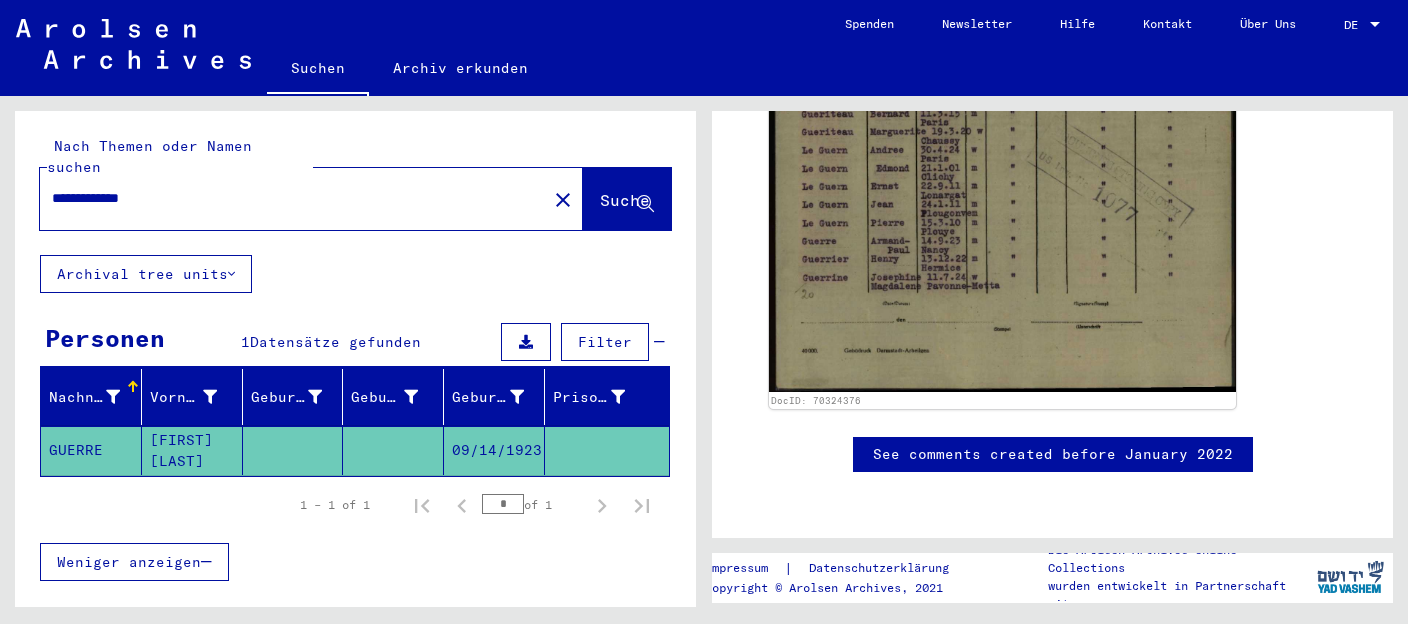 type on "**********" 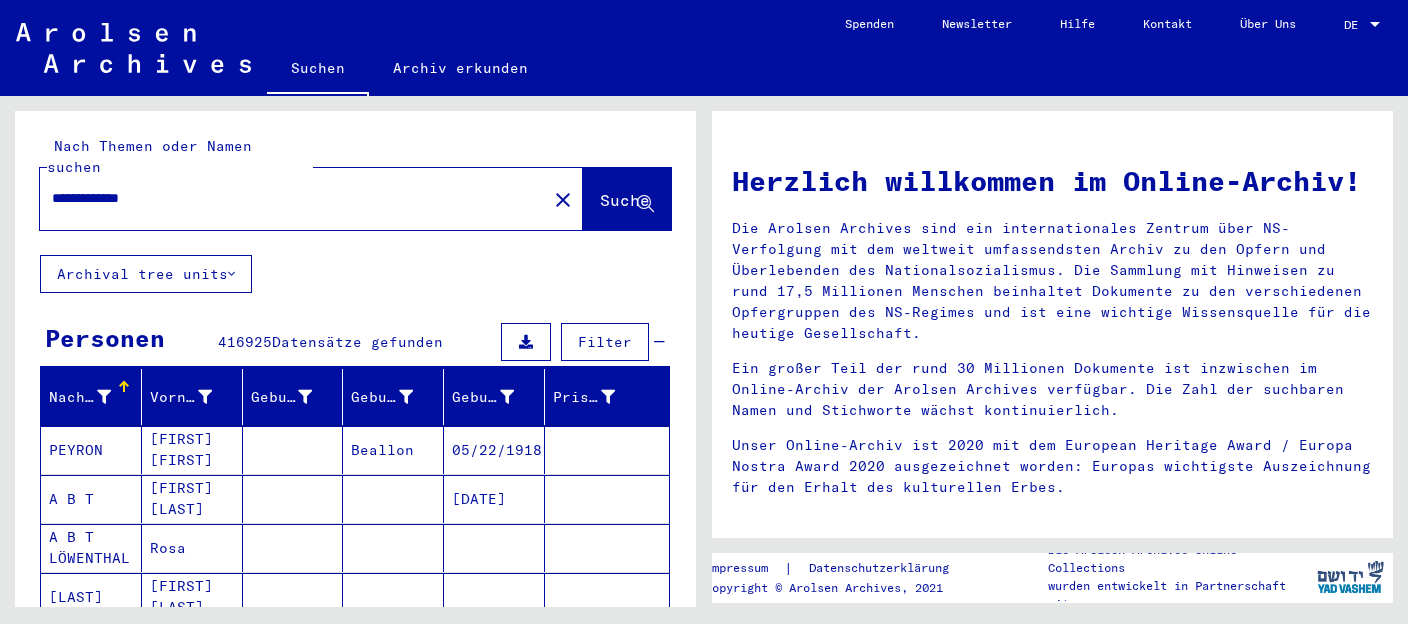 scroll, scrollTop: 211, scrollLeft: 0, axis: vertical 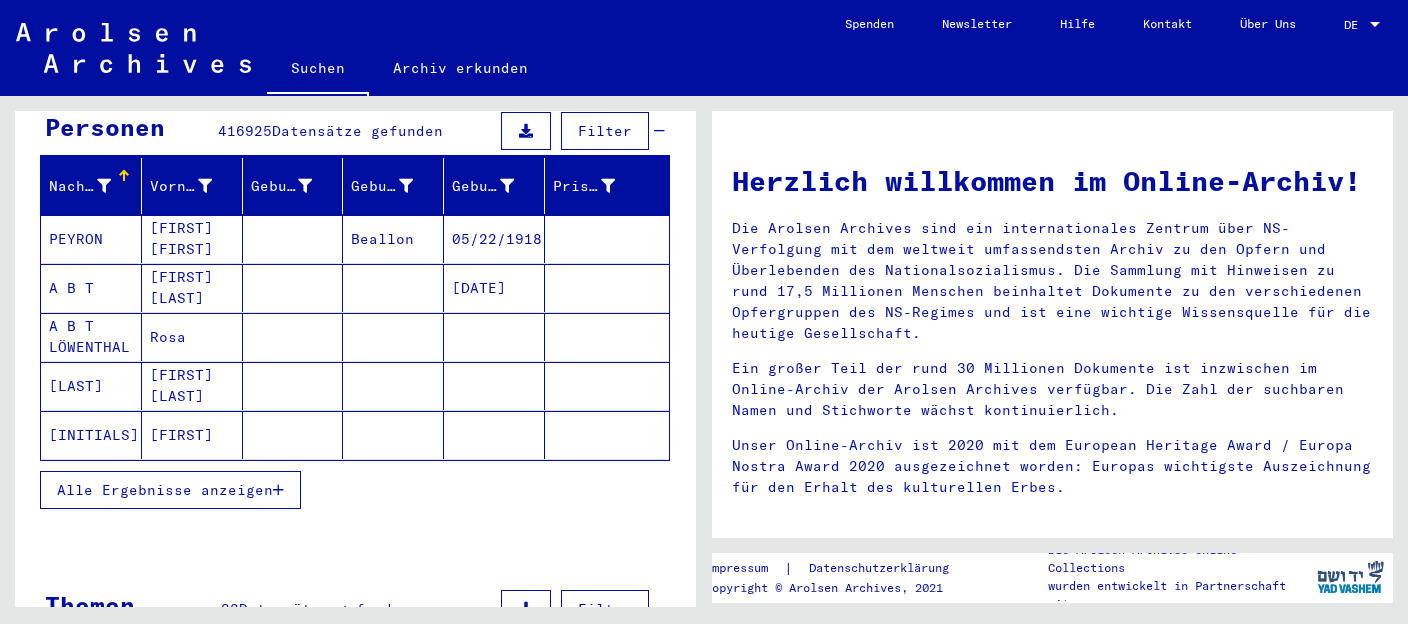 click at bounding box center (278, 490) 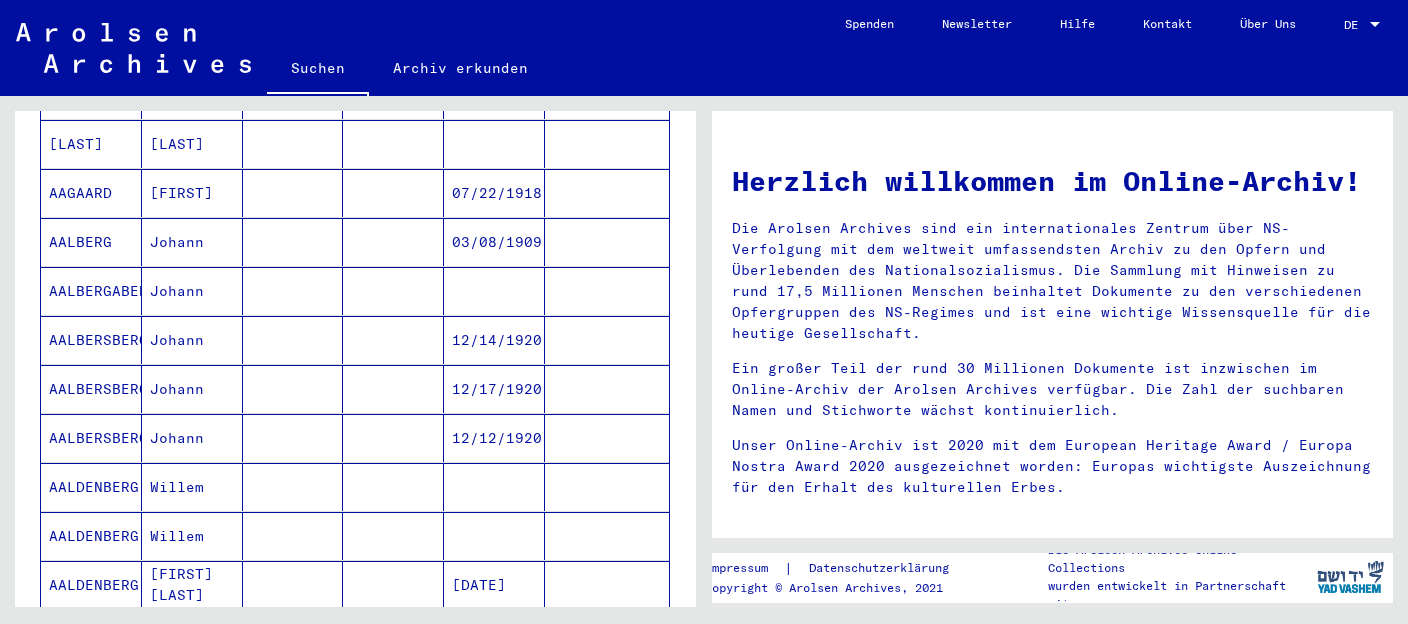 scroll, scrollTop: 1267, scrollLeft: 0, axis: vertical 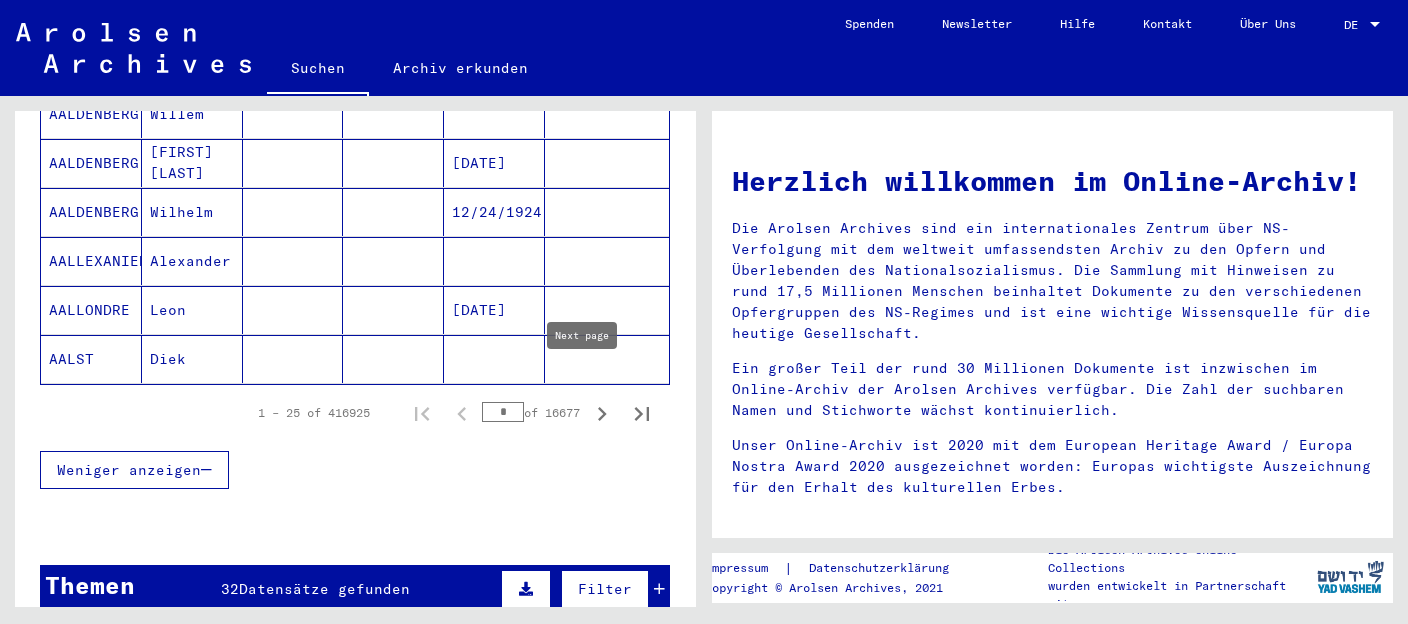 click 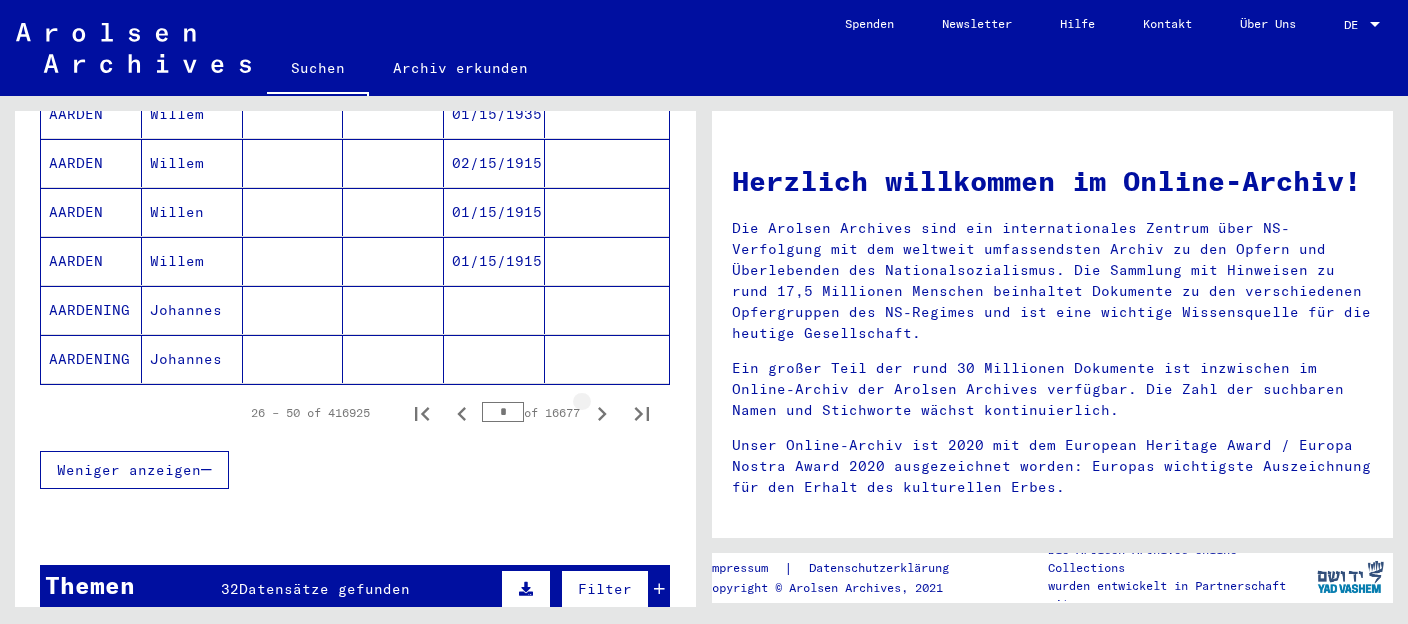 click 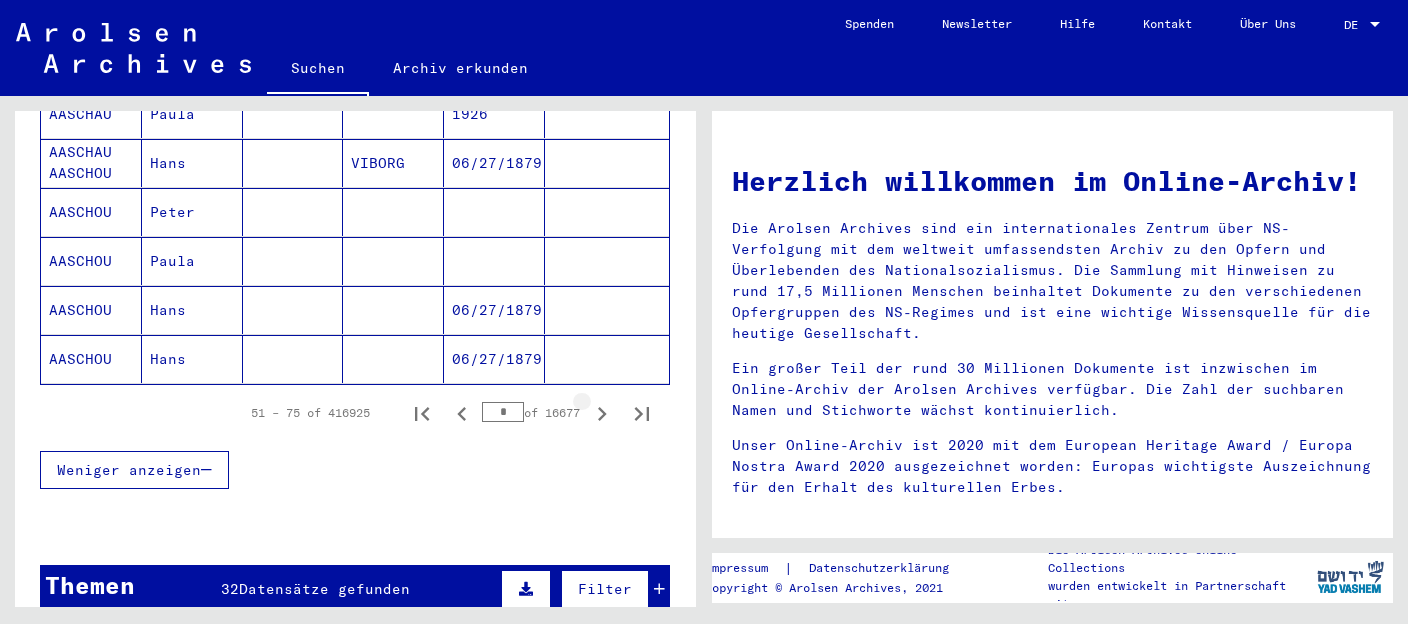 click 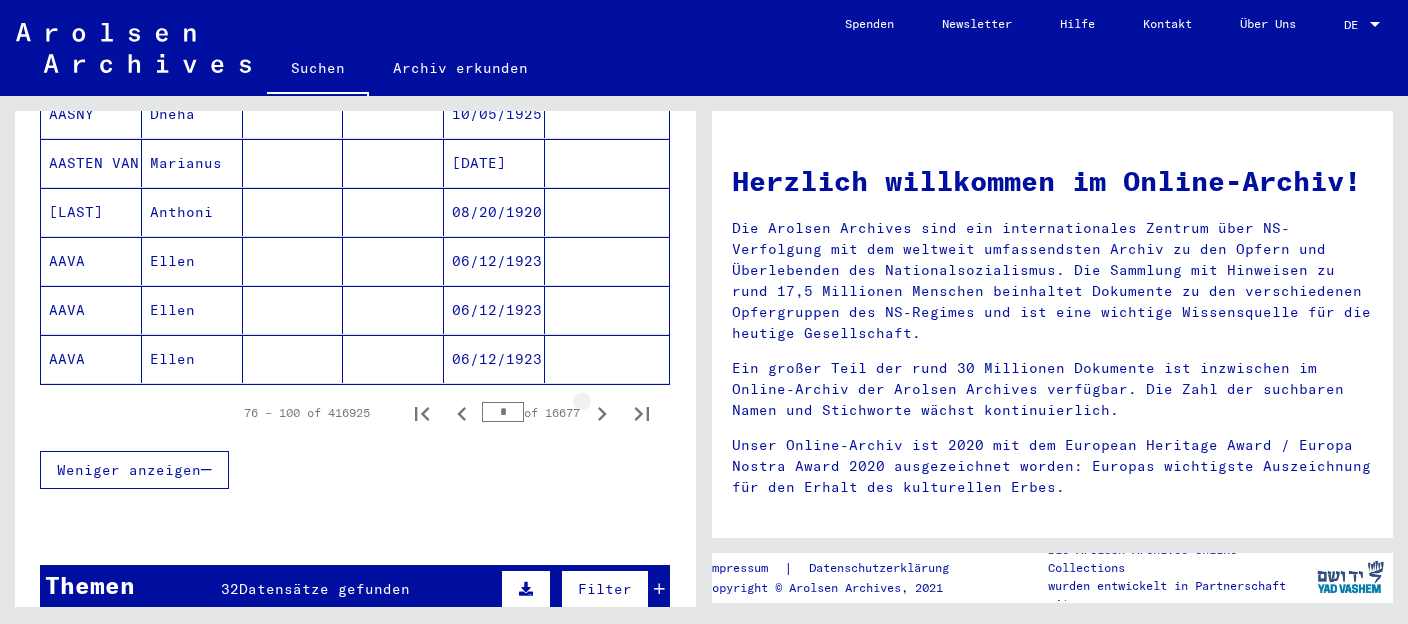 click 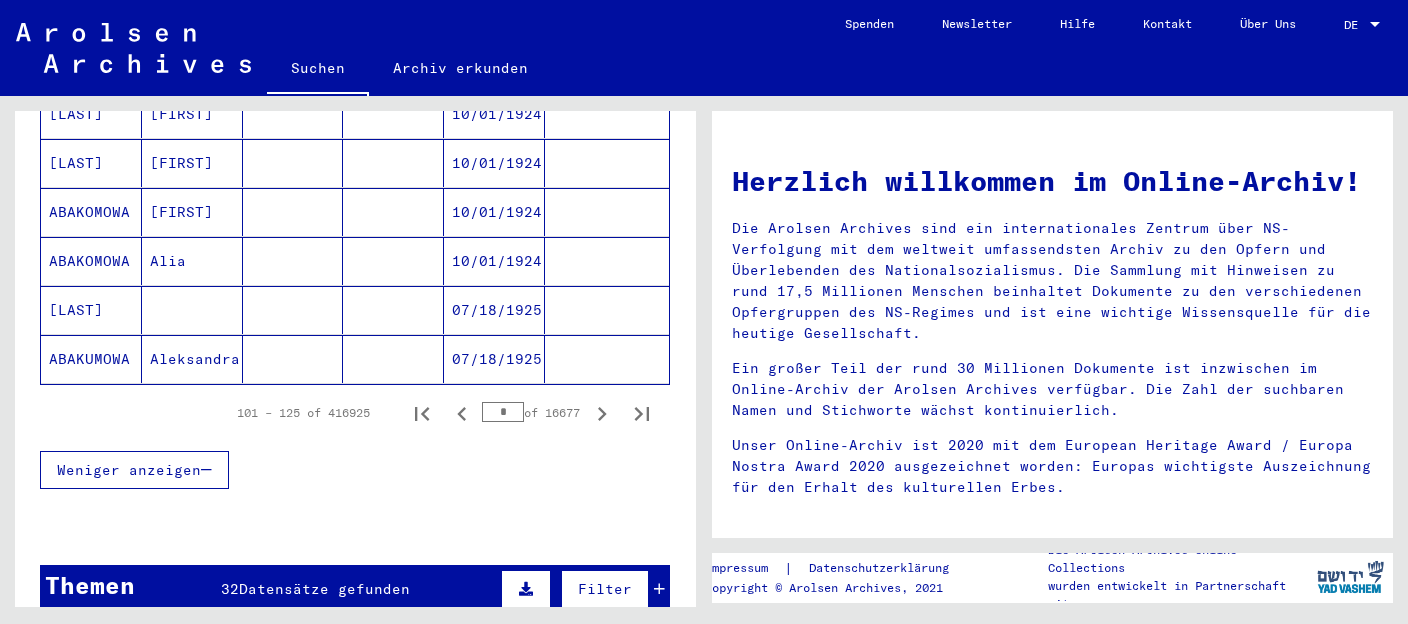 click 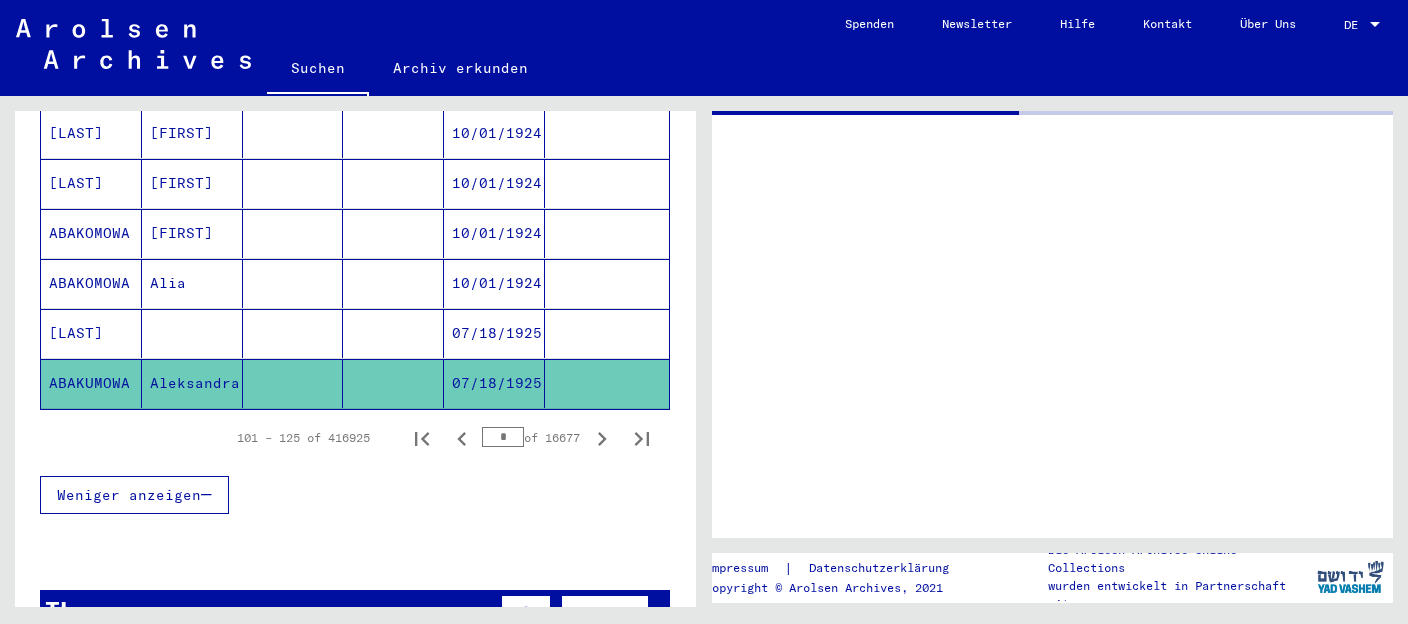 scroll, scrollTop: 1282, scrollLeft: 0, axis: vertical 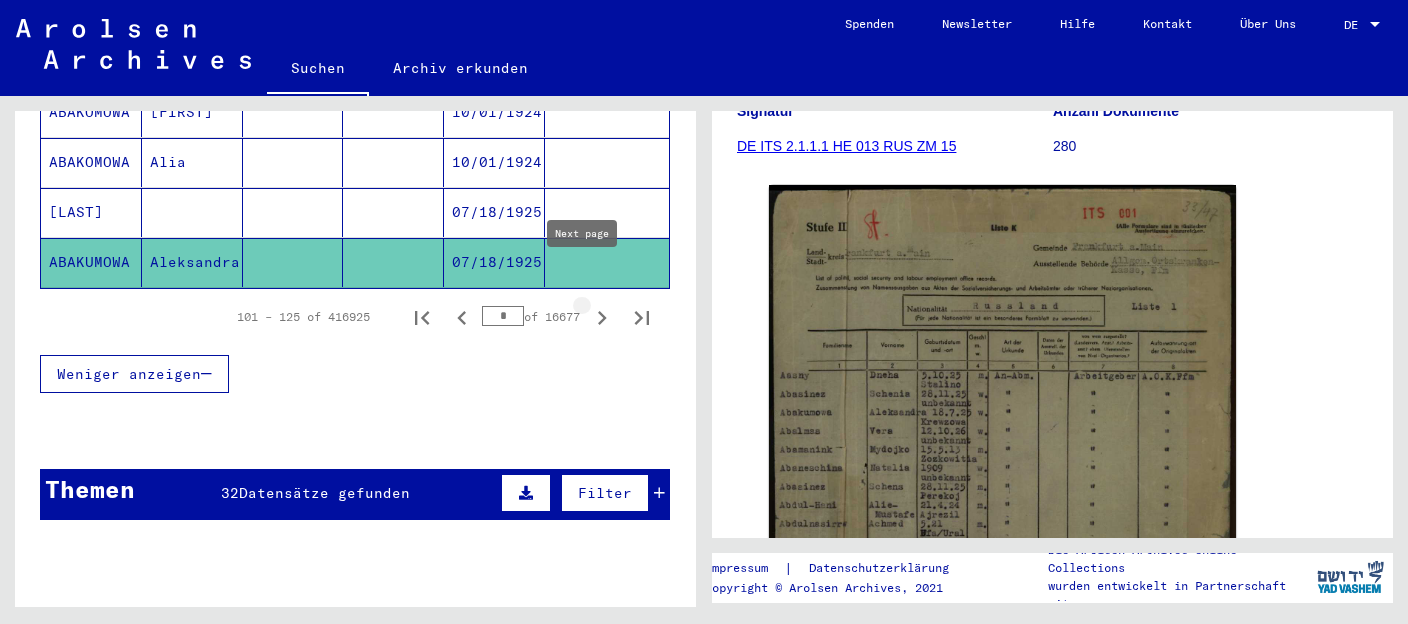 click 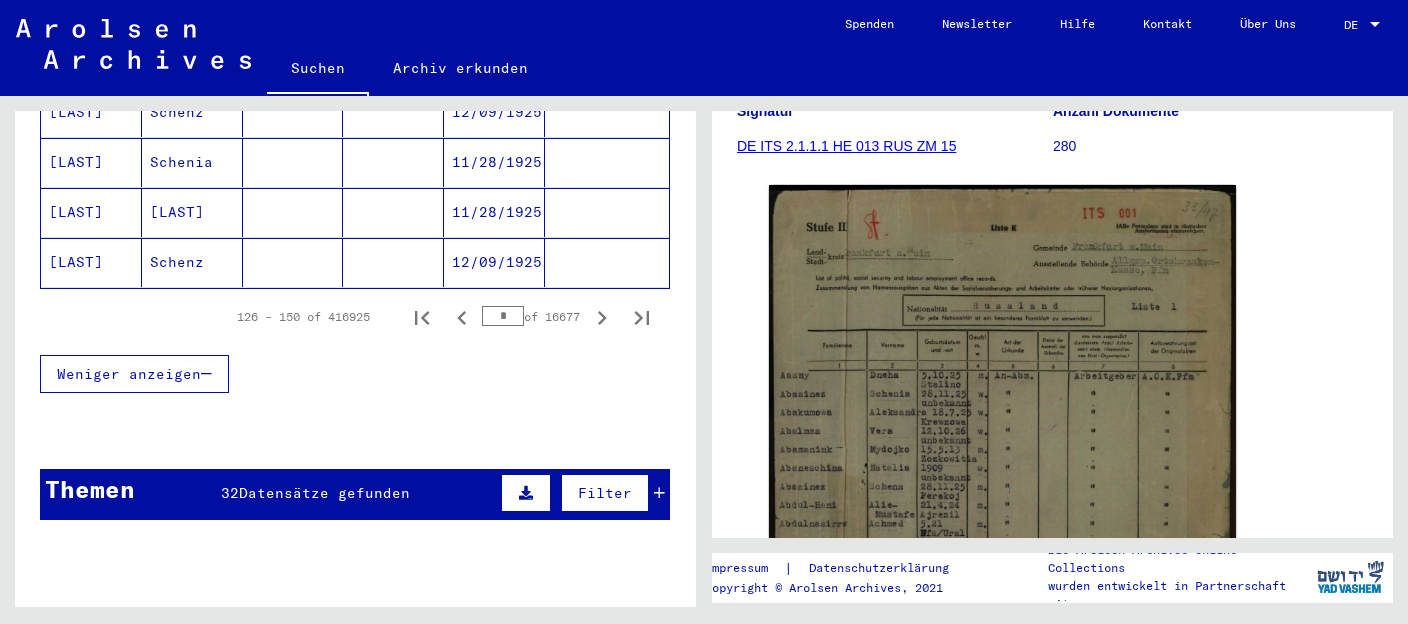click 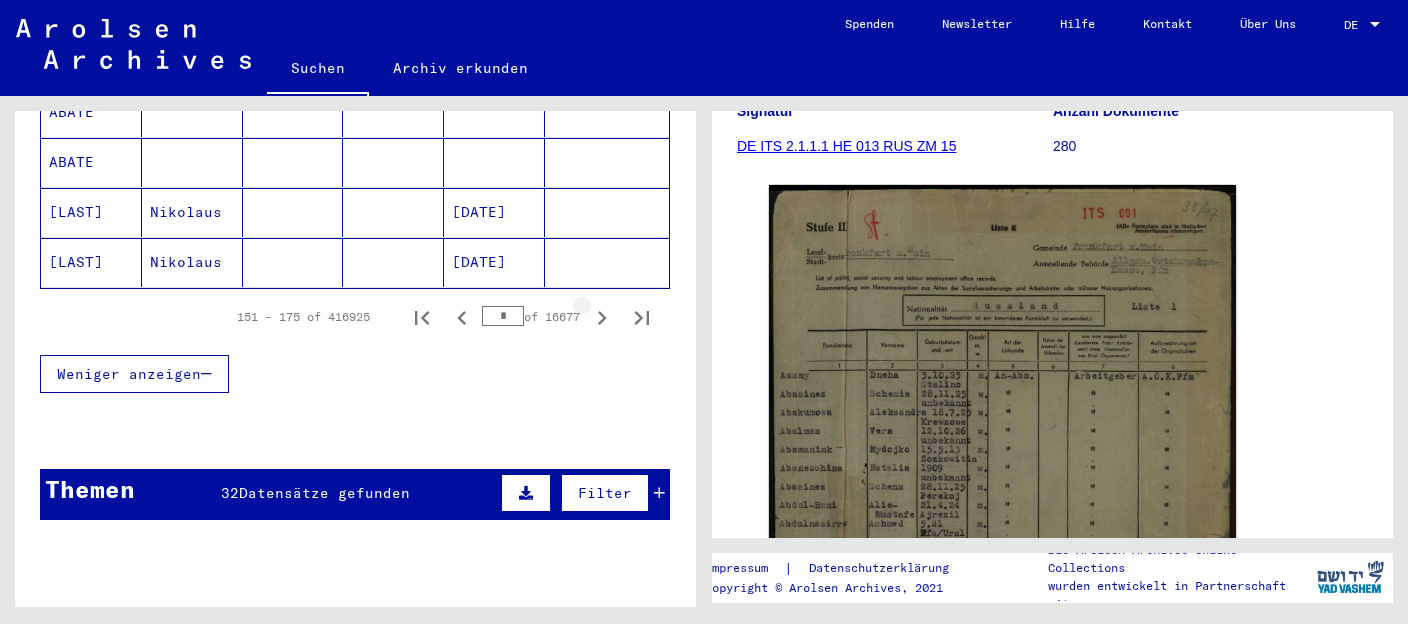 click 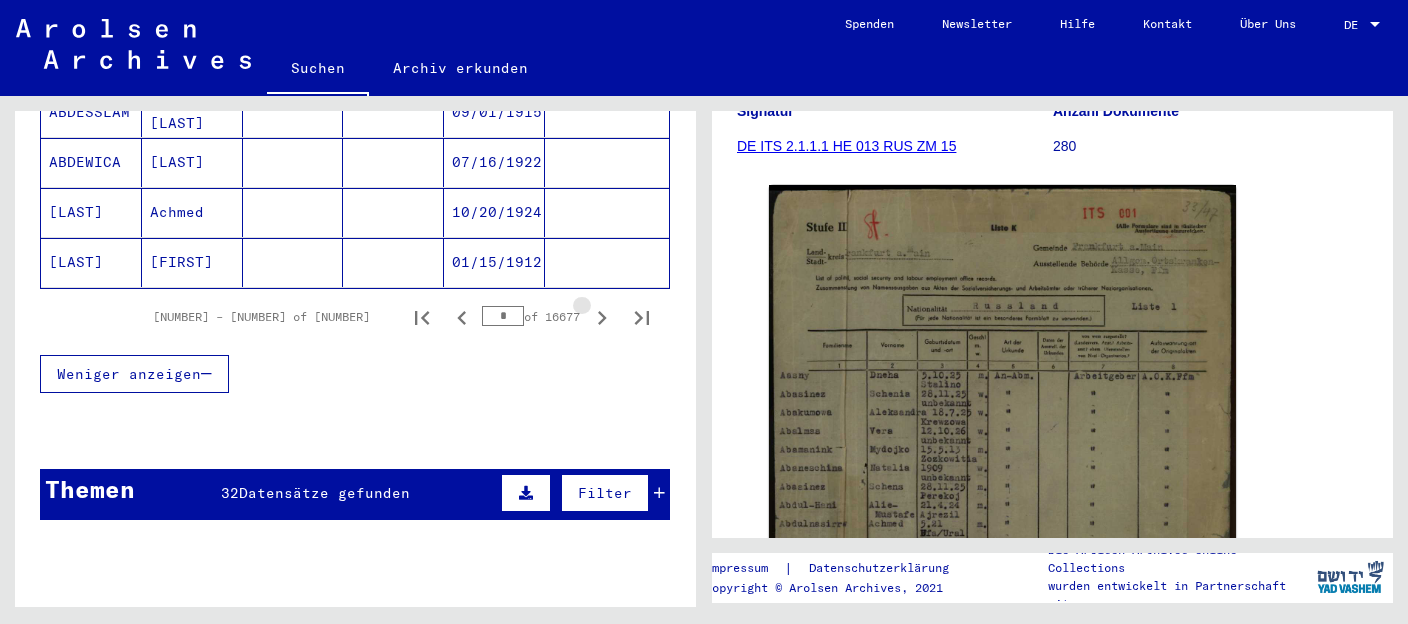 click 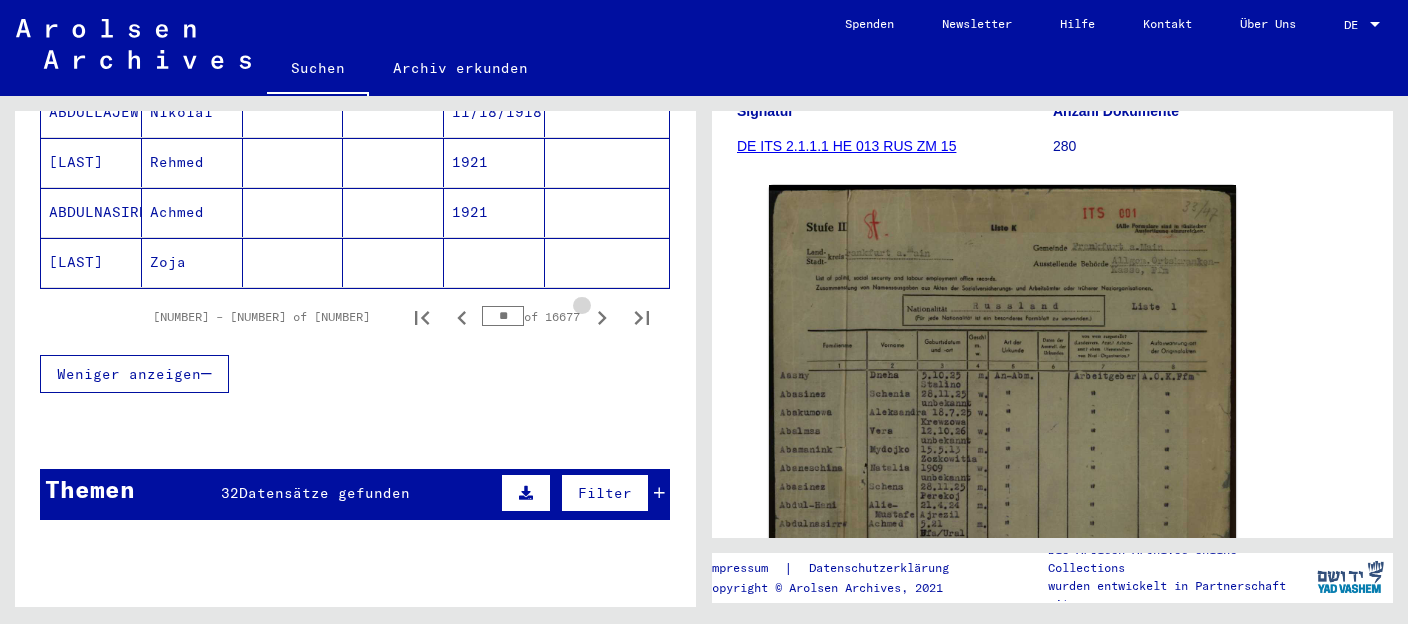 click 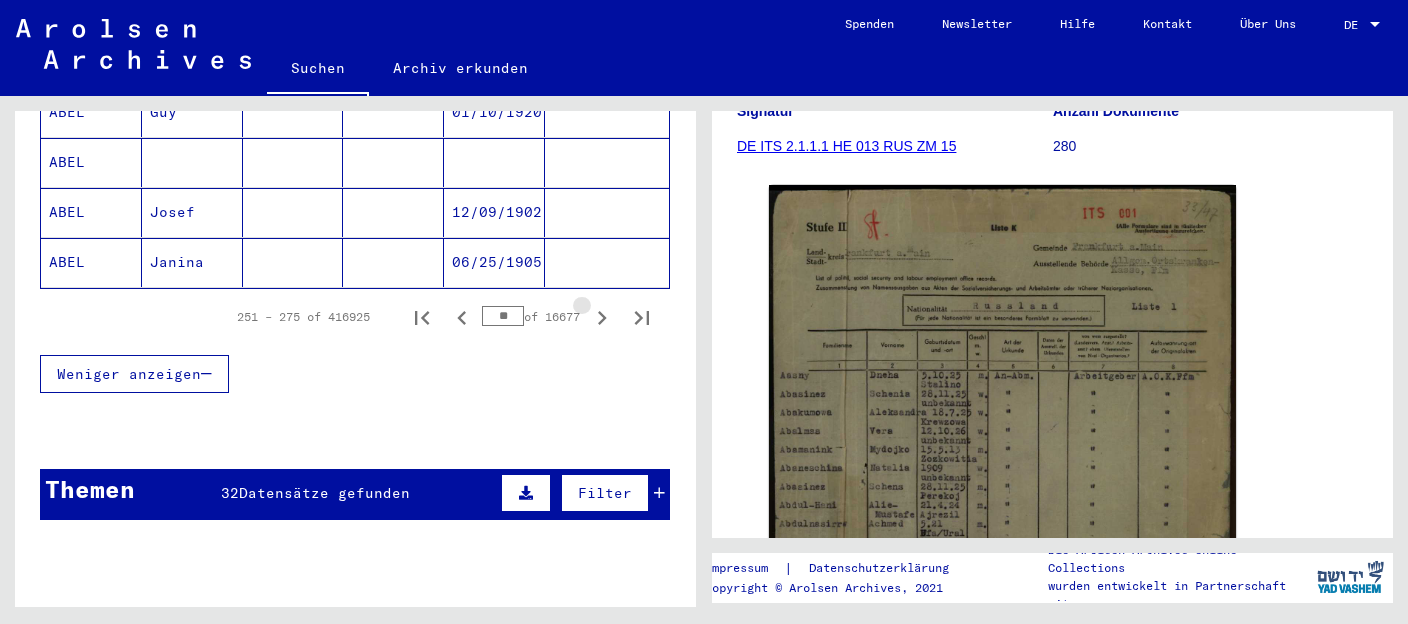 click 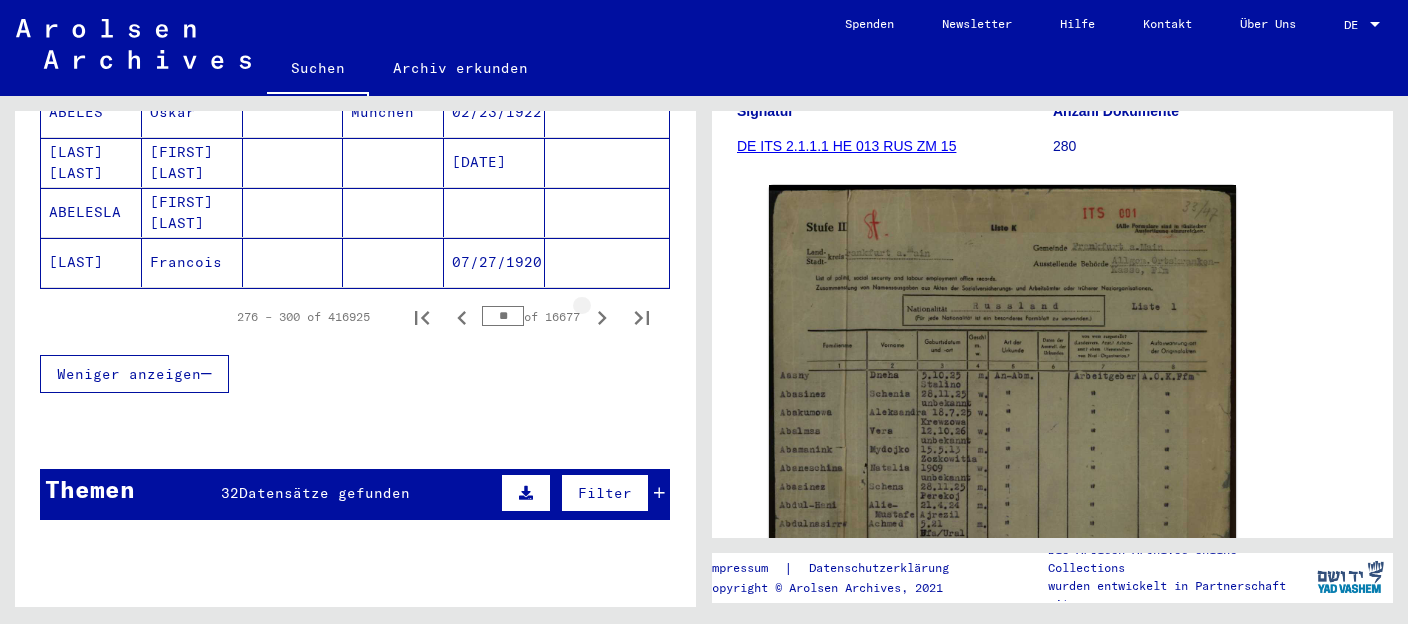 click 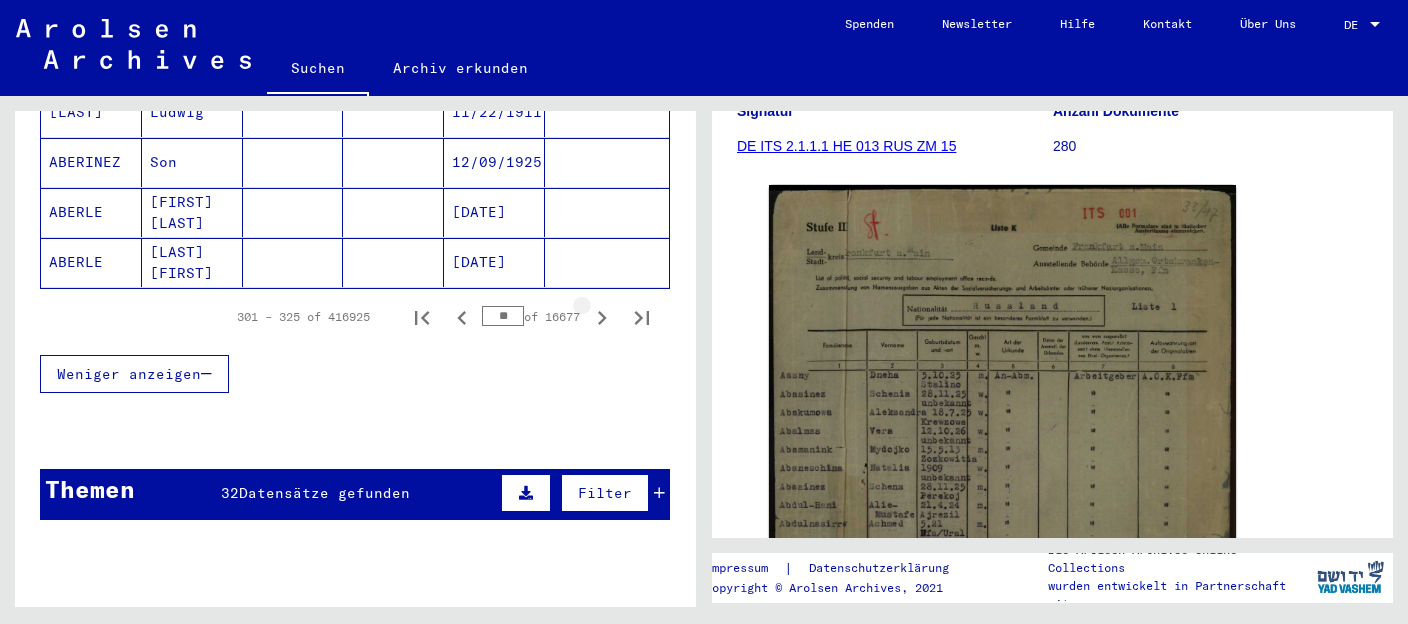 click 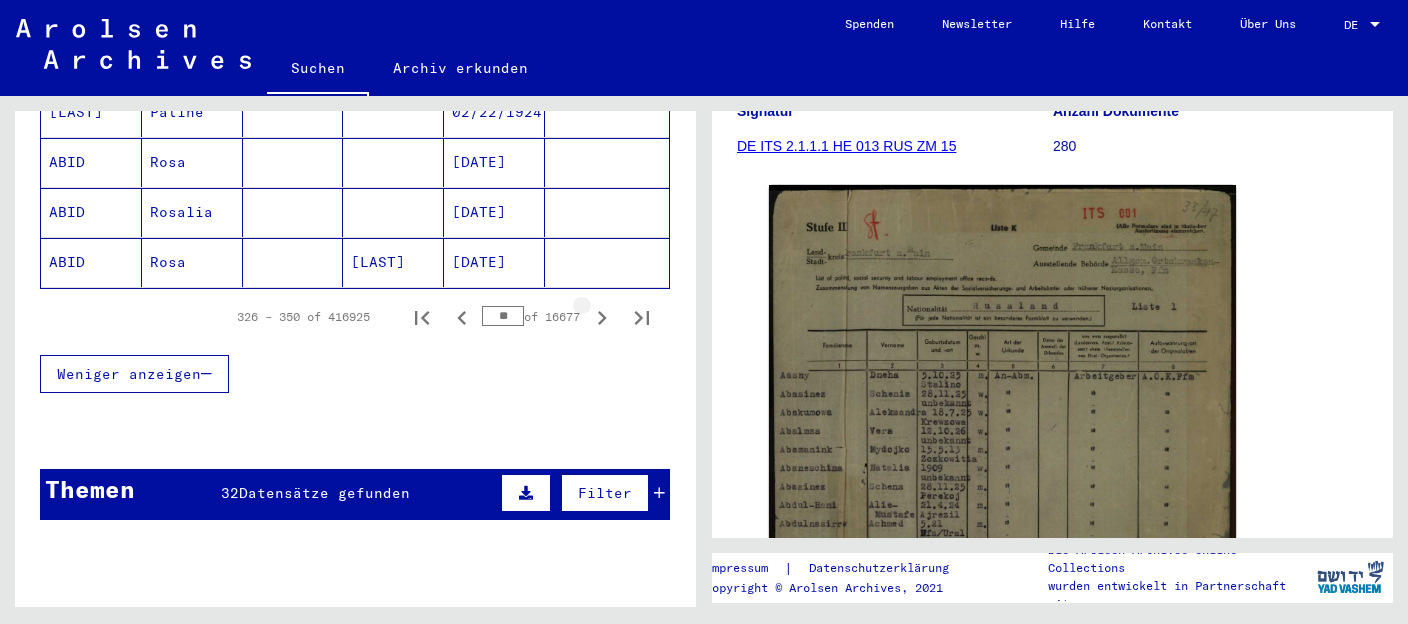 click 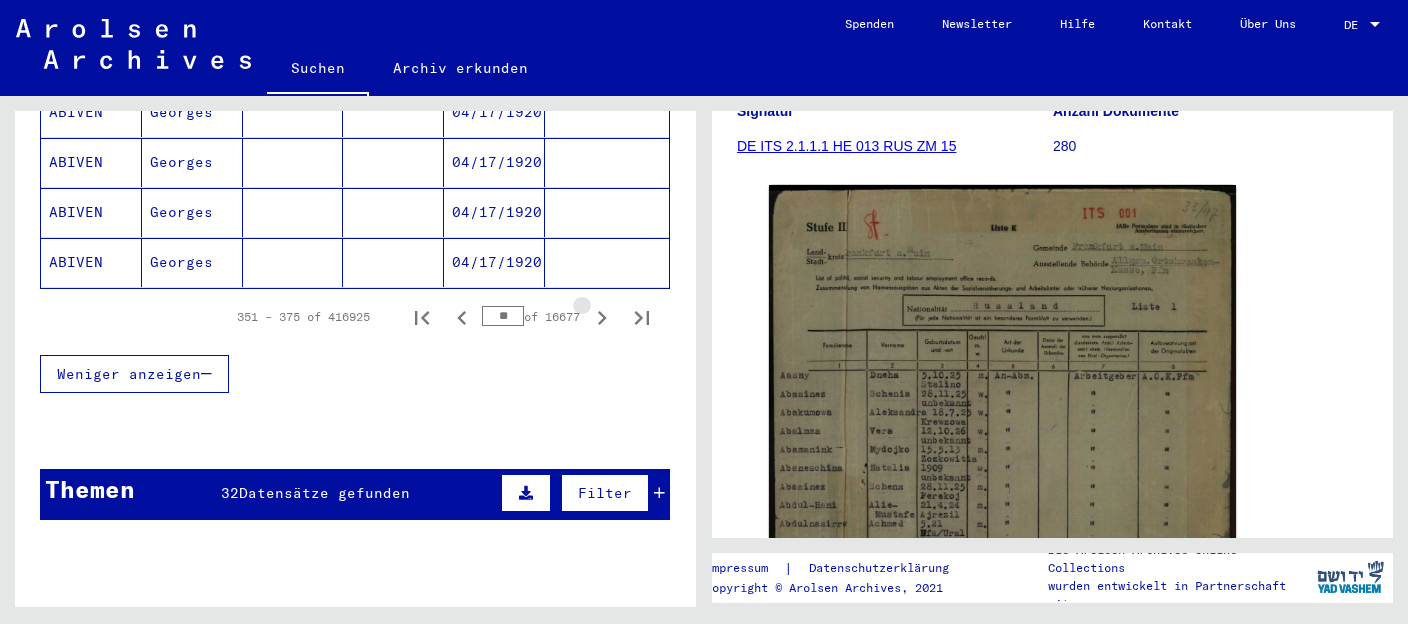 click 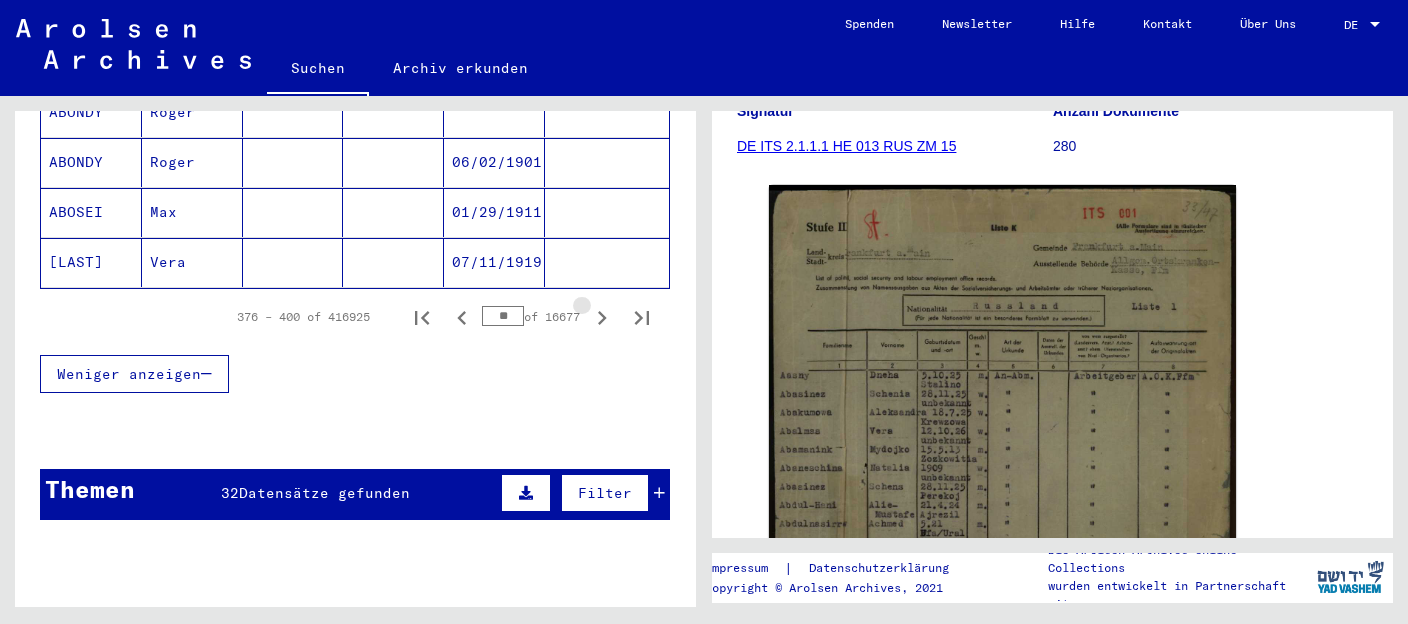 click 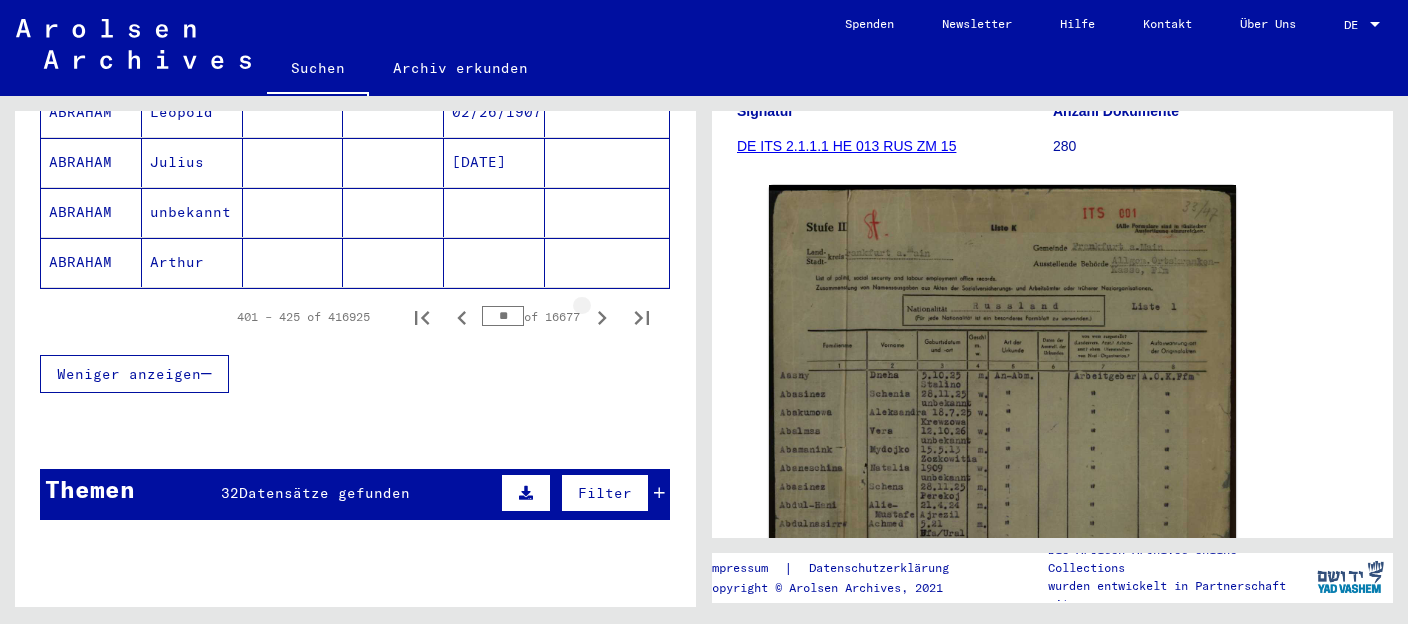 click 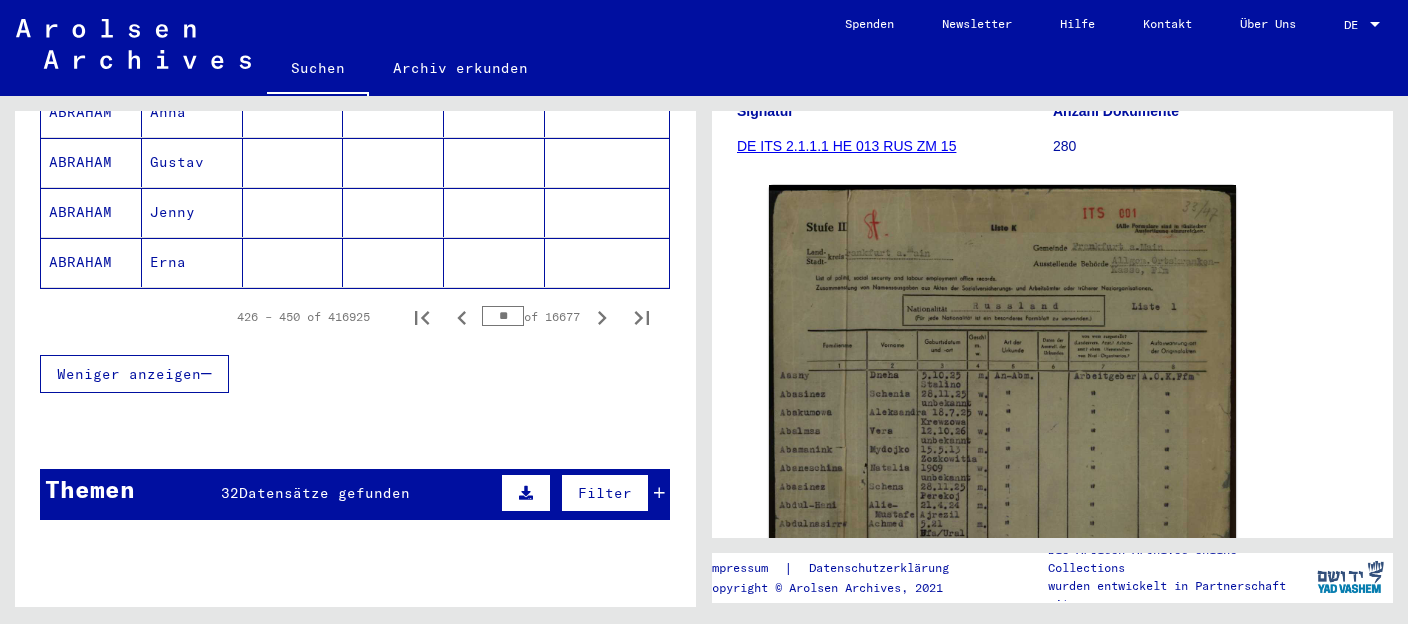 scroll, scrollTop: 1071, scrollLeft: 0, axis: vertical 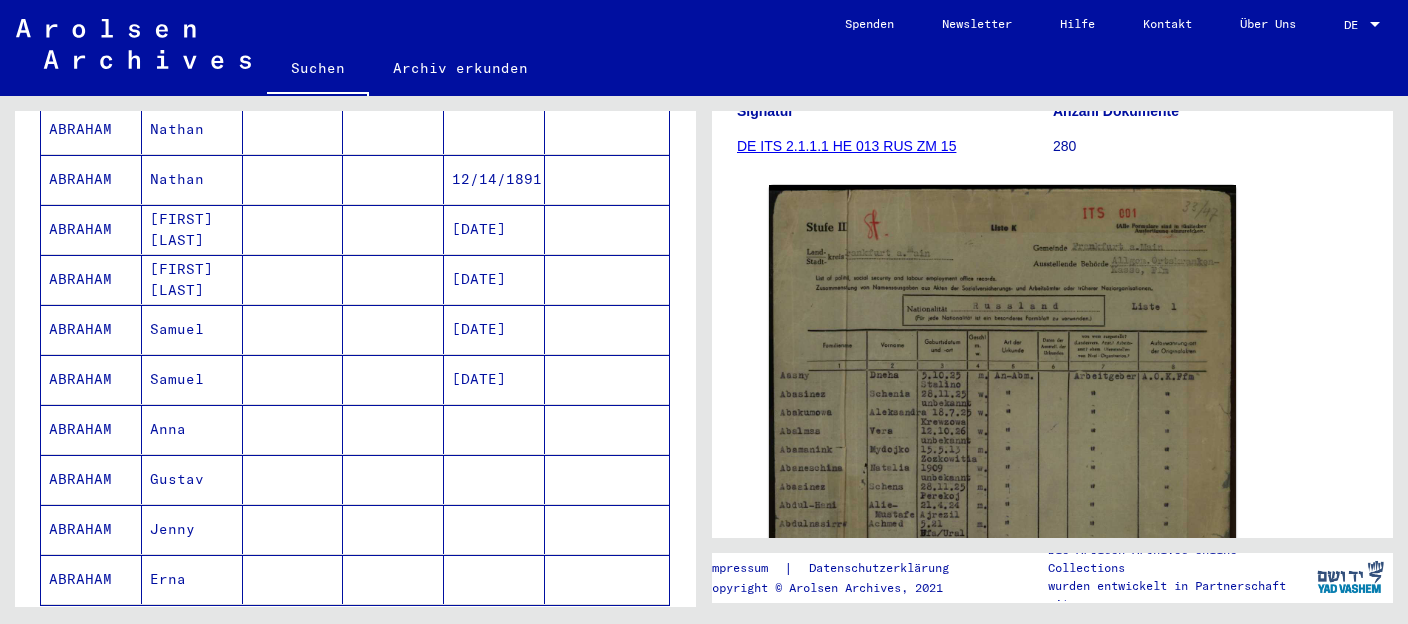 click on "[FIRST] [LAST]" at bounding box center [192, 329] 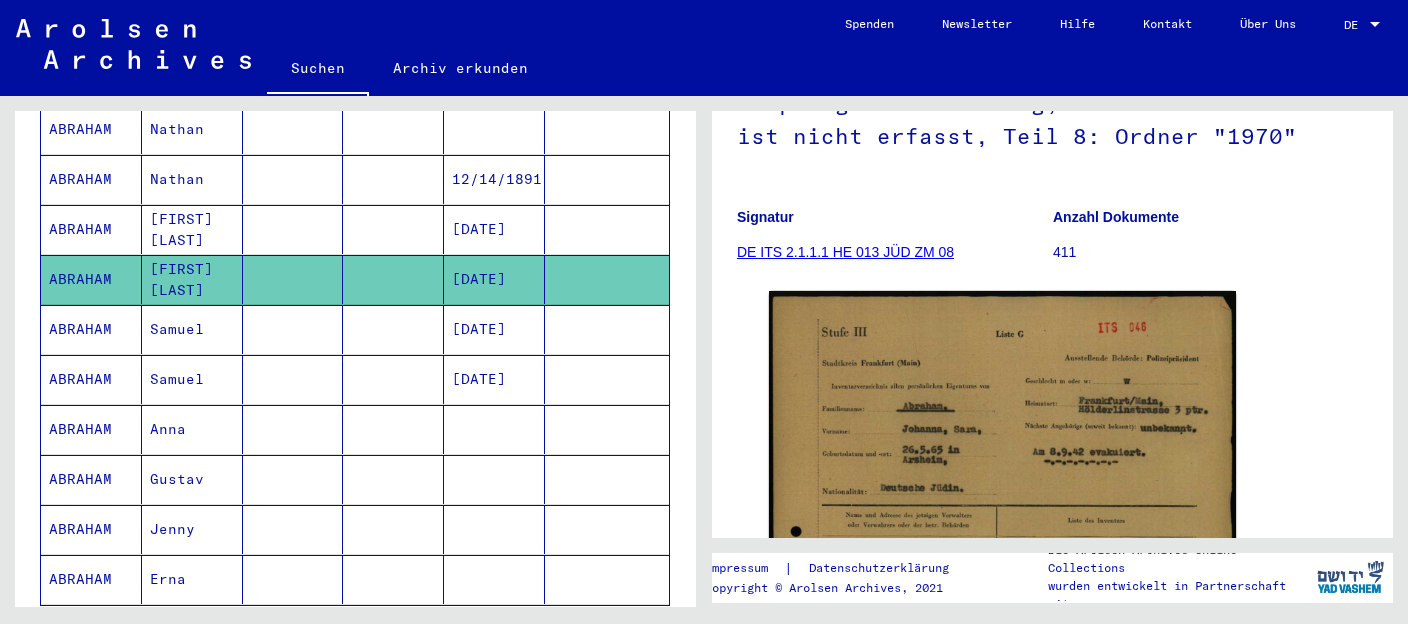 scroll, scrollTop: 528, scrollLeft: 0, axis: vertical 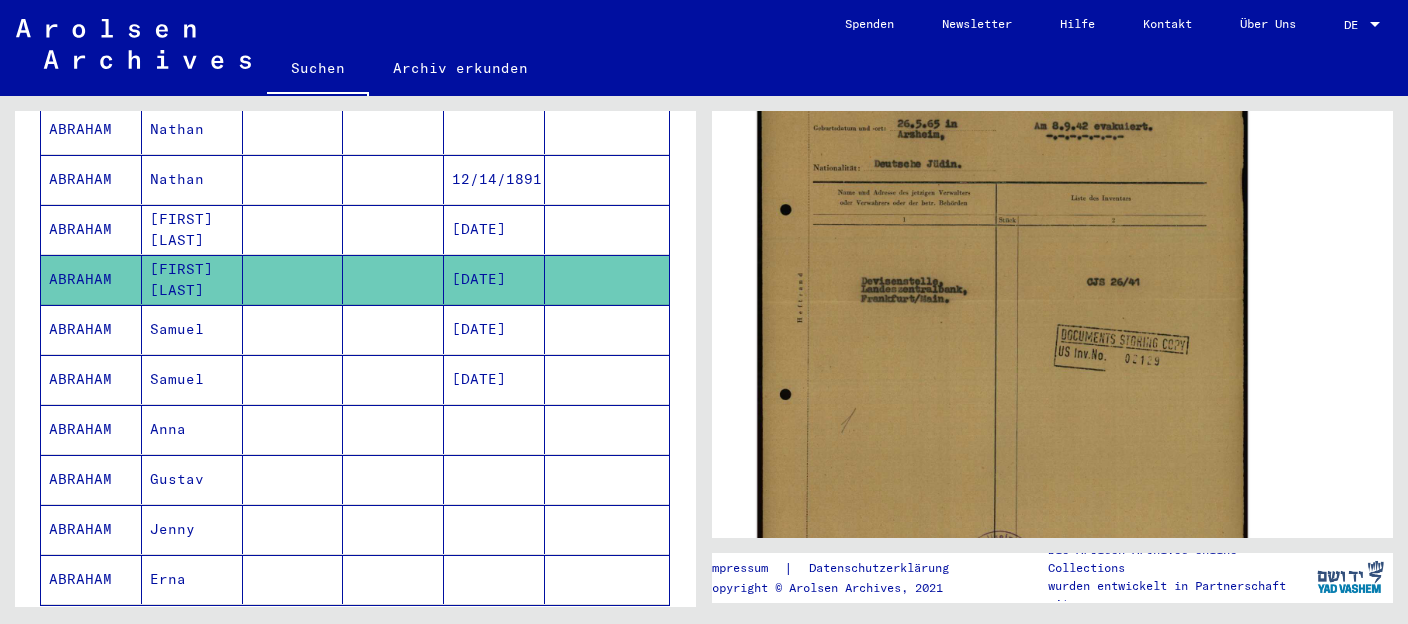 click 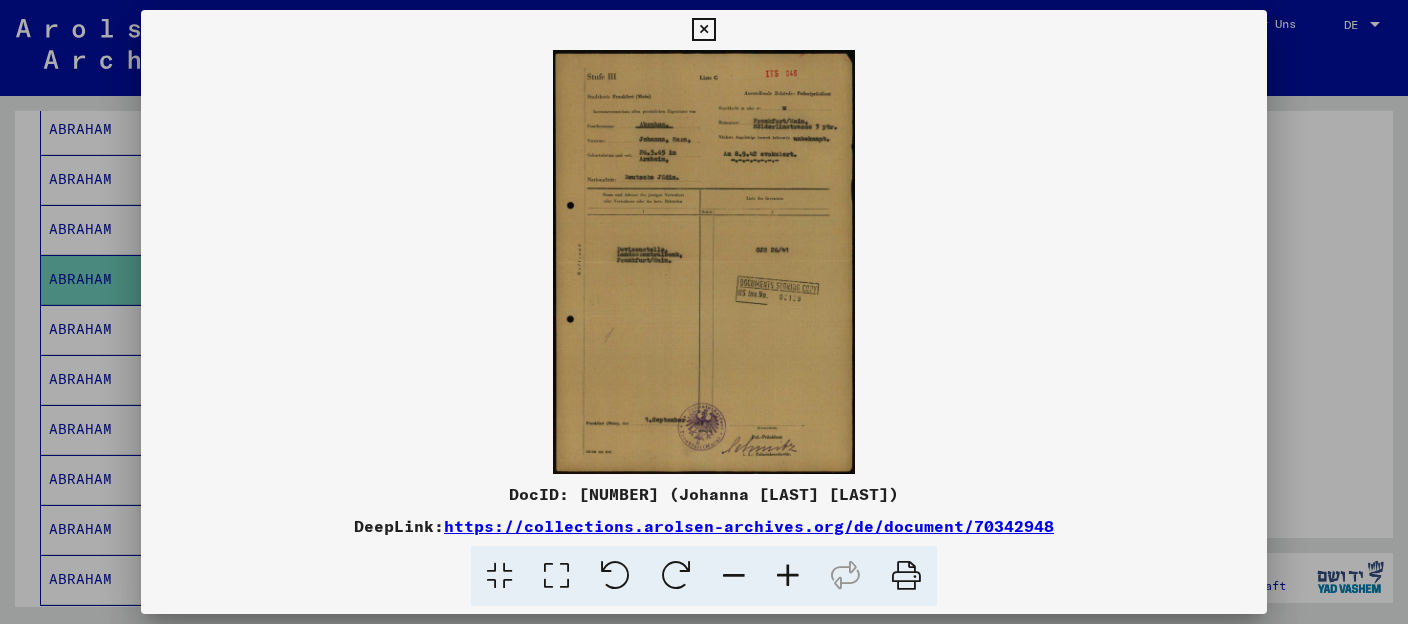 click at bounding box center (788, 576) 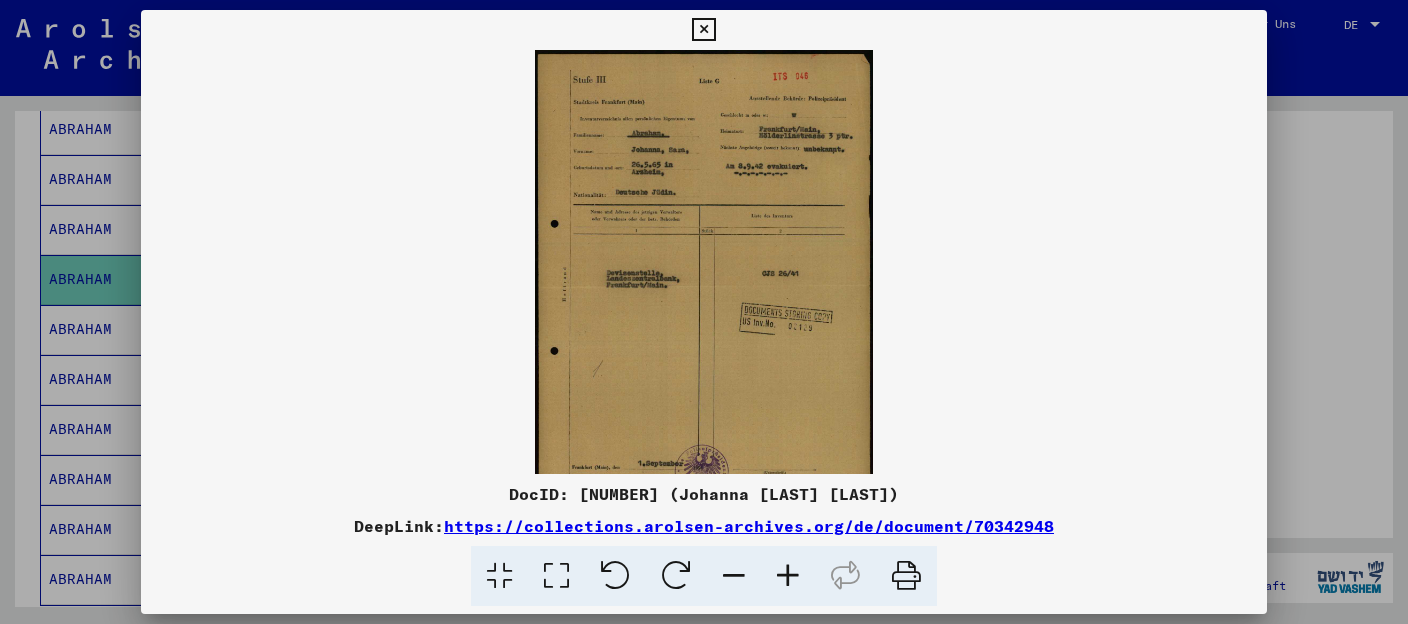 click at bounding box center [788, 576] 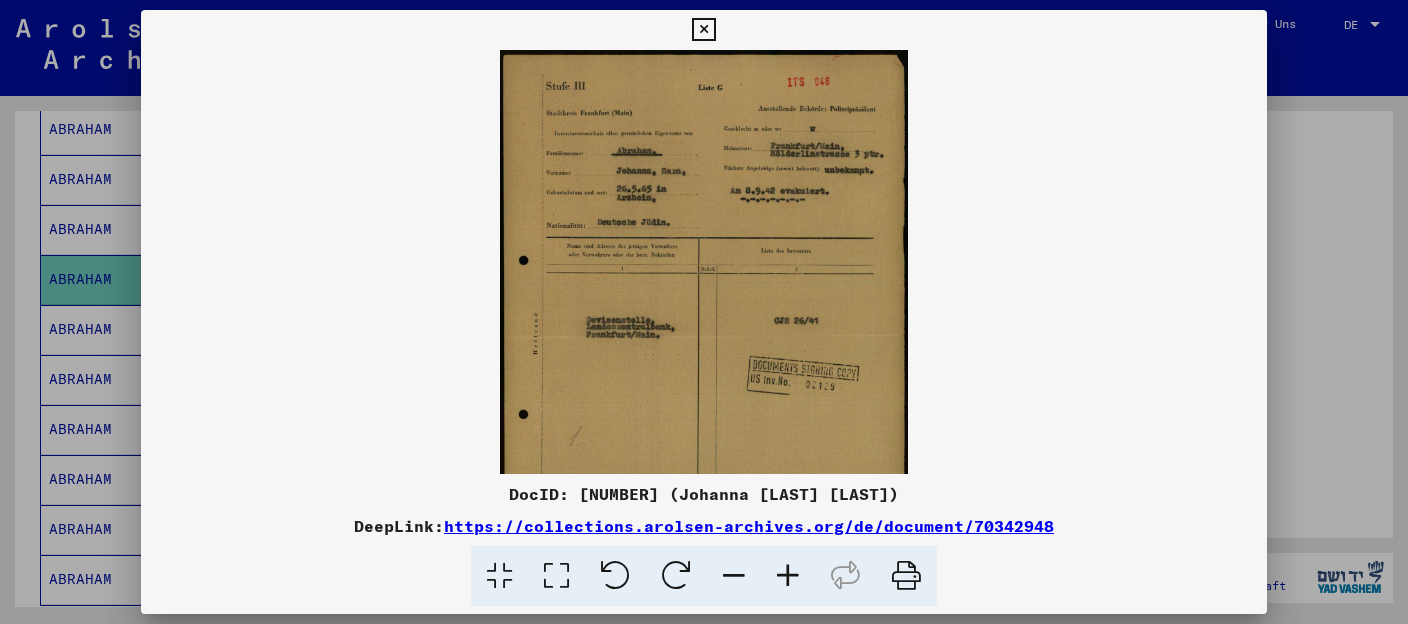click at bounding box center (788, 576) 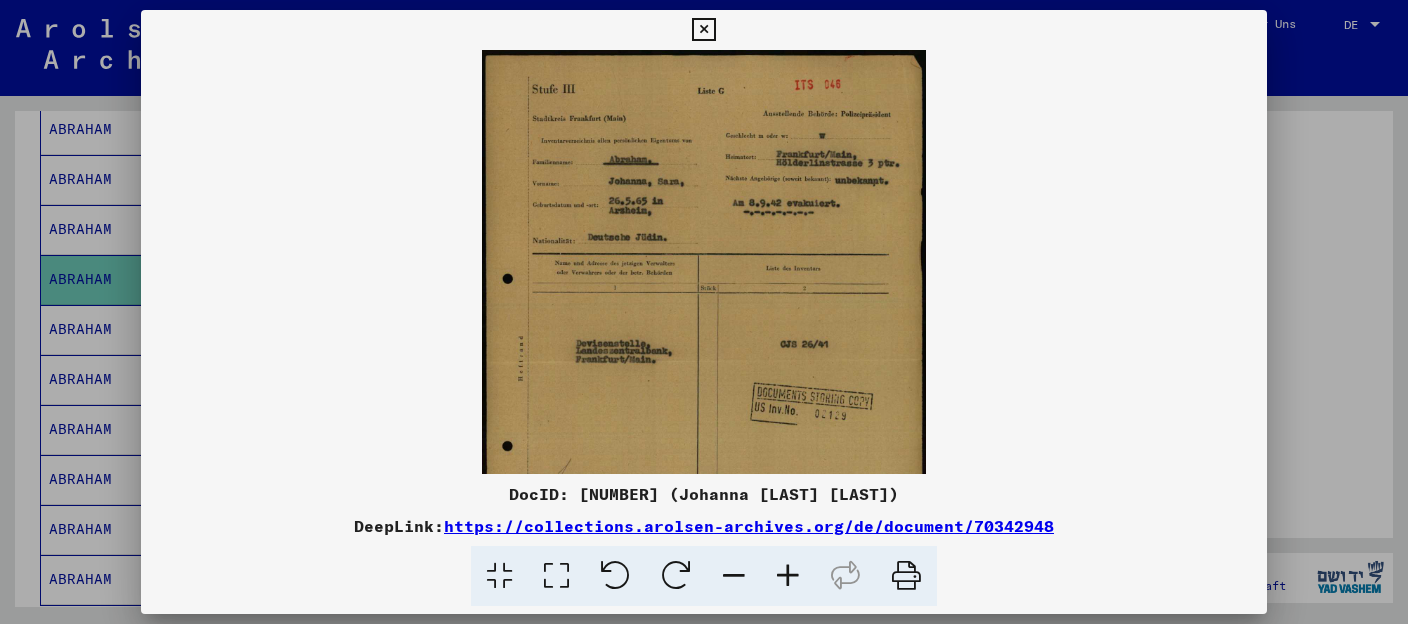 click at bounding box center [788, 576] 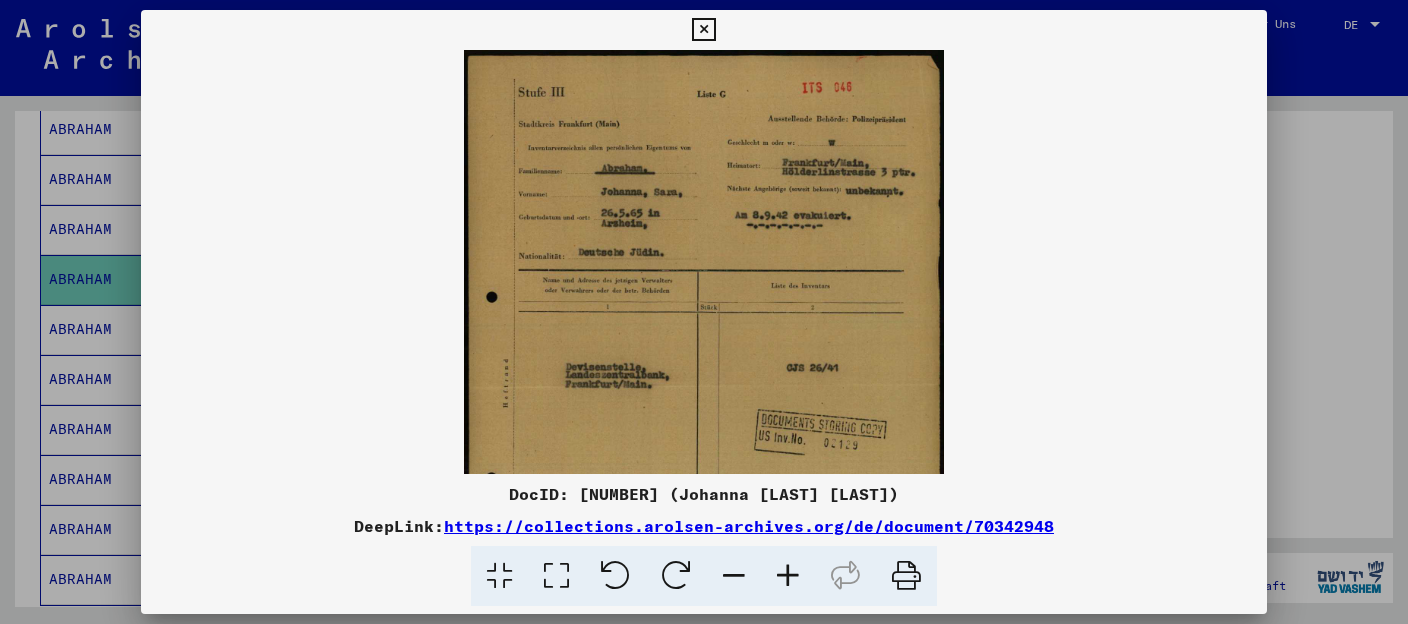 click at bounding box center [788, 576] 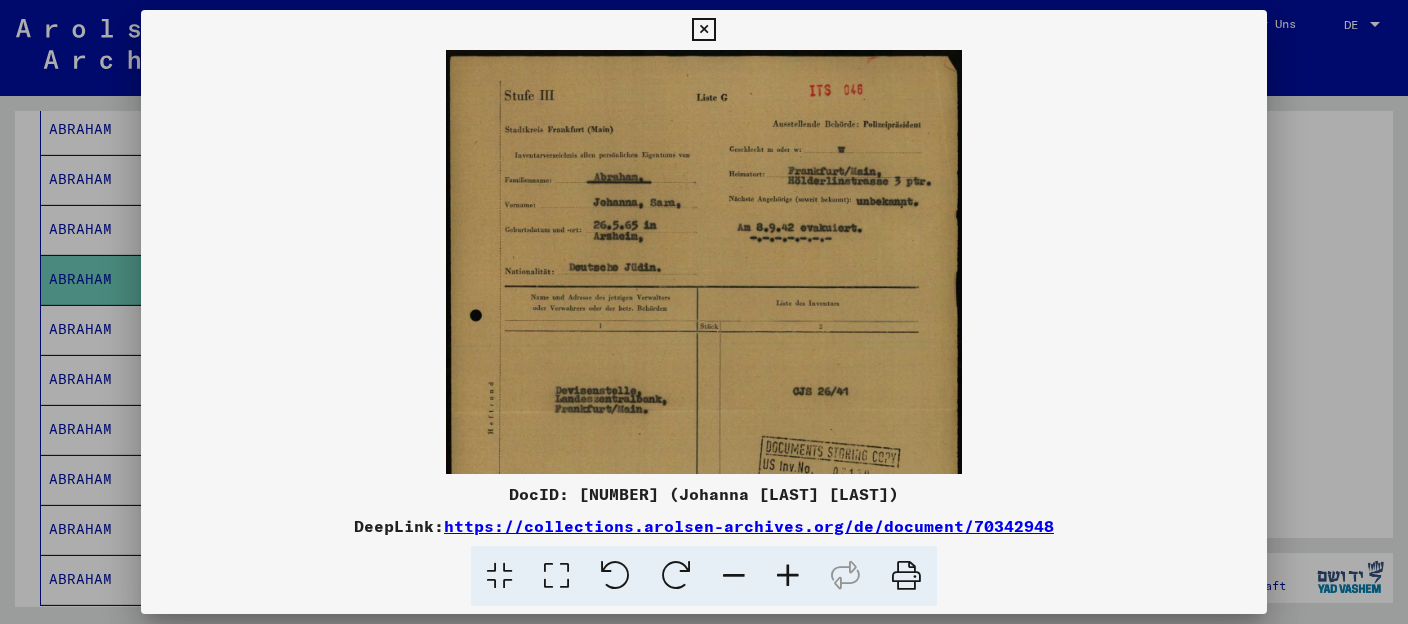 click at bounding box center (788, 576) 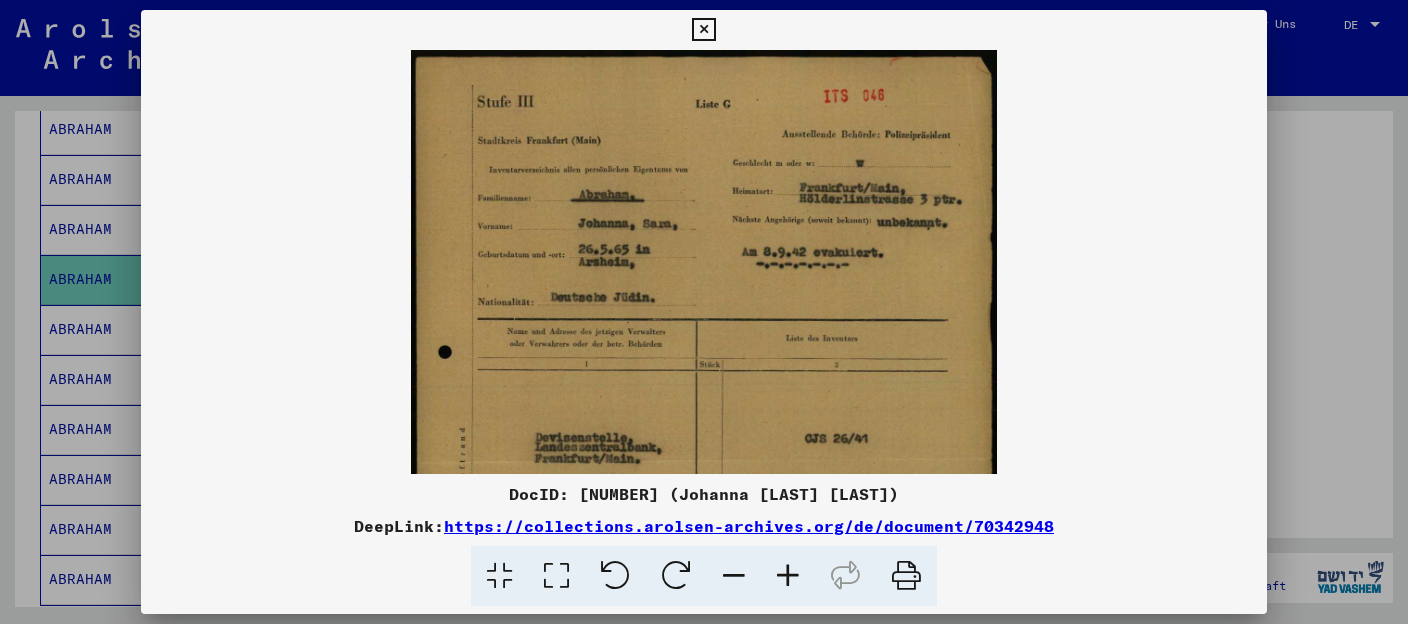 click at bounding box center (788, 576) 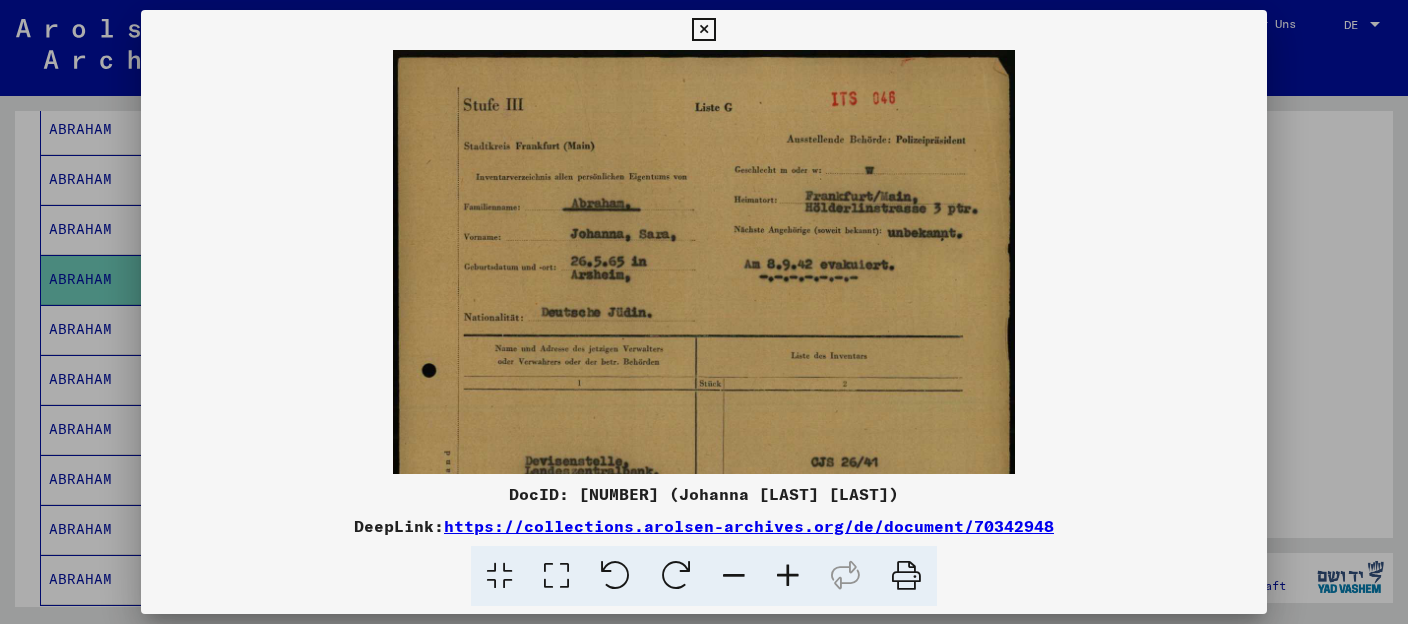 click at bounding box center (788, 576) 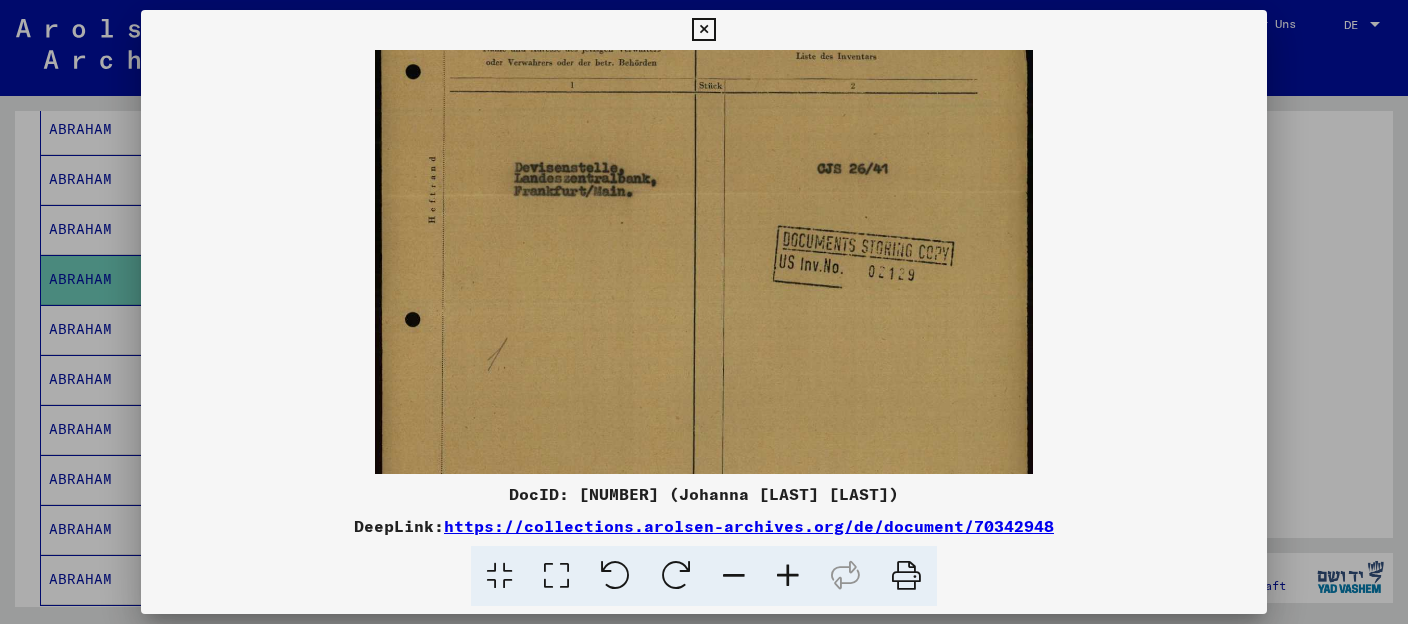 scroll, scrollTop: 365, scrollLeft: 0, axis: vertical 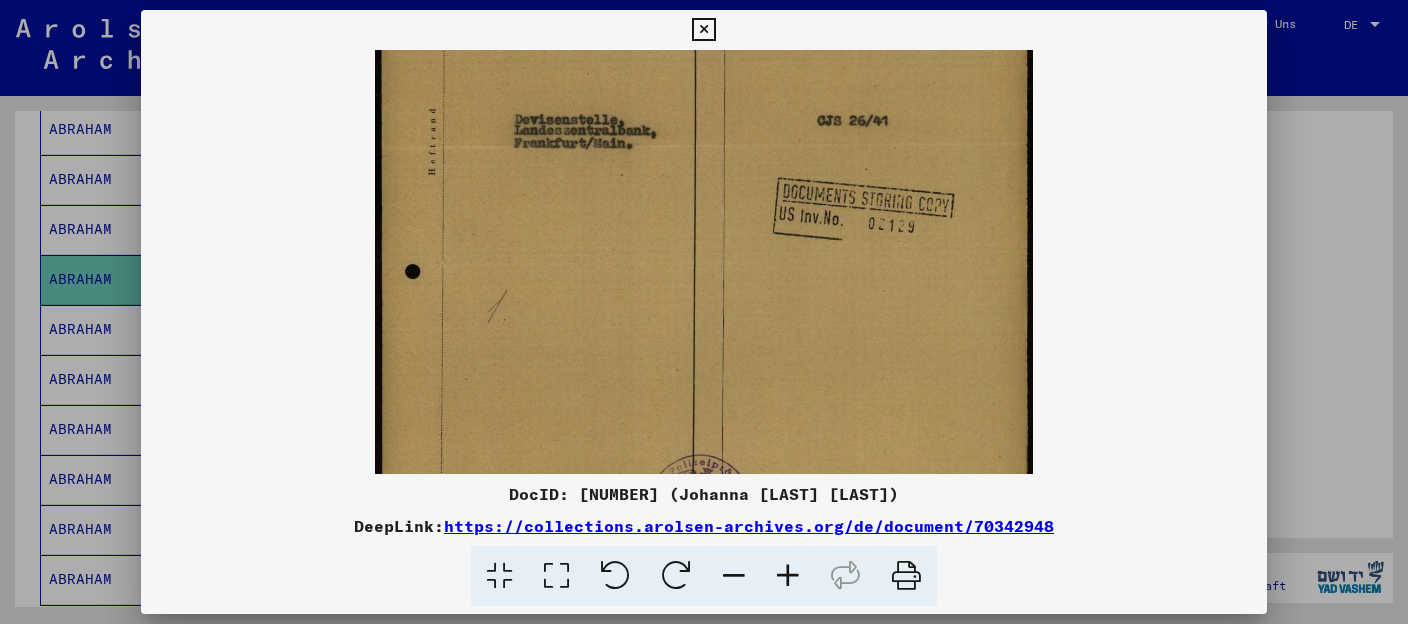 drag, startPoint x: 866, startPoint y: 406, endPoint x: 810, endPoint y: 41, distance: 369.2709 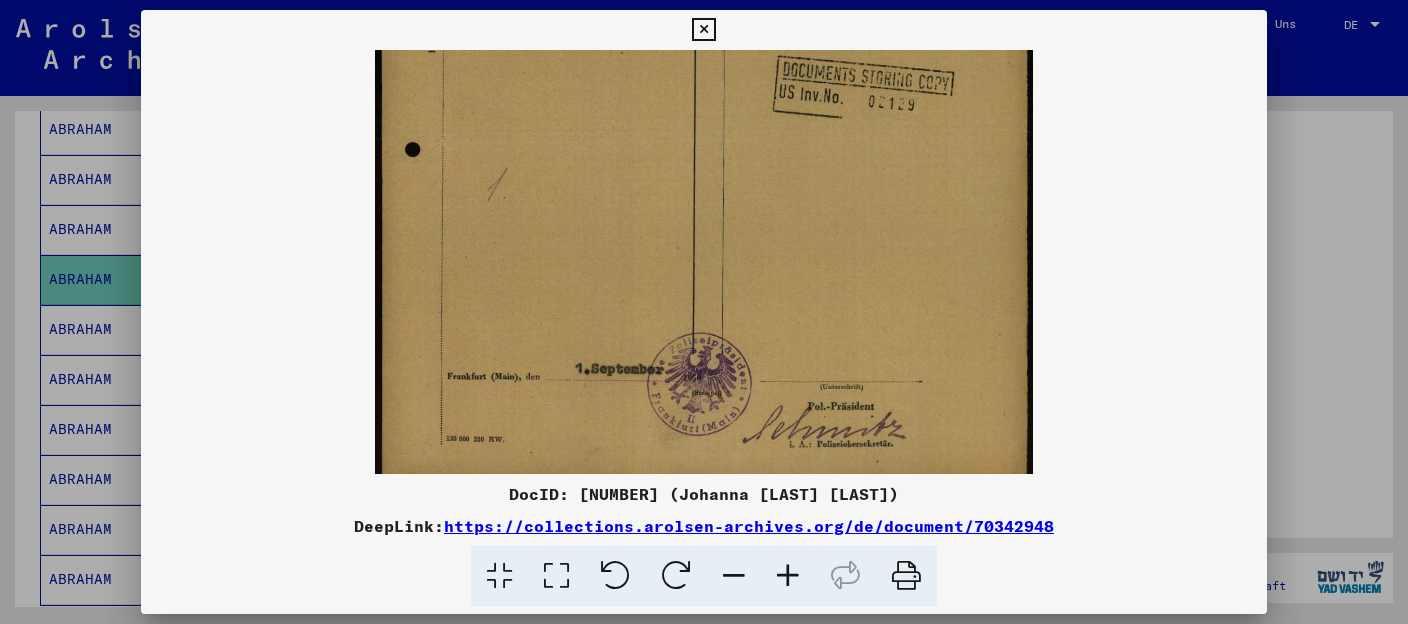 scroll, scrollTop: 494, scrollLeft: 0, axis: vertical 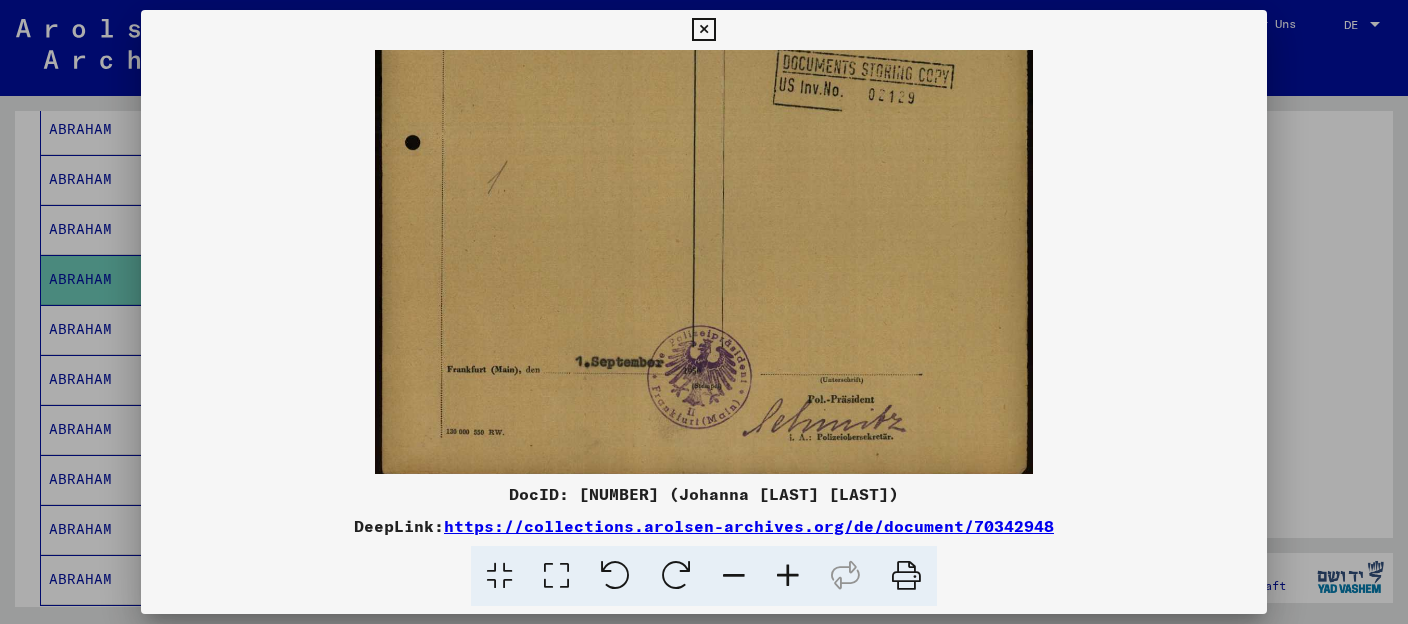 drag, startPoint x: 825, startPoint y: 384, endPoint x: 843, endPoint y: 255, distance: 130.24976 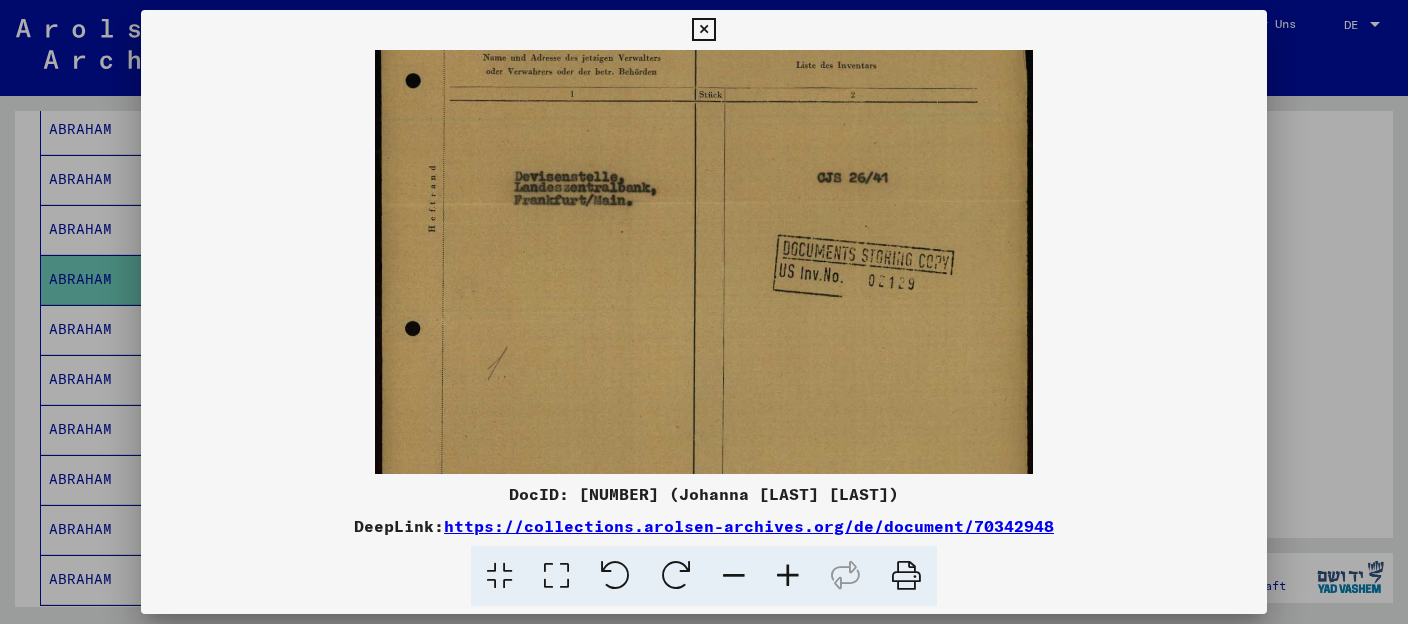 scroll, scrollTop: 296, scrollLeft: 0, axis: vertical 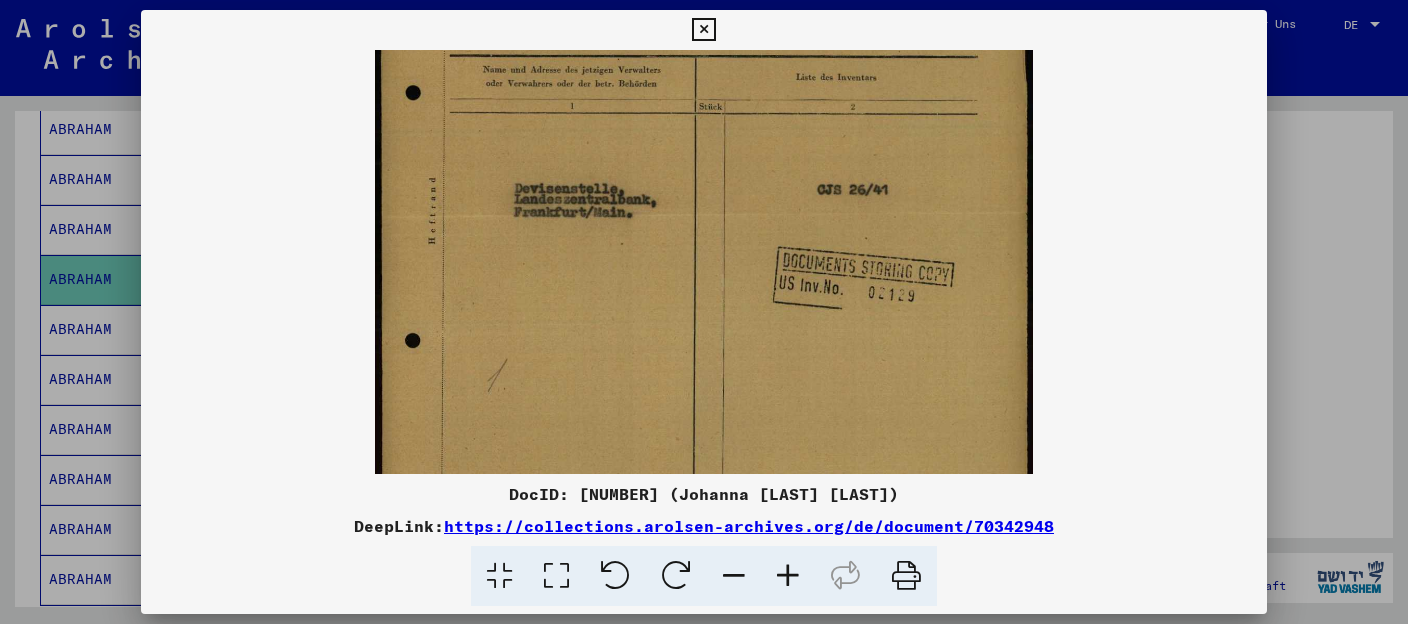 drag, startPoint x: 830, startPoint y: 219, endPoint x: 835, endPoint y: 417, distance: 198.06313 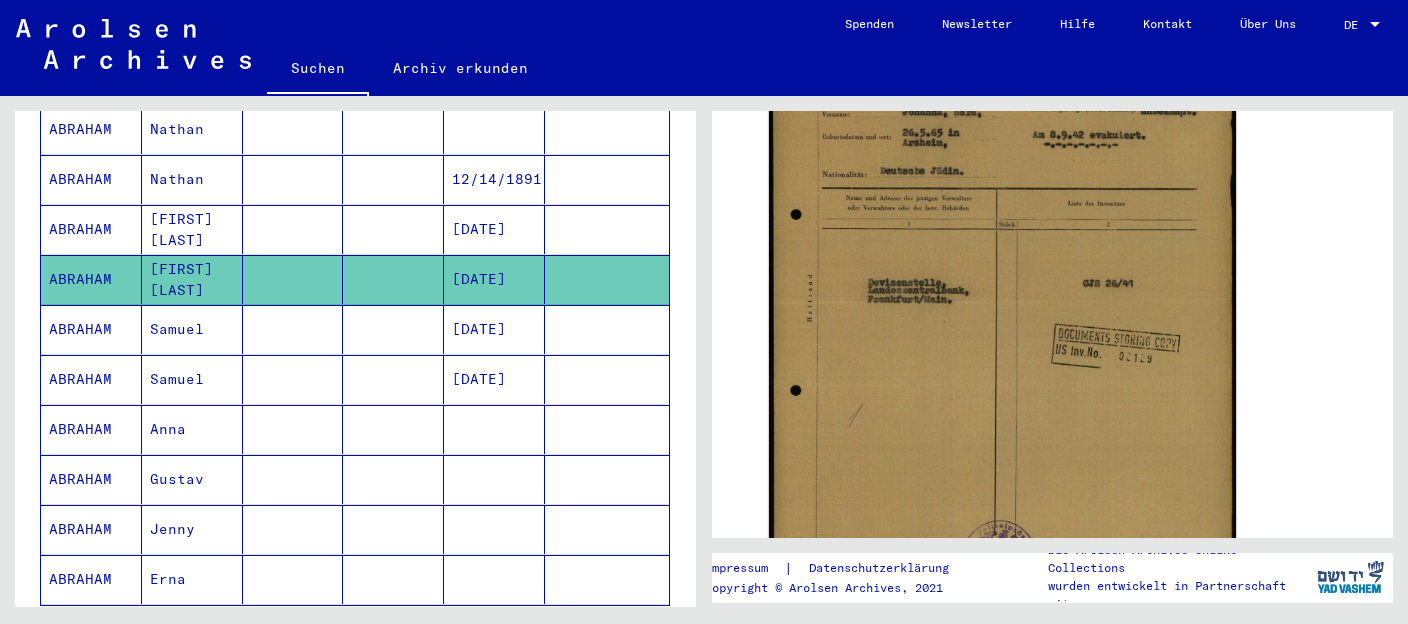scroll, scrollTop: 1282, scrollLeft: 0, axis: vertical 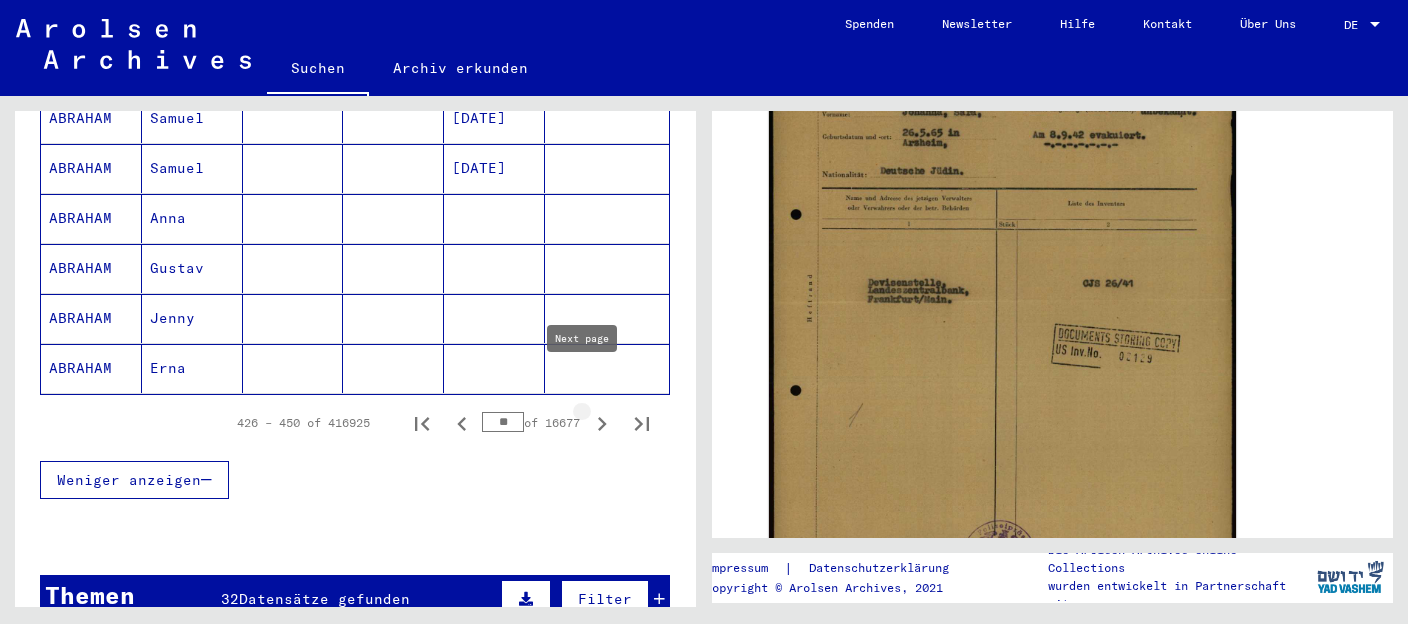 click 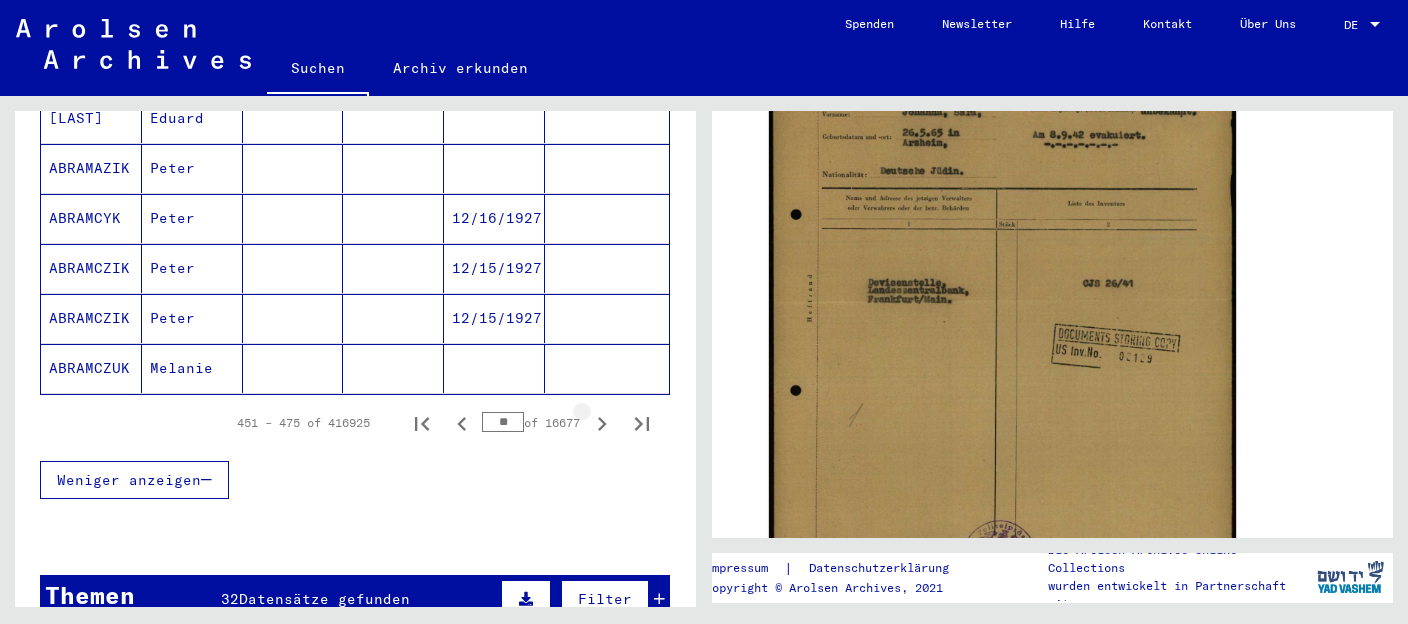 click 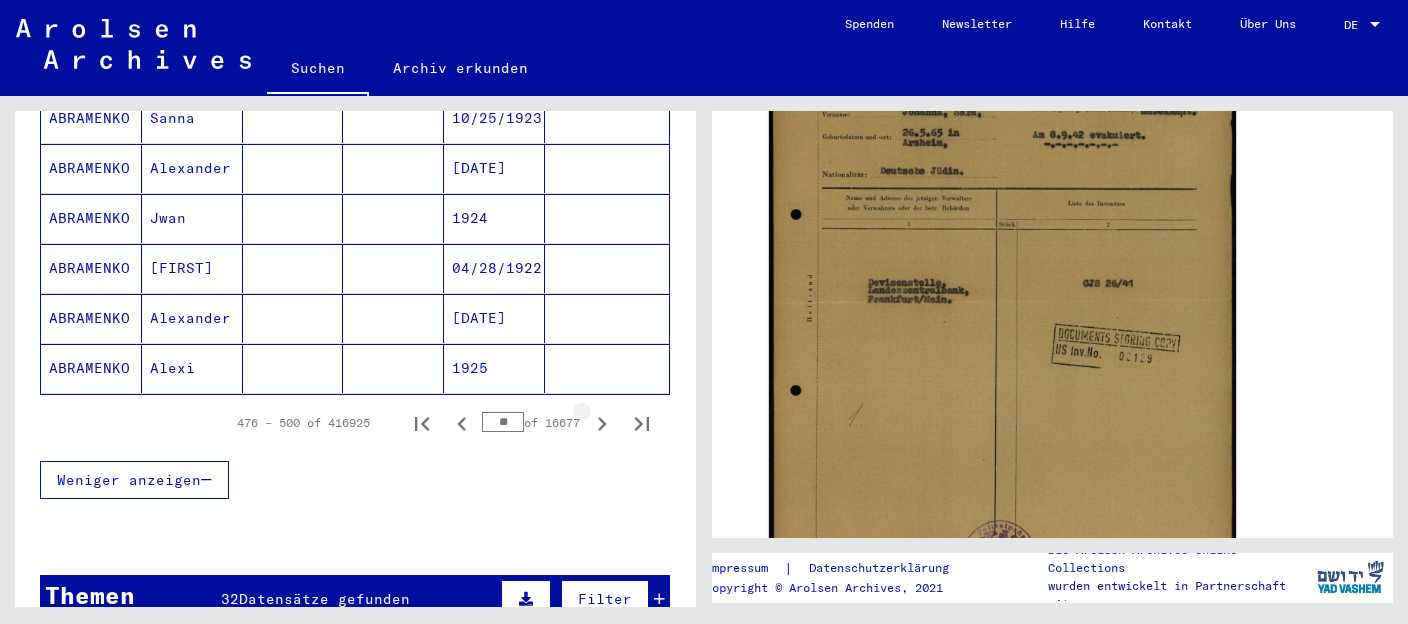 click 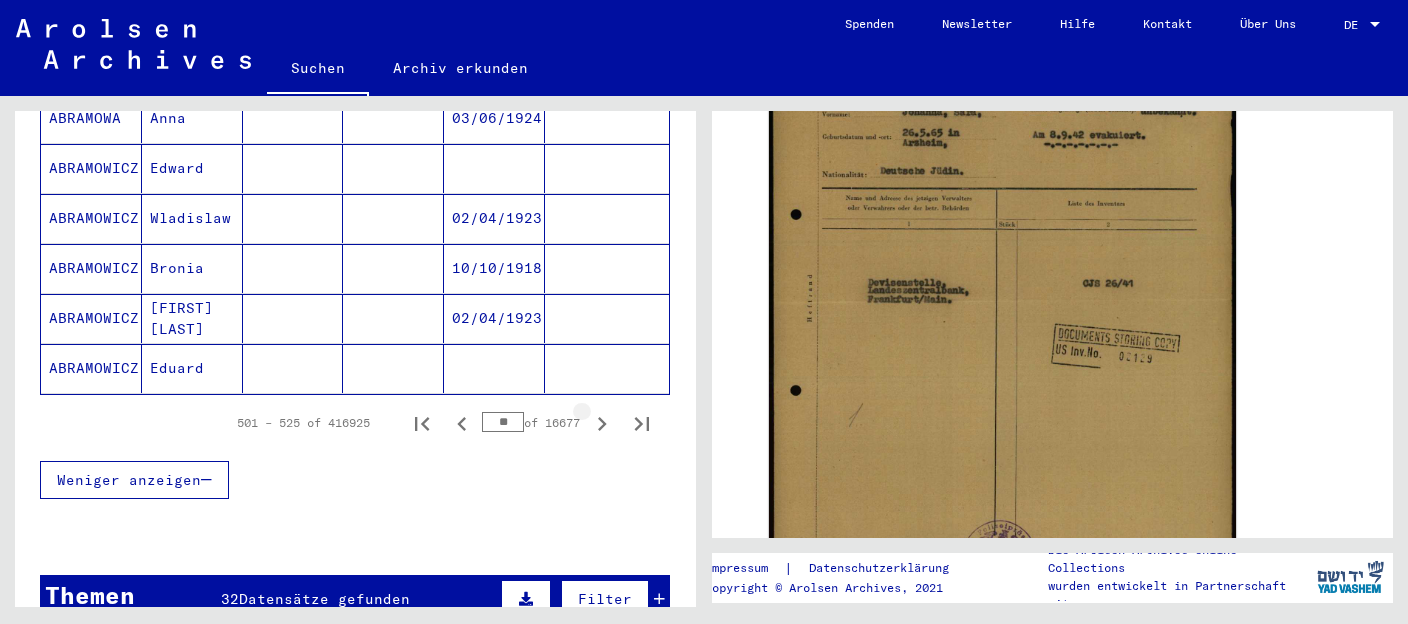 click 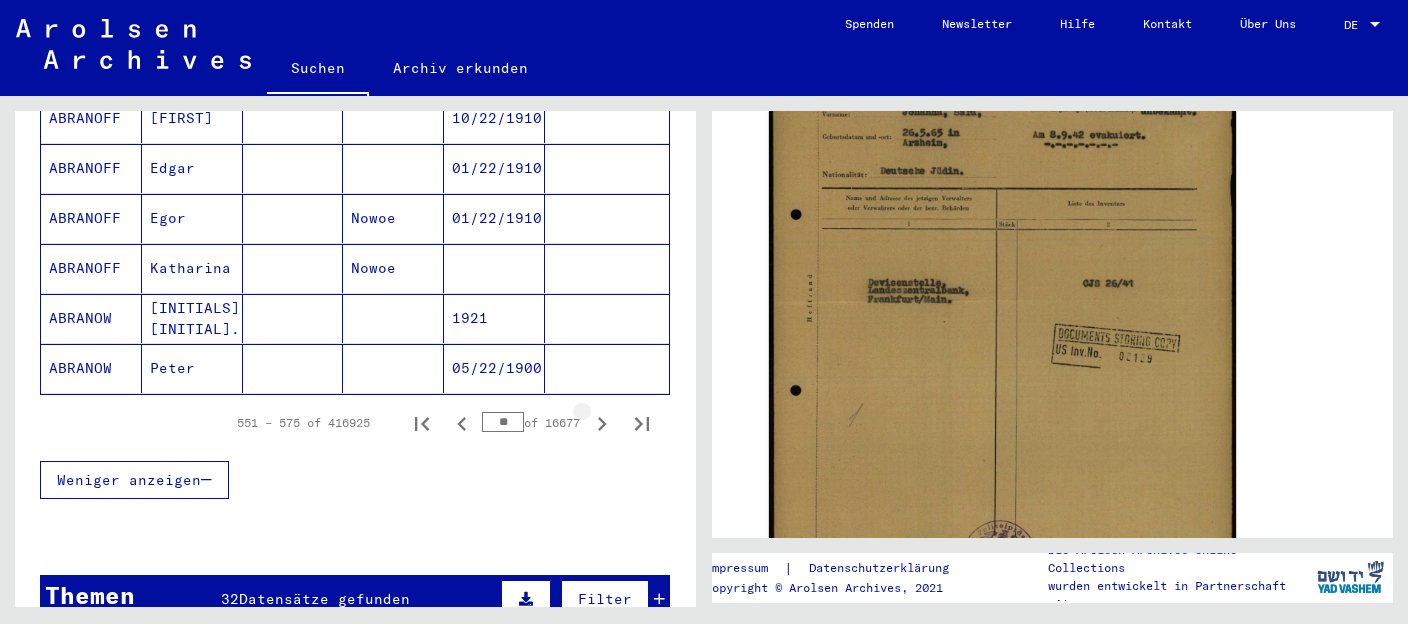 click 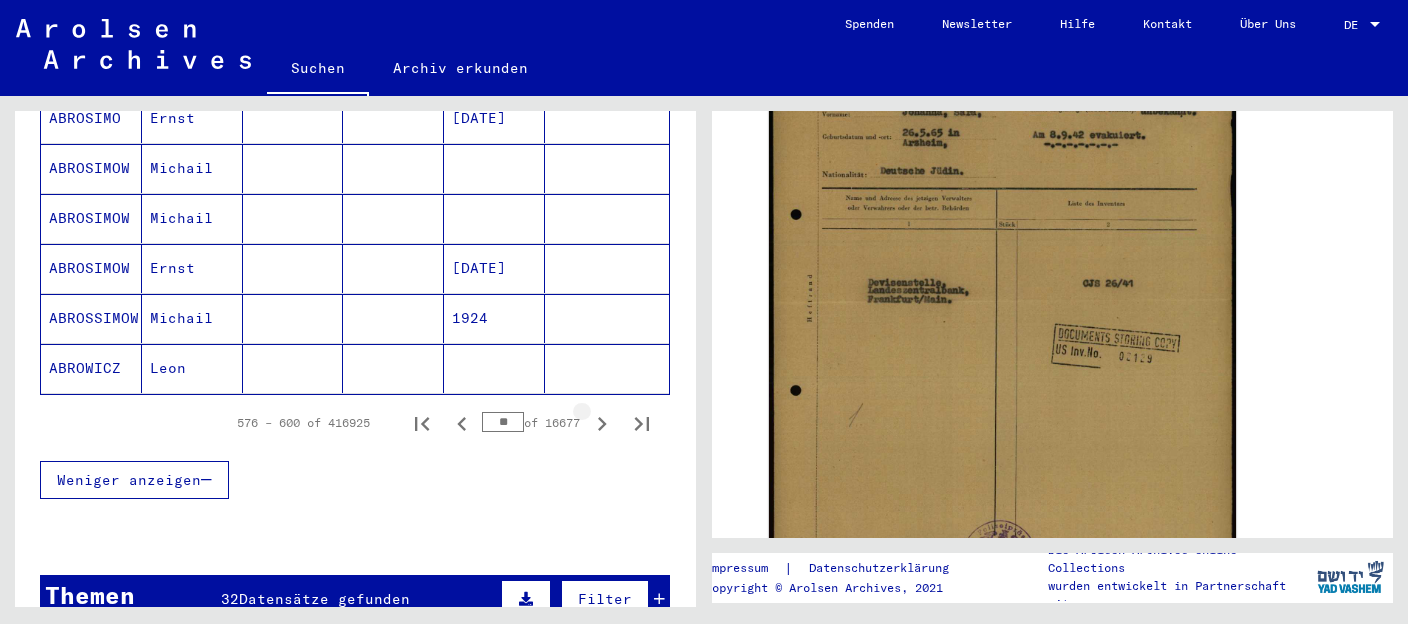 click 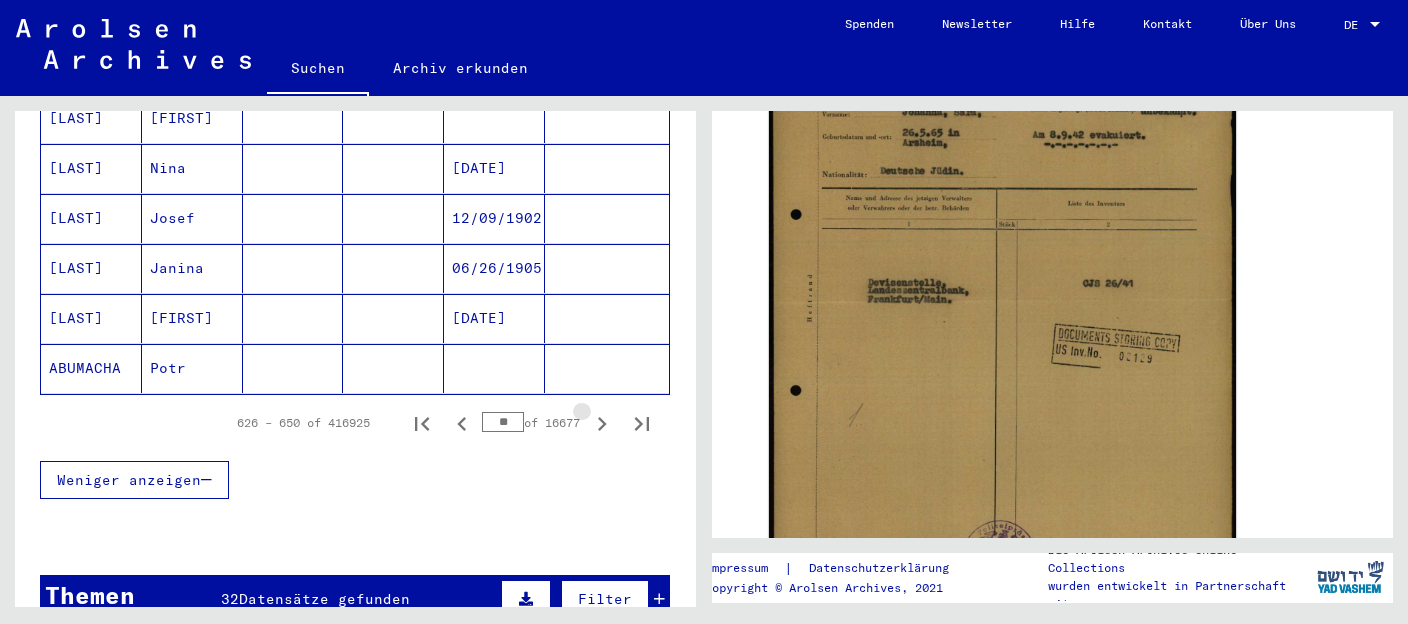 click 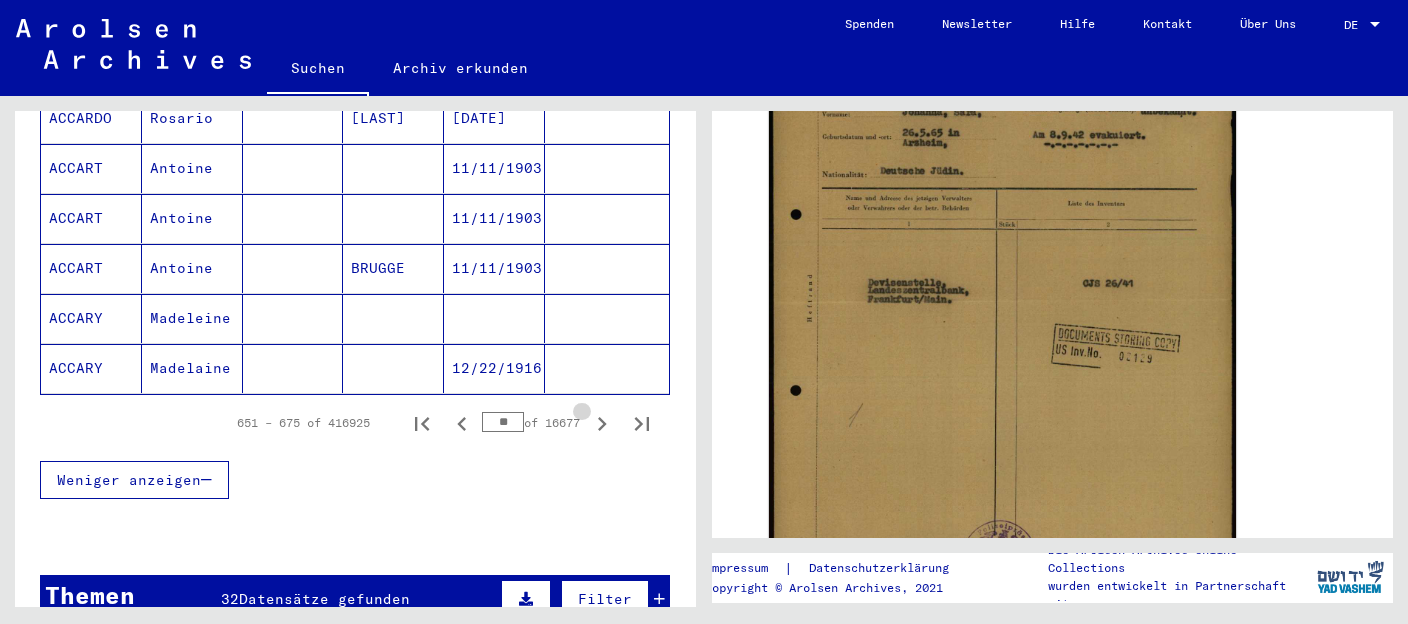 click 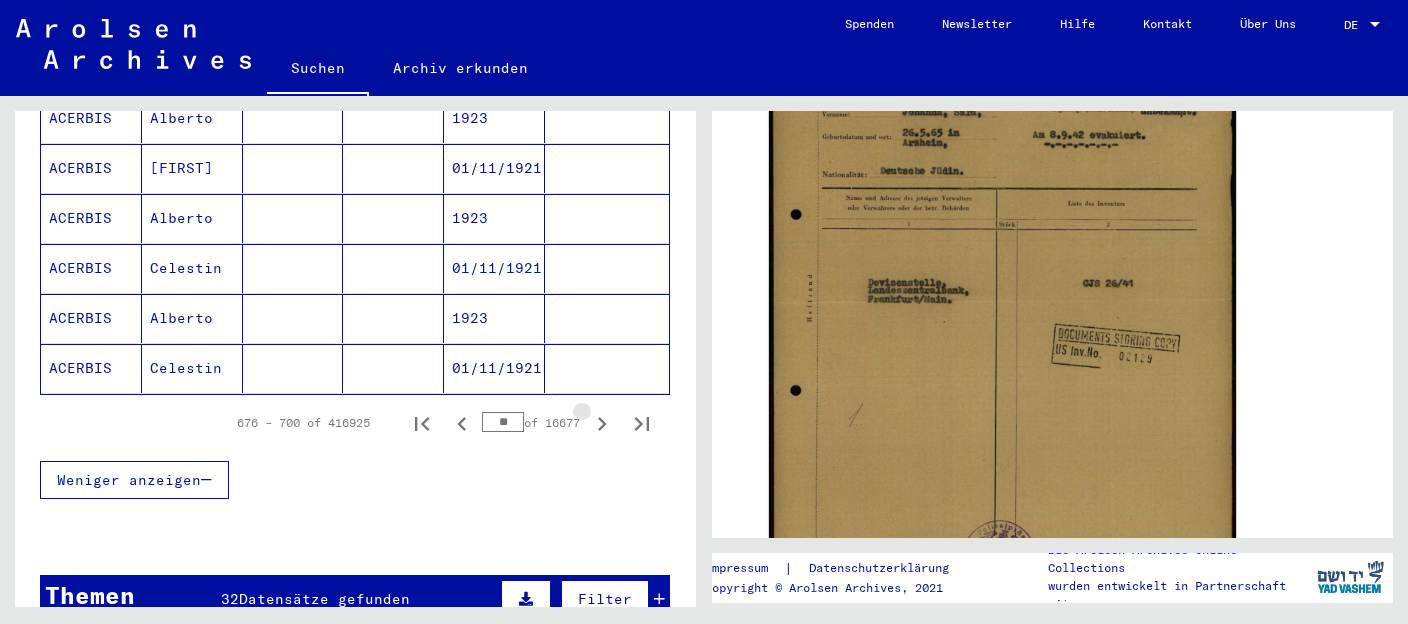 click 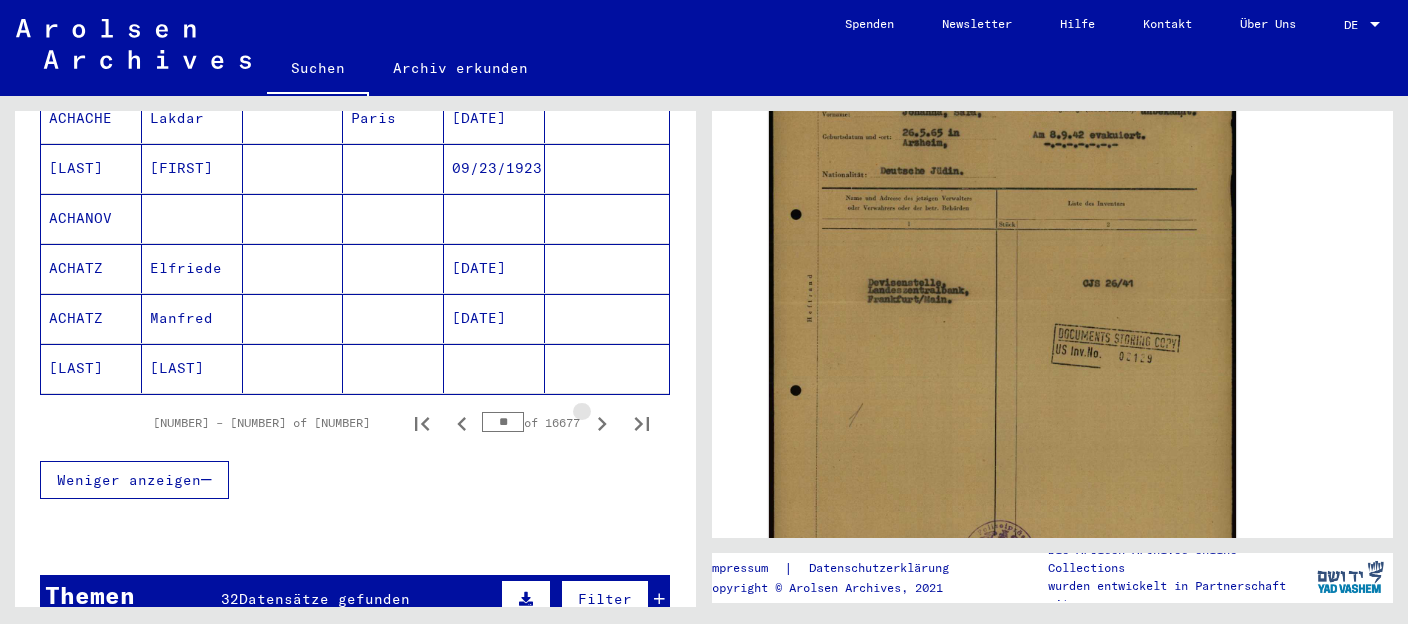 click 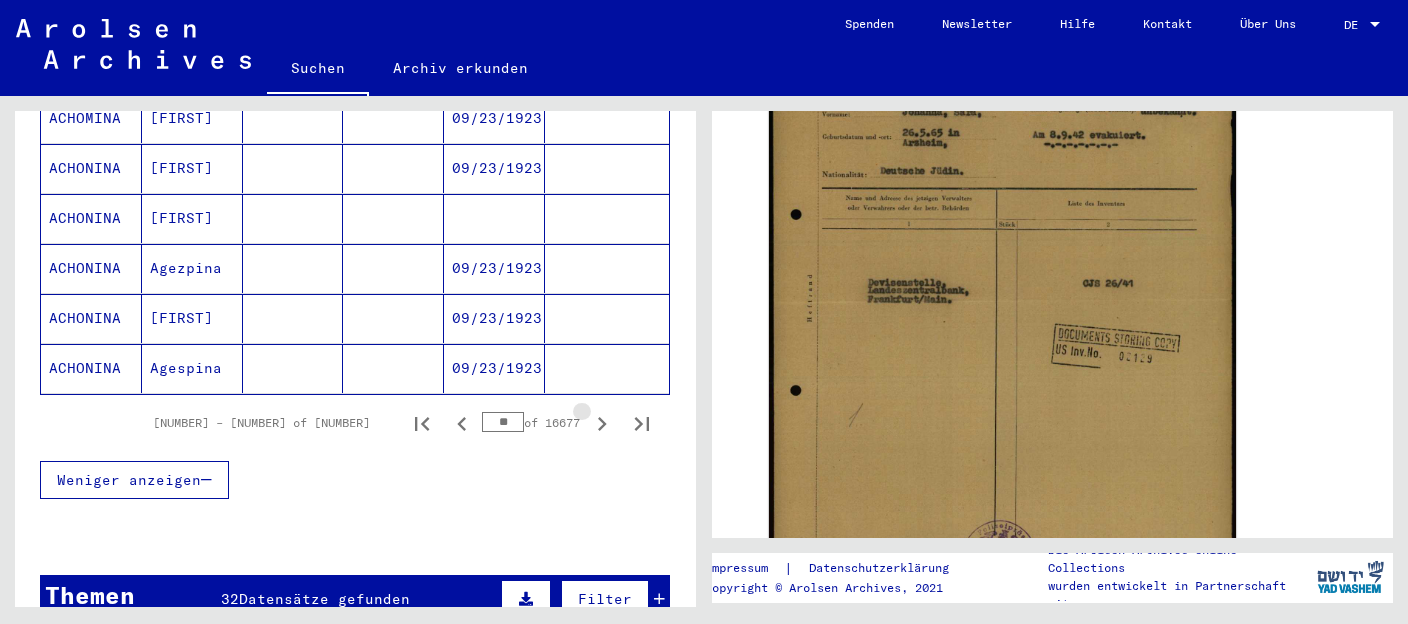 click 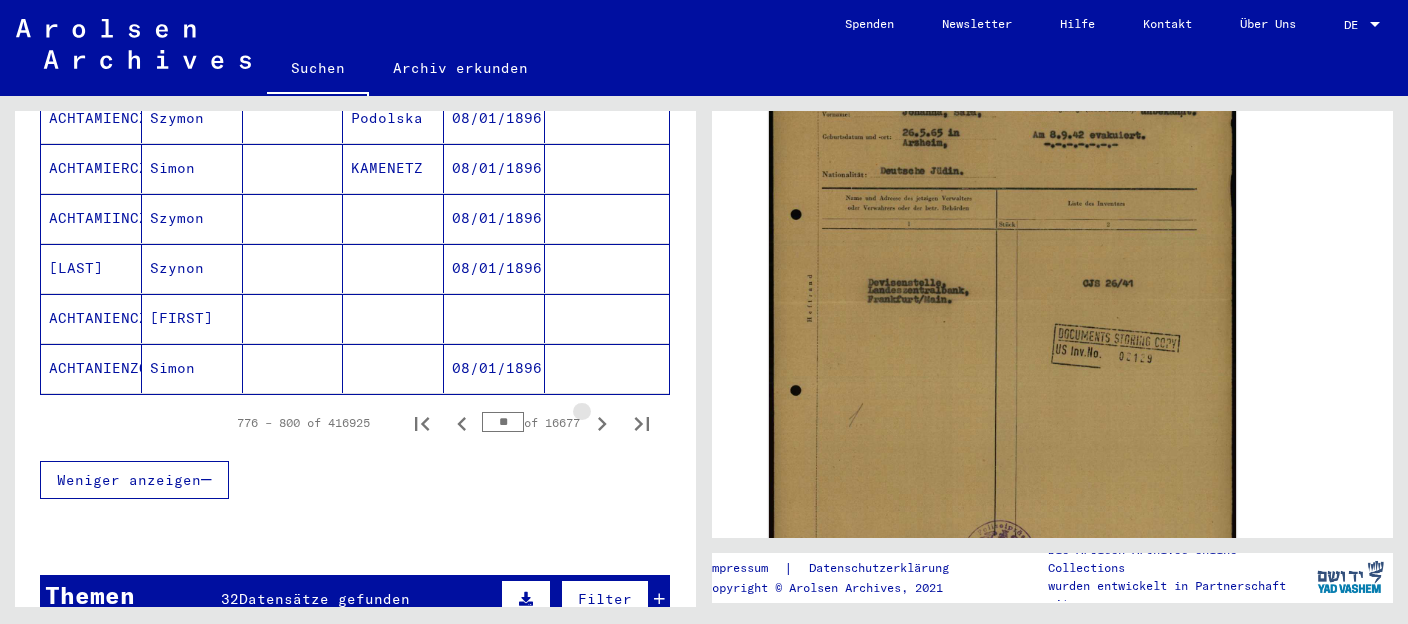 click 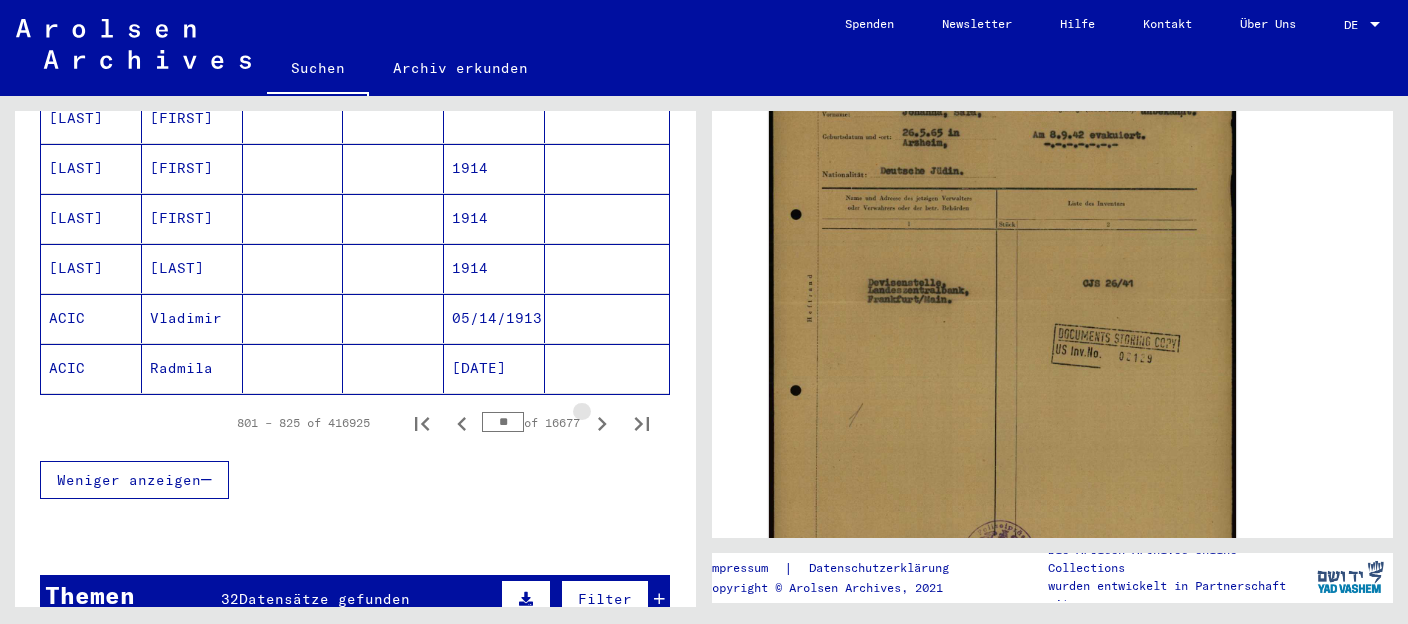 click 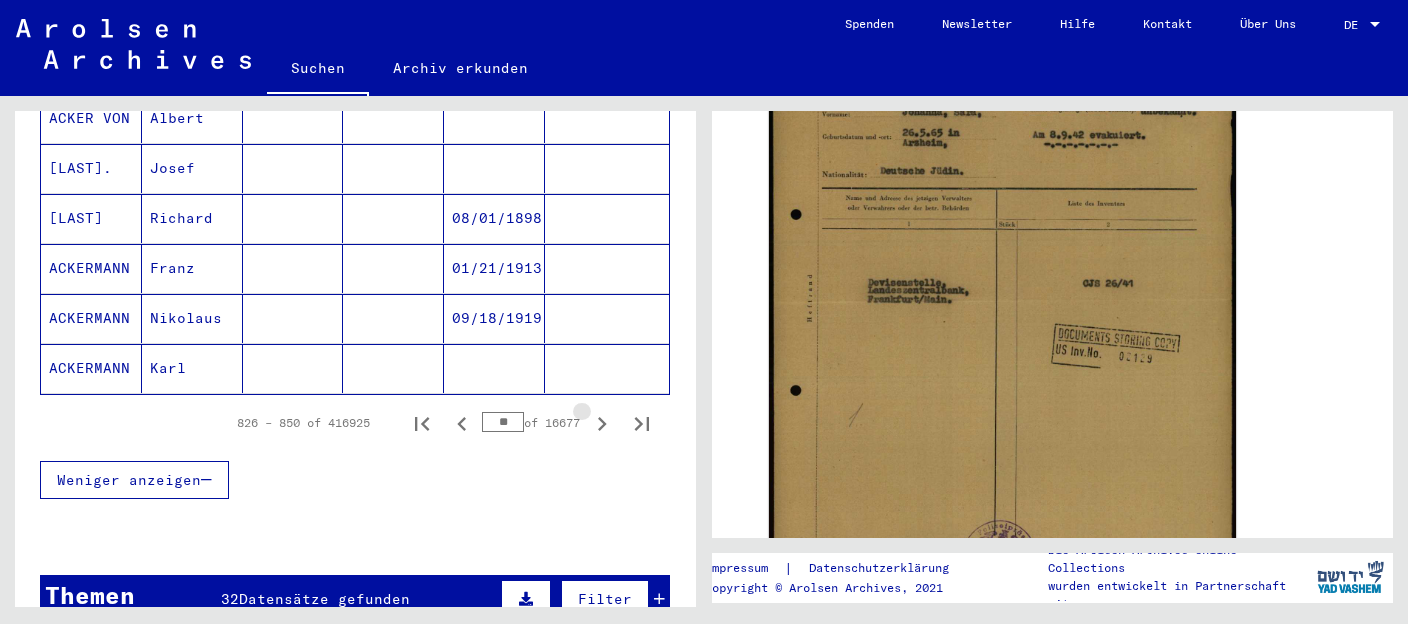 click 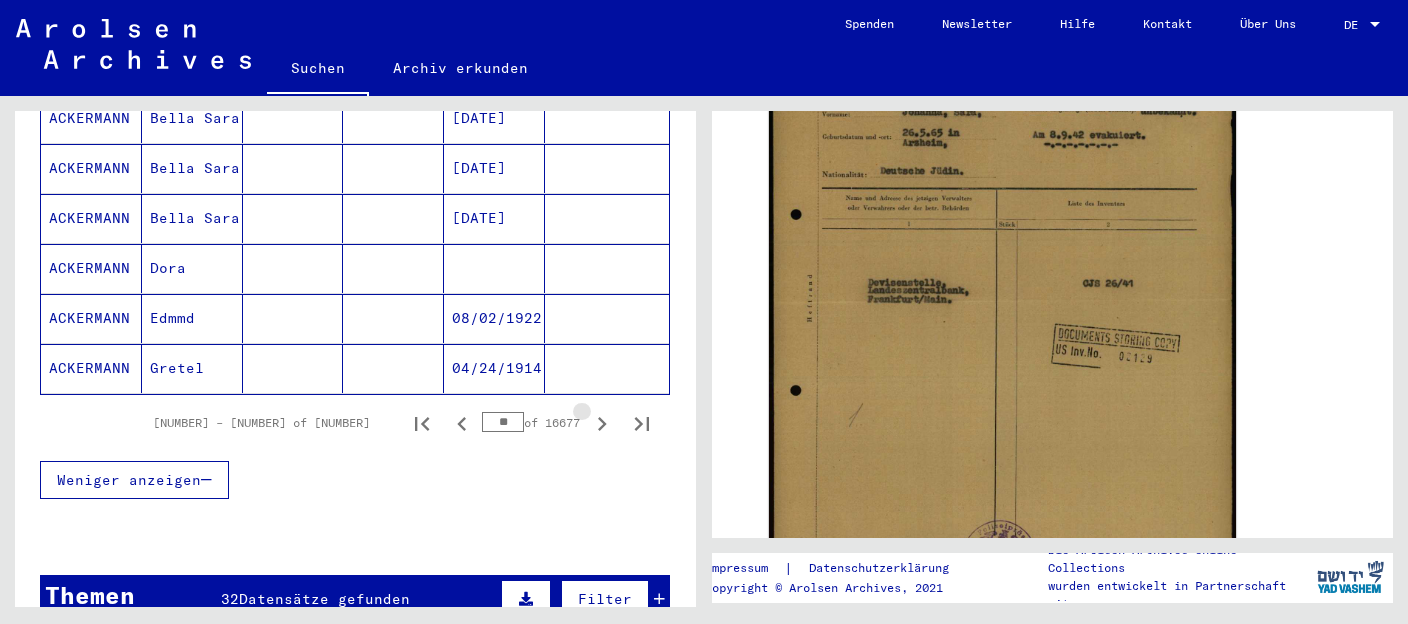 click 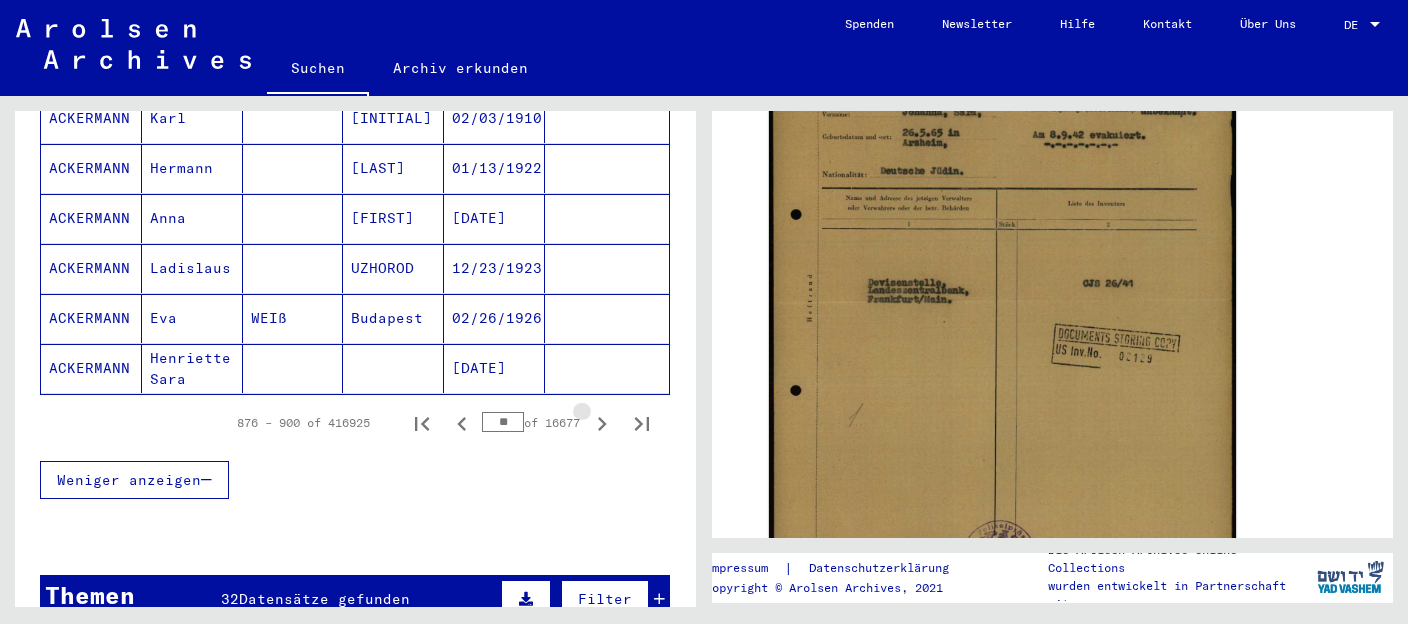 click 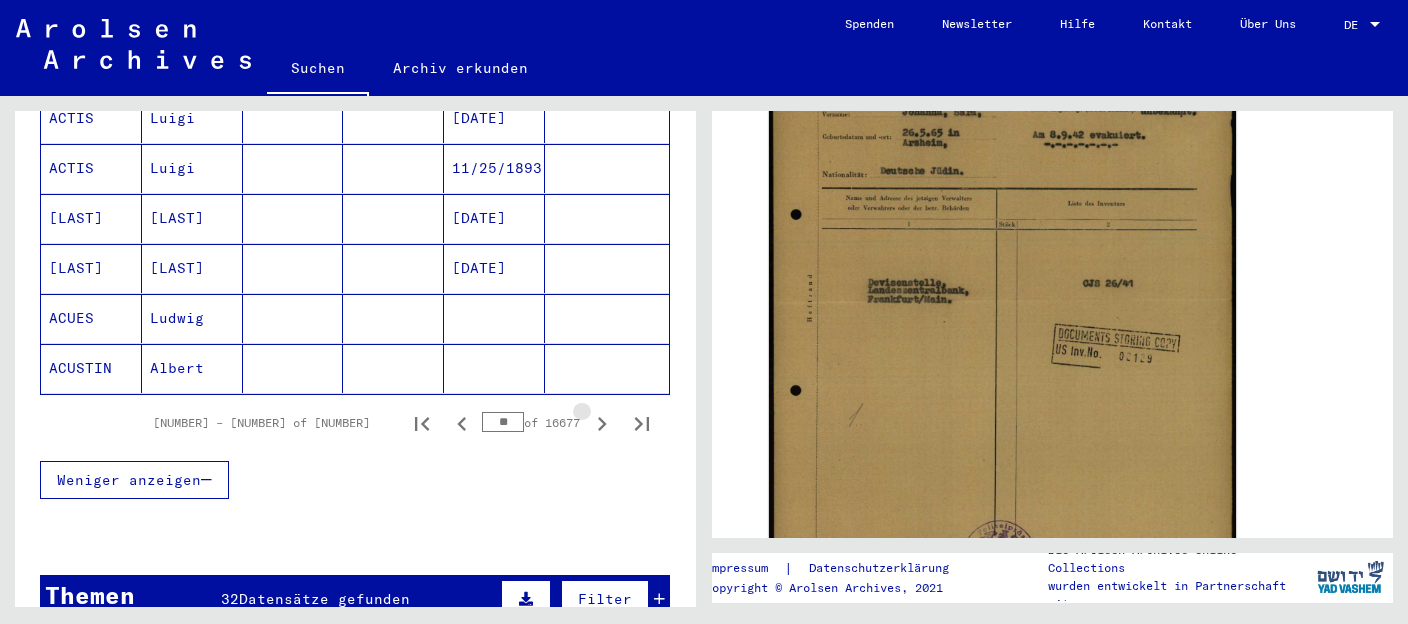 click 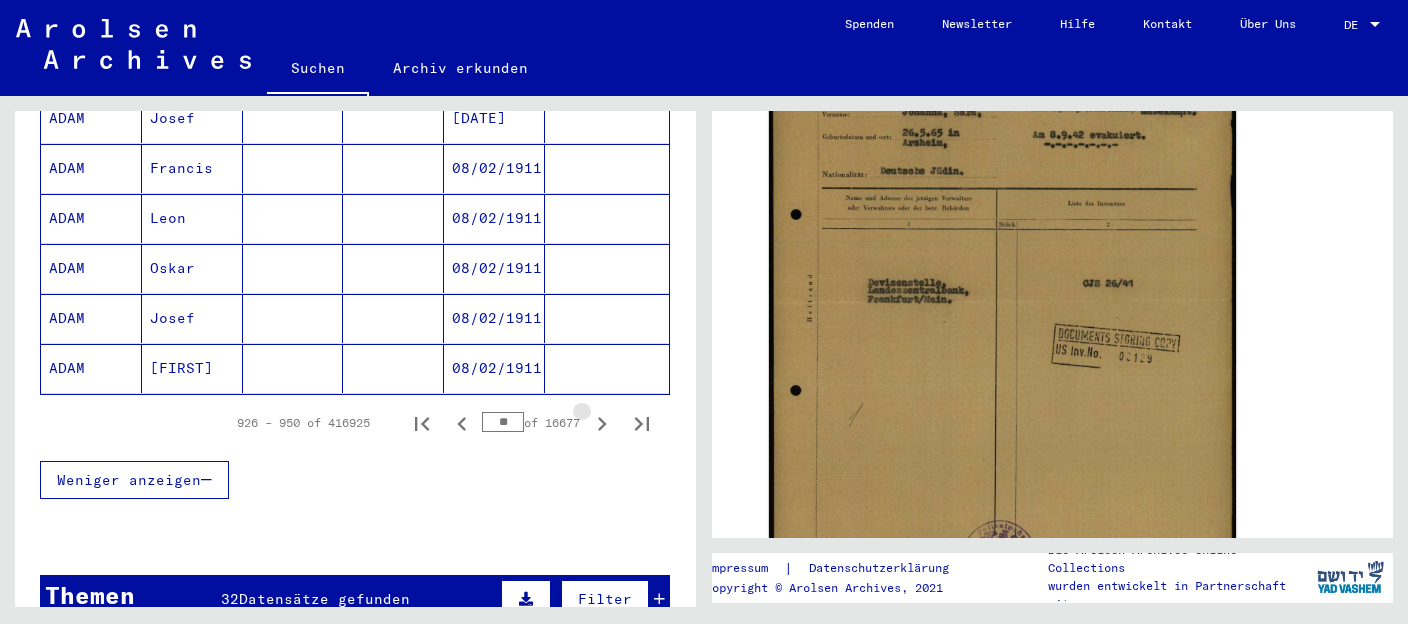 click 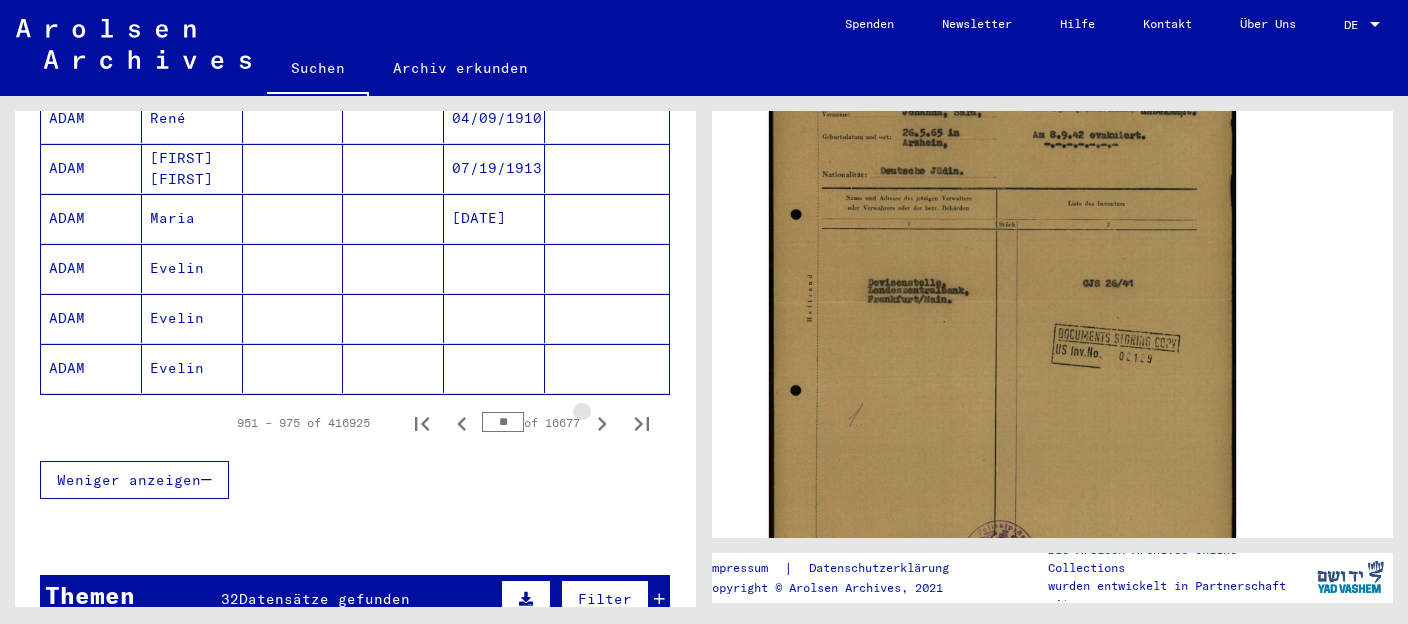 click 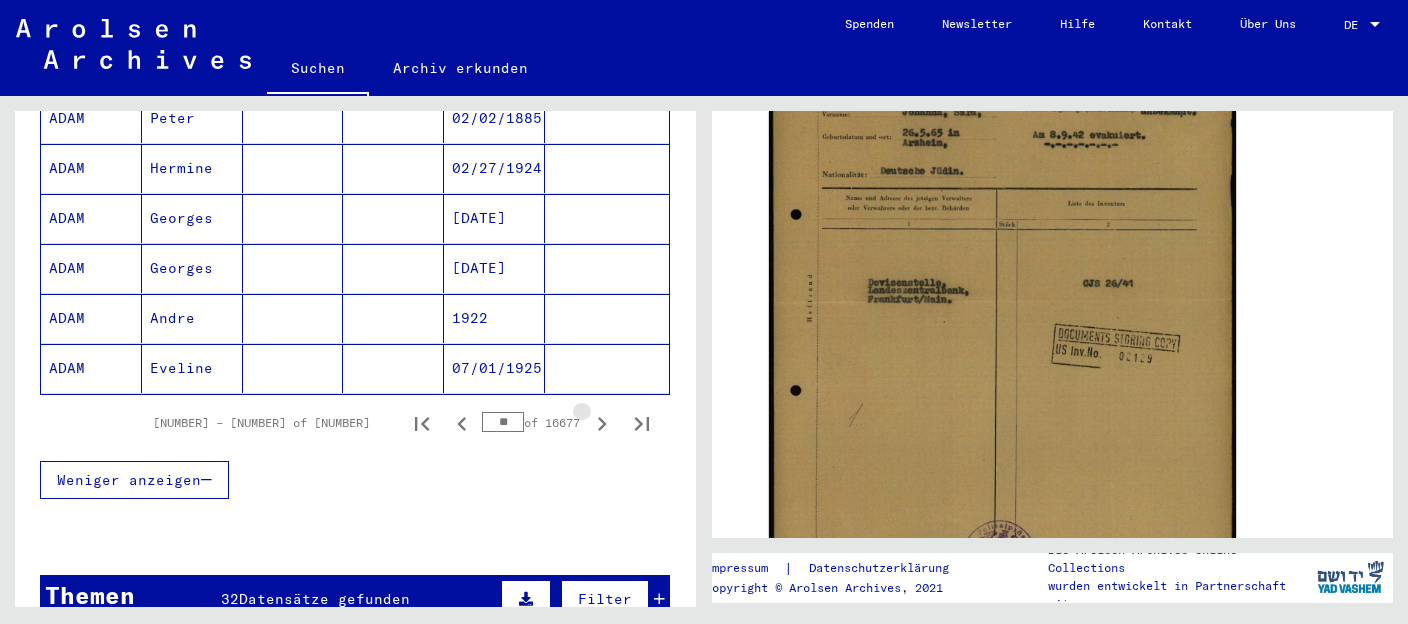 click 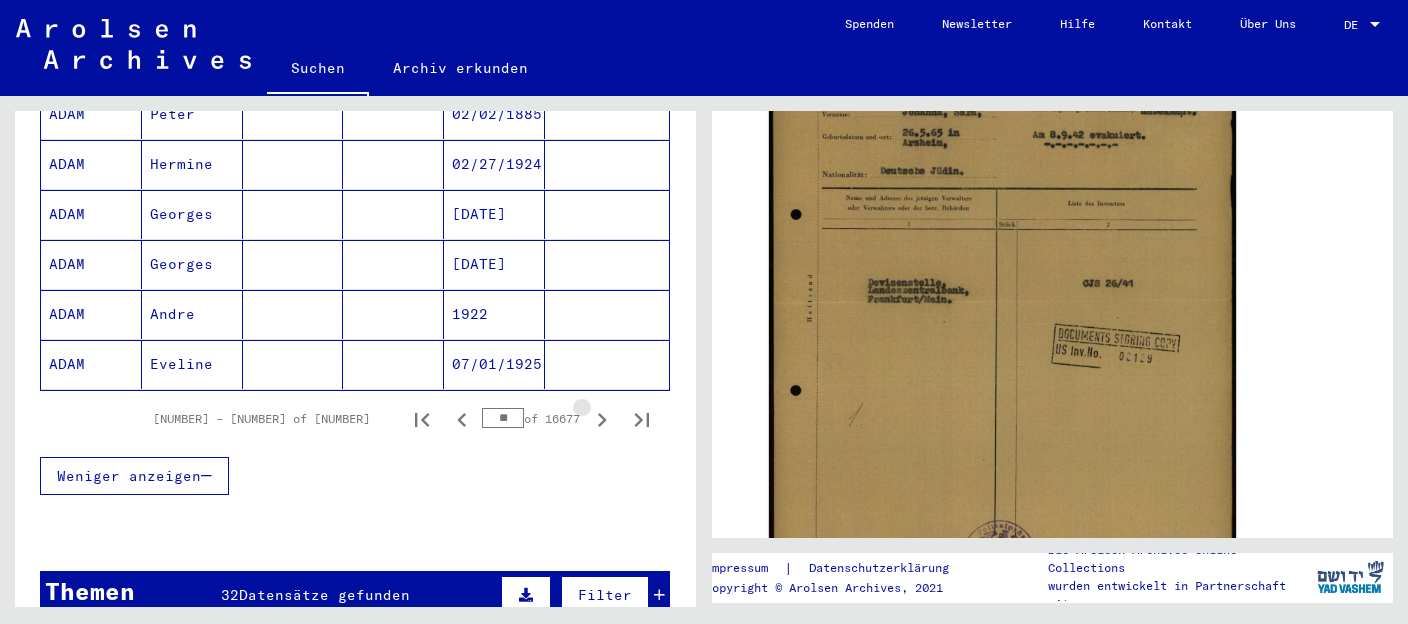 click 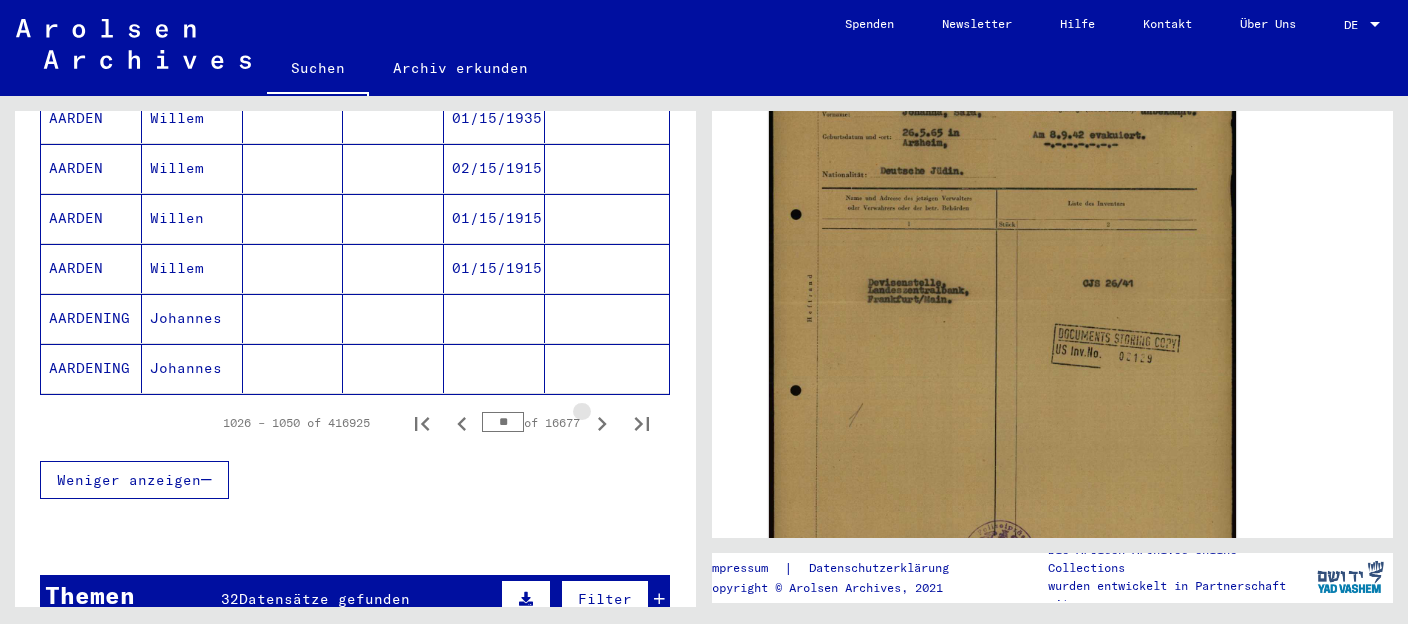 click 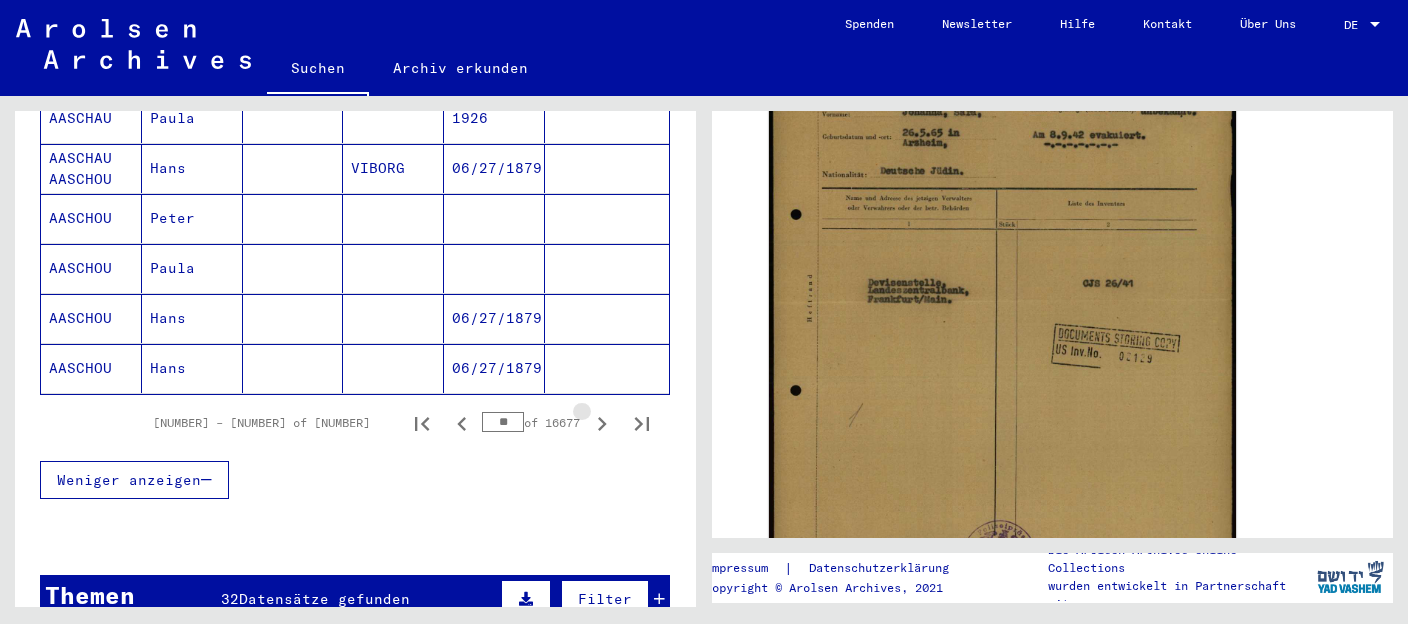 click 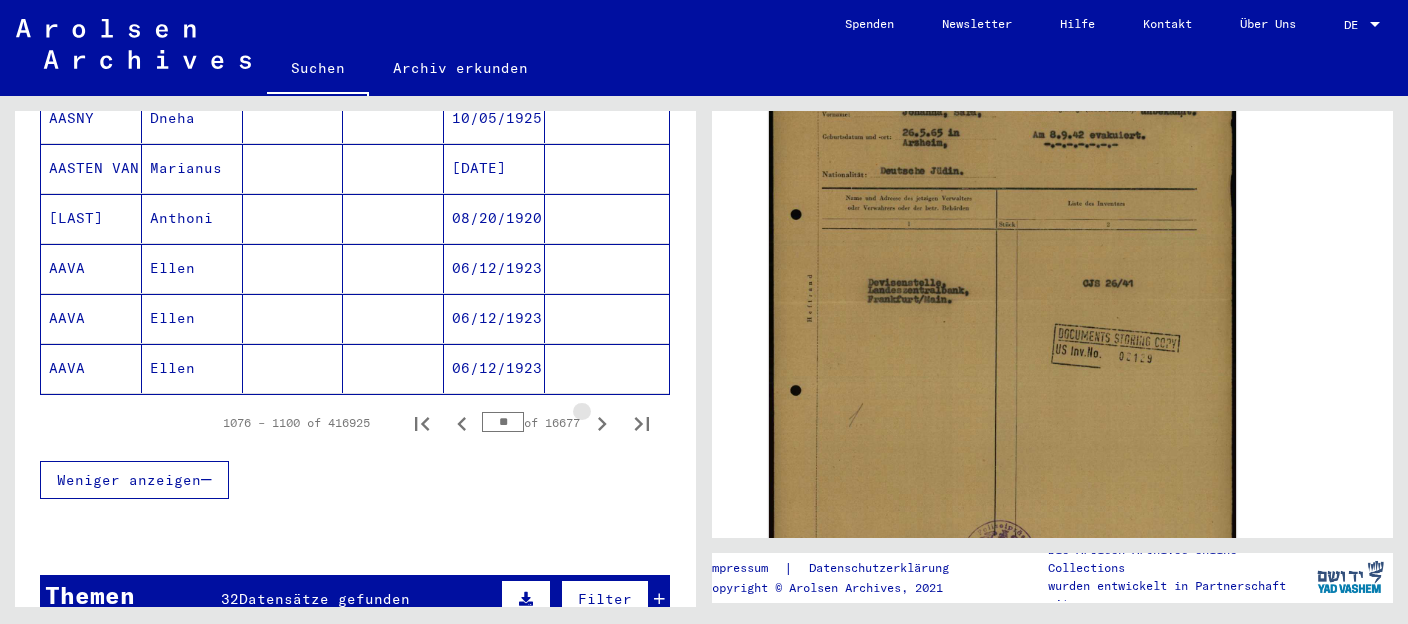 click 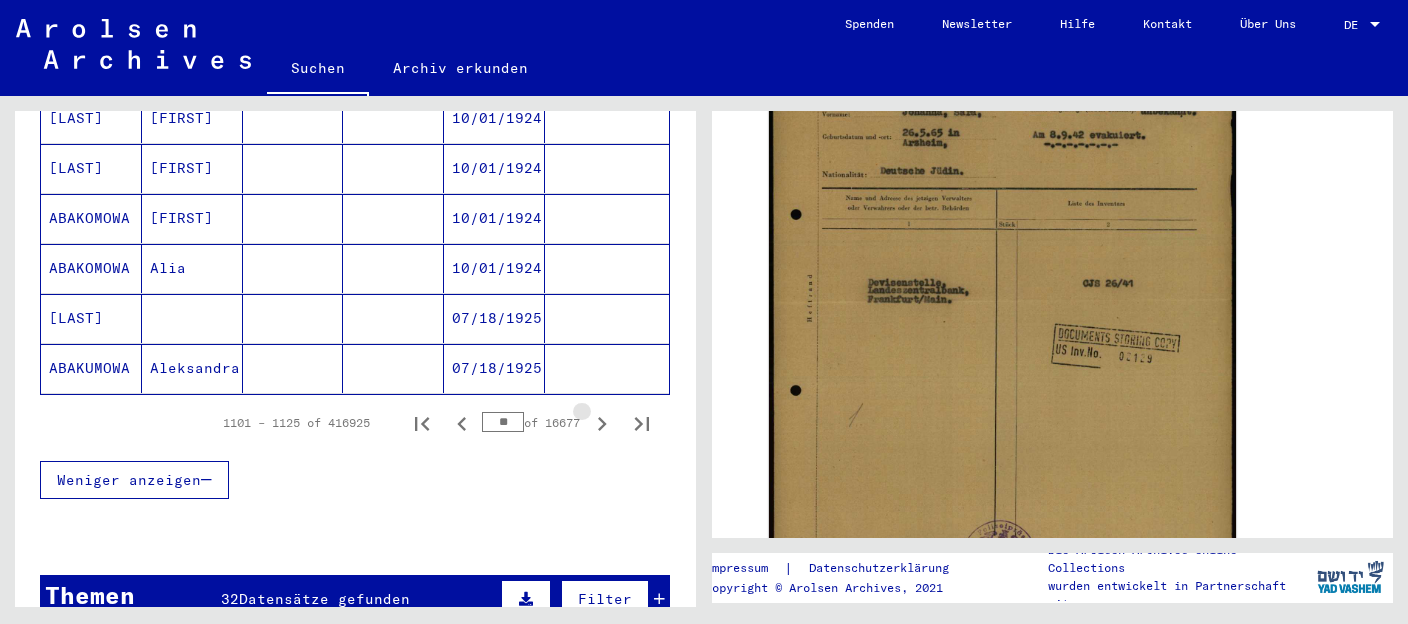 click 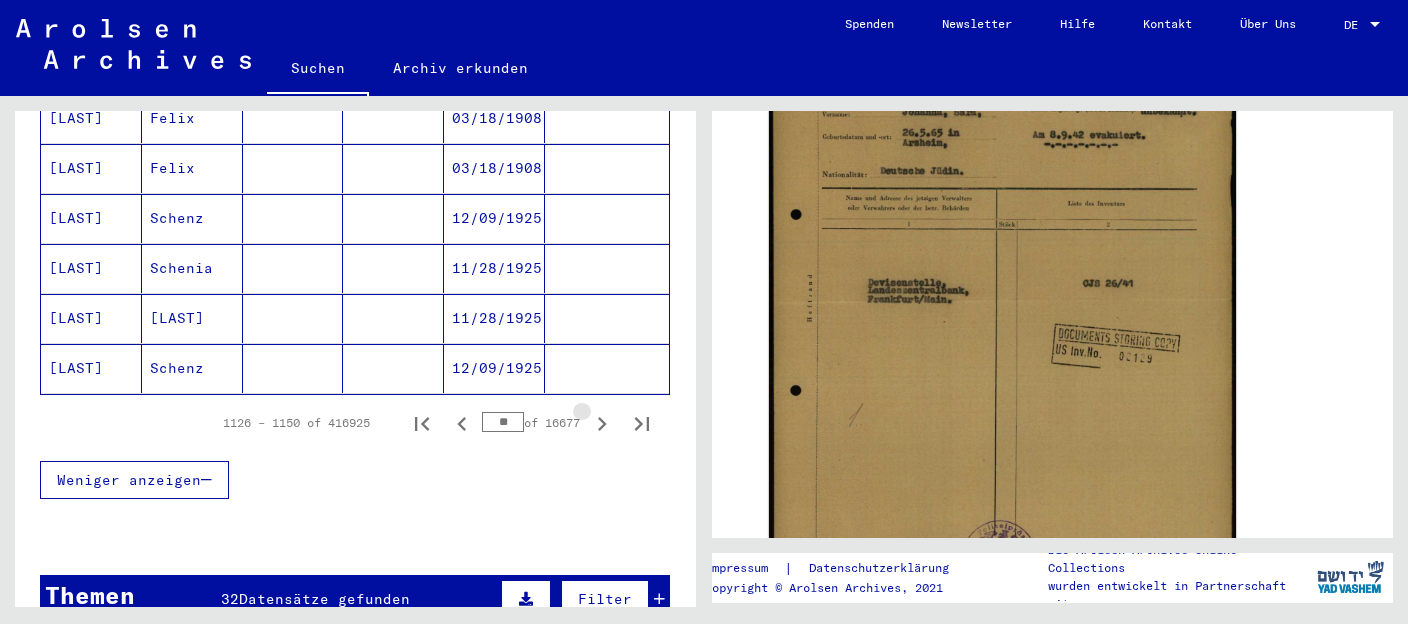 click 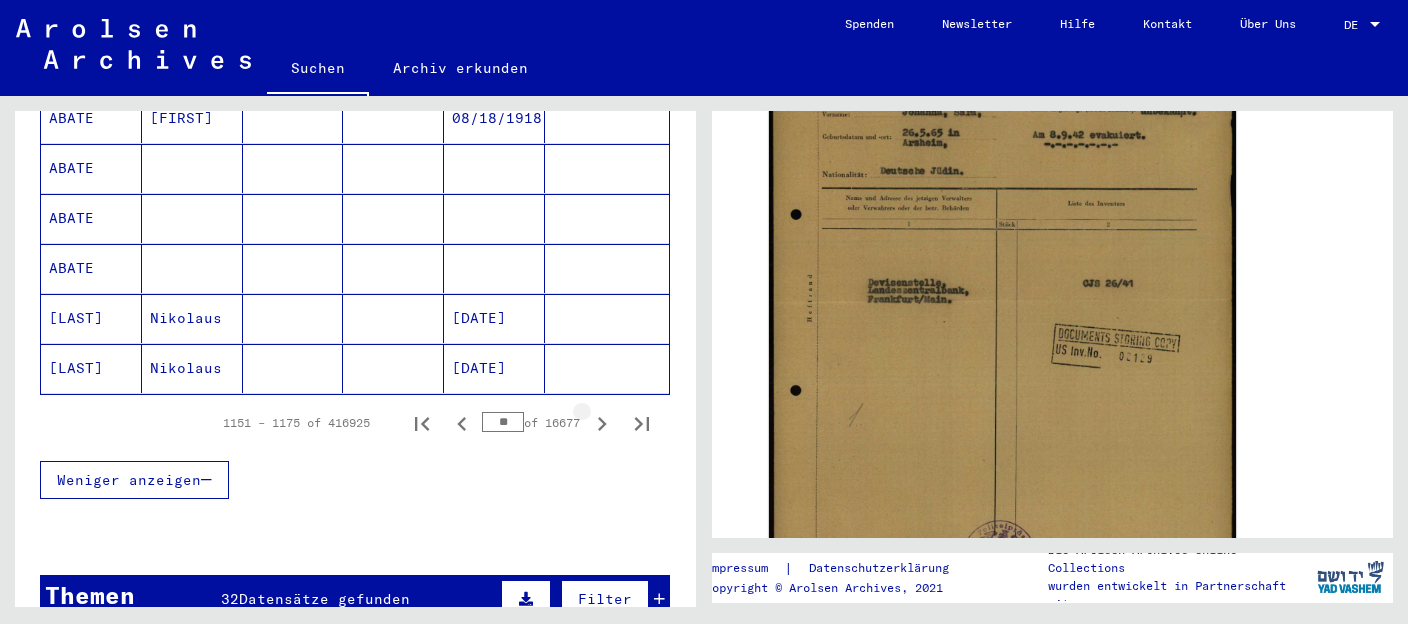 click 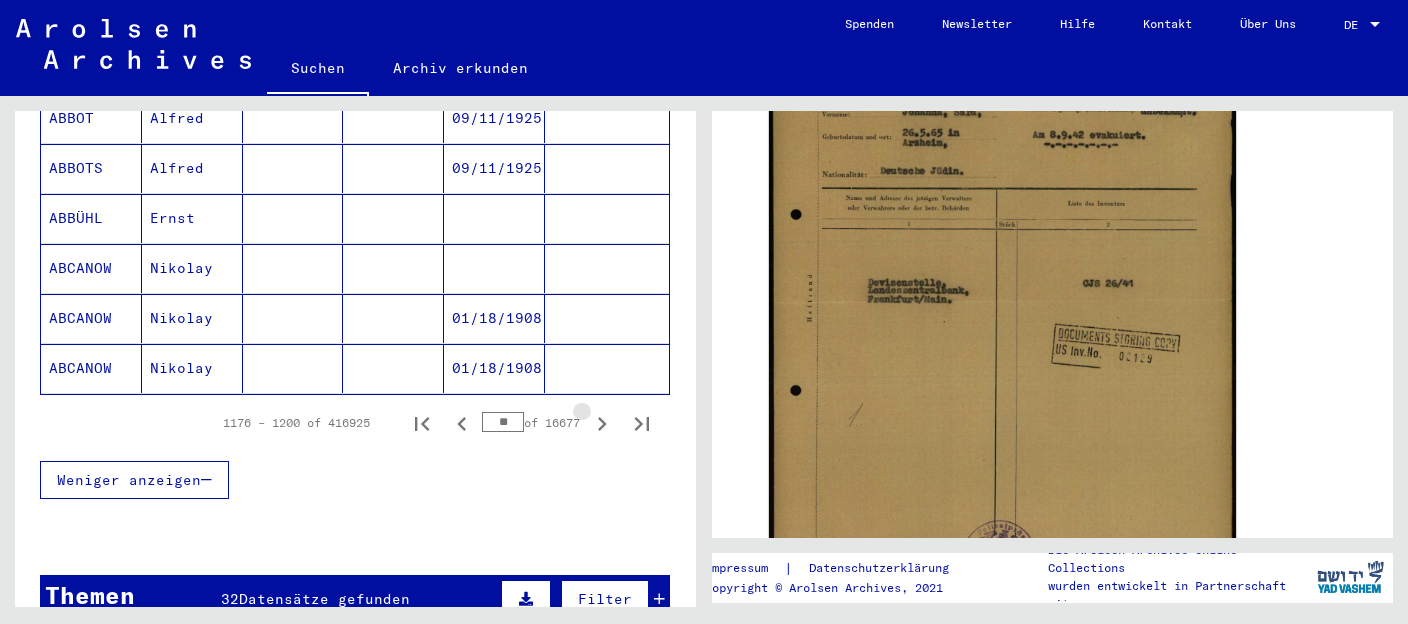 click 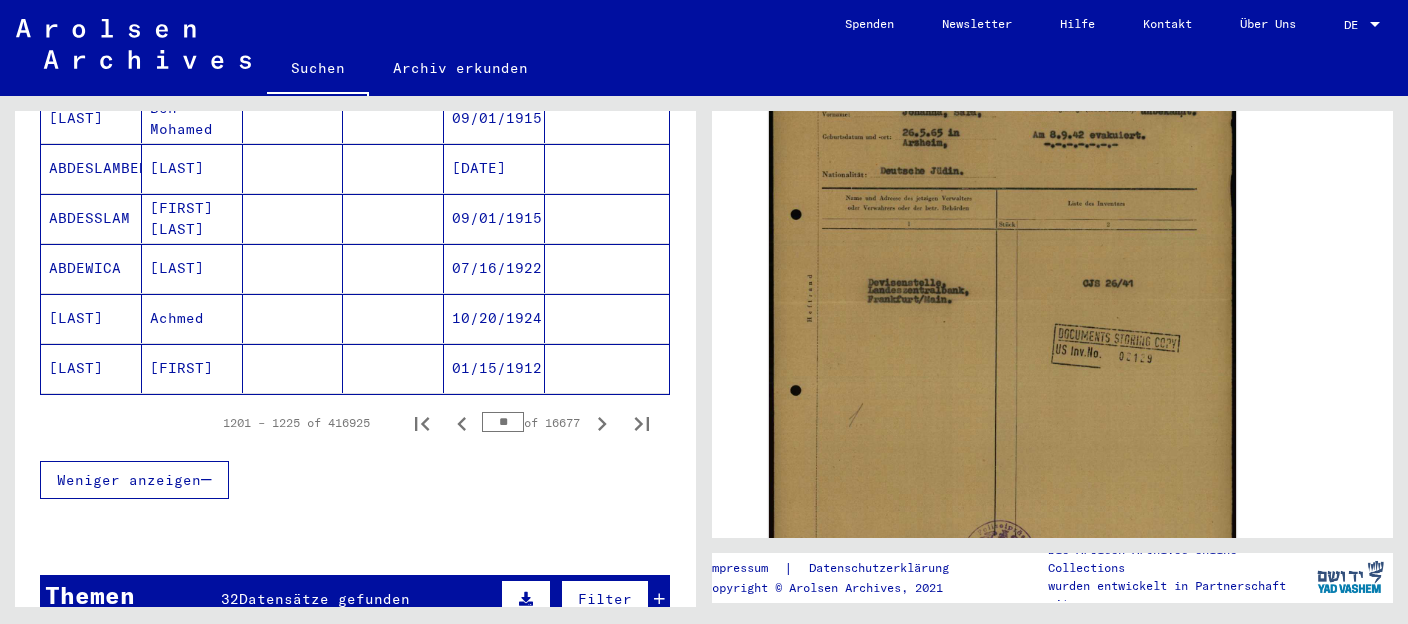 scroll, scrollTop: 1603, scrollLeft: 0, axis: vertical 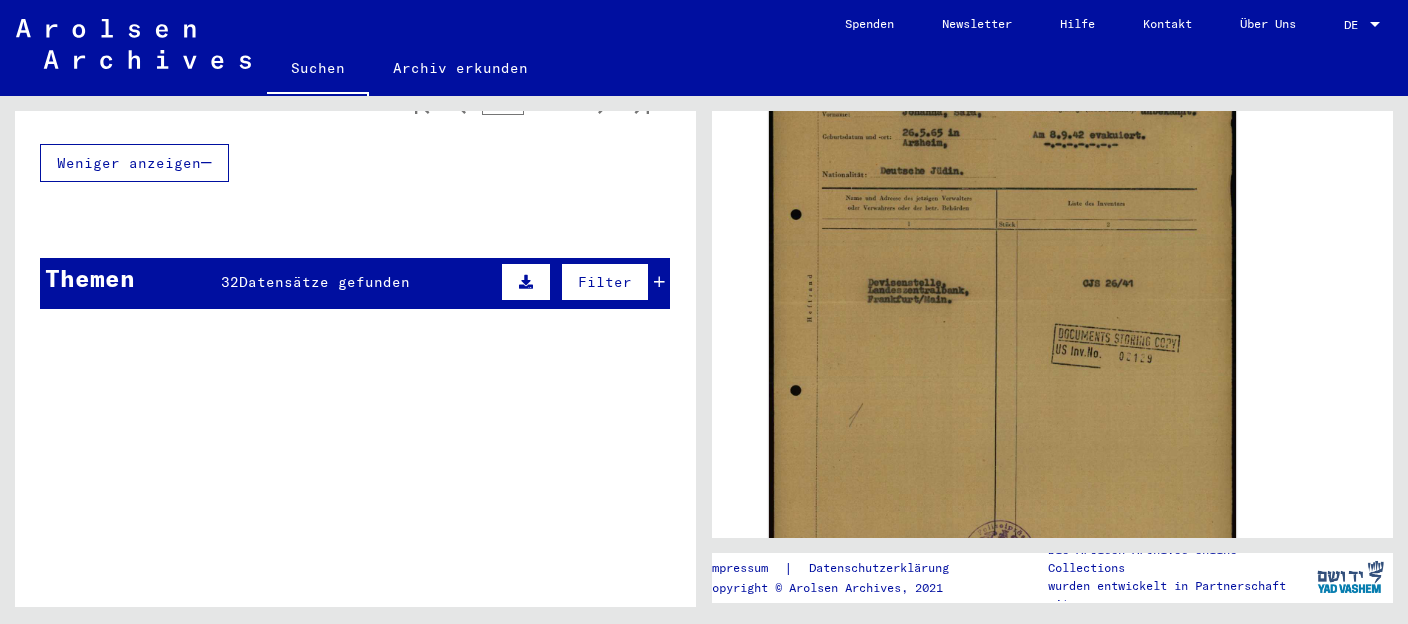 click on "Themen [NUMBER] Datensätze gefunden Filter" at bounding box center [355, 283] 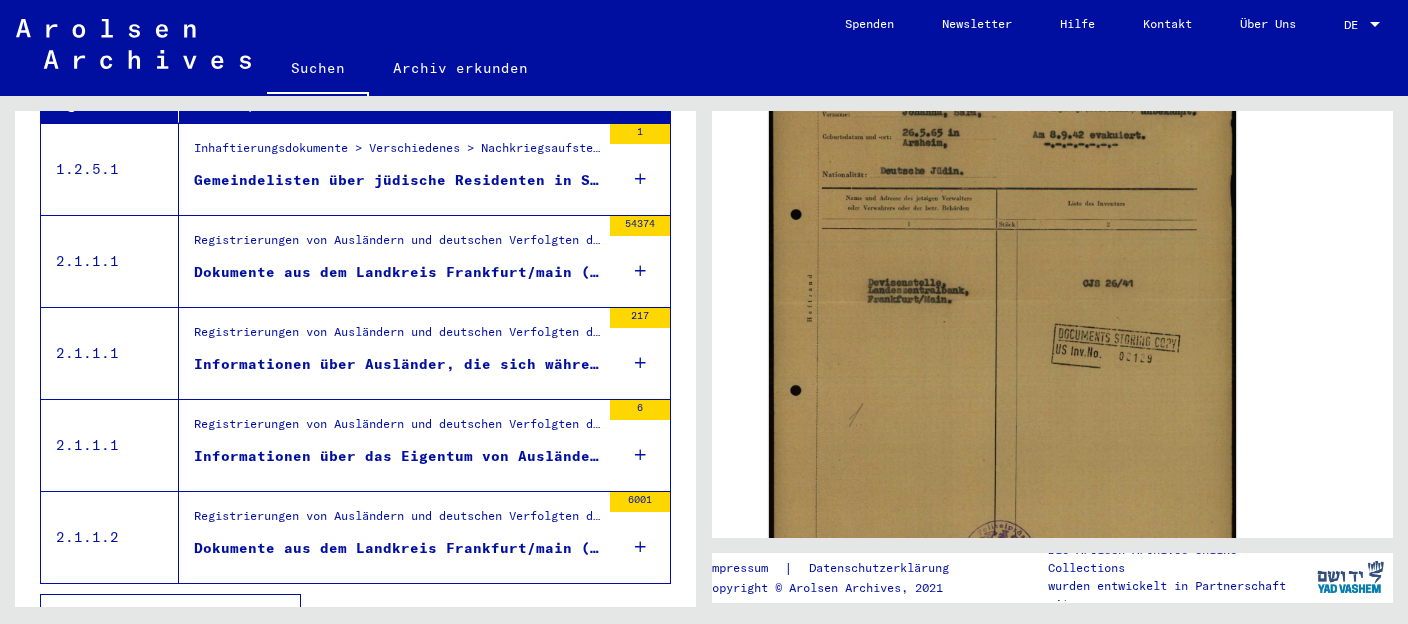 scroll, scrollTop: 1817, scrollLeft: 0, axis: vertical 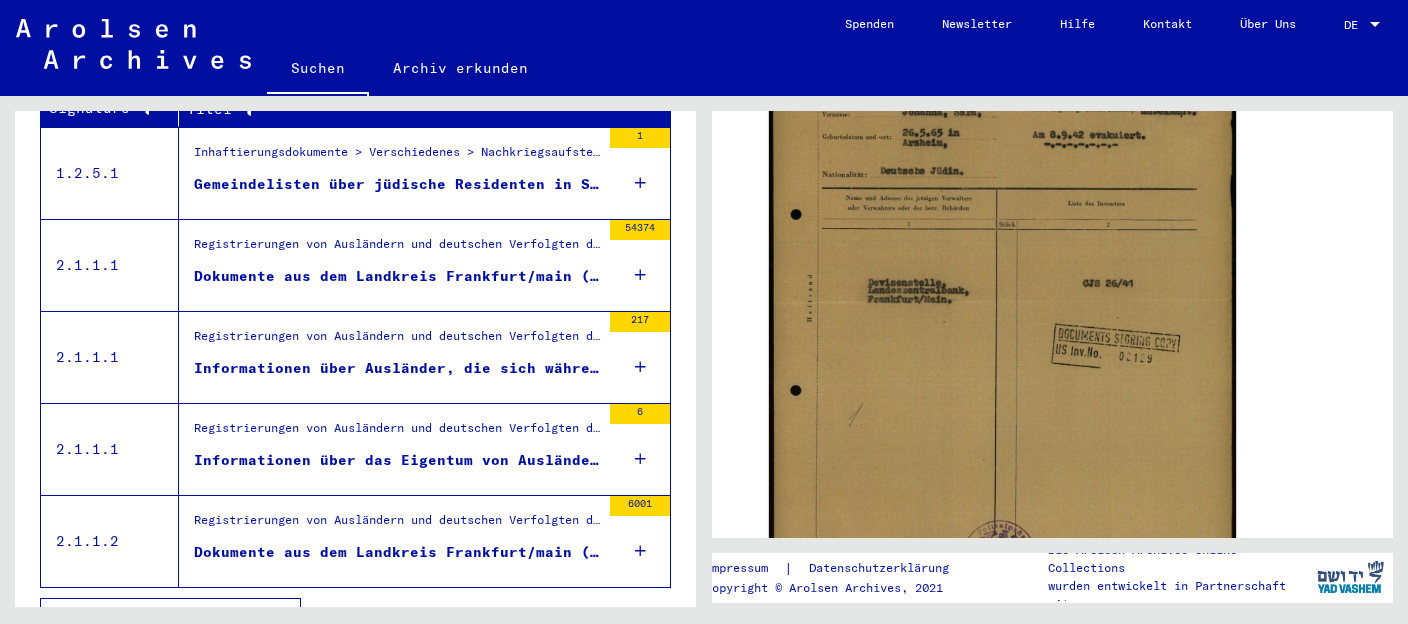 click at bounding box center (640, 459) 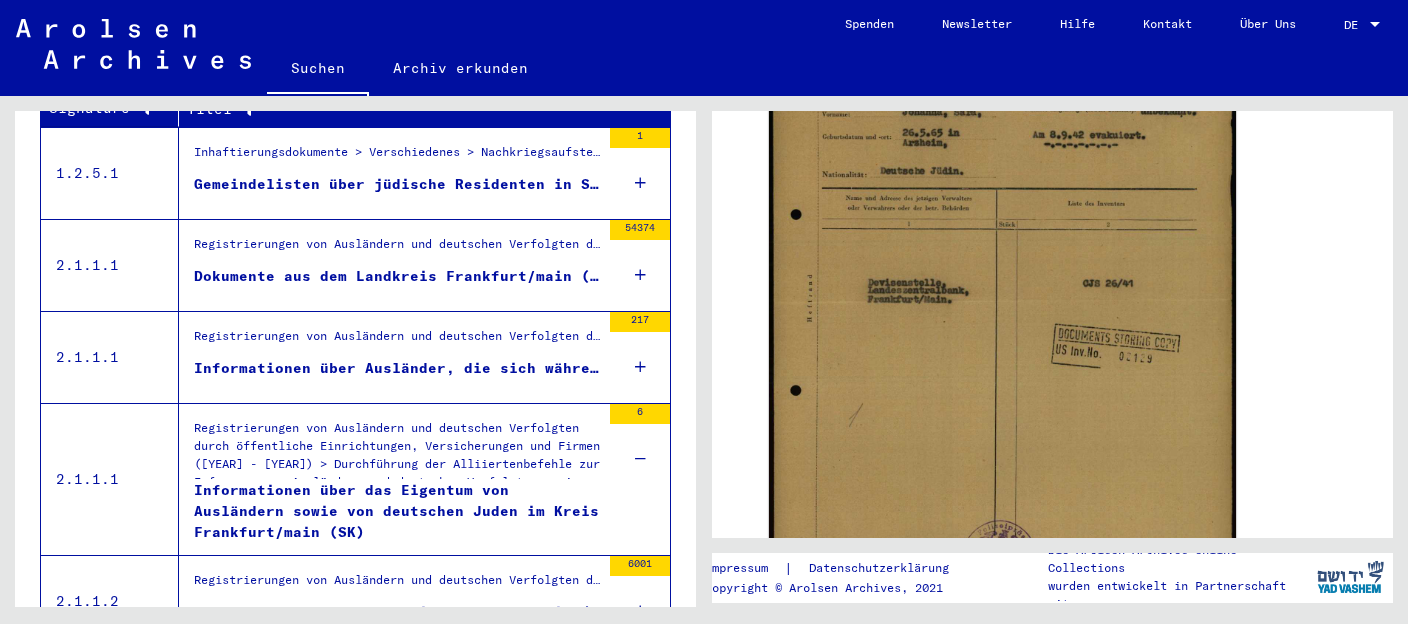 click on "217" at bounding box center [640, 357] 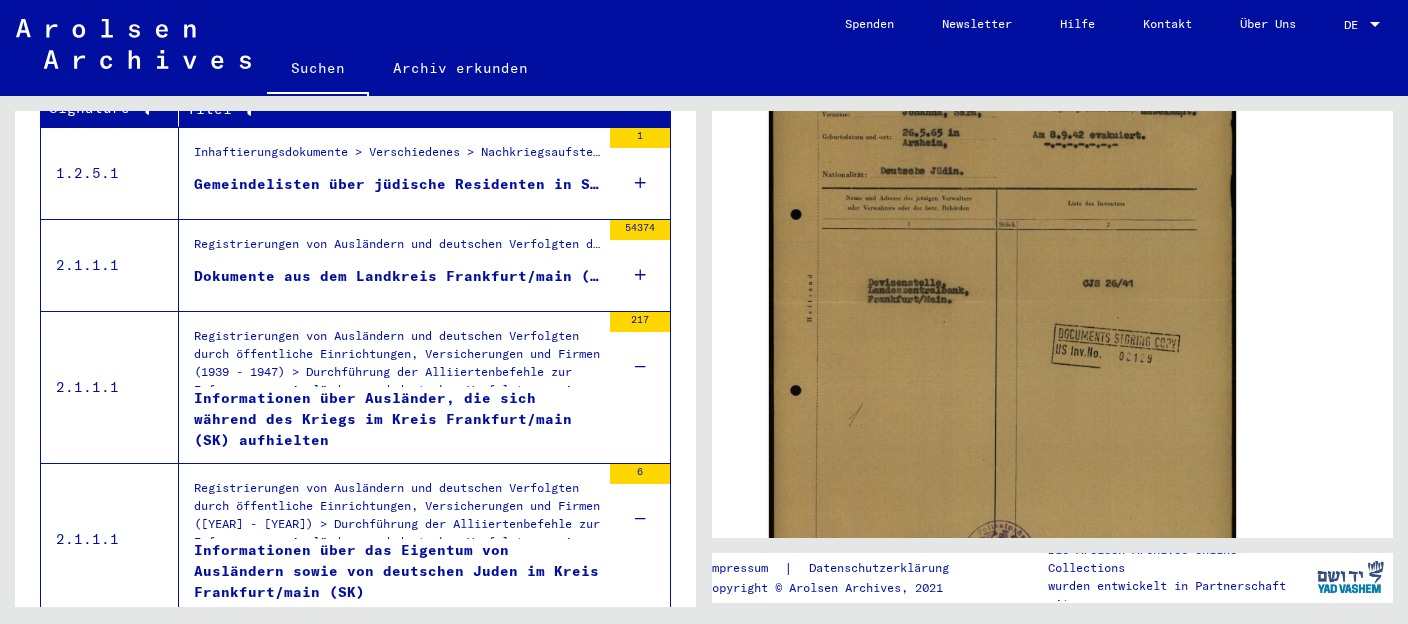 click on "Informationen über Ausländer, die sich während des Kriegs im Kreis Frankfurt/main (SK) aufhielten" at bounding box center (397, 418) 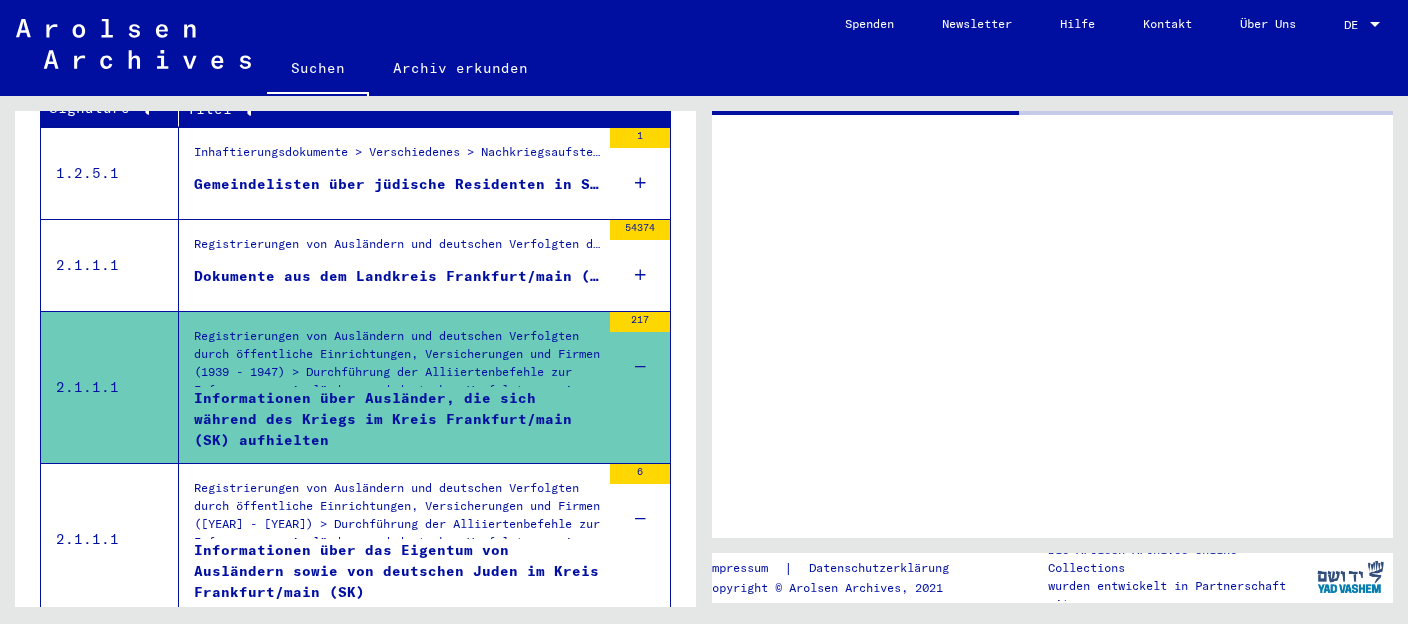 scroll, scrollTop: 0, scrollLeft: 0, axis: both 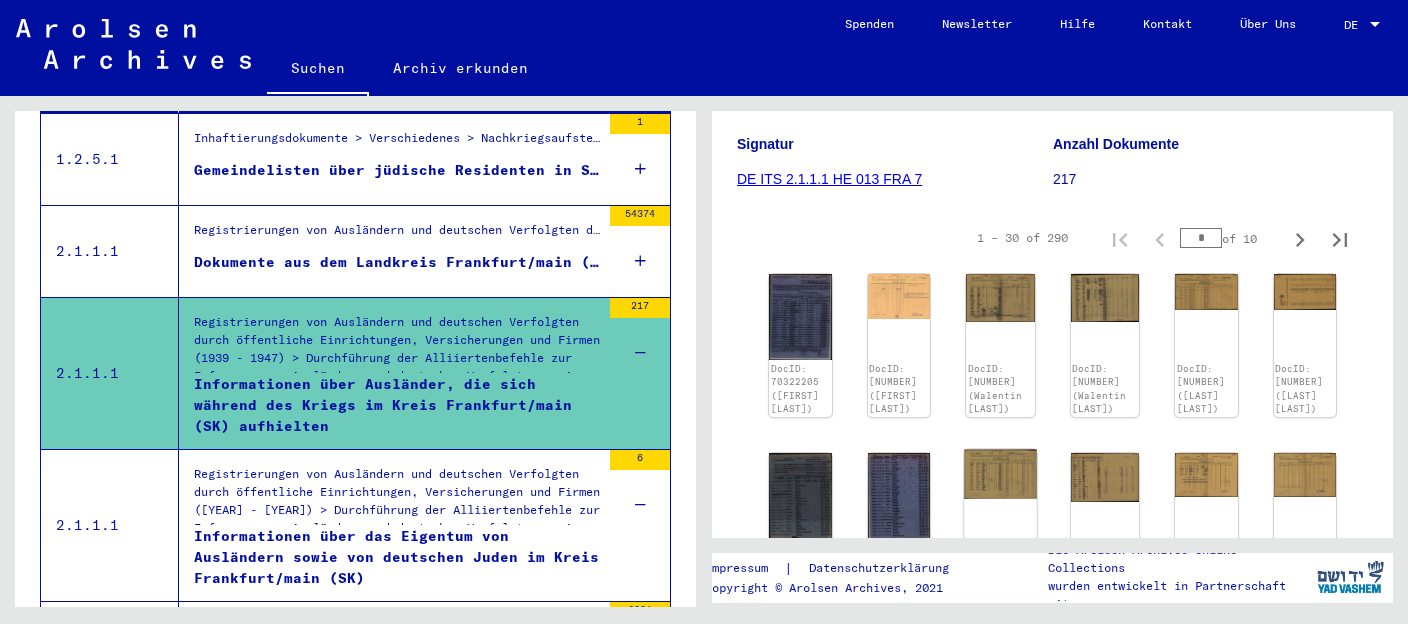click 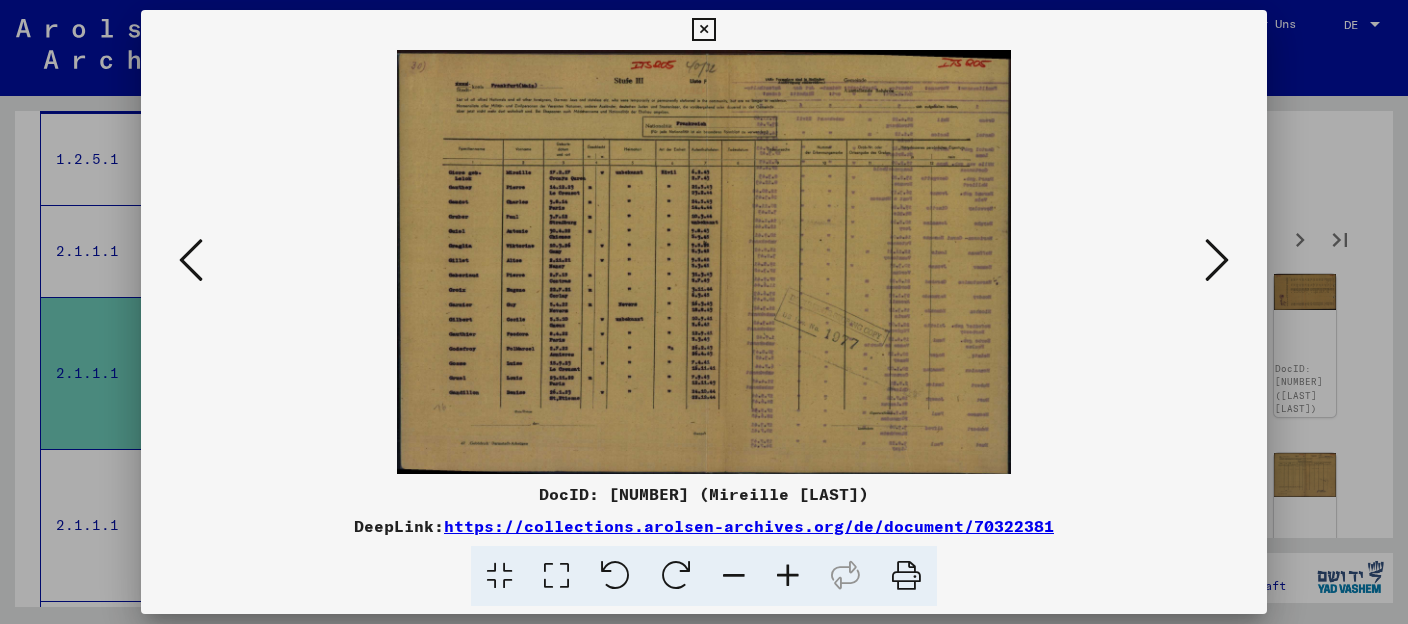 click at bounding box center [788, 576] 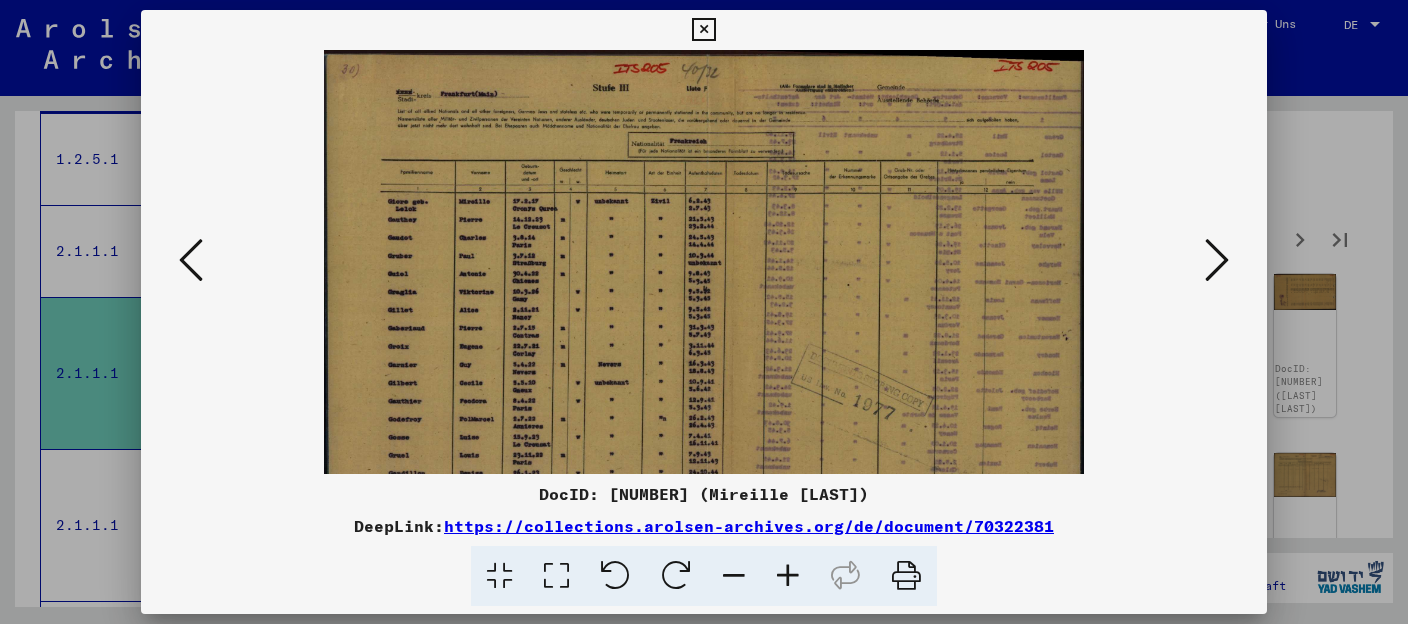 click at bounding box center (788, 576) 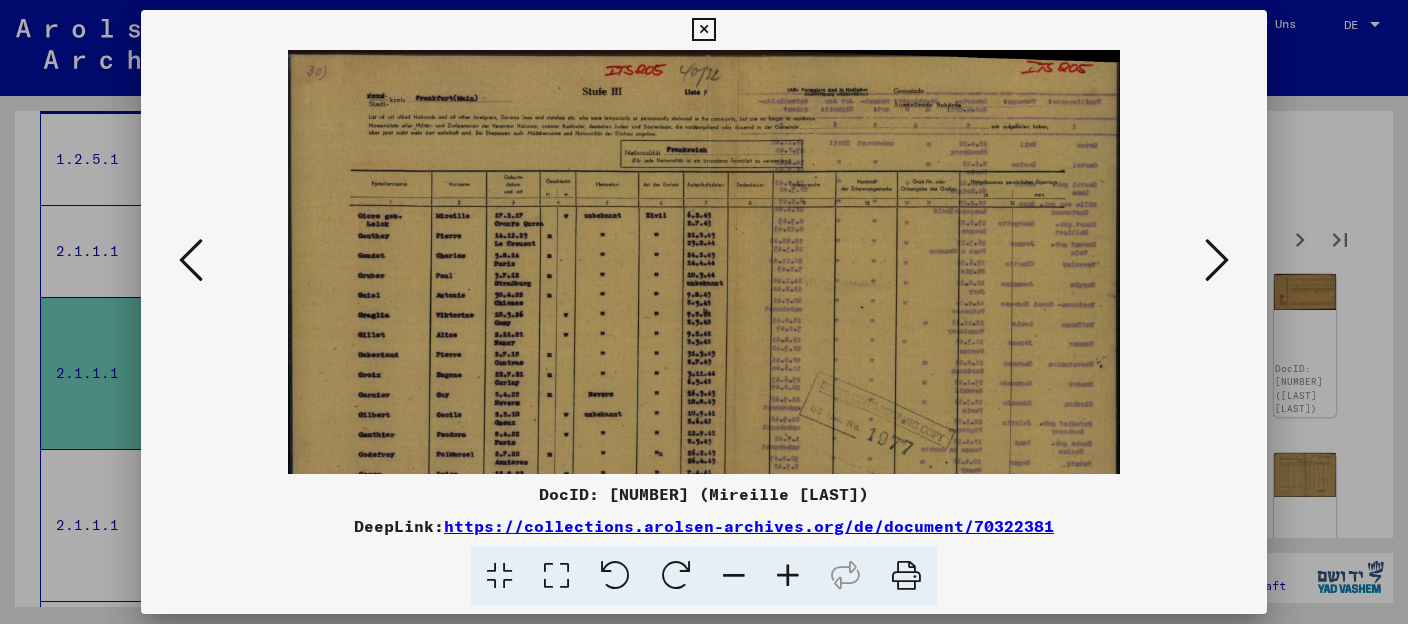 click at bounding box center (788, 576) 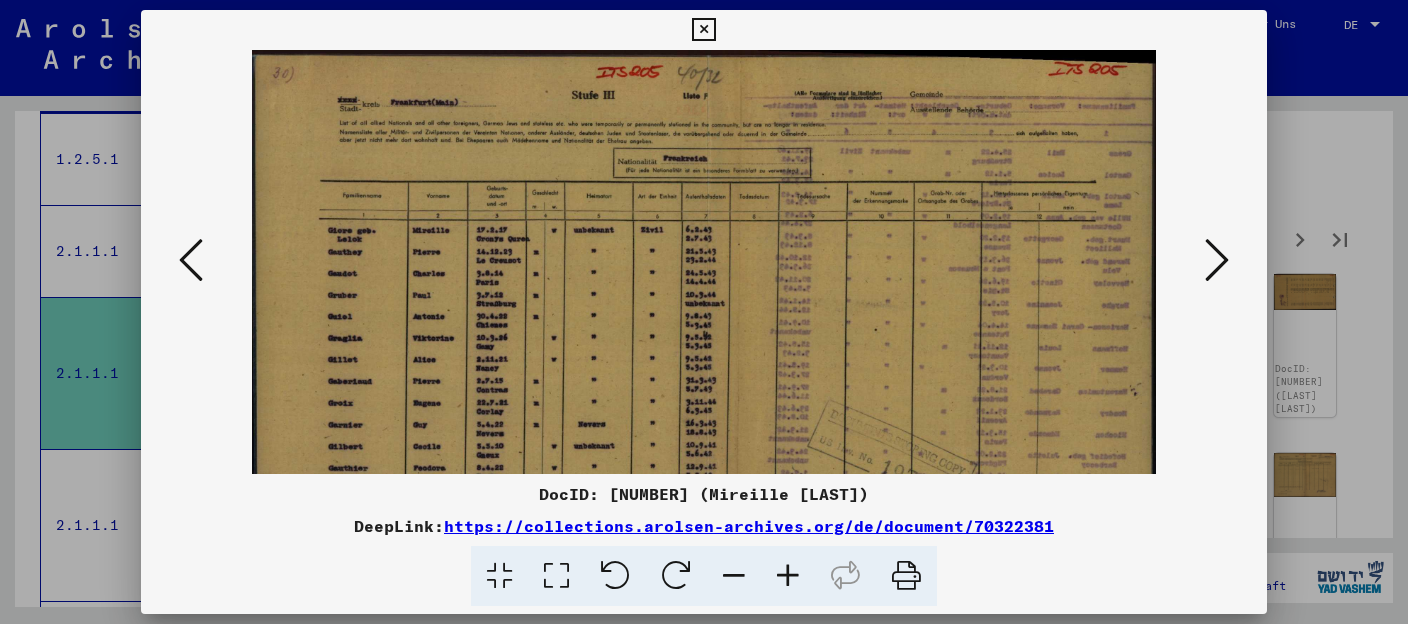 click at bounding box center [788, 576] 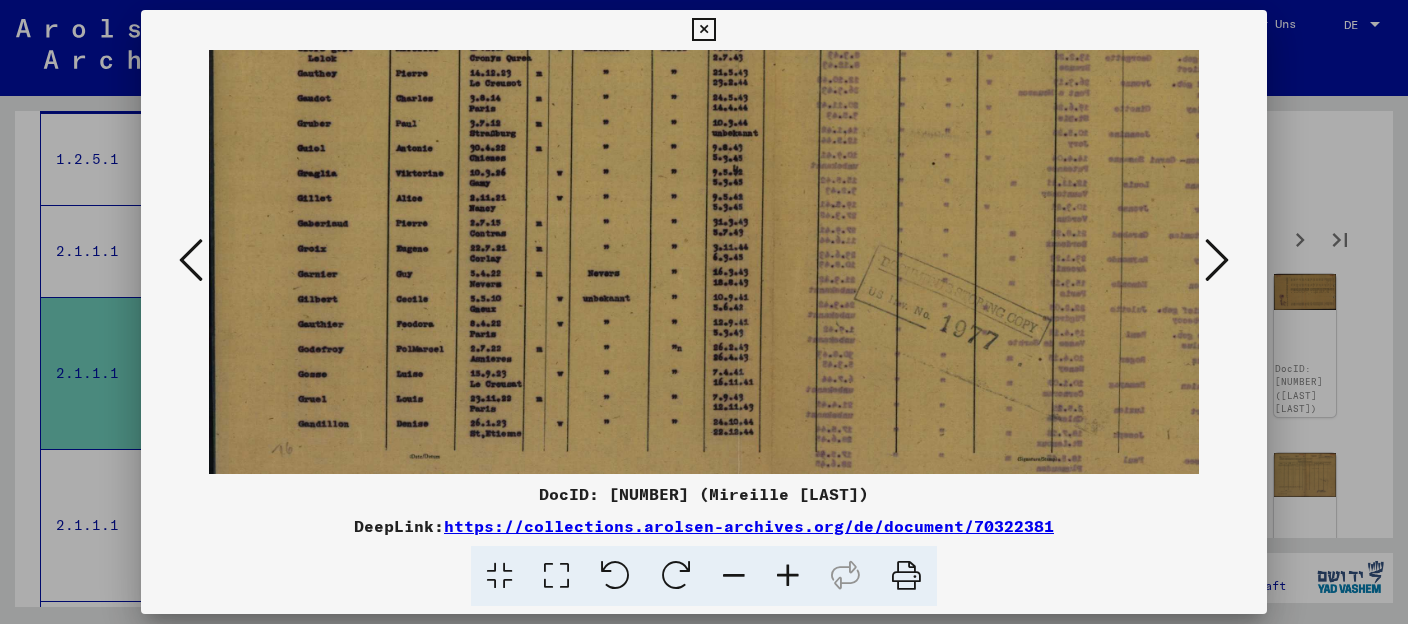 drag, startPoint x: 538, startPoint y: 370, endPoint x: 539, endPoint y: 173, distance: 197.00253 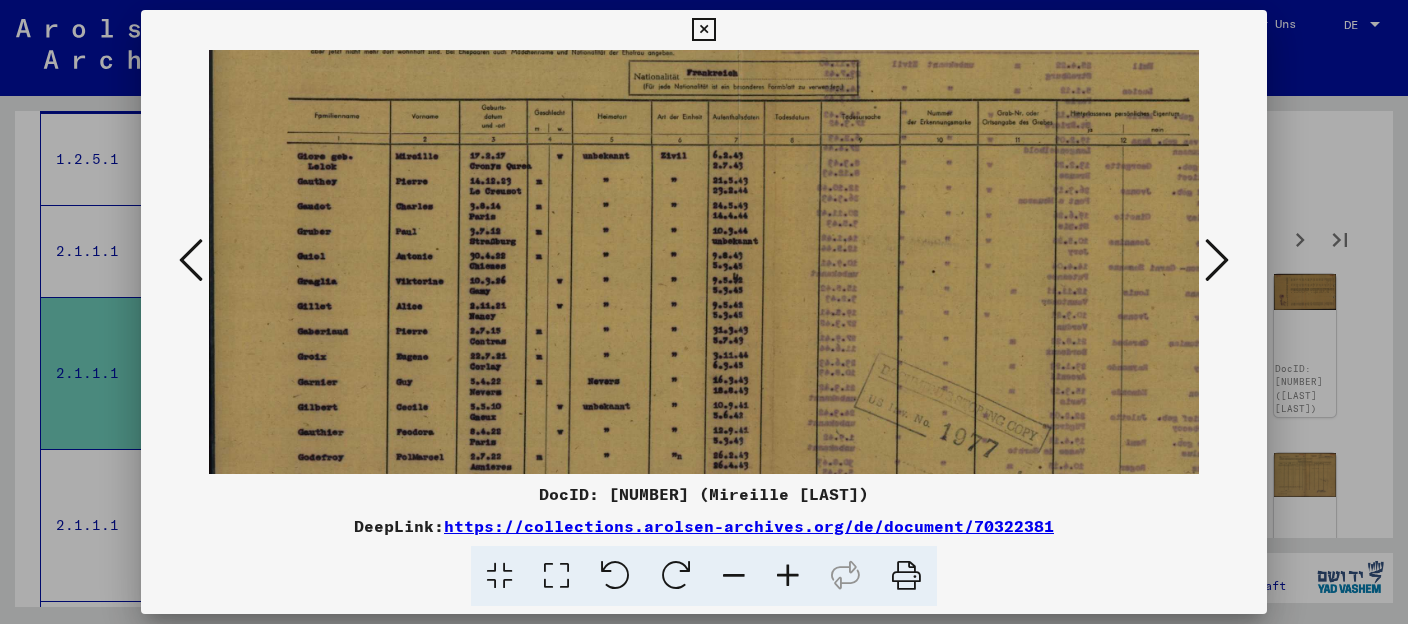 scroll, scrollTop: 2, scrollLeft: 0, axis: vertical 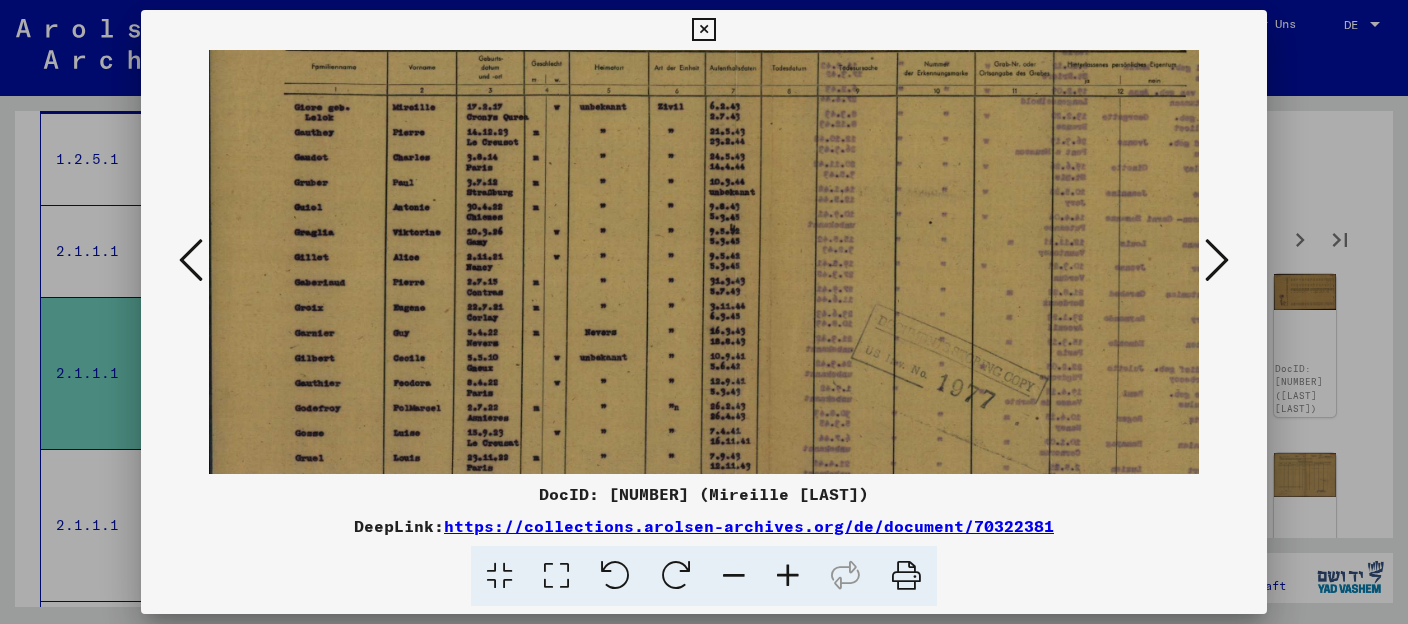 drag, startPoint x: 839, startPoint y: 238, endPoint x: 839, endPoint y: 275, distance: 37 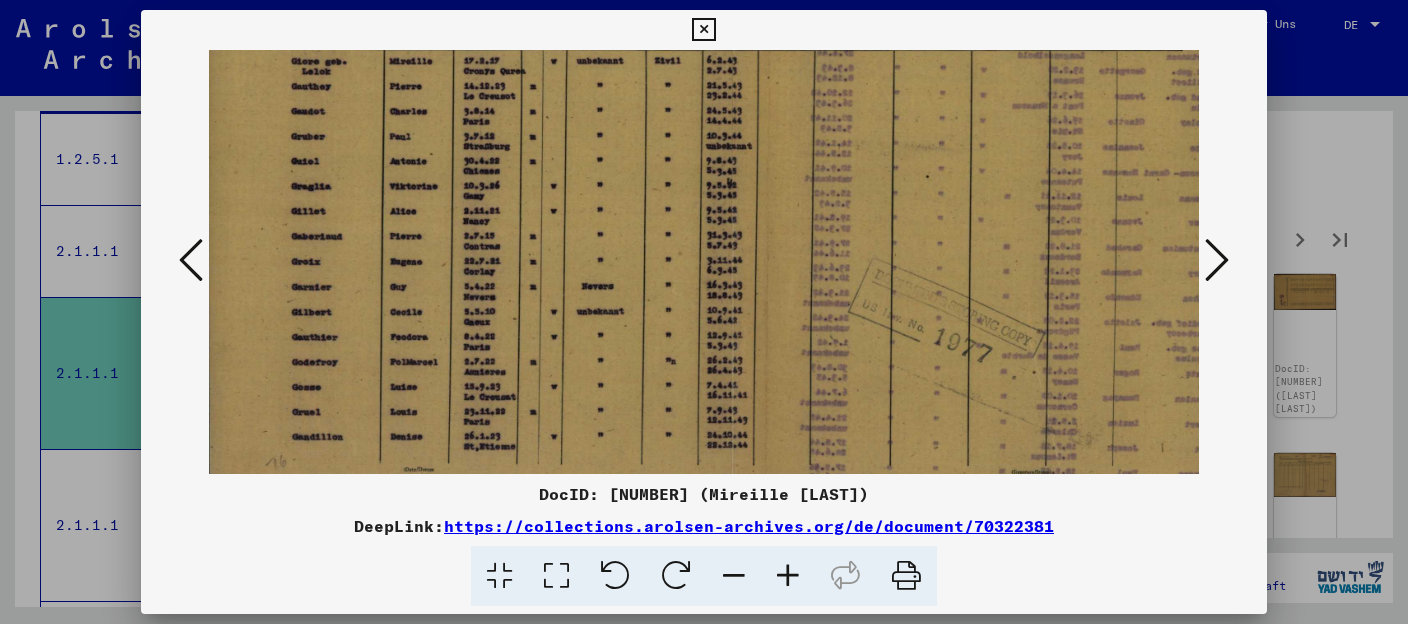 click at bounding box center (1217, 260) 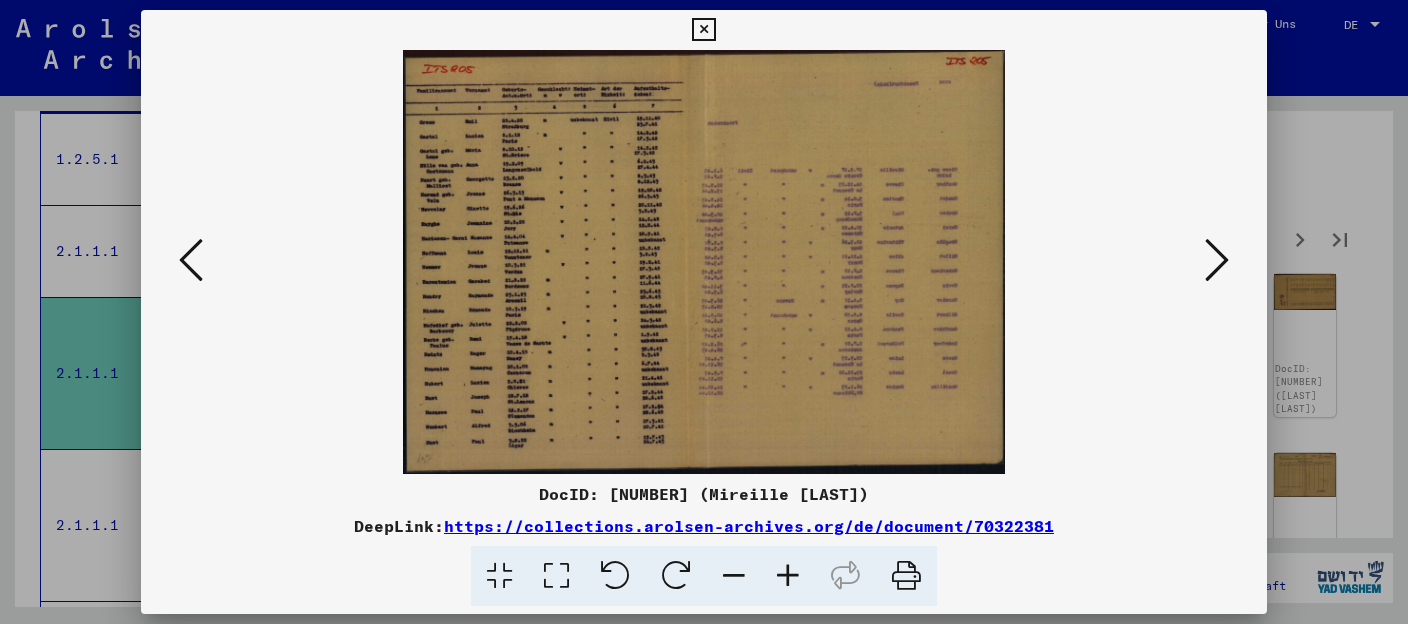 click at bounding box center [704, 262] 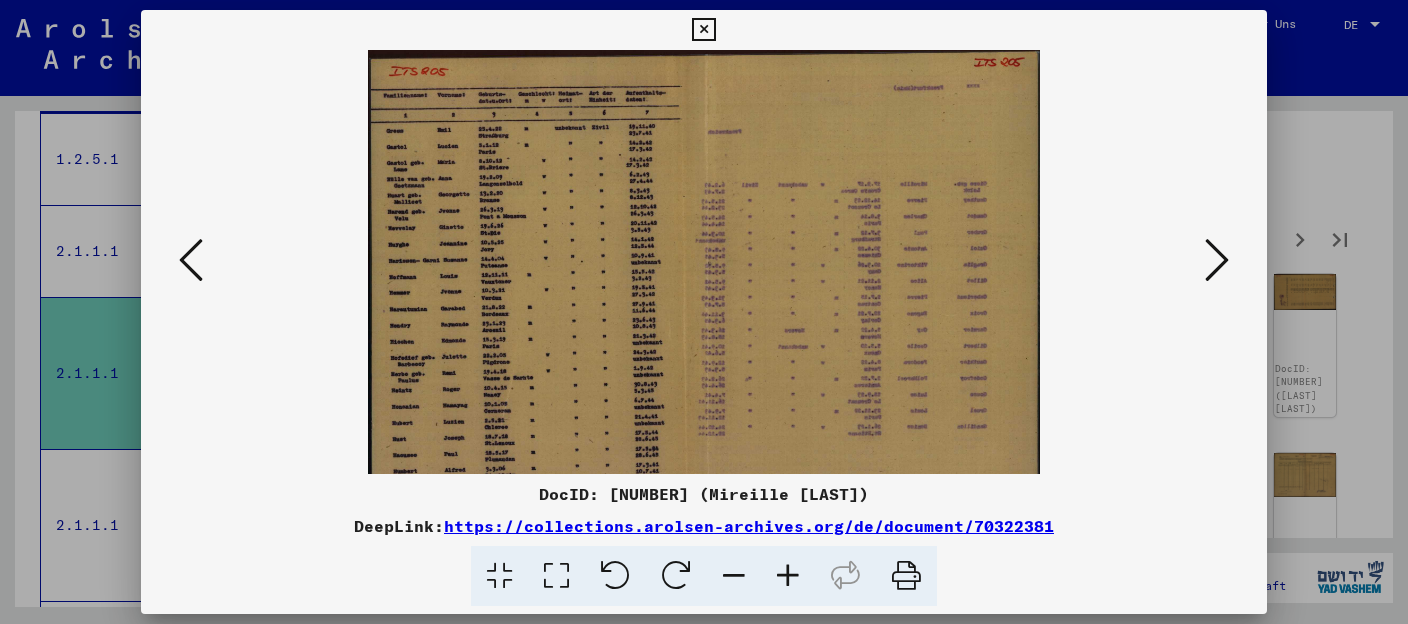 click at bounding box center (788, 576) 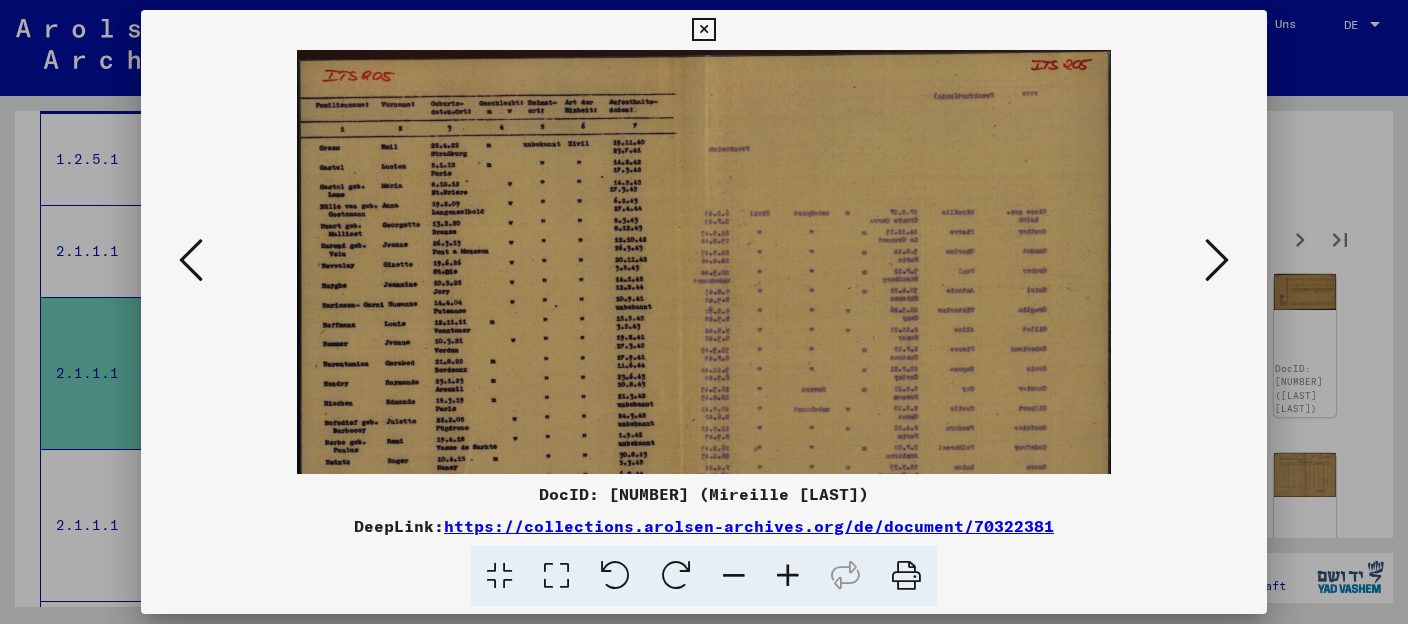 click at bounding box center [788, 576] 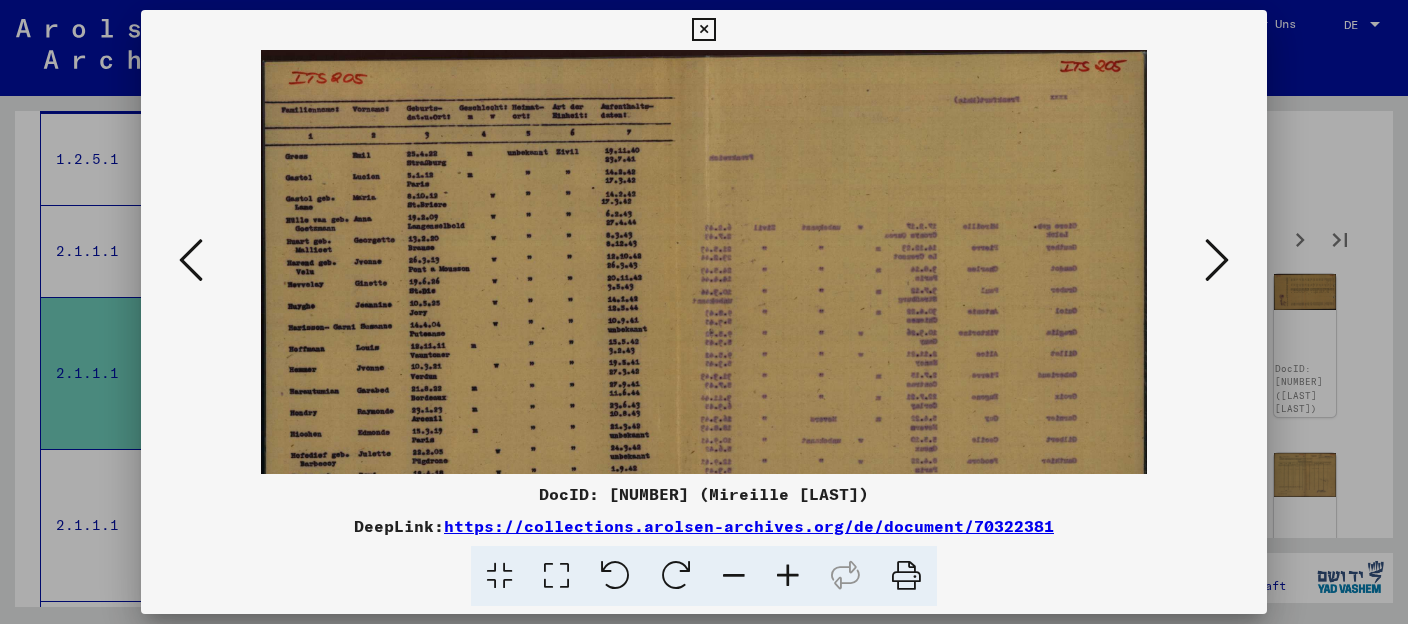 click at bounding box center (788, 576) 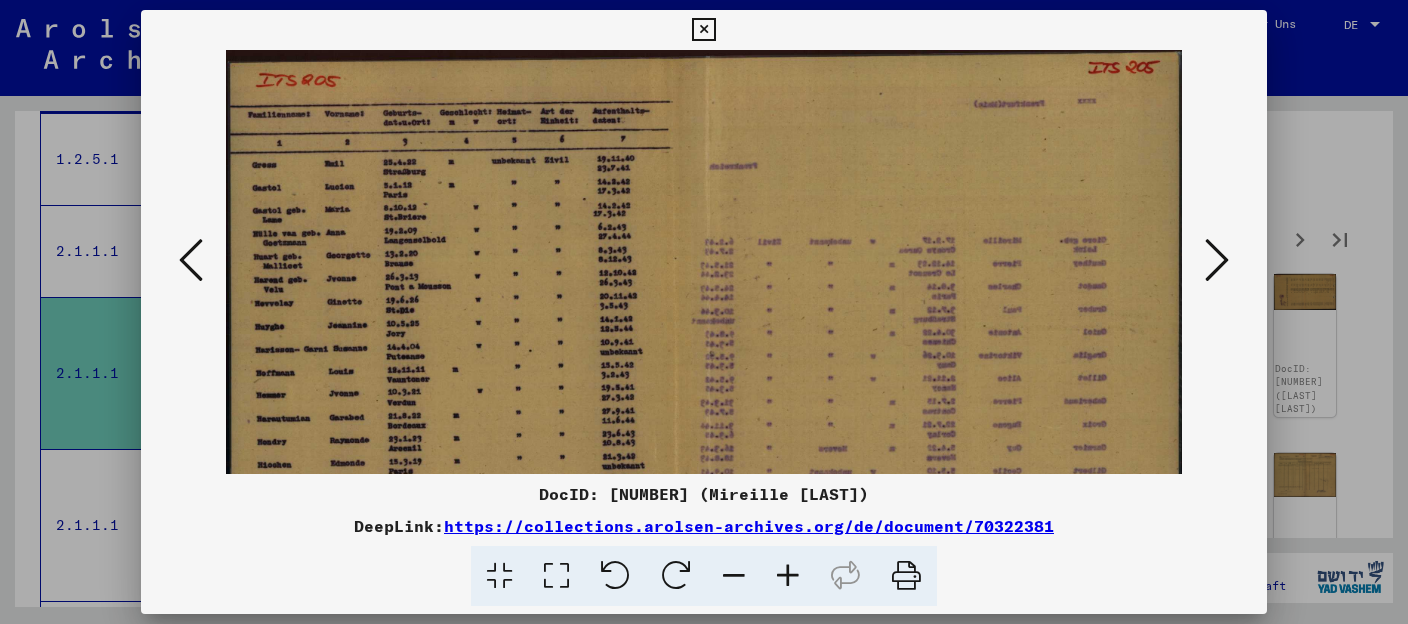 click at bounding box center (788, 576) 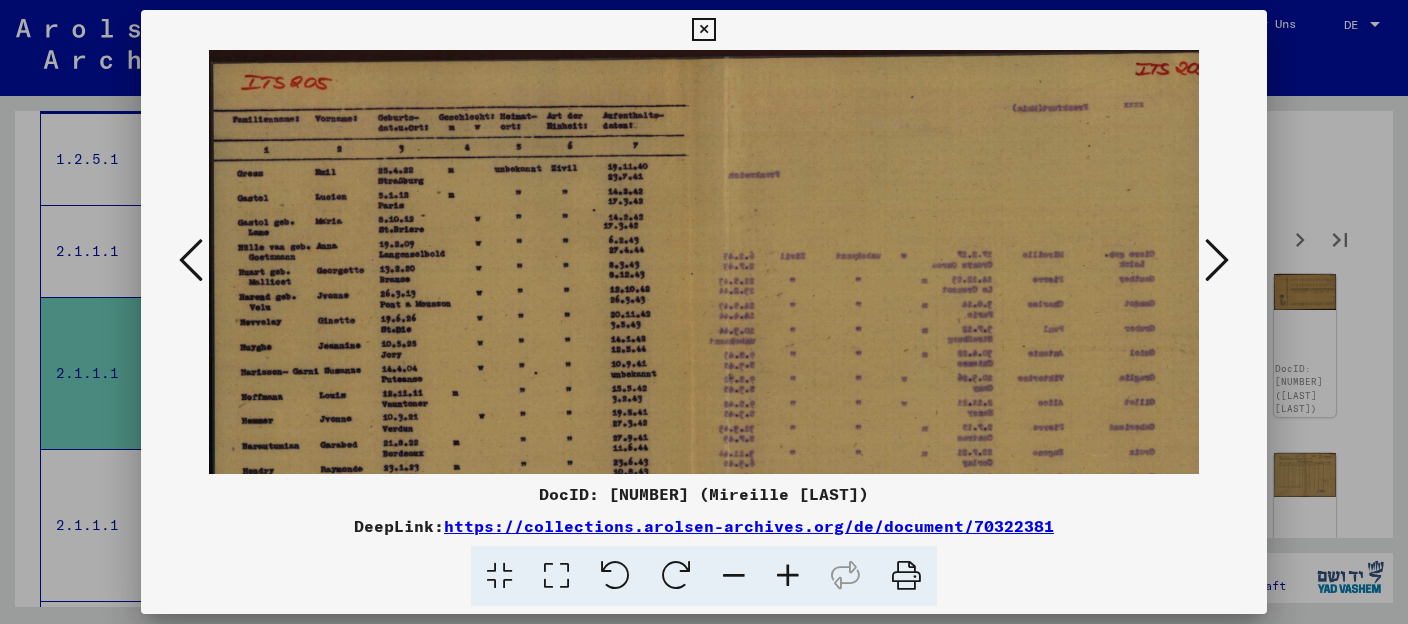 click at bounding box center [788, 576] 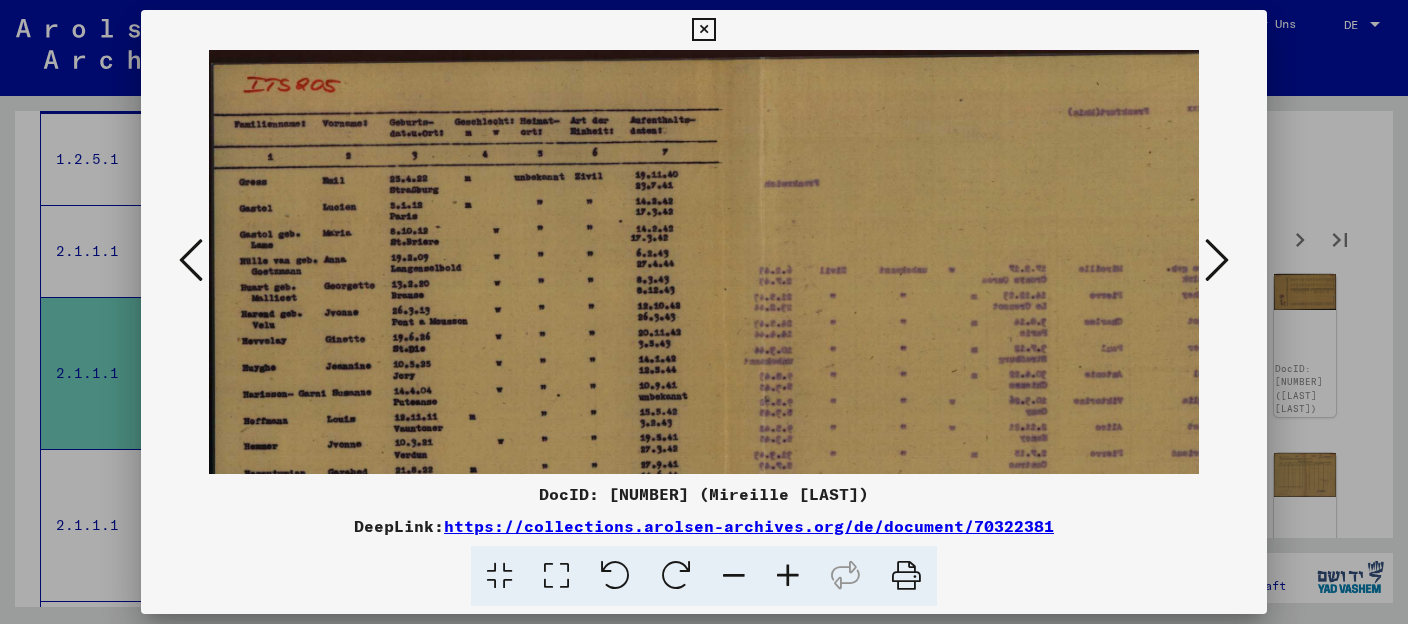 click at bounding box center [788, 576] 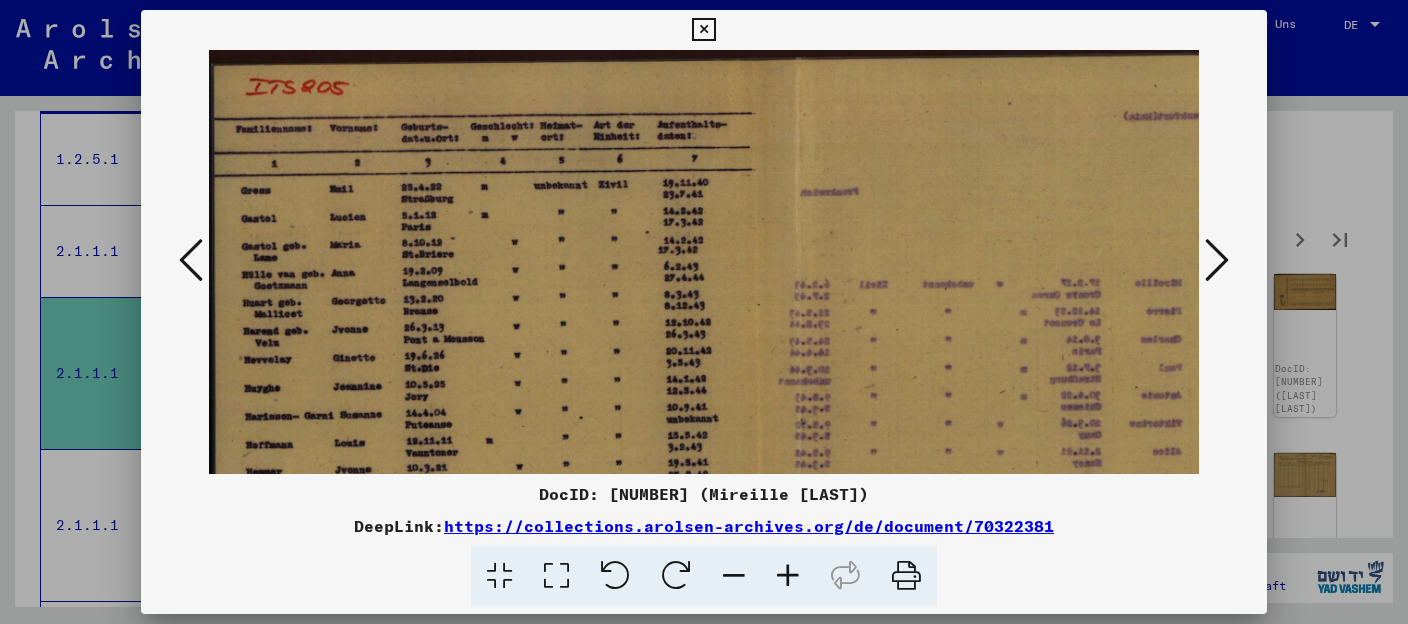 drag, startPoint x: 477, startPoint y: 364, endPoint x: 760, endPoint y: 364, distance: 283 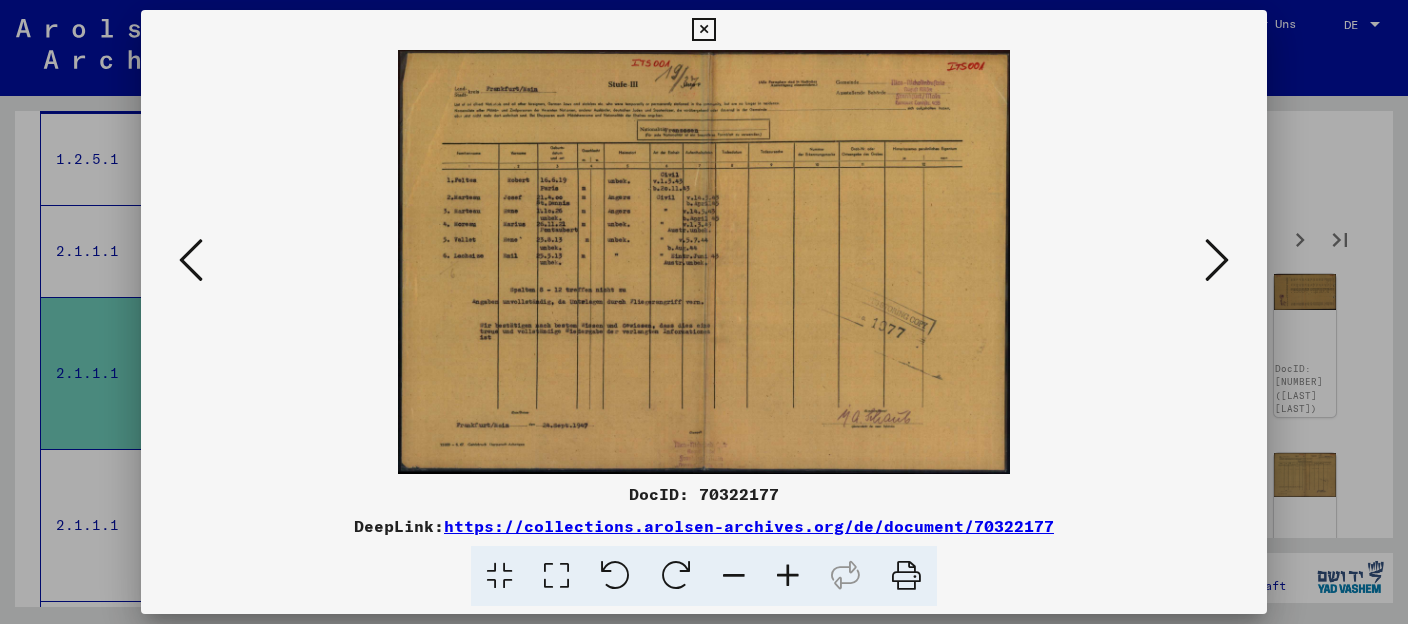 click at bounding box center [788, 576] 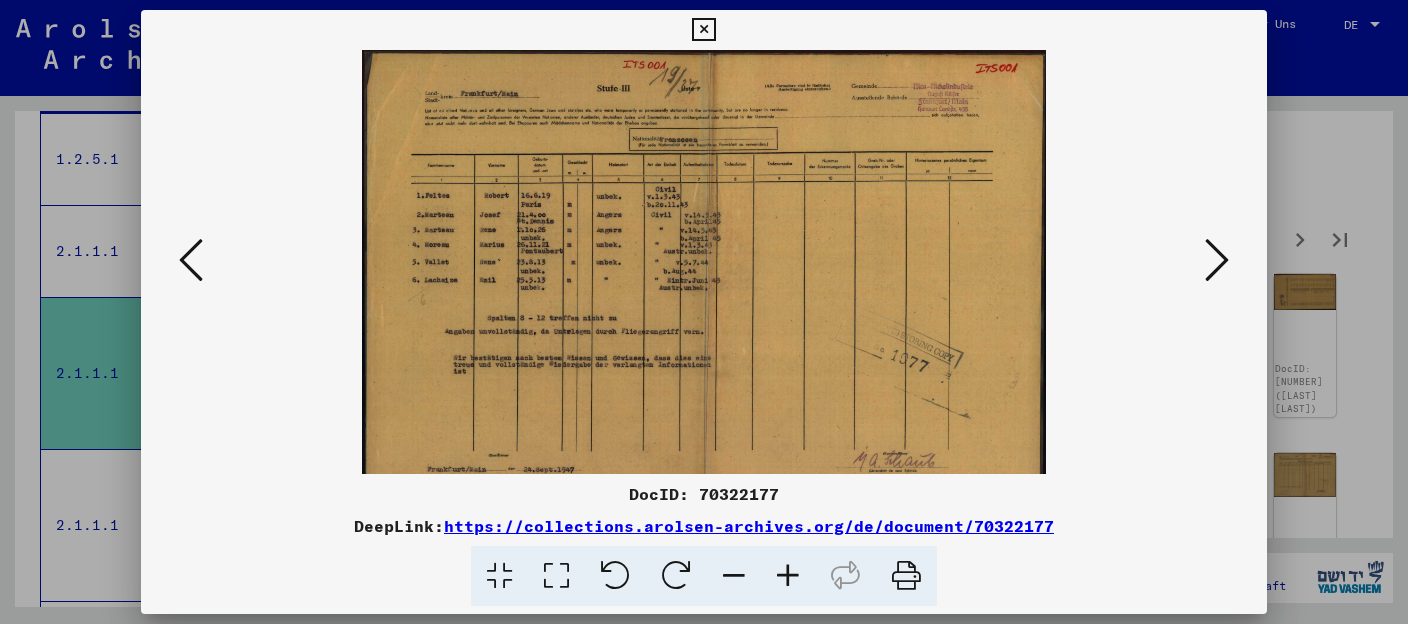 click at bounding box center (788, 576) 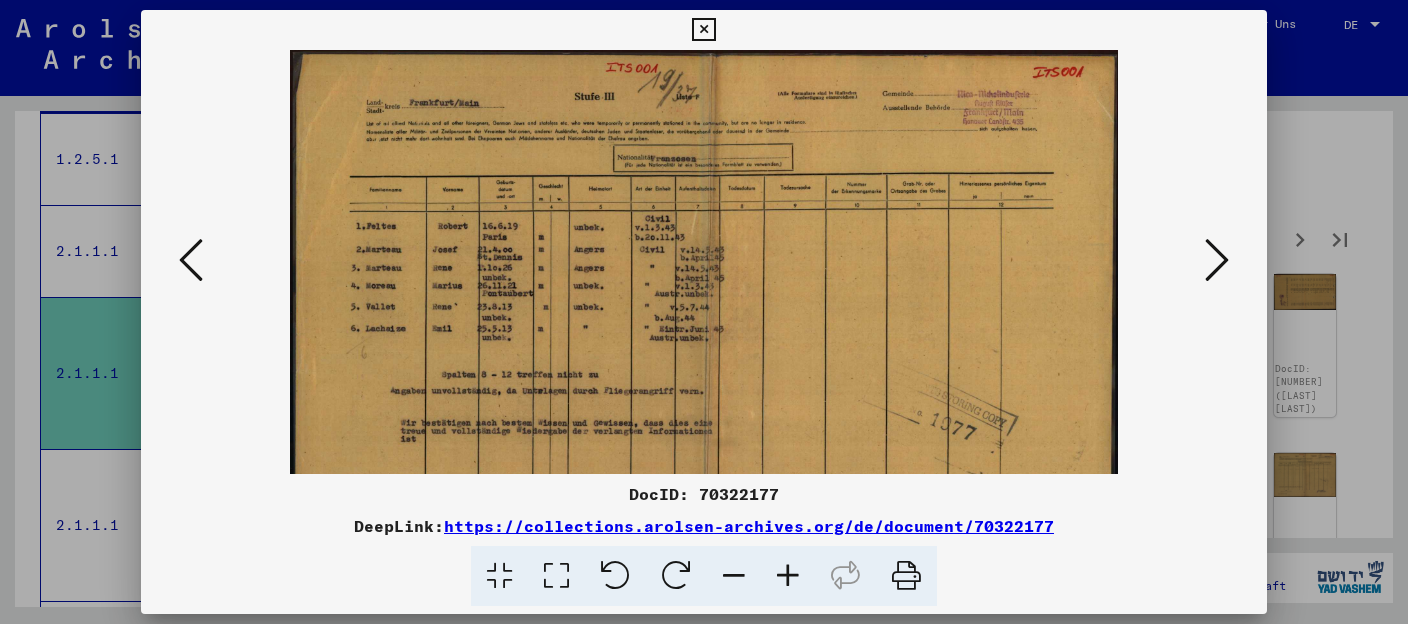 click at bounding box center [788, 576] 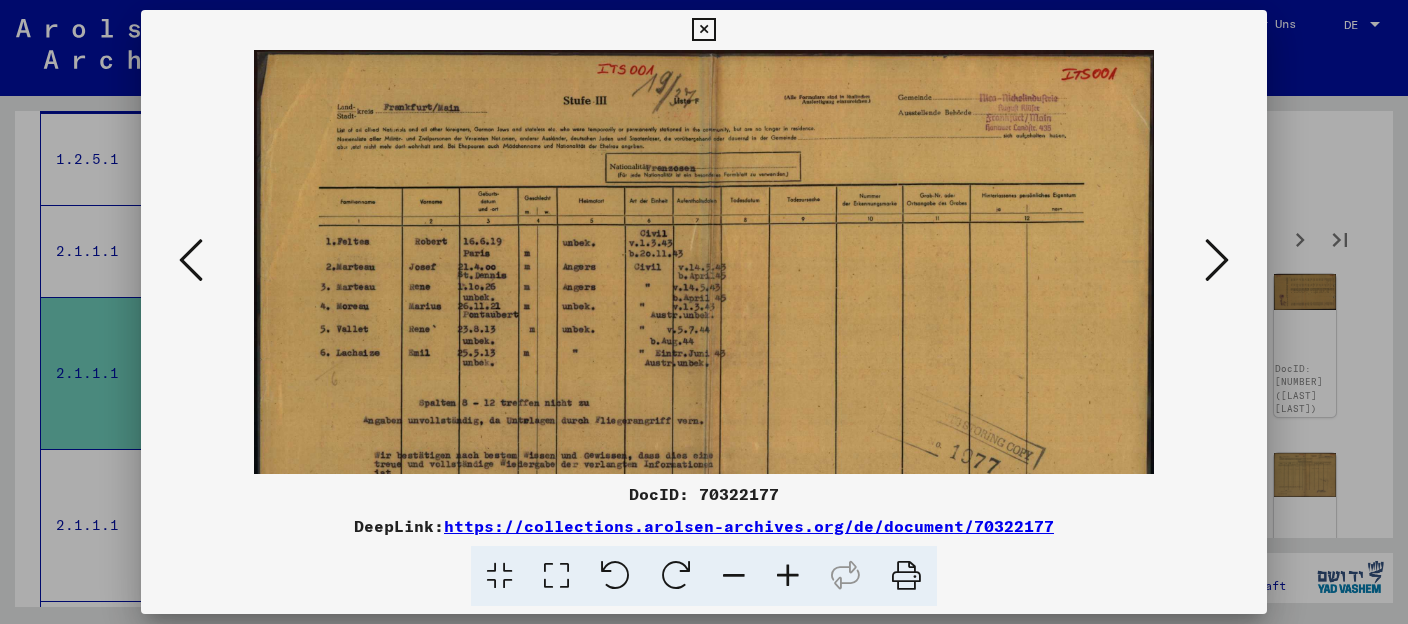 click at bounding box center (788, 576) 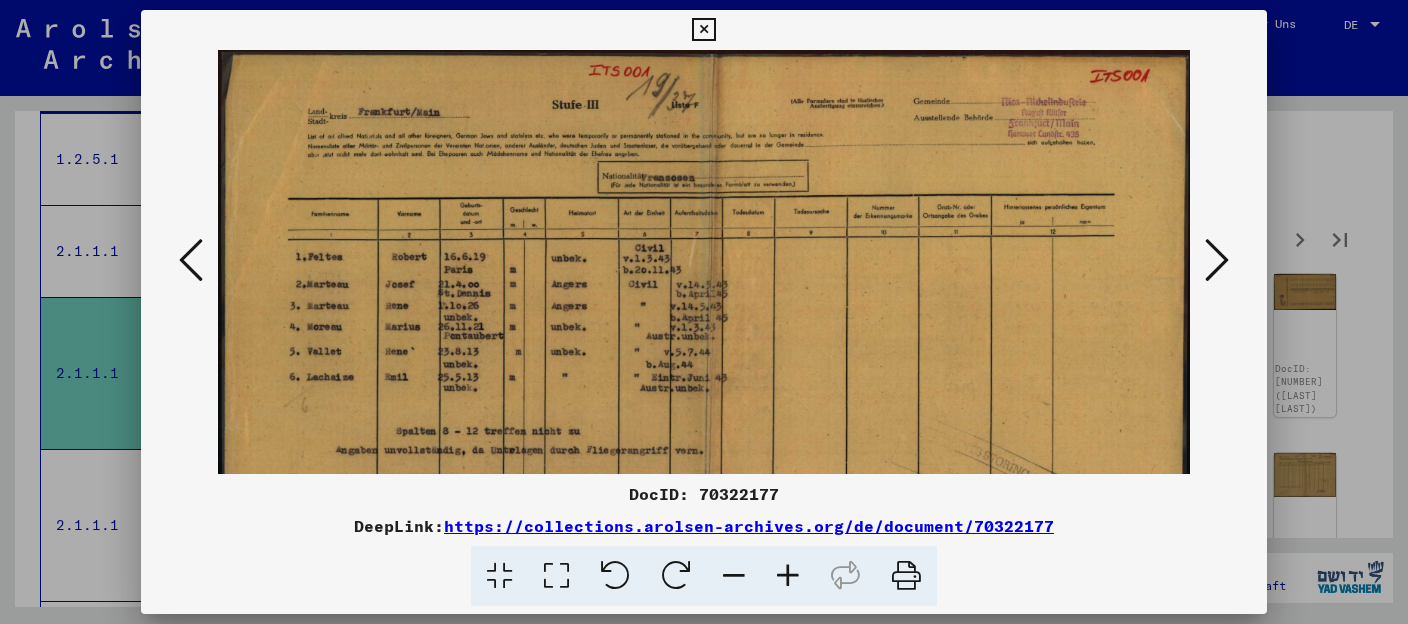 click at bounding box center [788, 576] 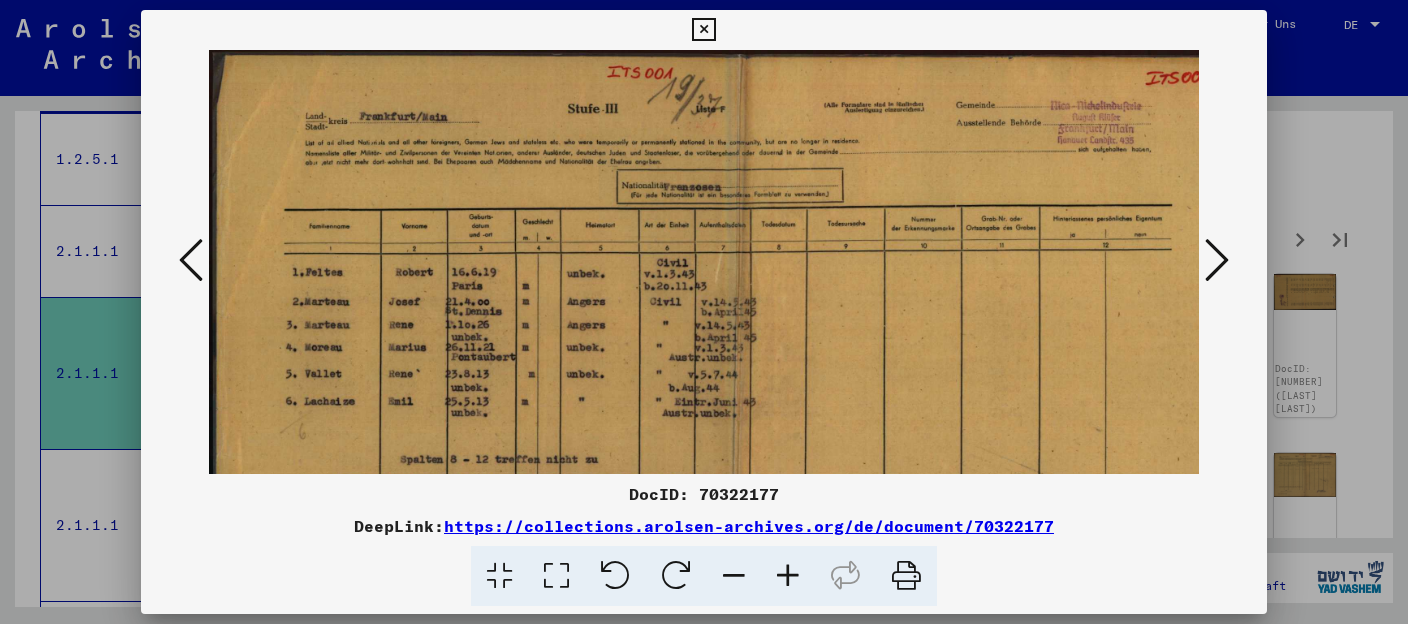 click at bounding box center [1217, 260] 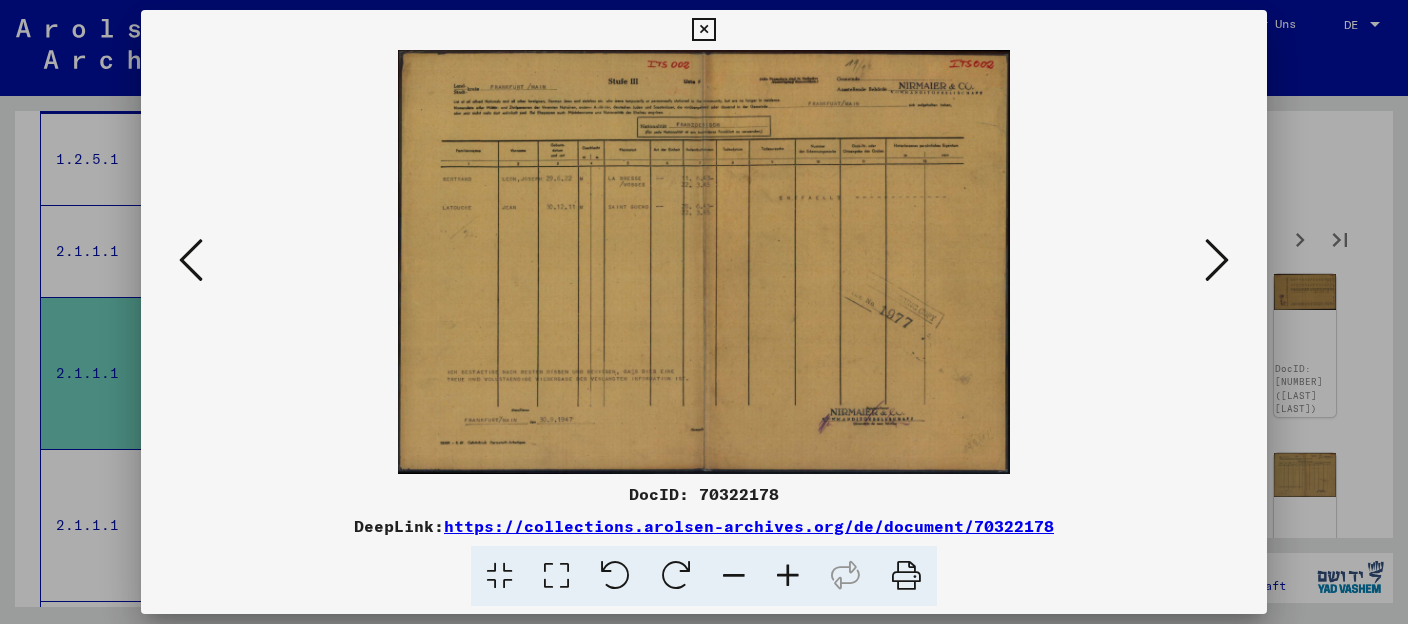 click at bounding box center [1217, 260] 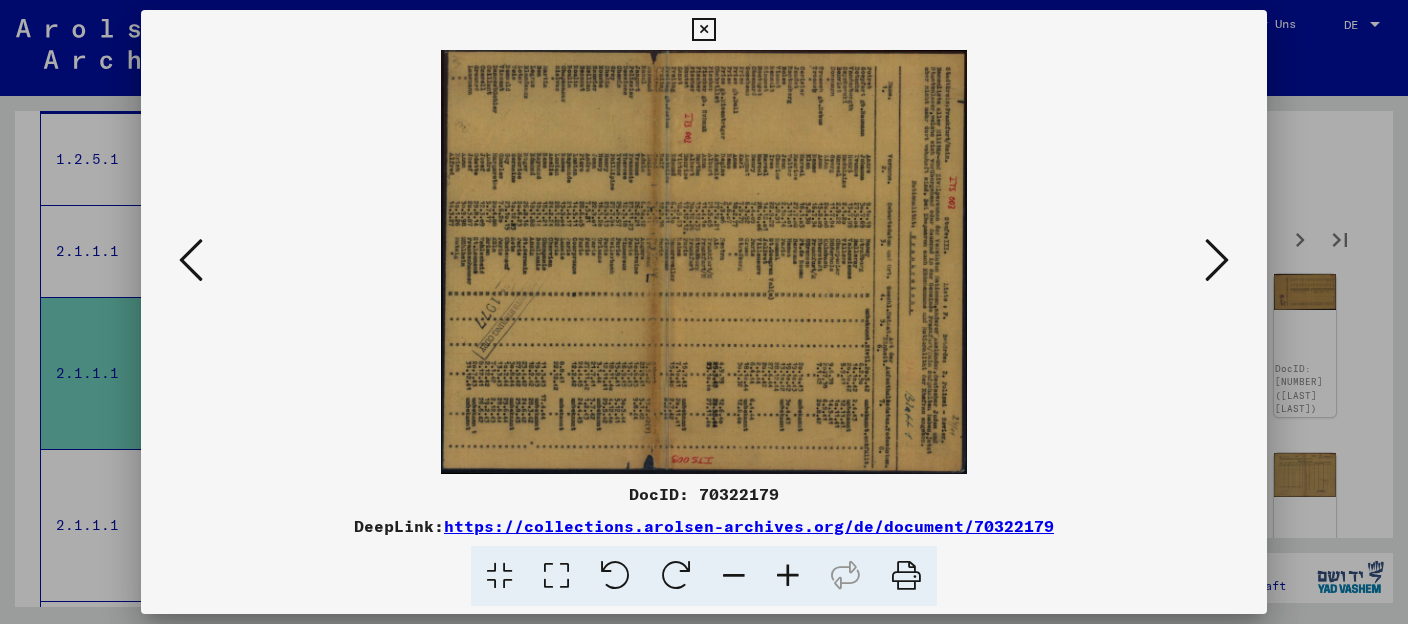 click at bounding box center (1217, 260) 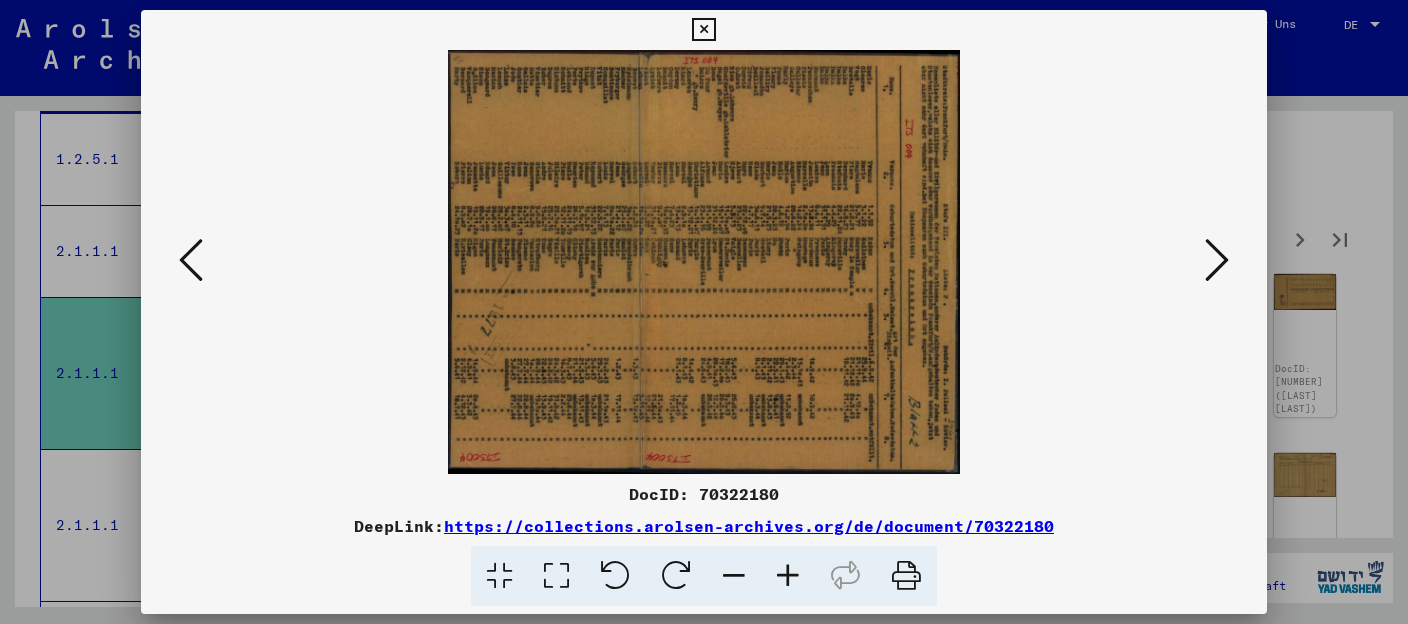 click at bounding box center [1217, 260] 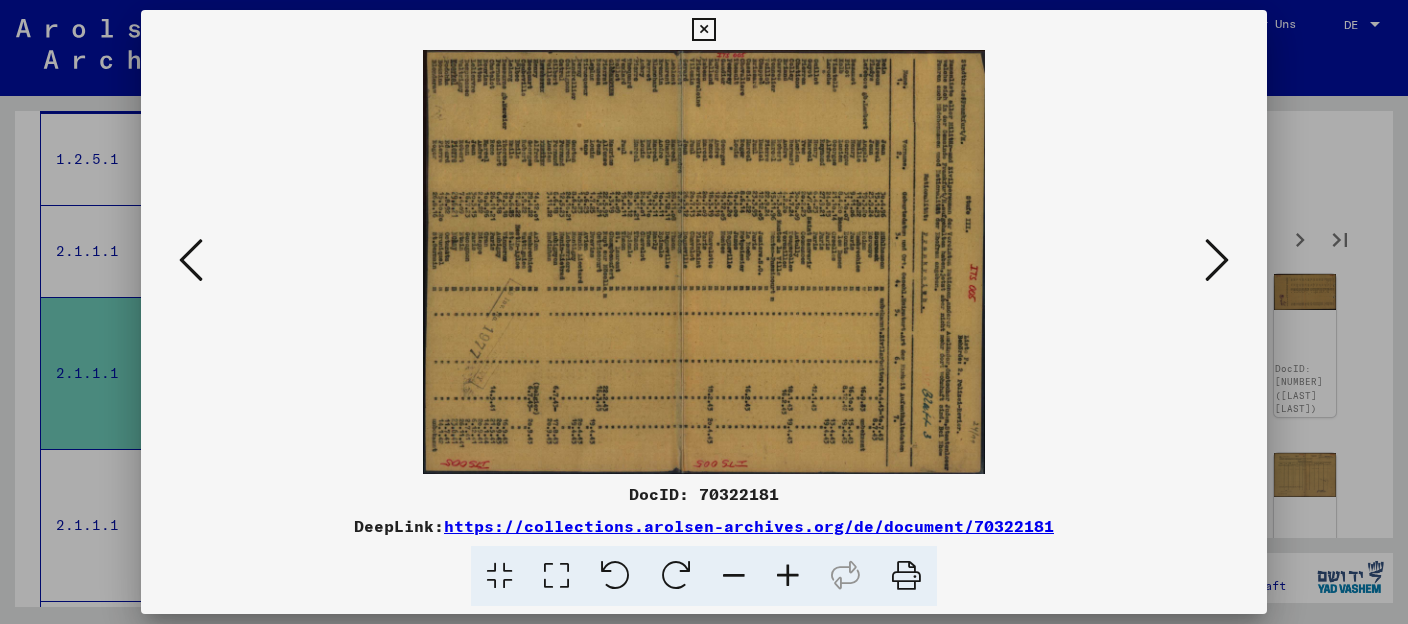 click at bounding box center [676, 576] 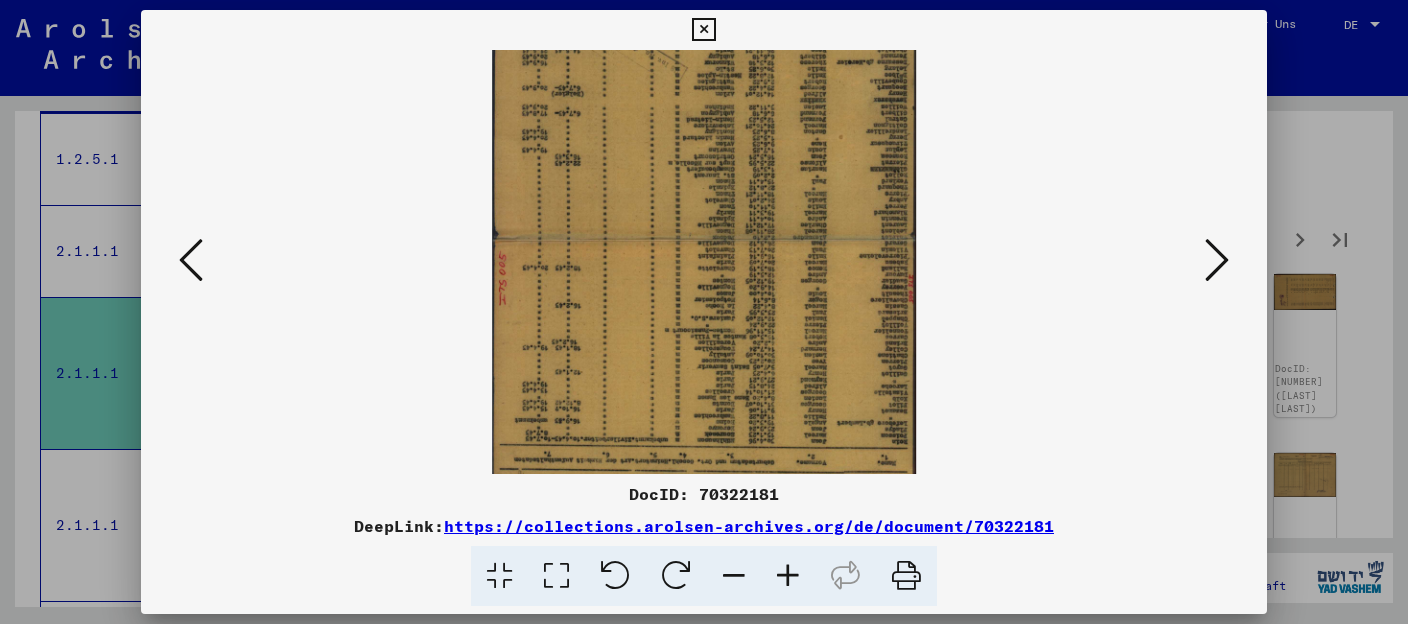 click at bounding box center (676, 576) 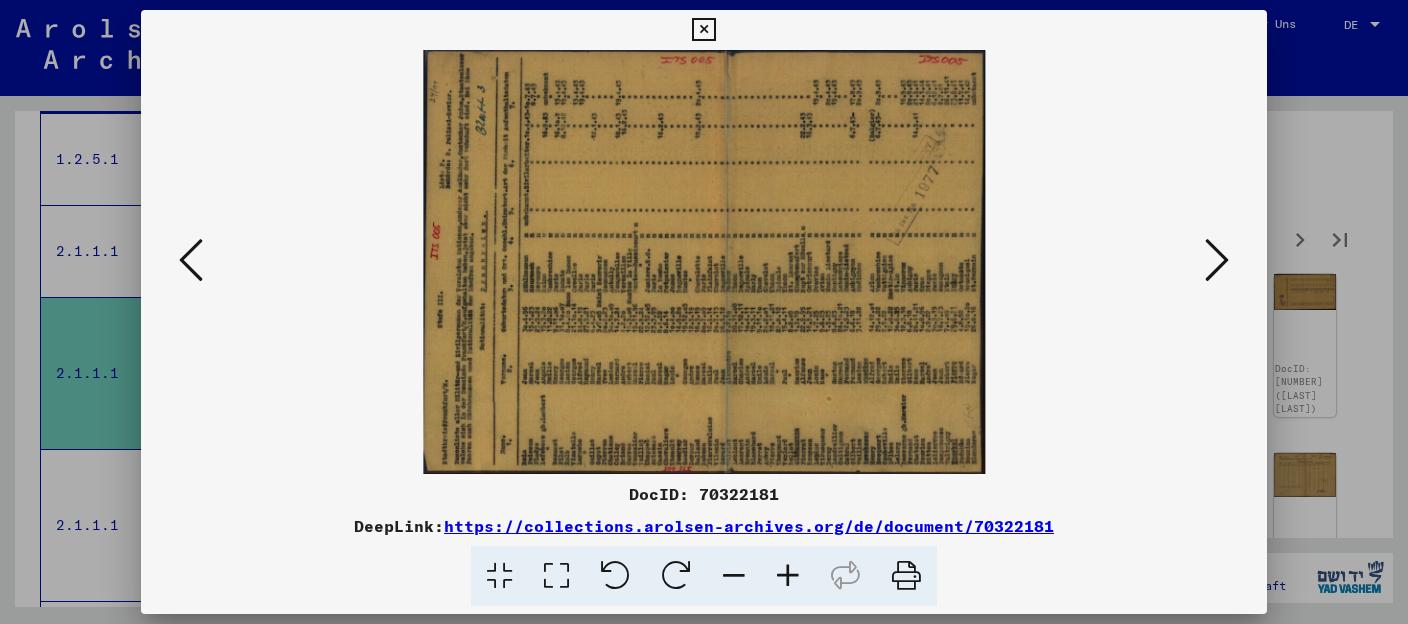 click at bounding box center [676, 576] 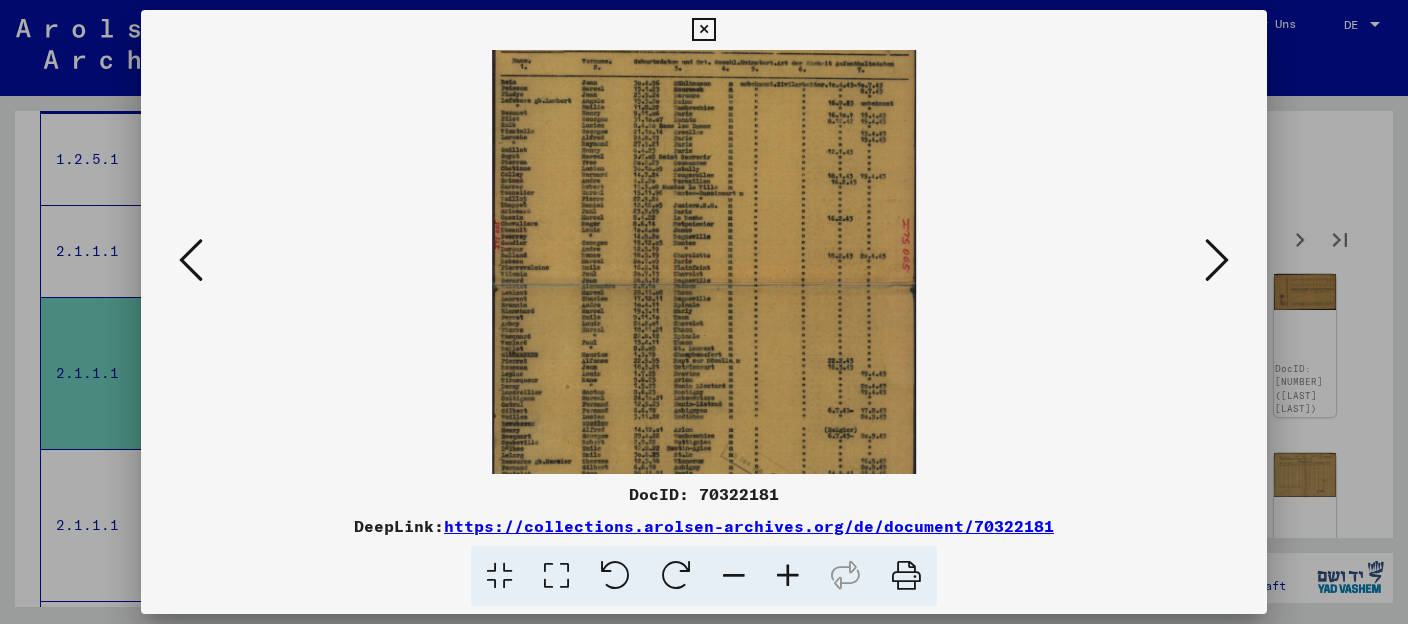 click at bounding box center (788, 576) 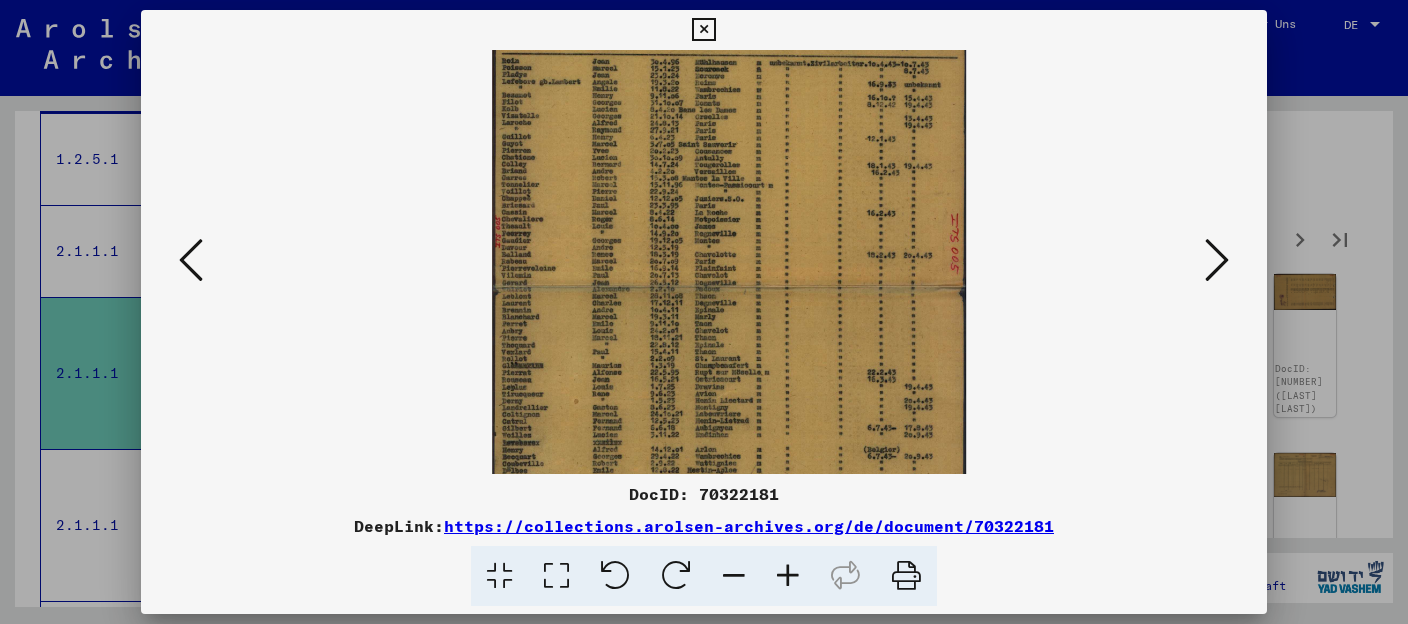 click at bounding box center (788, 576) 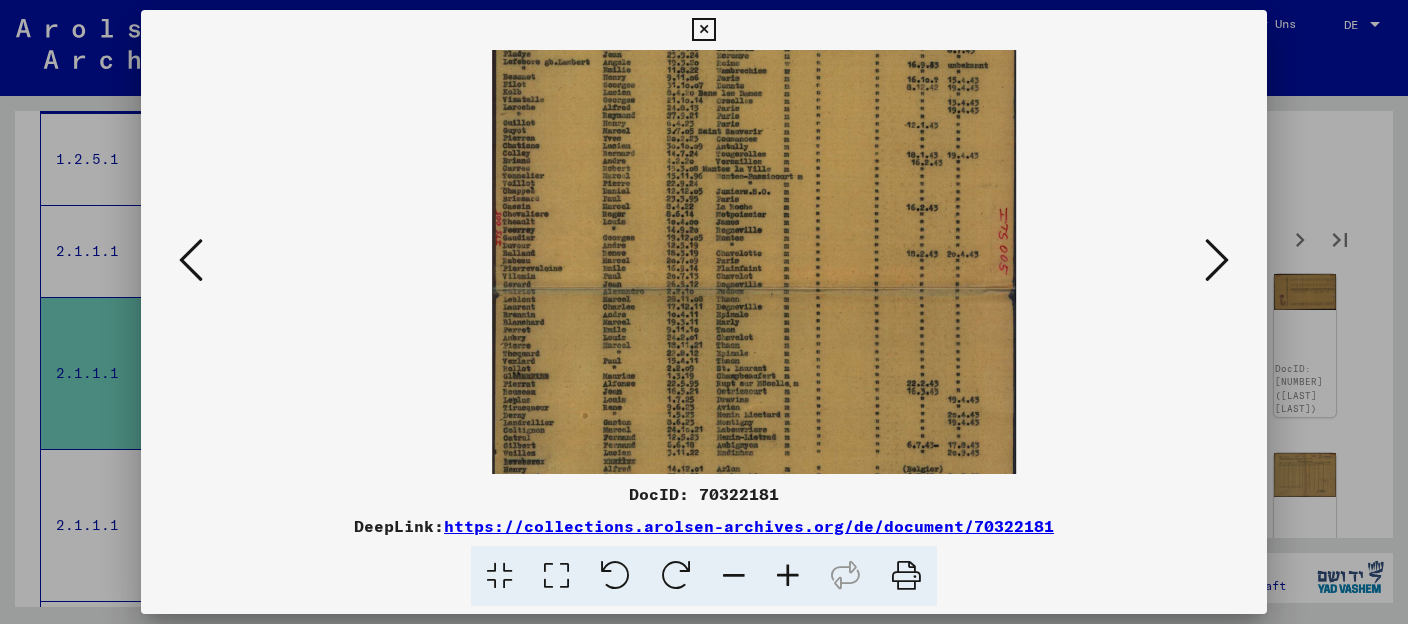click at bounding box center [788, 576] 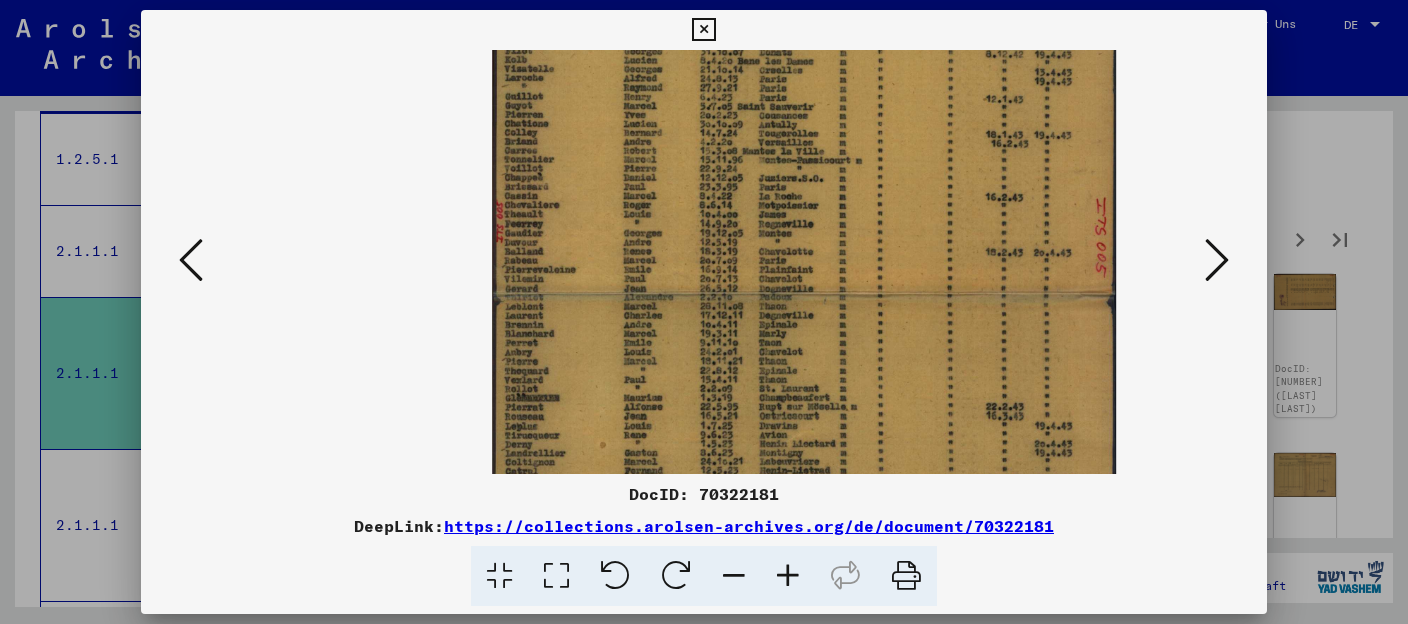 click at bounding box center [788, 576] 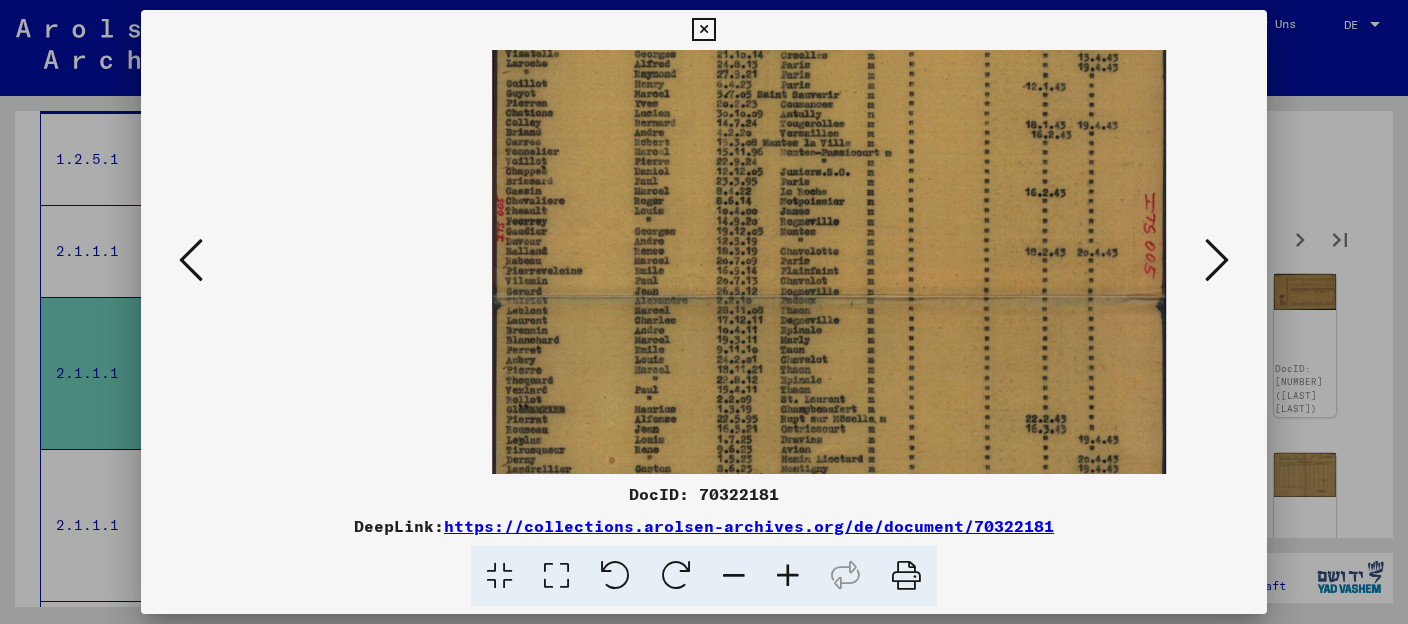 click at bounding box center [788, 576] 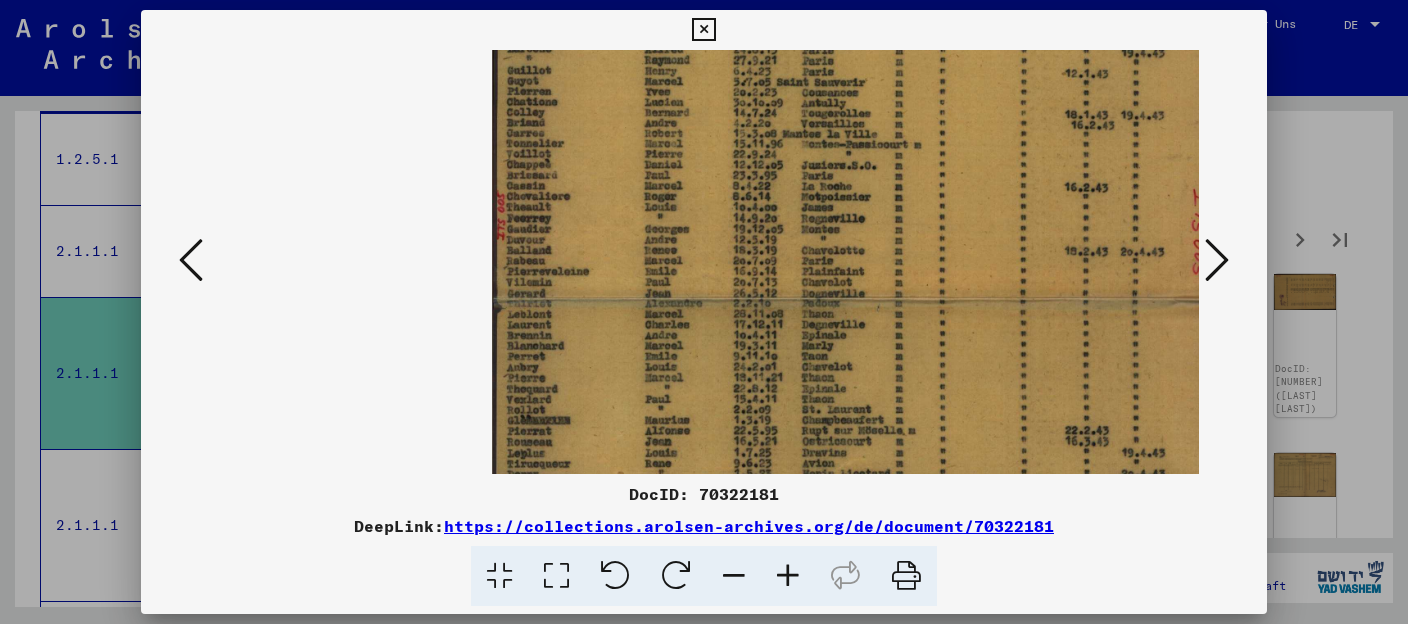 click at bounding box center [788, 576] 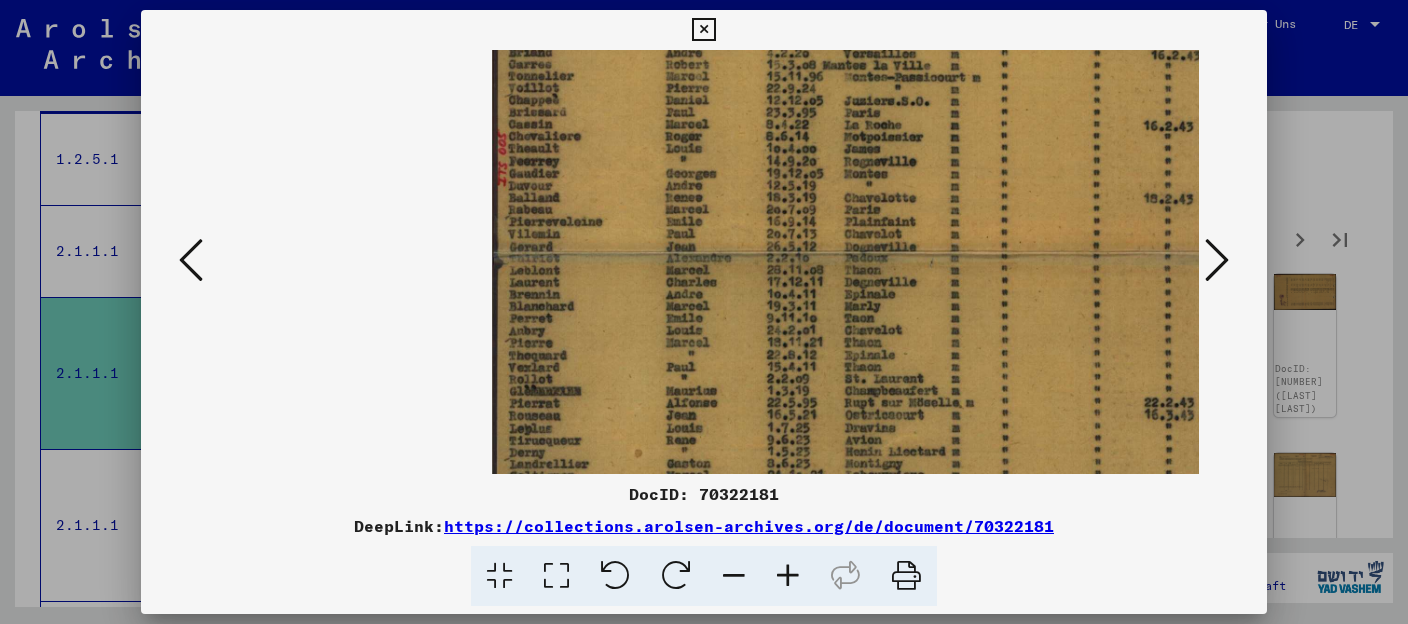 click at bounding box center [788, 576] 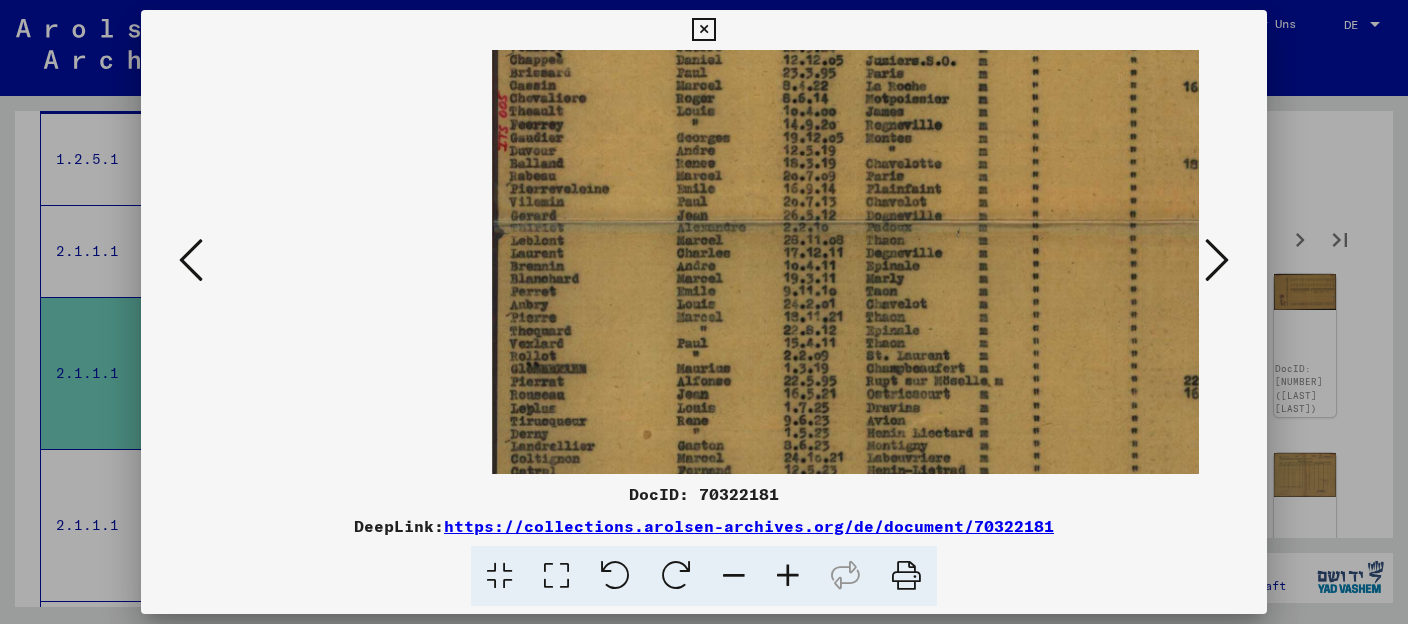 click at bounding box center (788, 576) 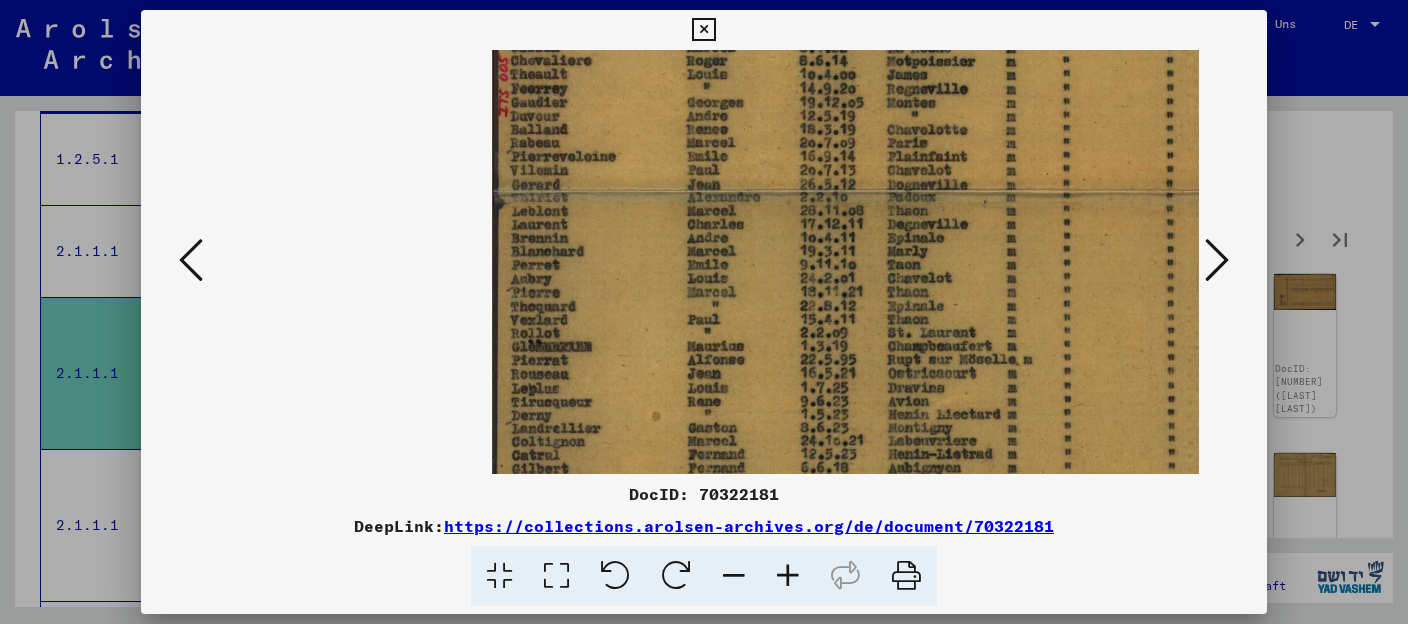 click at bounding box center [788, 576] 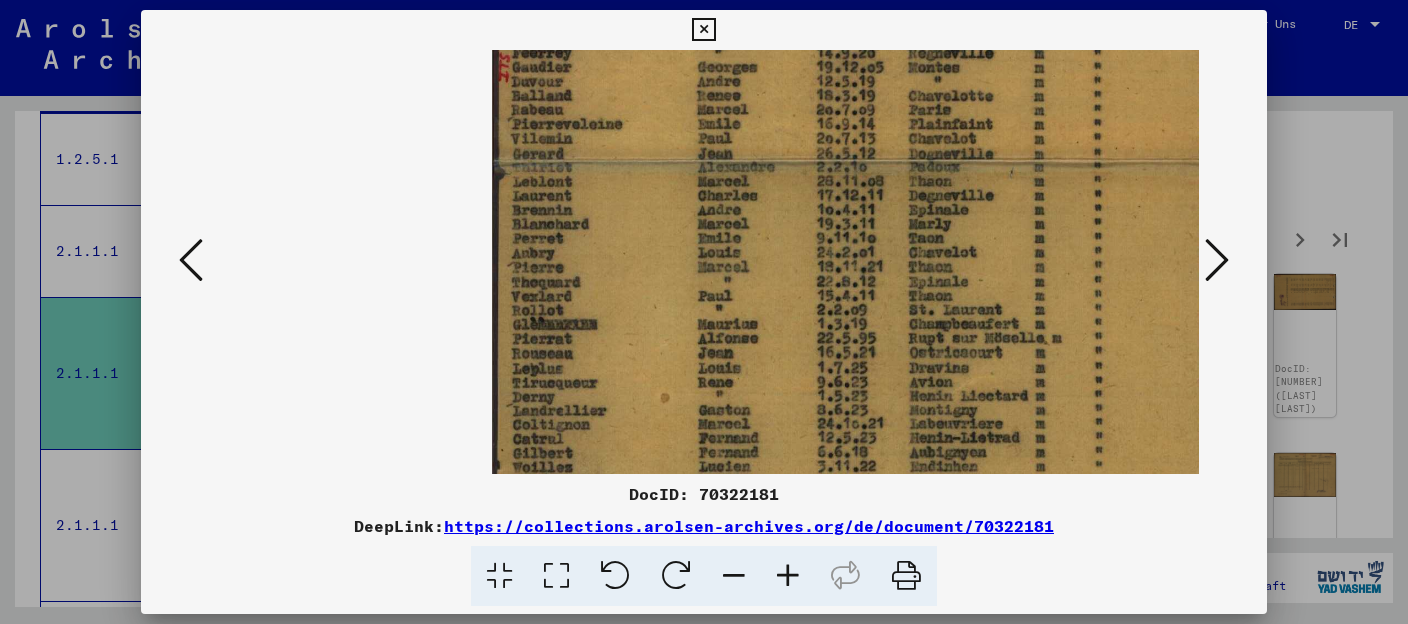 click at bounding box center (788, 576) 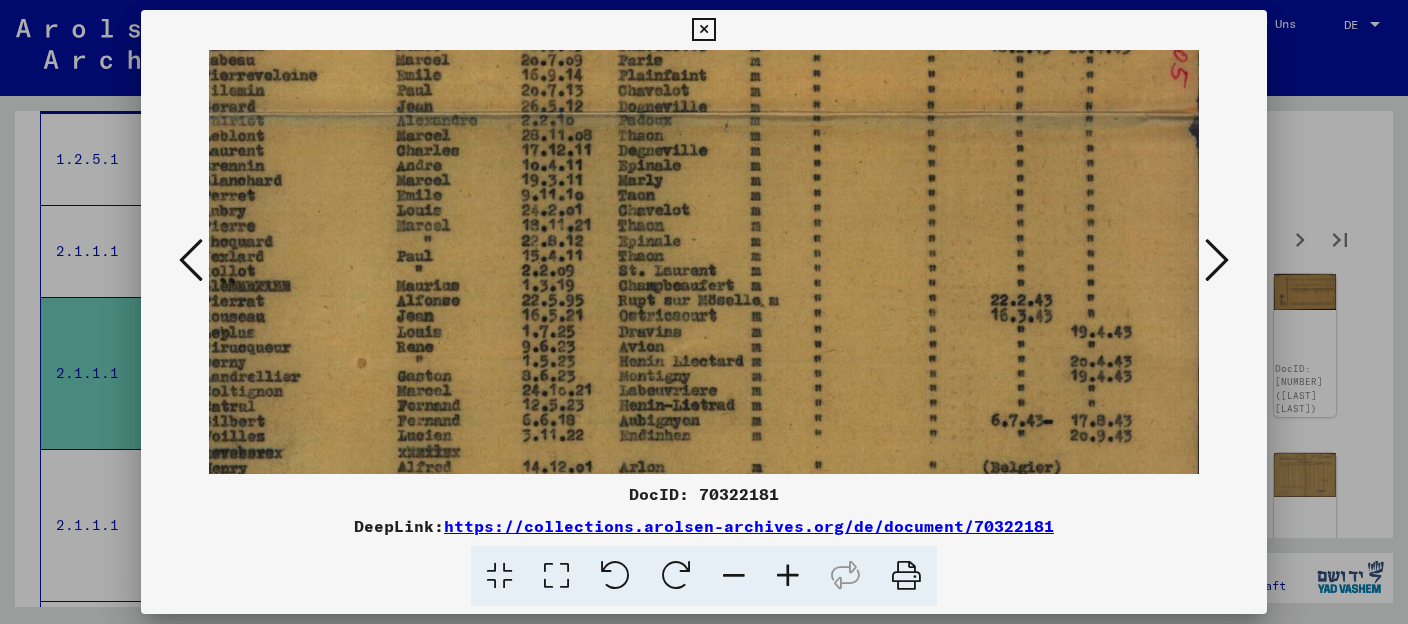 scroll, scrollTop: 17, scrollLeft: 312, axis: both 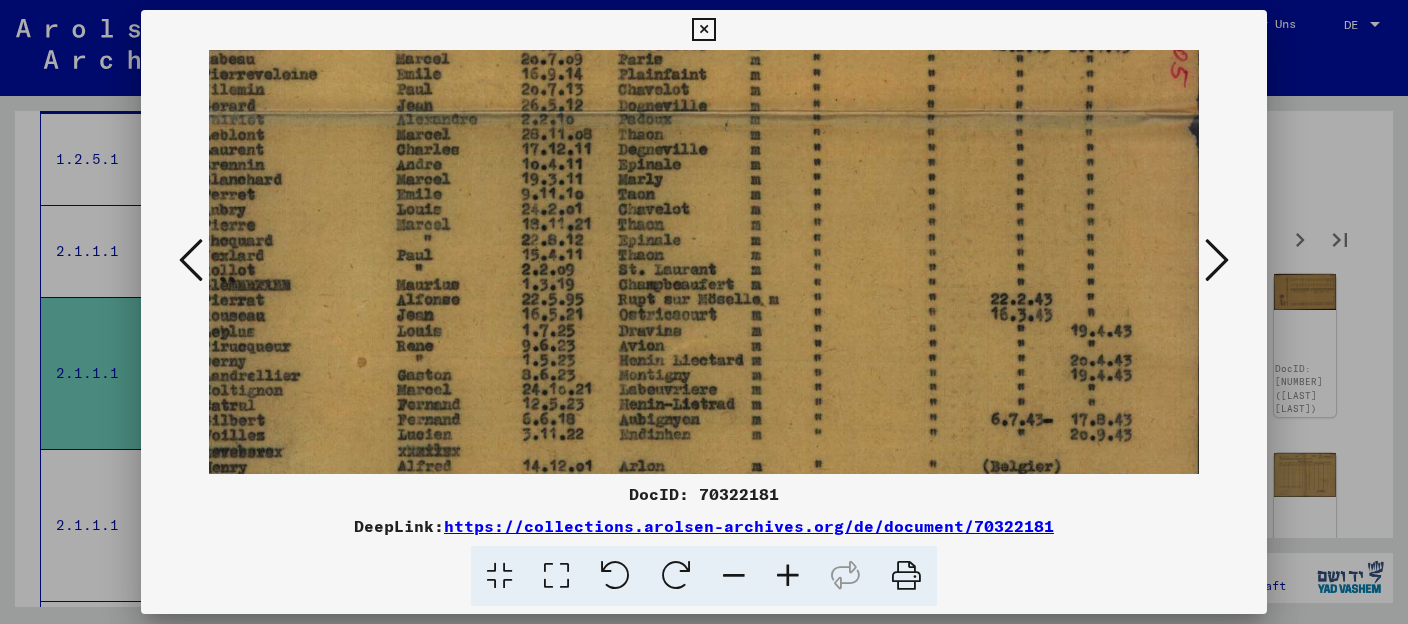 drag, startPoint x: 948, startPoint y: 378, endPoint x: 553, endPoint y: 361, distance: 395.36566 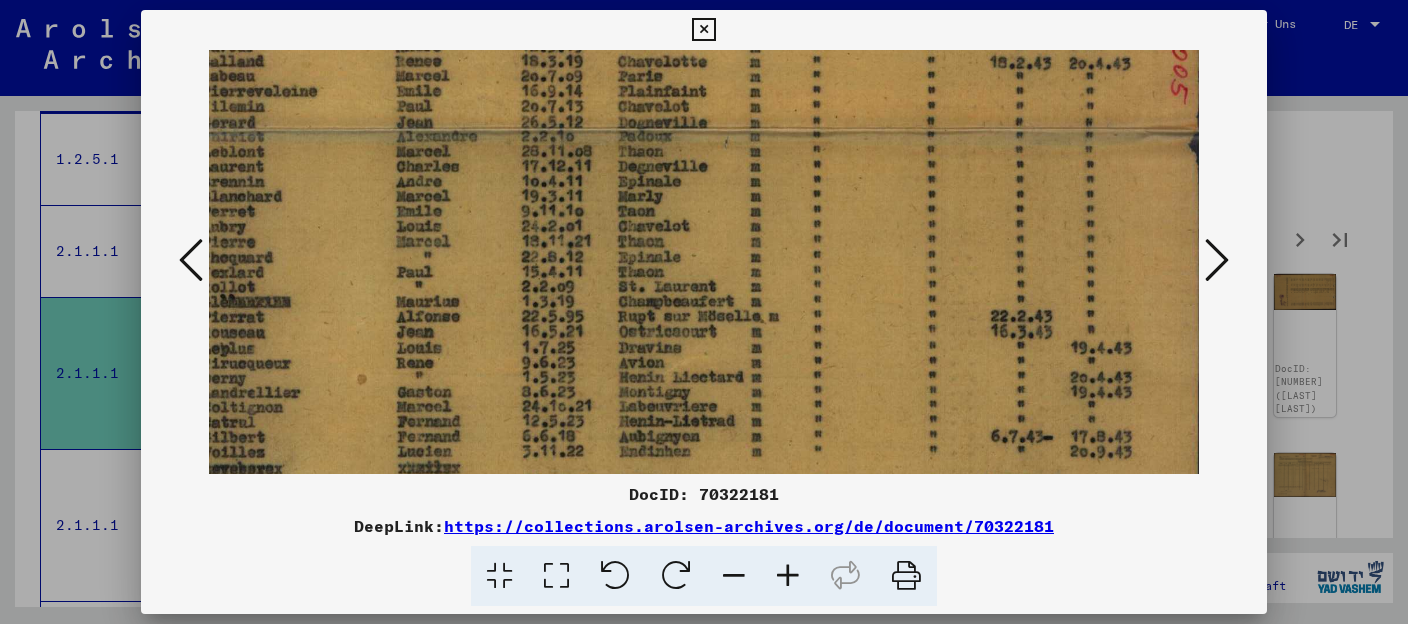 drag, startPoint x: 774, startPoint y: 202, endPoint x: 774, endPoint y: 477, distance: 275 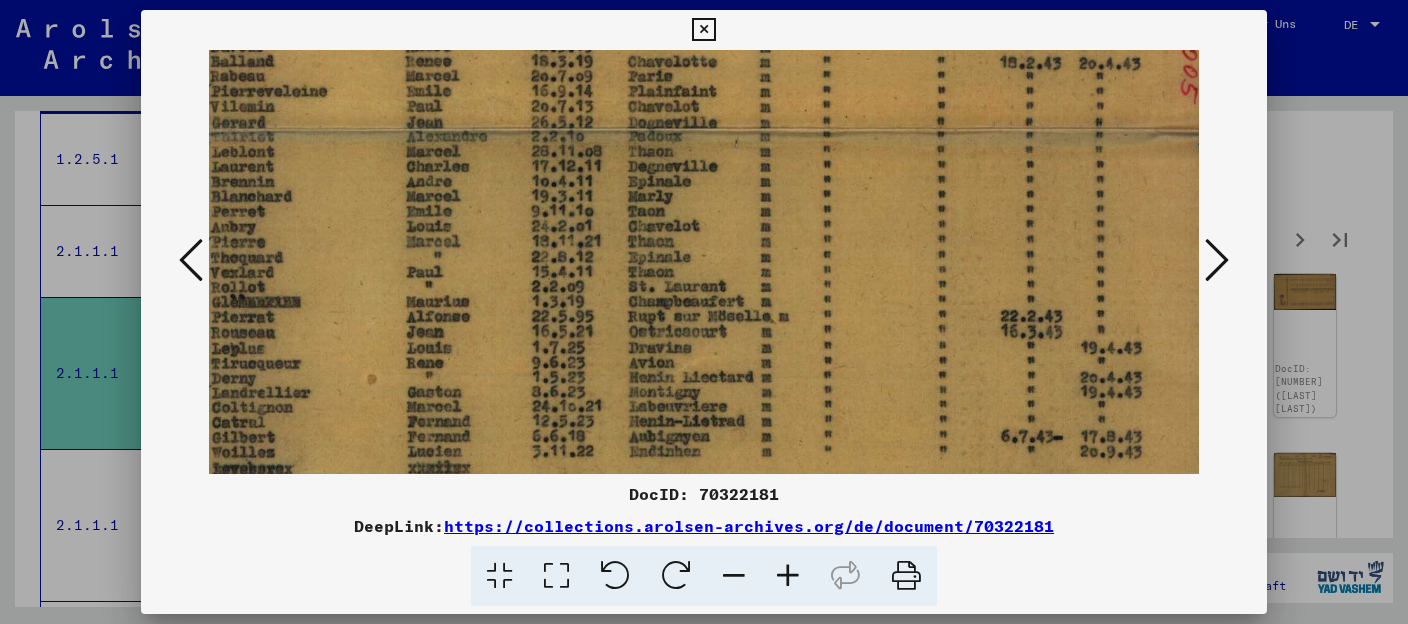 scroll, scrollTop: 0, scrollLeft: 301, axis: horizontal 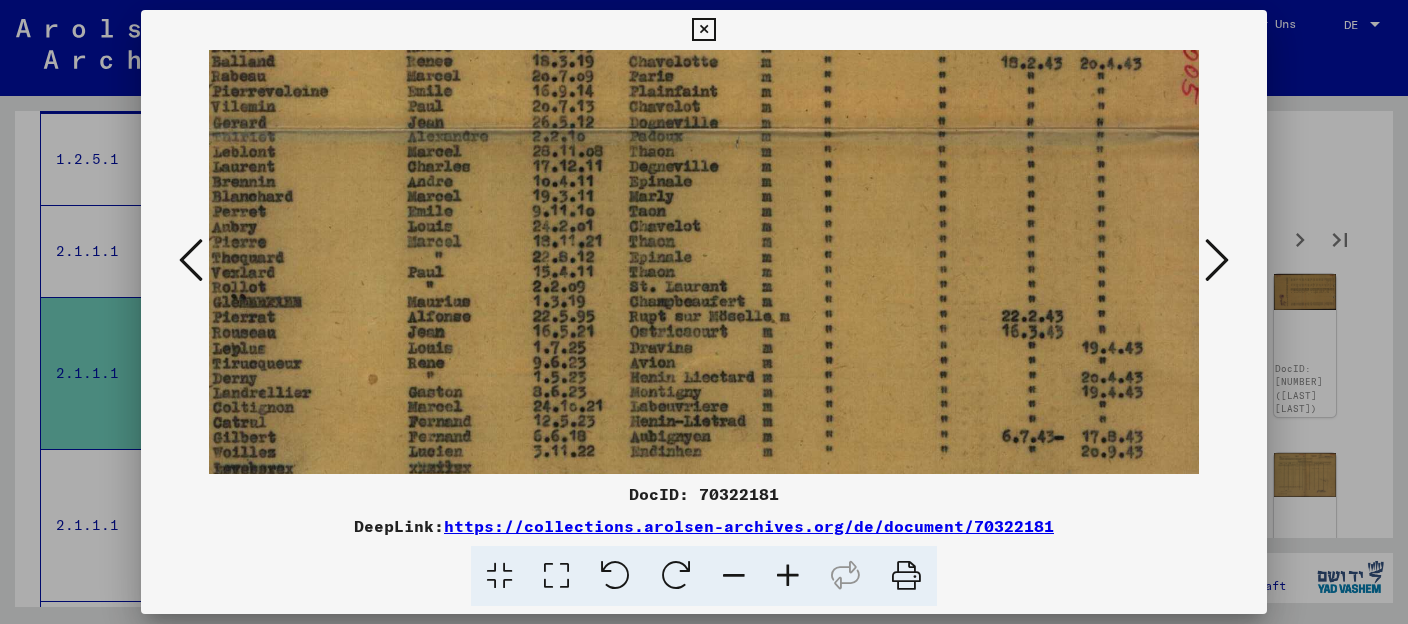drag, startPoint x: 708, startPoint y: 221, endPoint x: 719, endPoint y: 369, distance: 148.40822 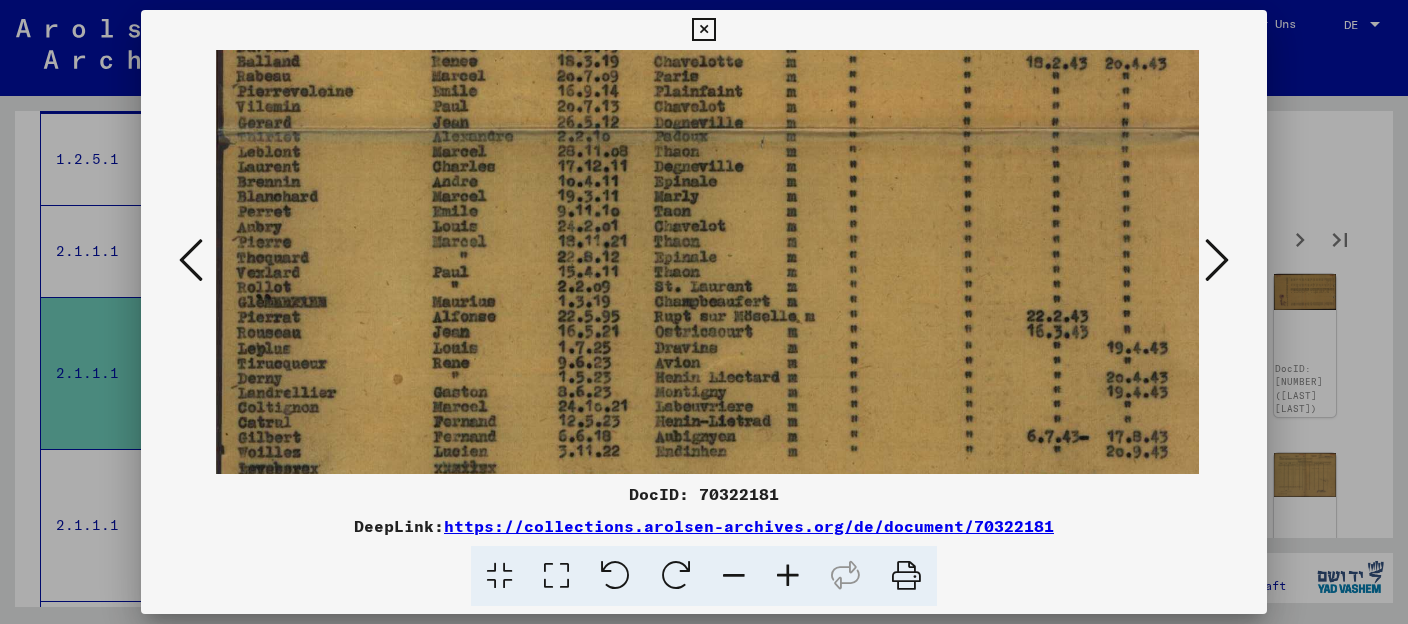 scroll, scrollTop: 0, scrollLeft: 262, axis: horizontal 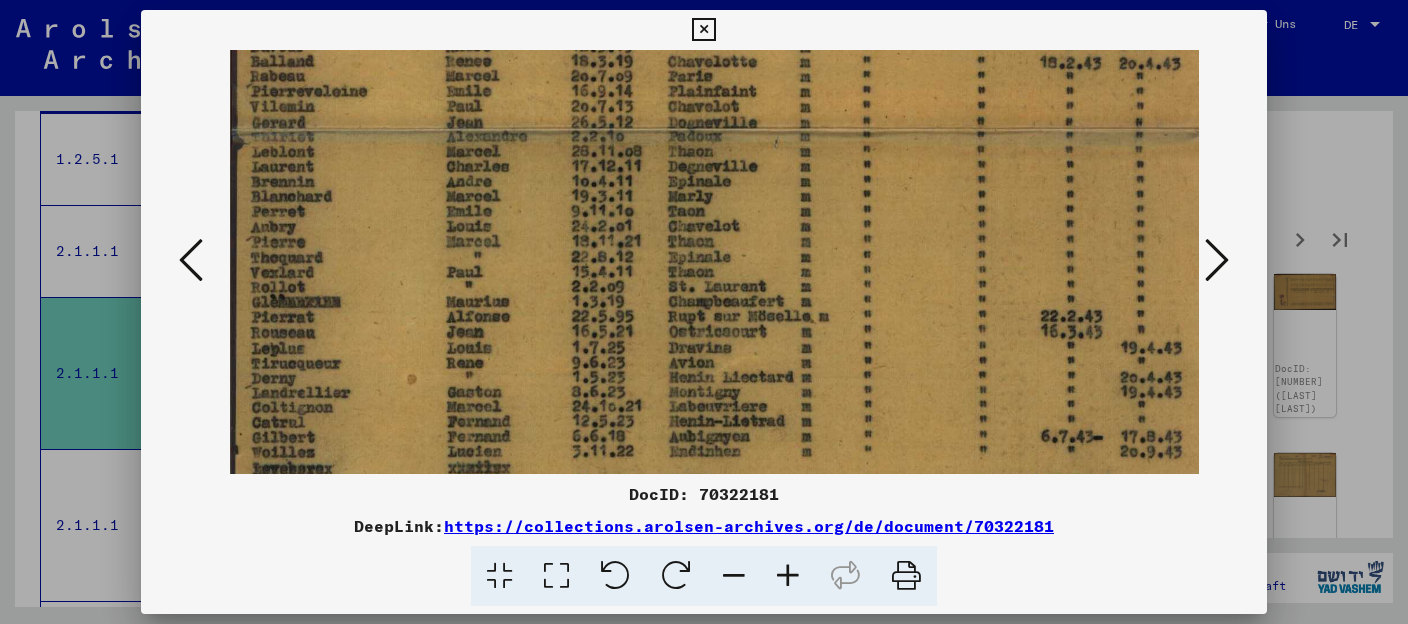 drag, startPoint x: 686, startPoint y: 236, endPoint x: 725, endPoint y: 453, distance: 220.47676 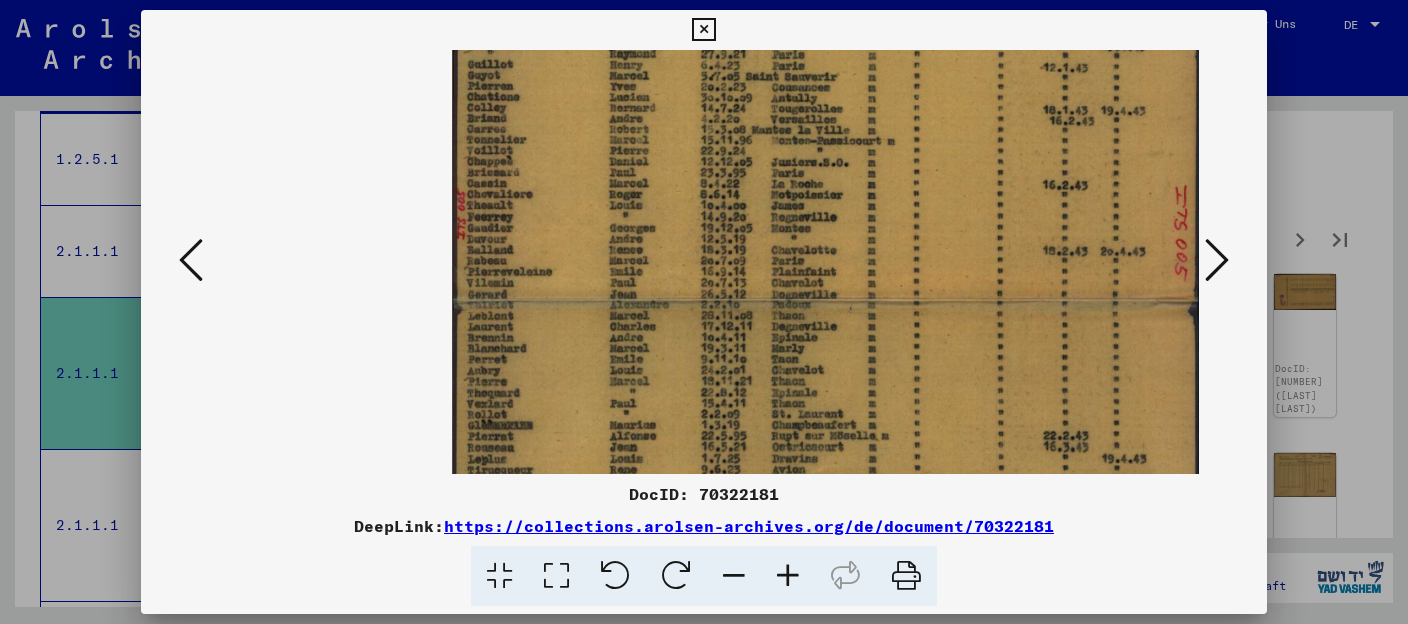 click at bounding box center [499, 576] 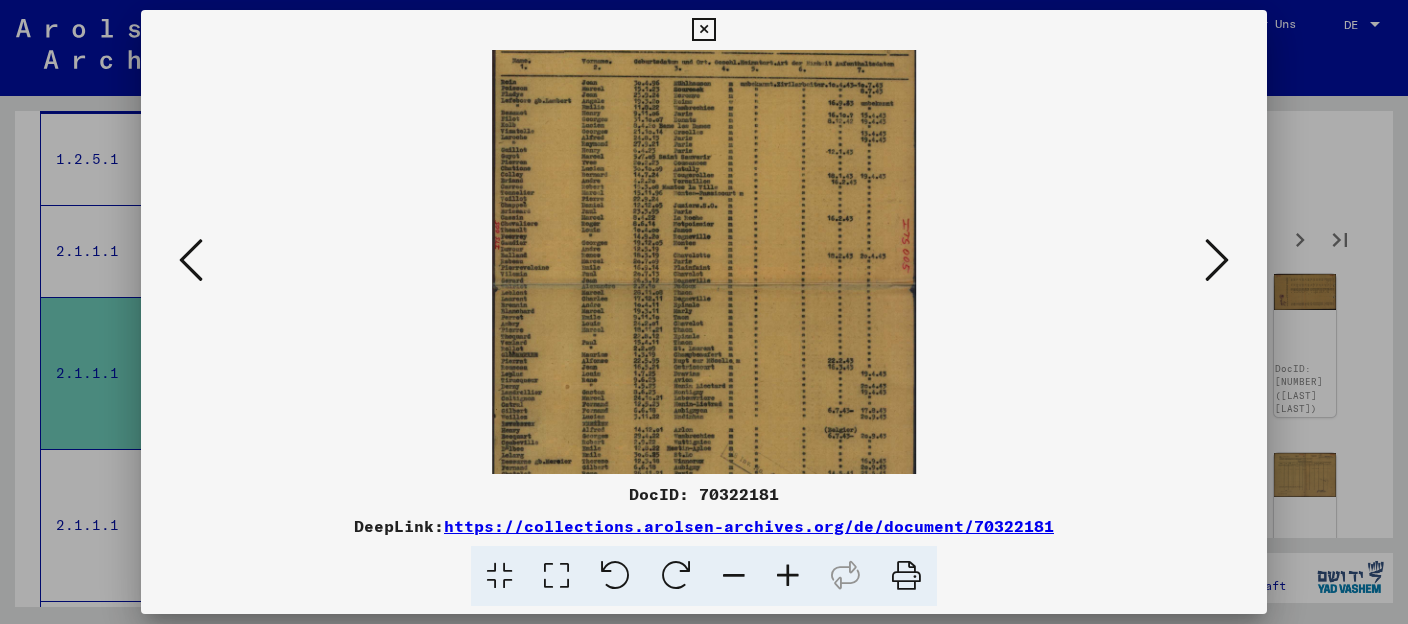 click at bounding box center [704, 261] 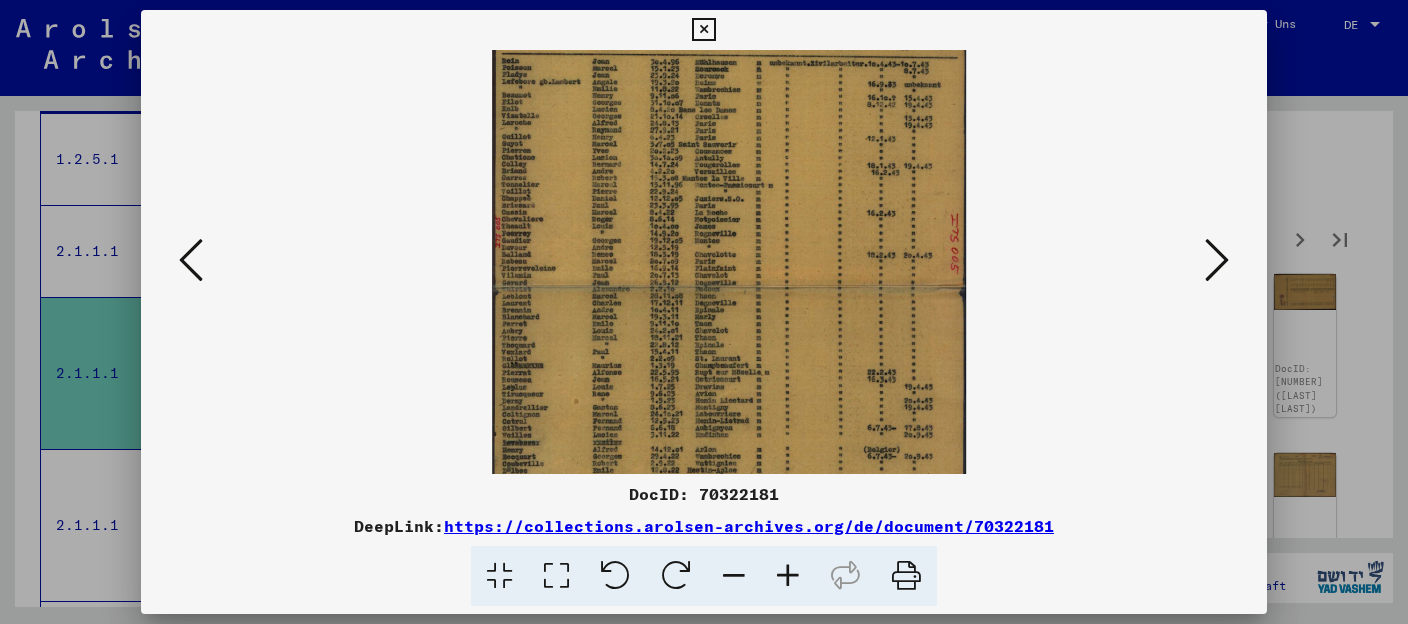 click at bounding box center (788, 576) 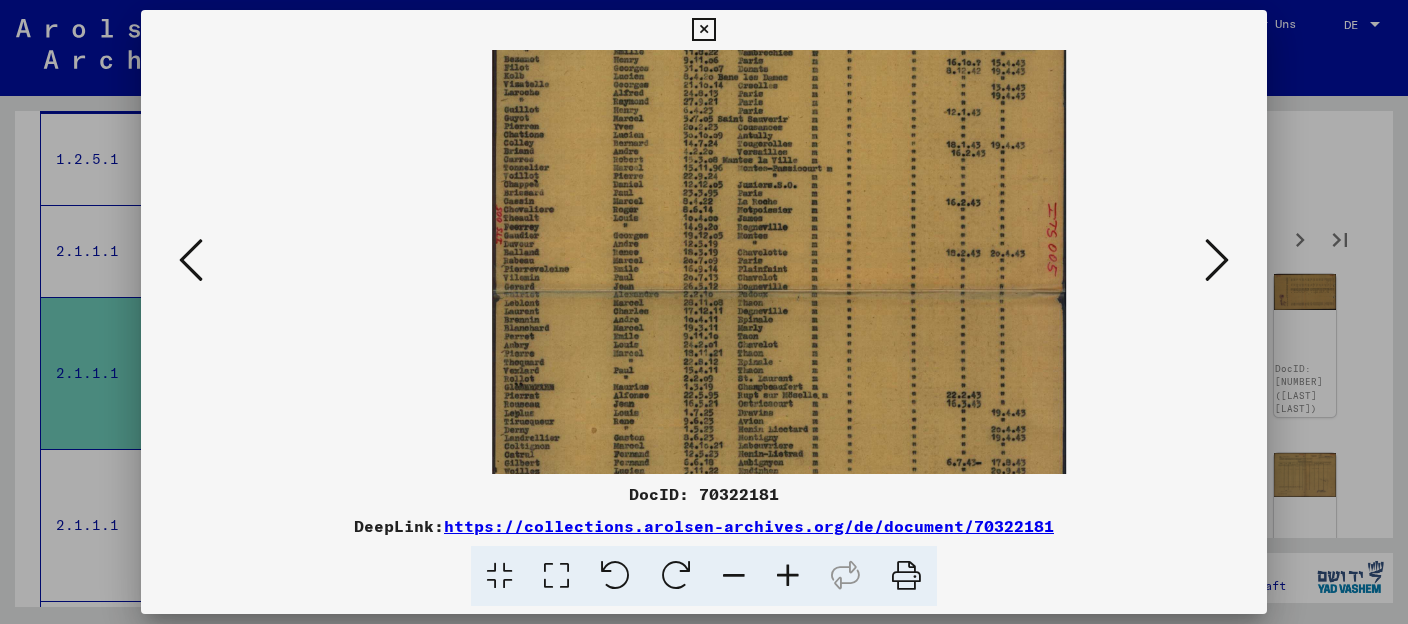 click at bounding box center (788, 576) 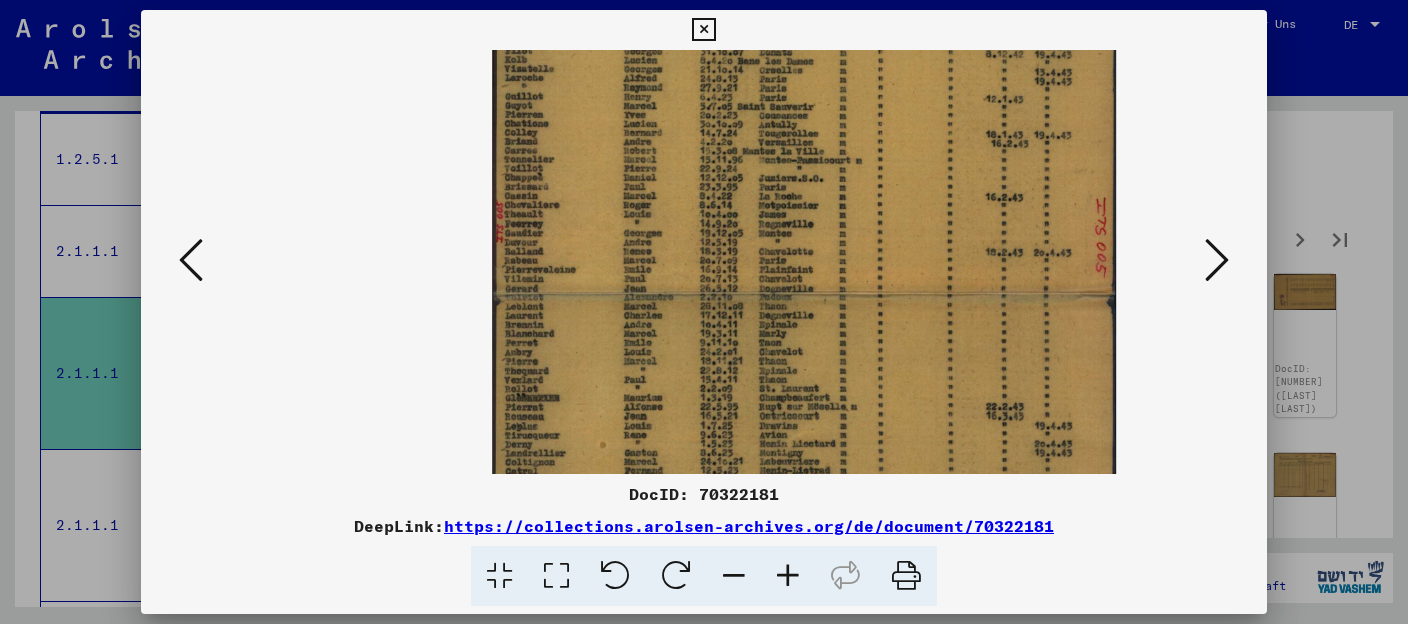click at bounding box center [788, 576] 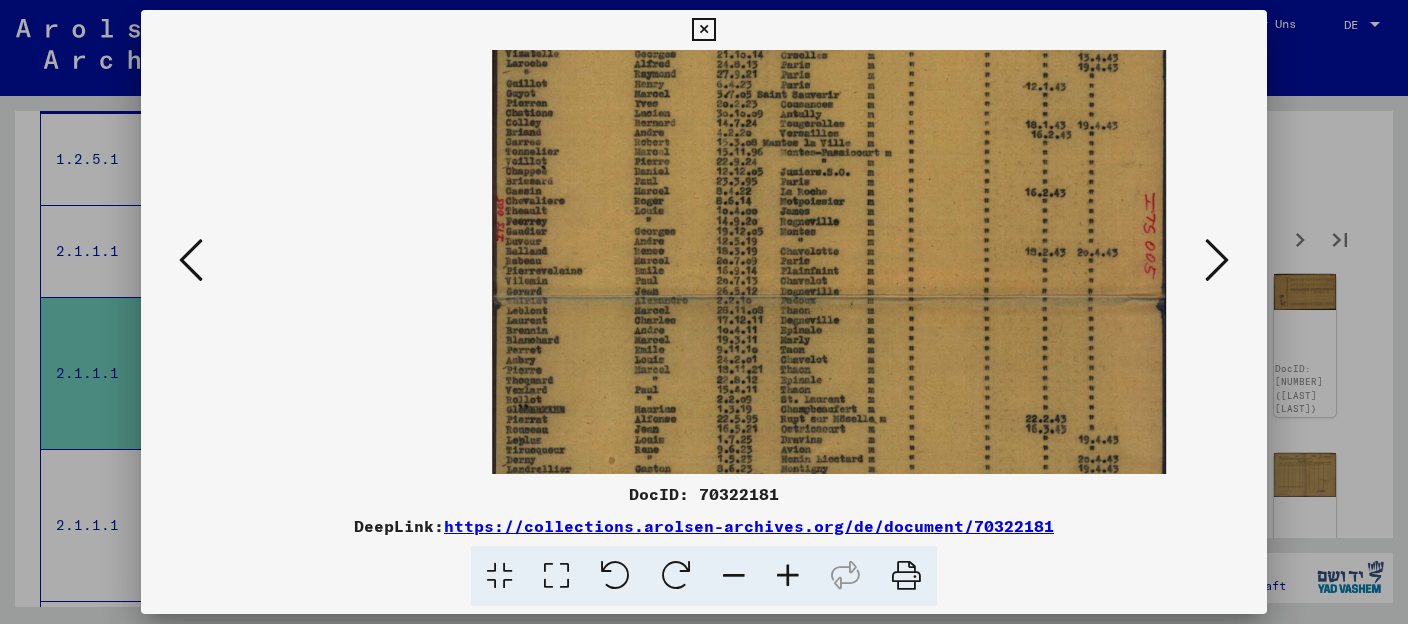 click at bounding box center (788, 576) 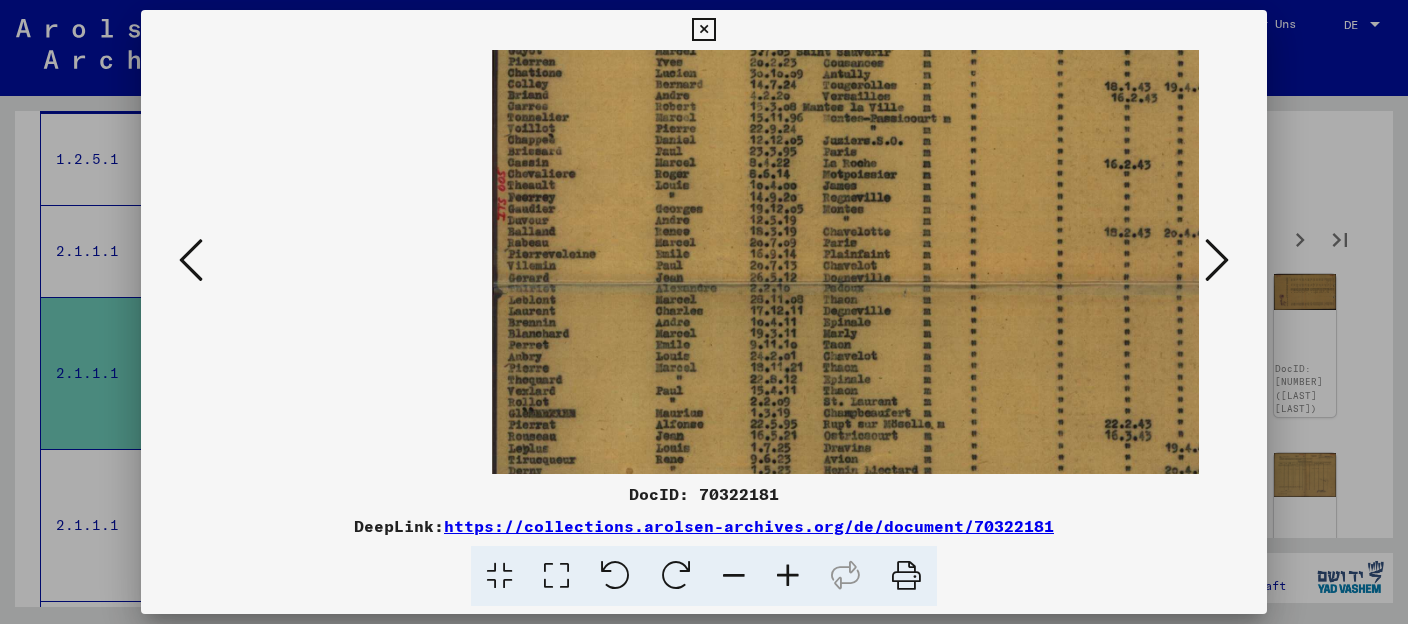 click at bounding box center (556, 576) 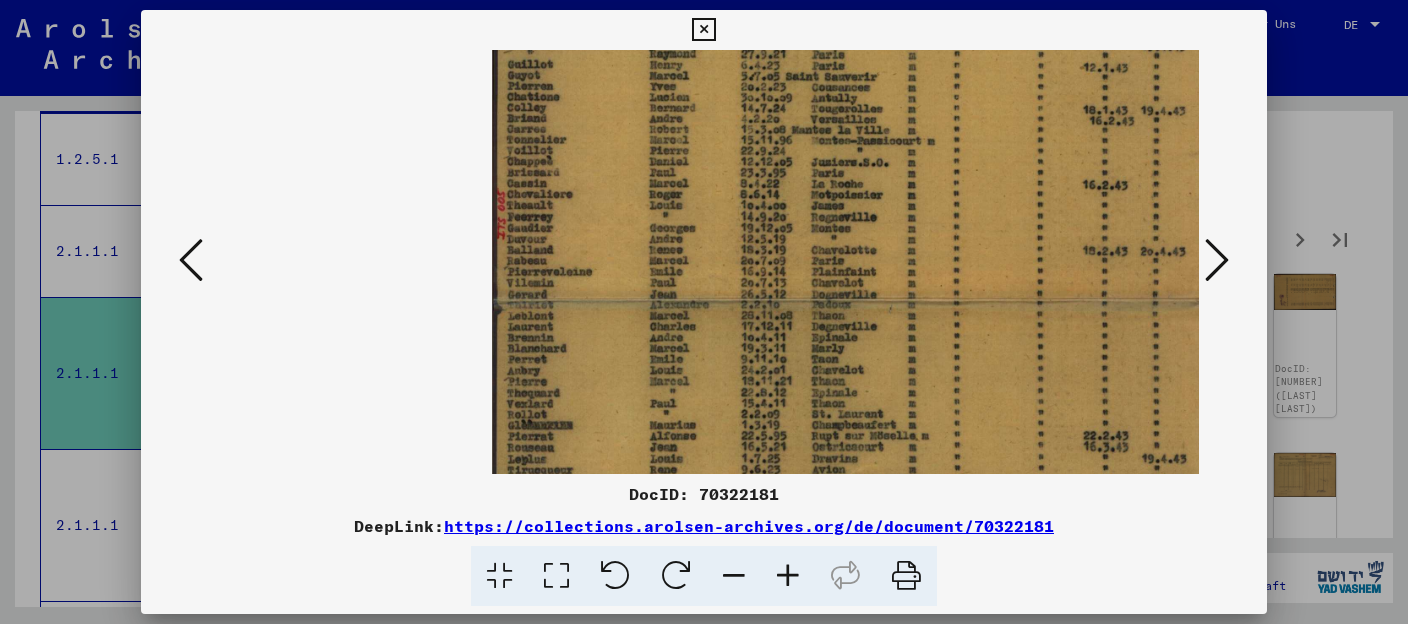 click at bounding box center [556, 576] 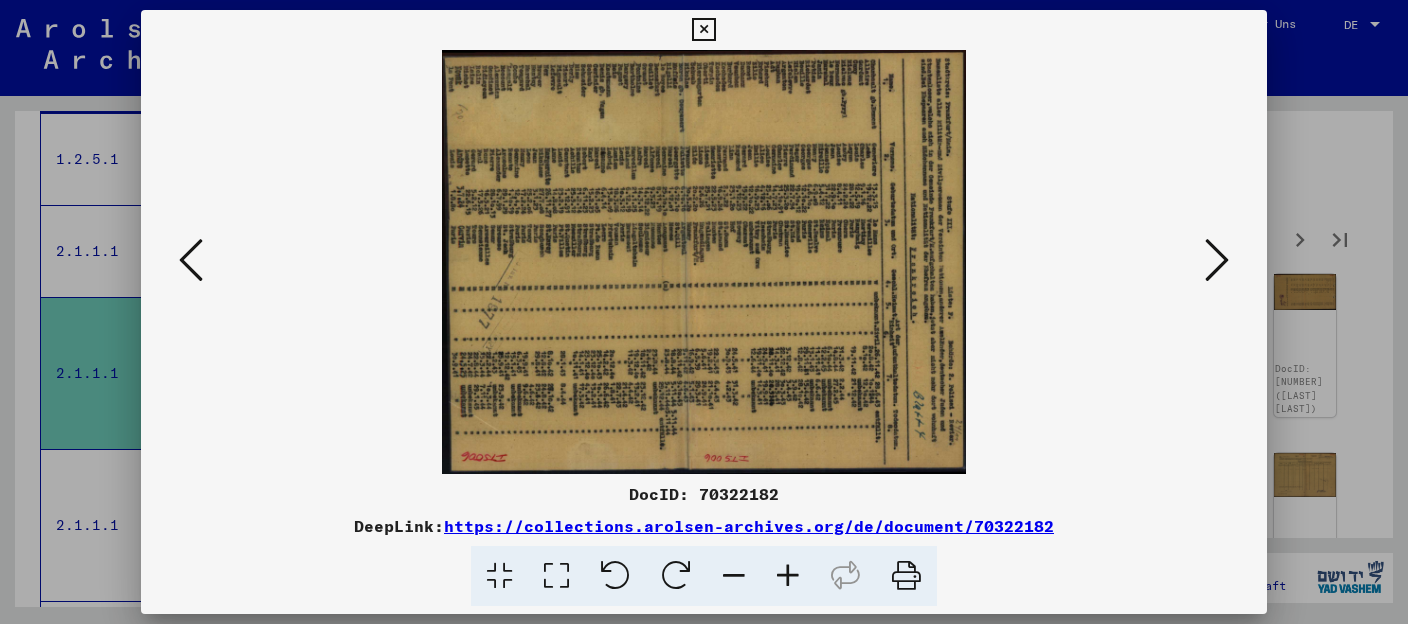 click at bounding box center [703, 30] 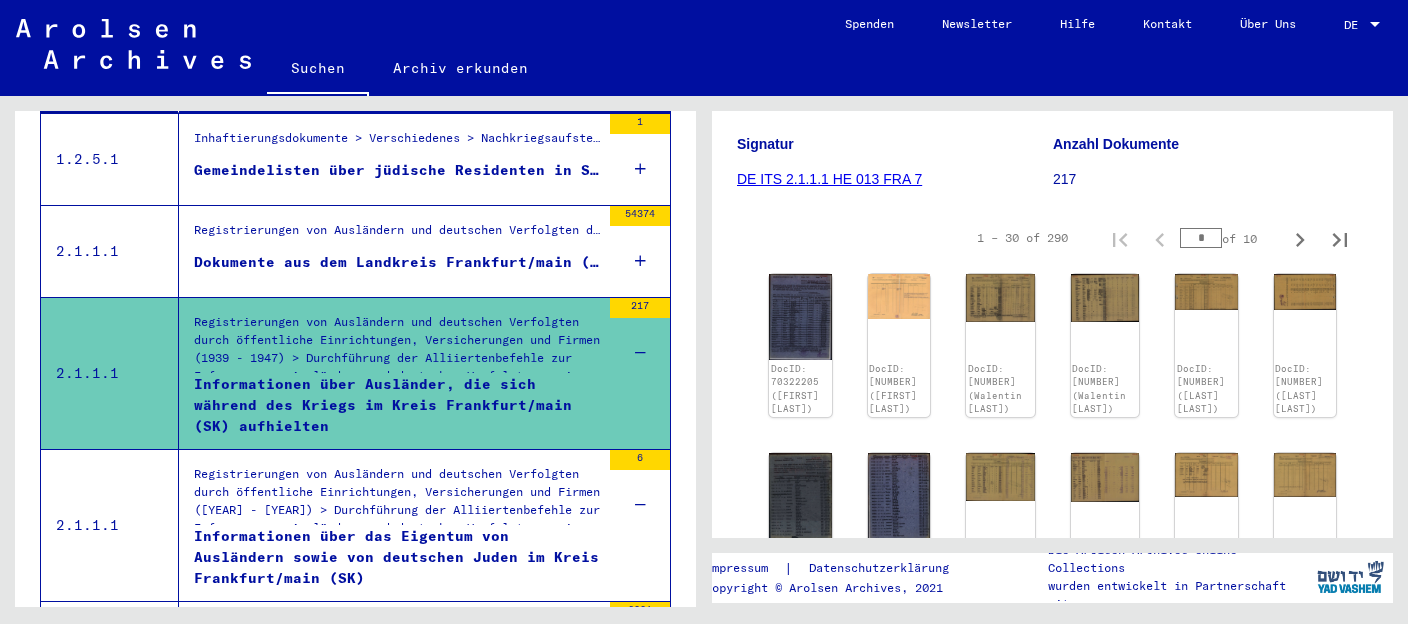 scroll, scrollTop: 620, scrollLeft: 0, axis: vertical 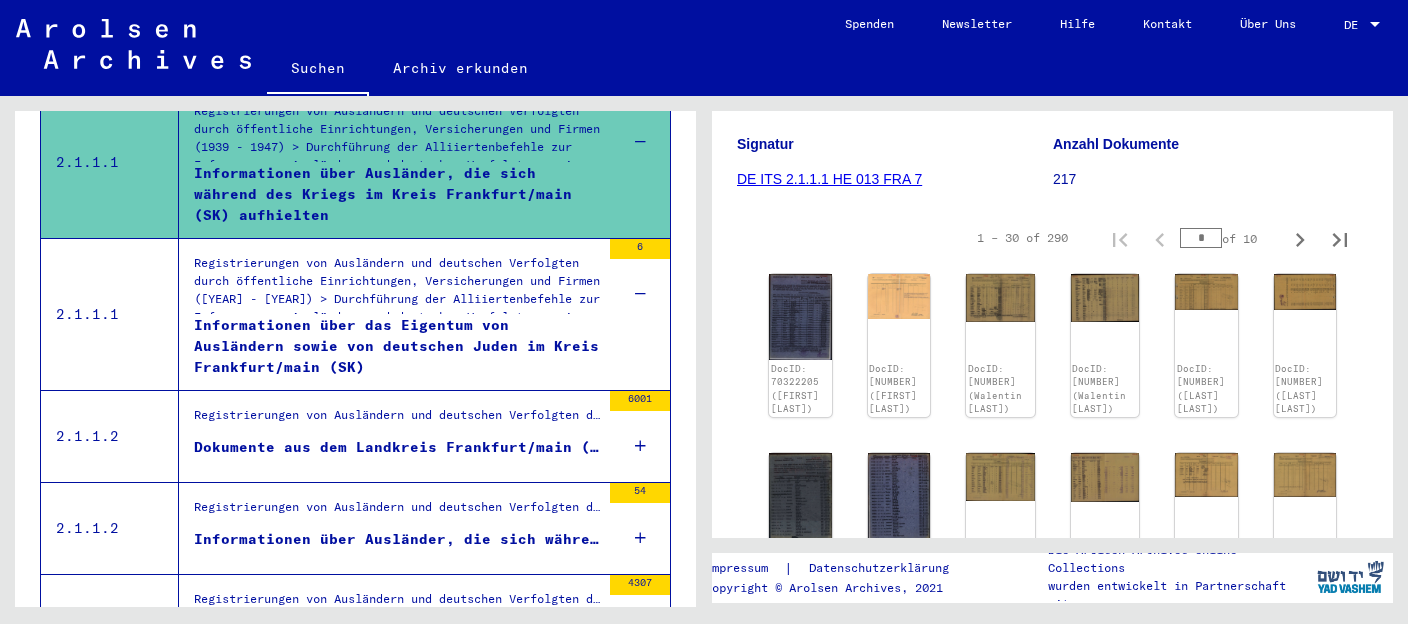 click on "Informationen über Ausländer, die sich während der Registrierung (nach dem Krieg) im Kreis Frankfurt/main (SK) aufhielten" at bounding box center (397, 539) 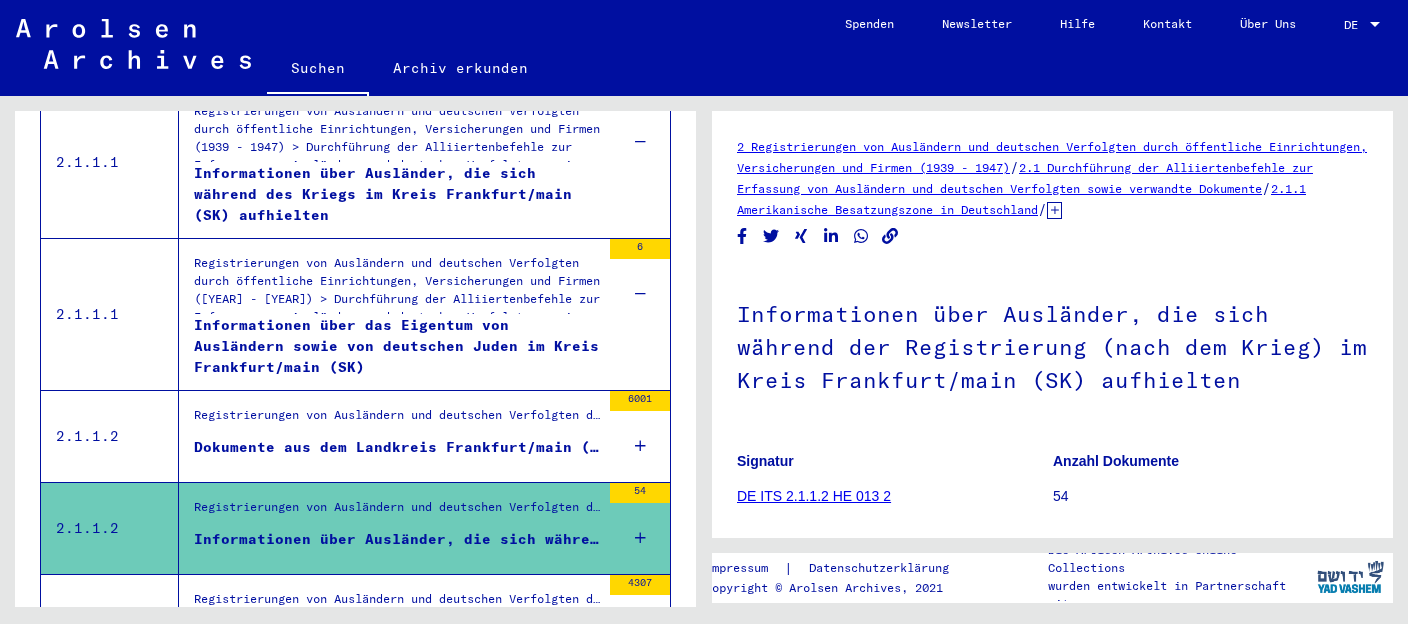 click at bounding box center [607, 580] 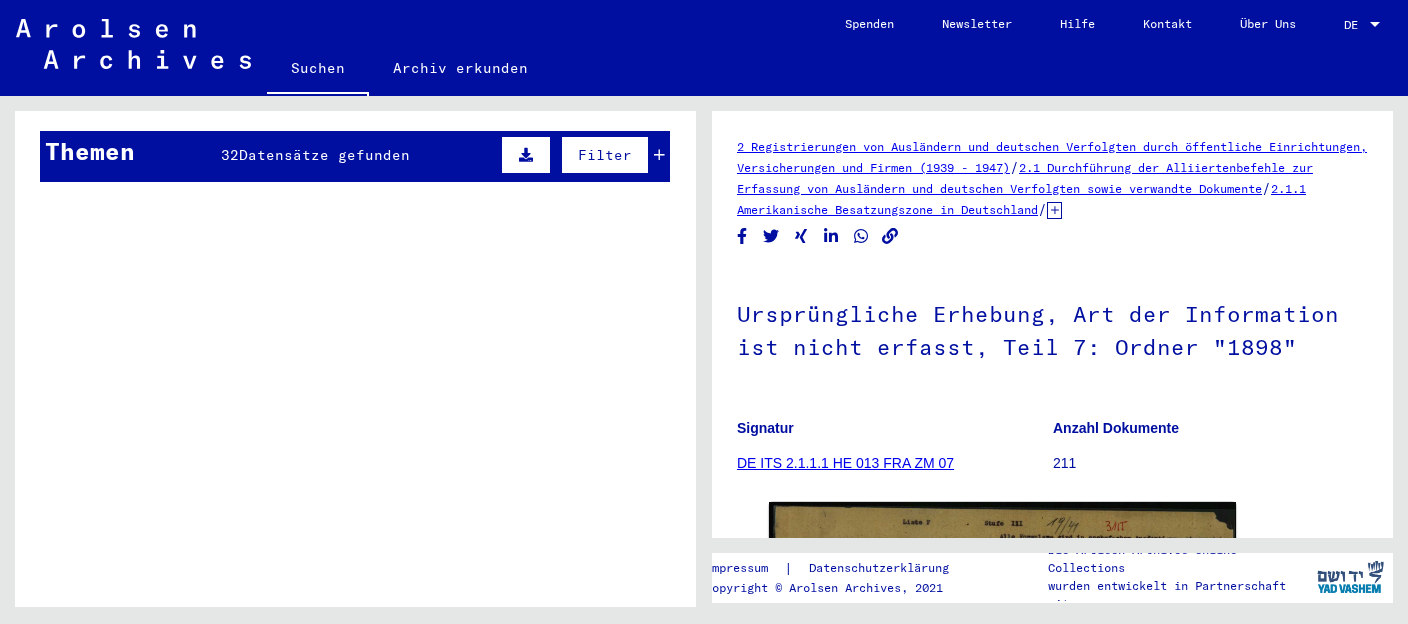 scroll, scrollTop: 0, scrollLeft: 0, axis: both 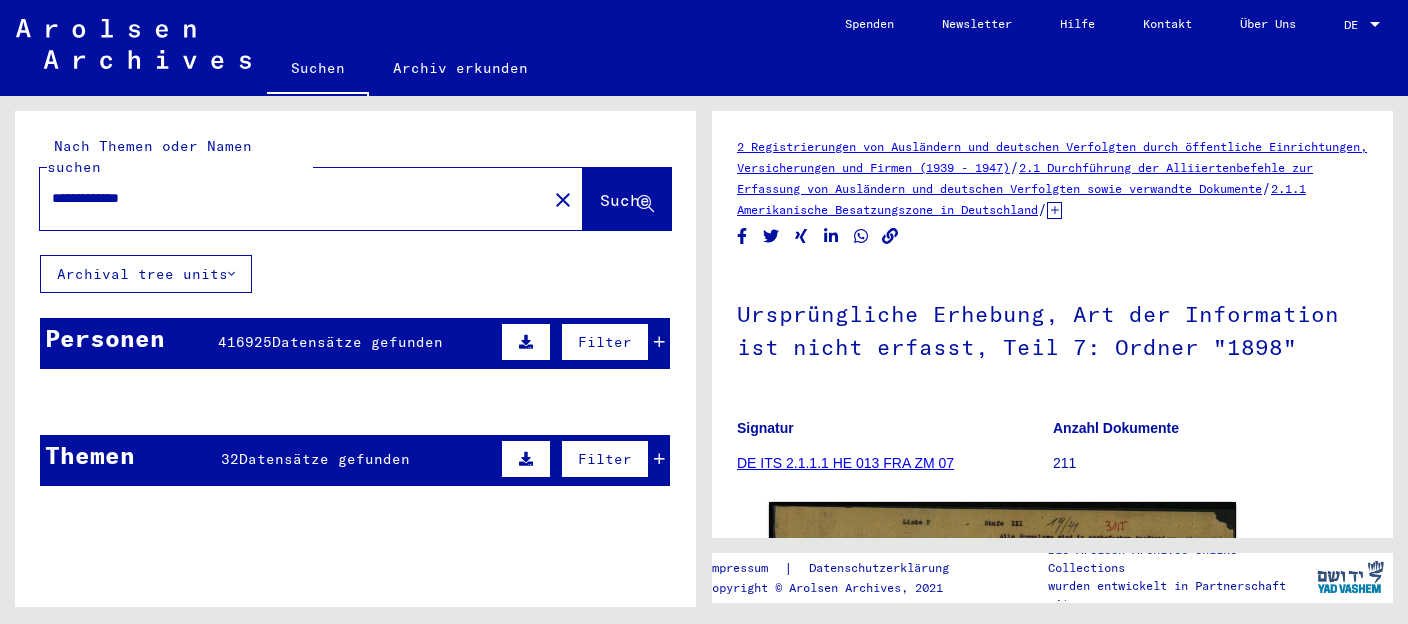 click at bounding box center (393, 500) 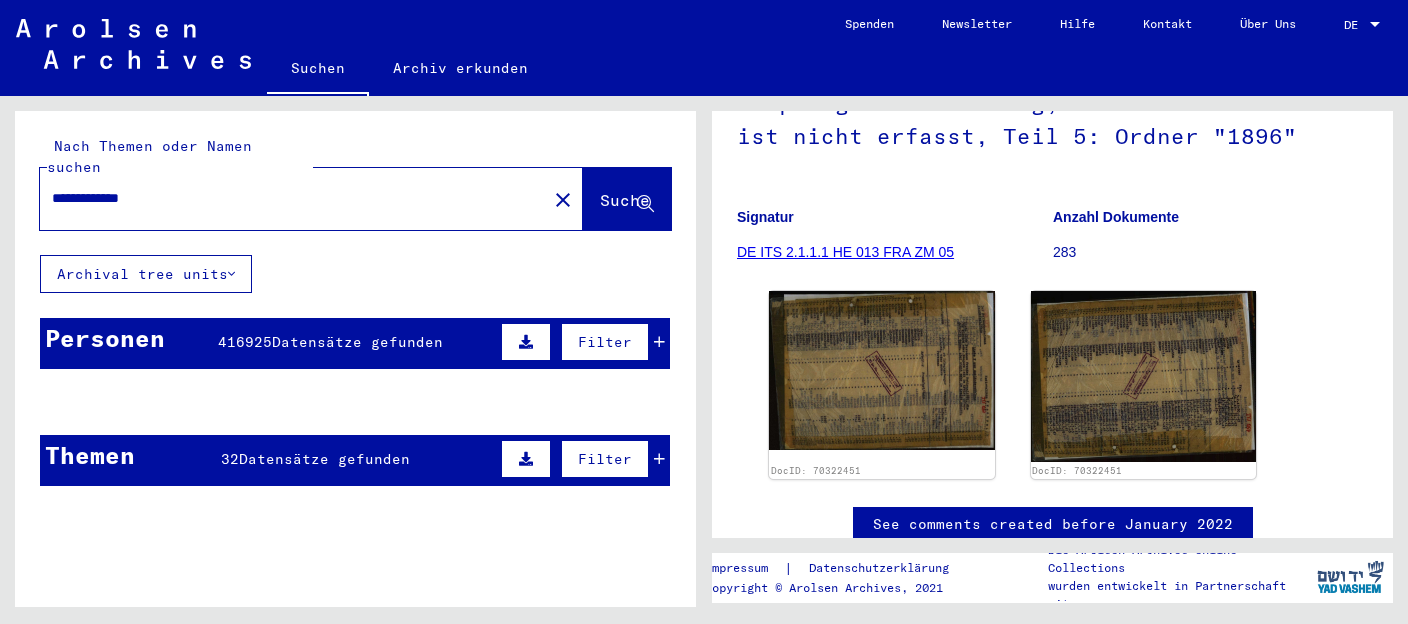 scroll, scrollTop: 422, scrollLeft: 0, axis: vertical 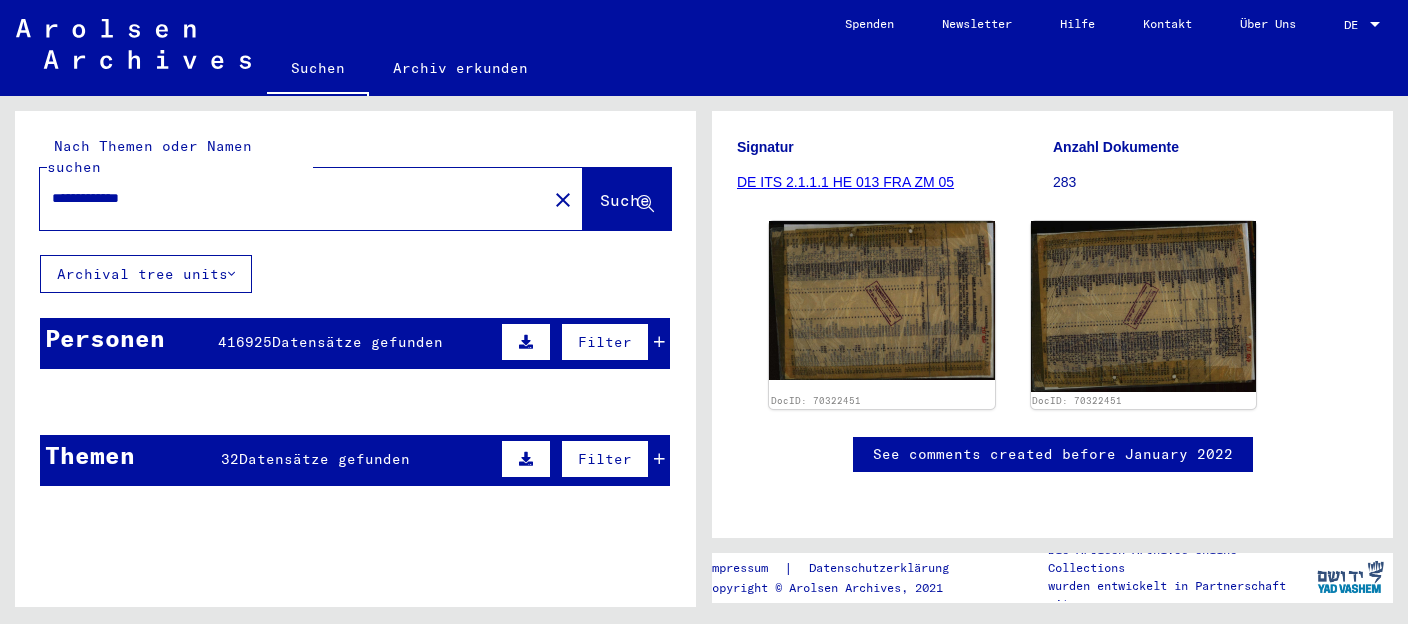 click on "Datensätze gefunden" at bounding box center (357, 342) 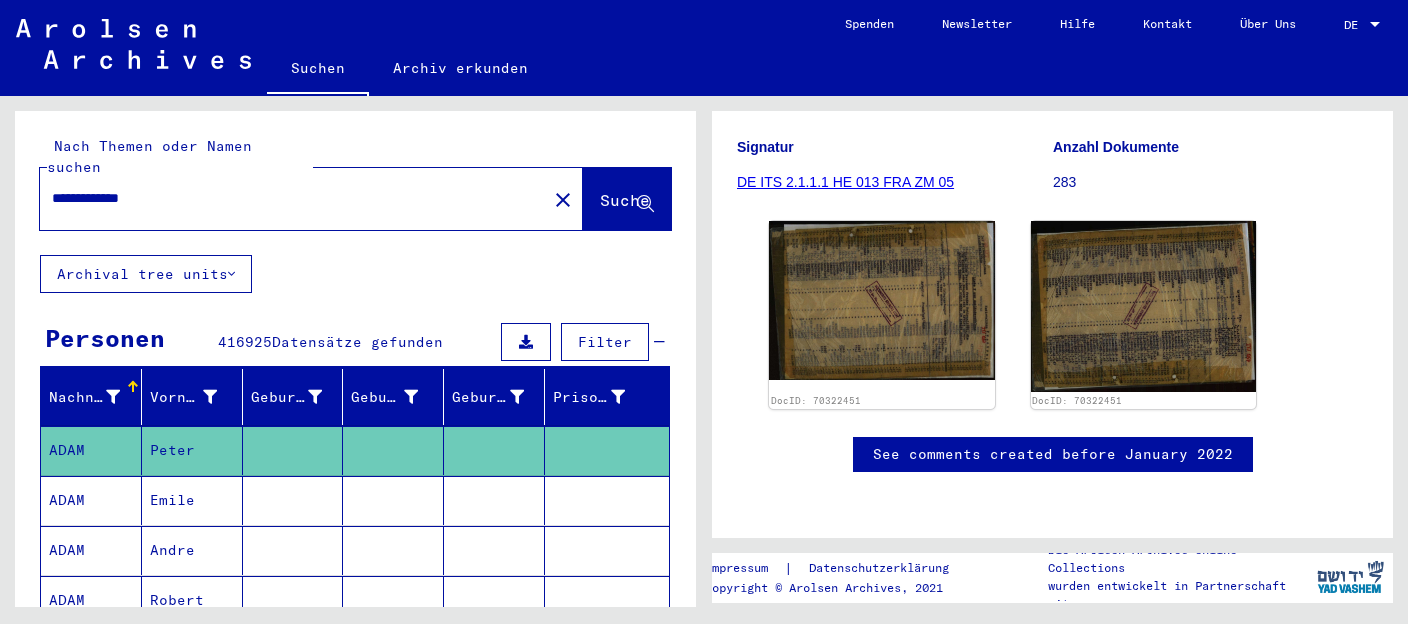 click on "Filter" at bounding box center [605, 342] 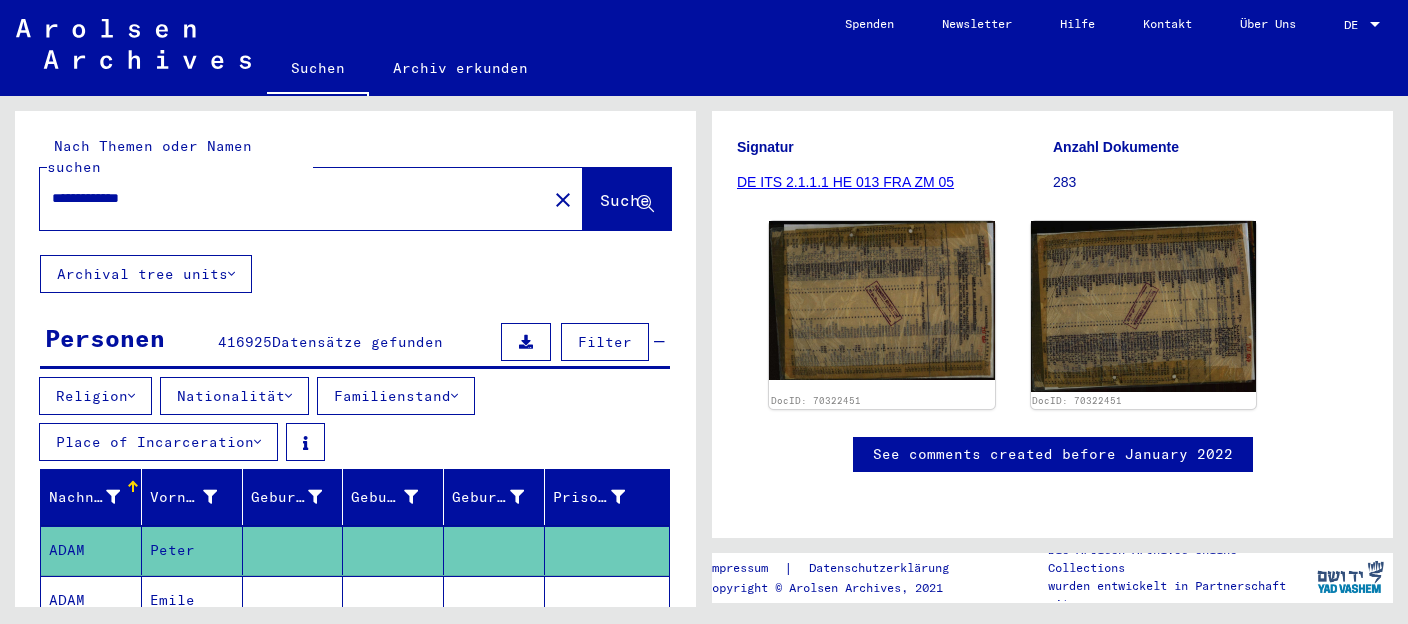 click at bounding box center (288, 396) 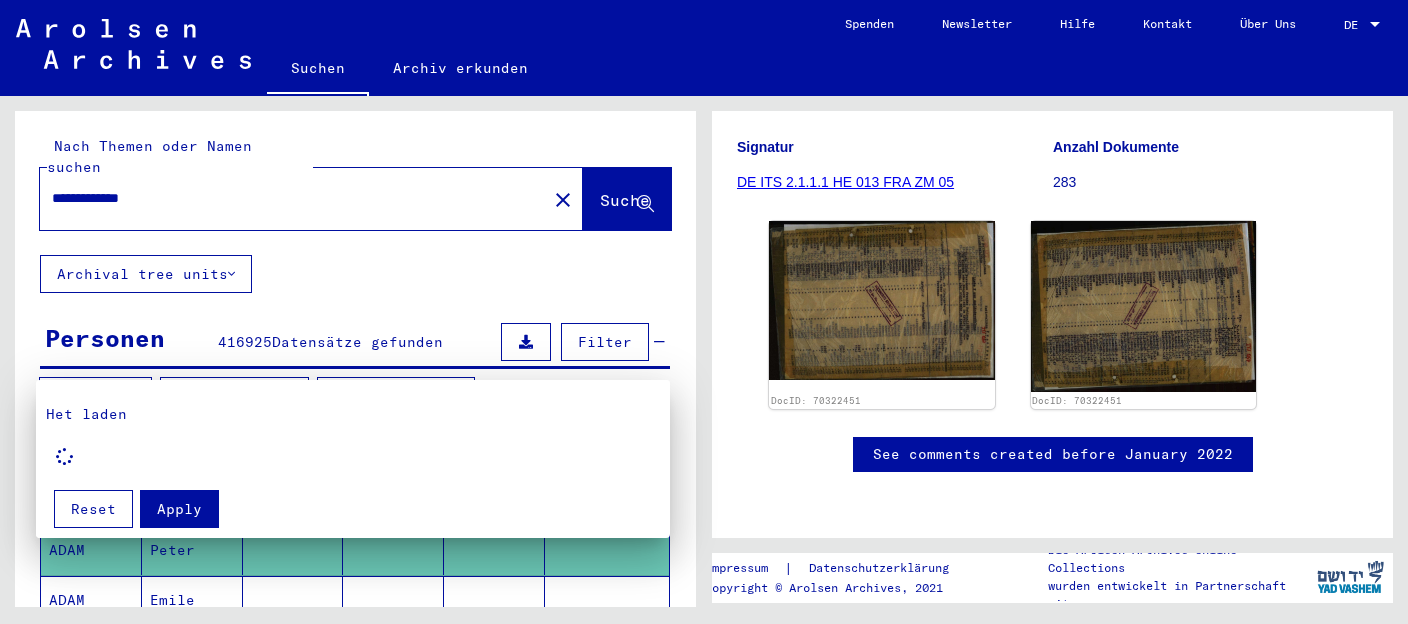click at bounding box center (704, 312) 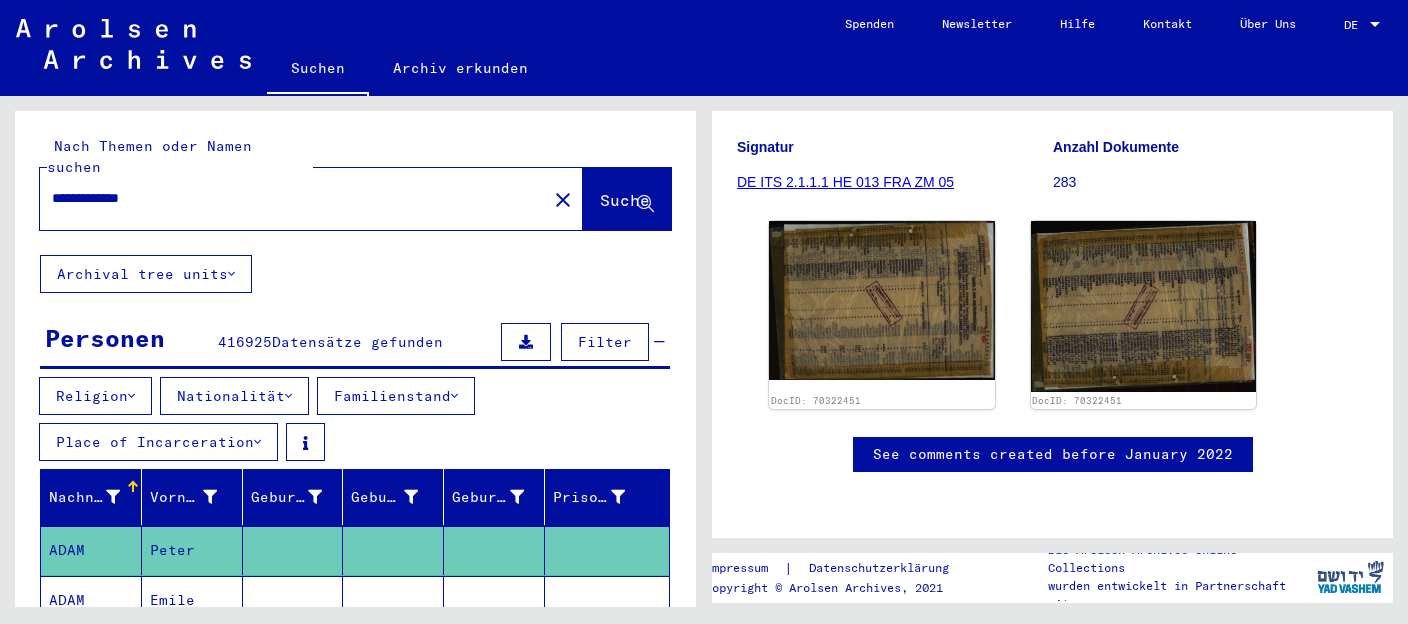 click on "Nationalität" at bounding box center (234, 396) 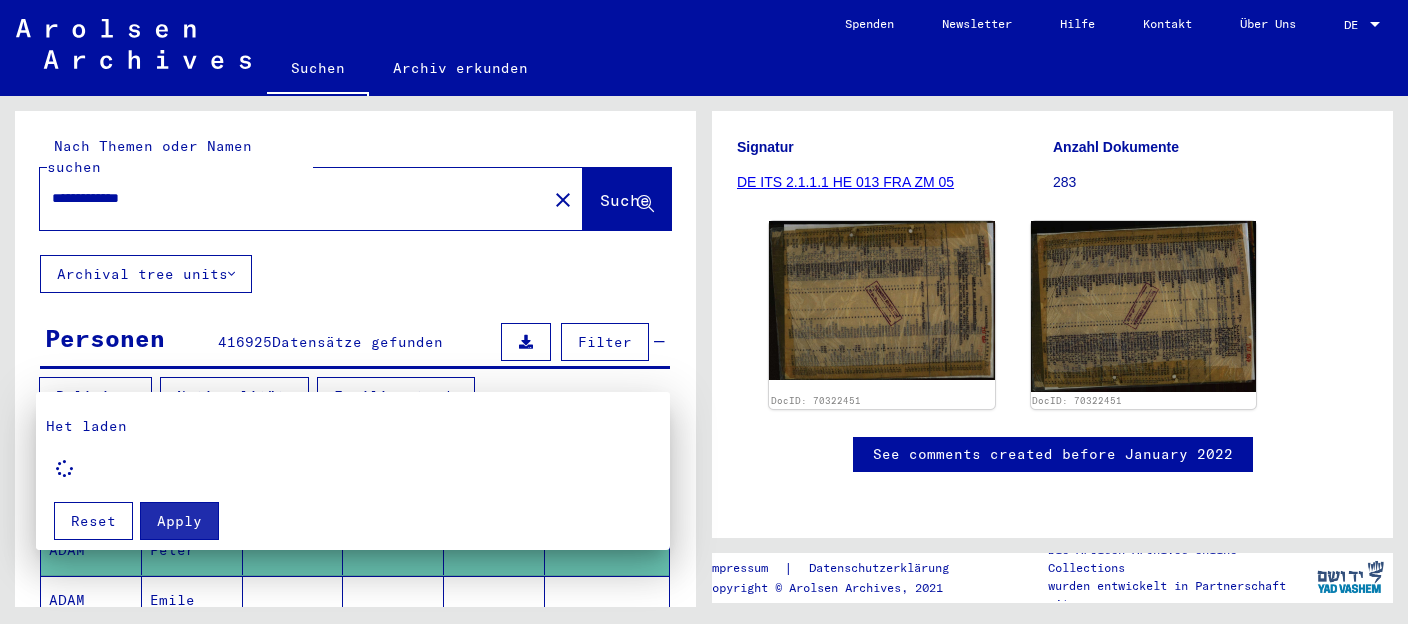 click on "Reset" at bounding box center (93, 521) 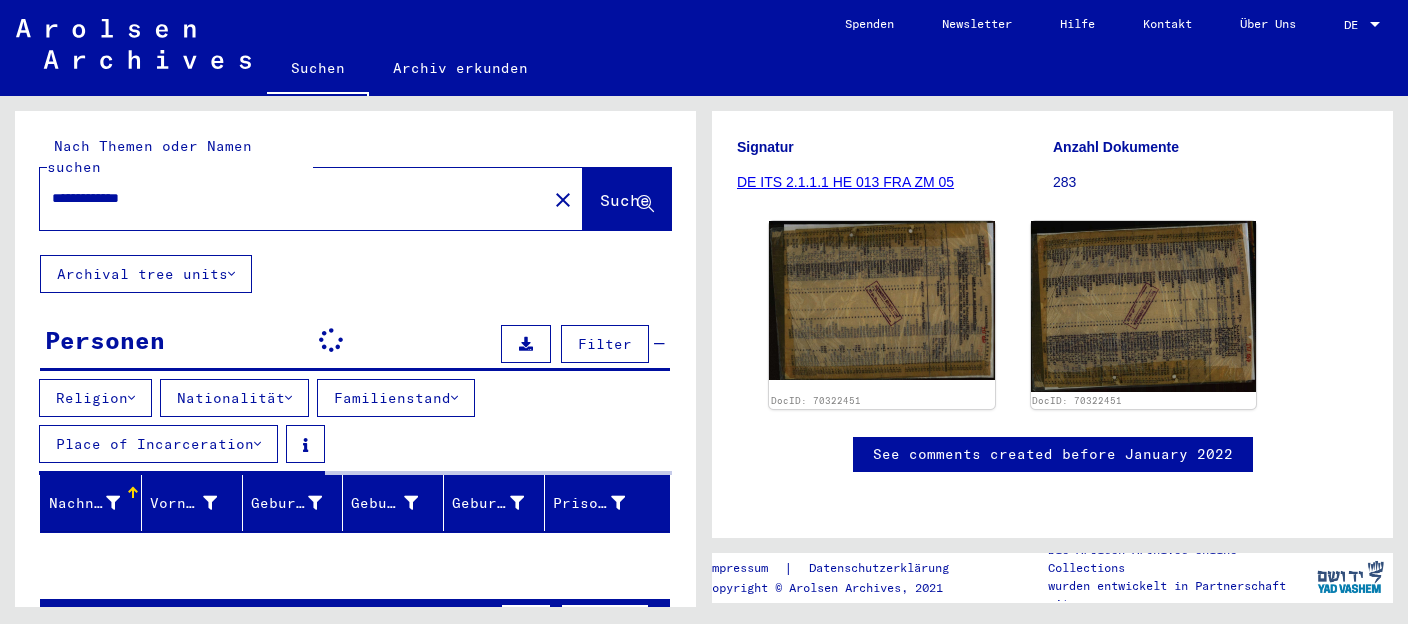 click at bounding box center (331, 340) 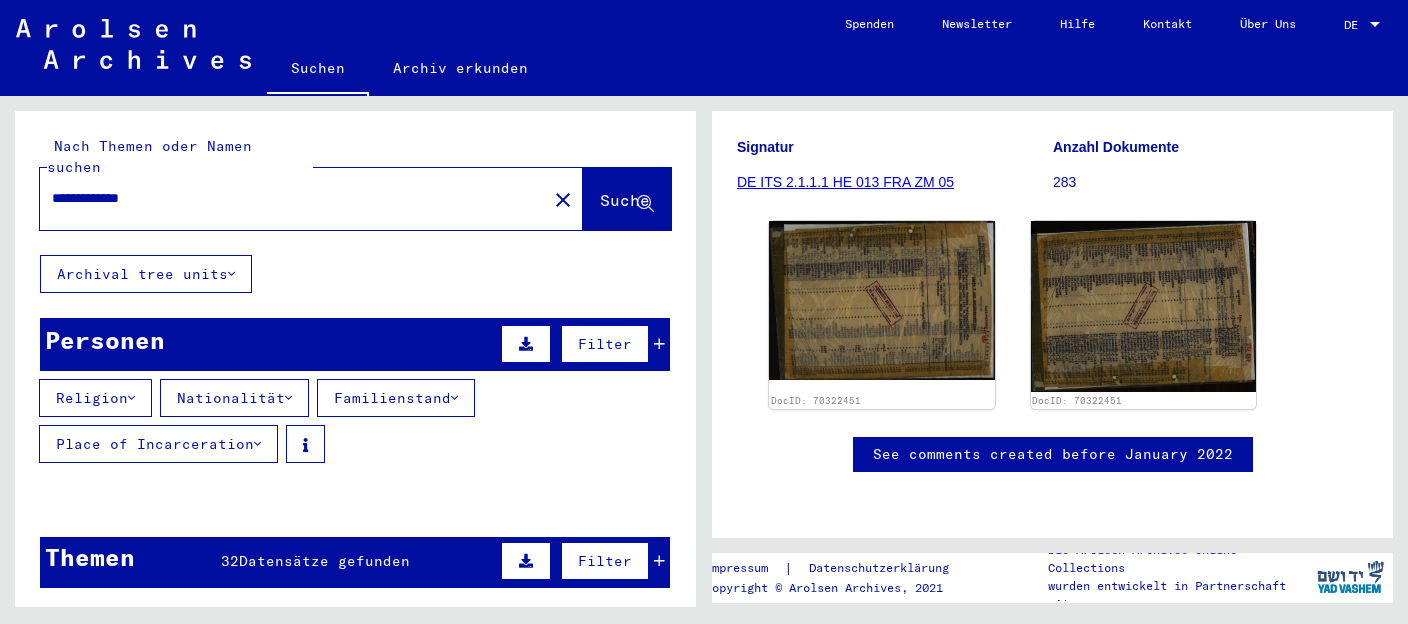 click at bounding box center (330, 339) 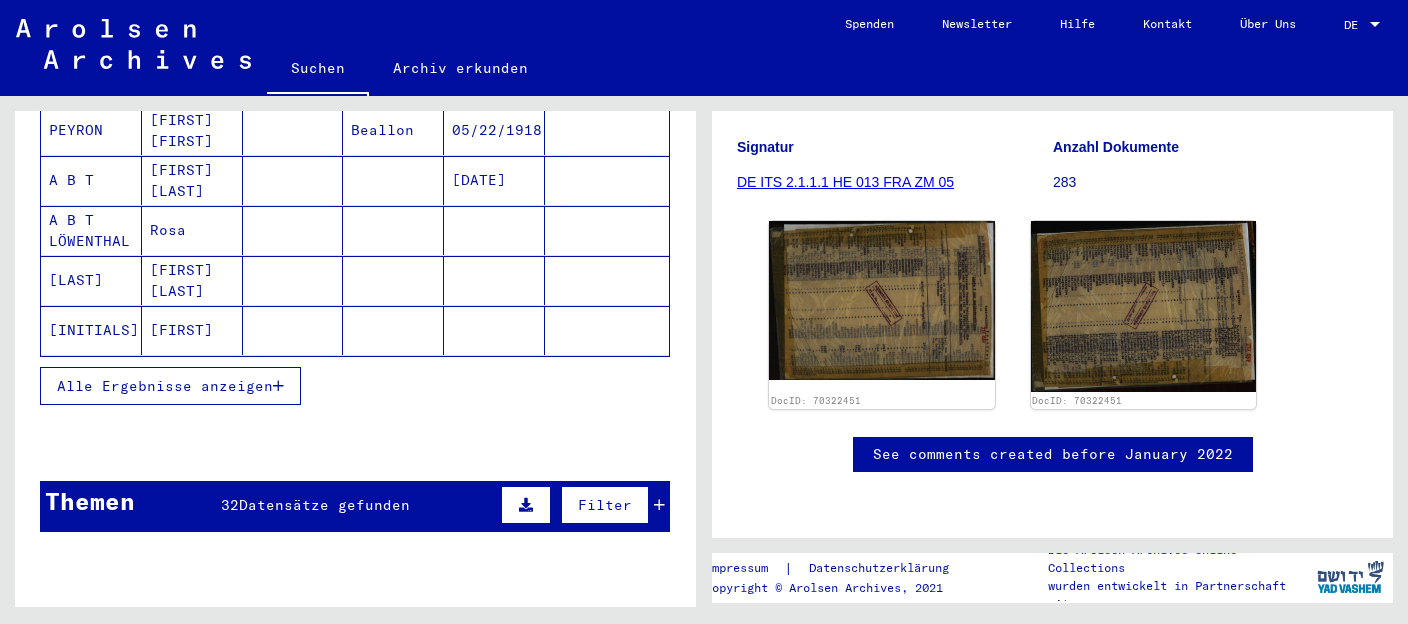scroll, scrollTop: 420, scrollLeft: 0, axis: vertical 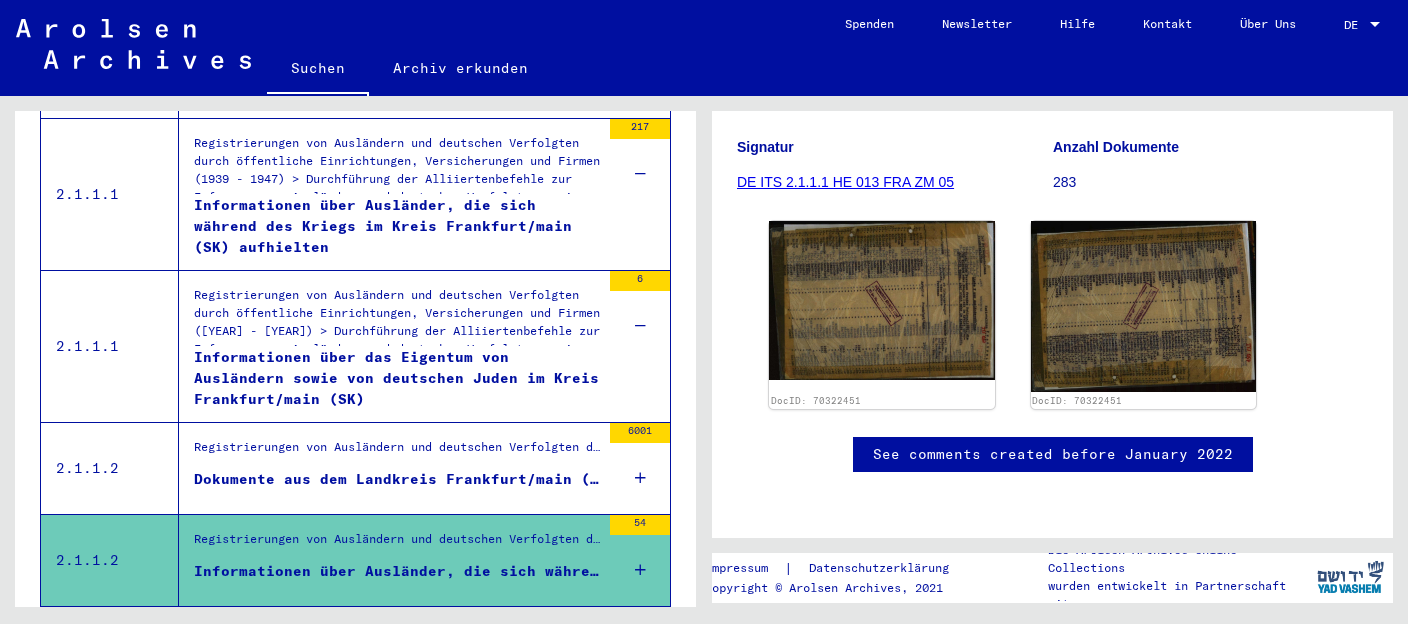 click on "Informationen über Ausländer, die sich während des Kriegs im Kreis Frankfurt/main (SK) aufhielten" at bounding box center [397, 225] 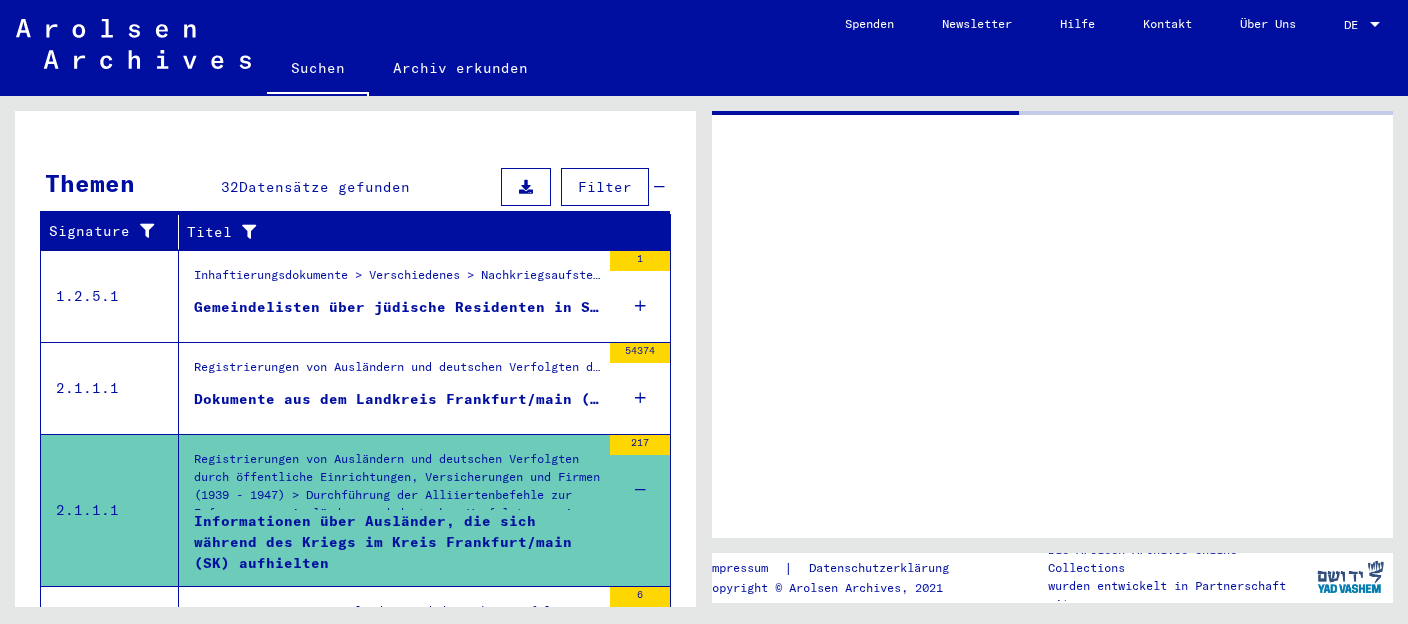 scroll, scrollTop: 691, scrollLeft: 0, axis: vertical 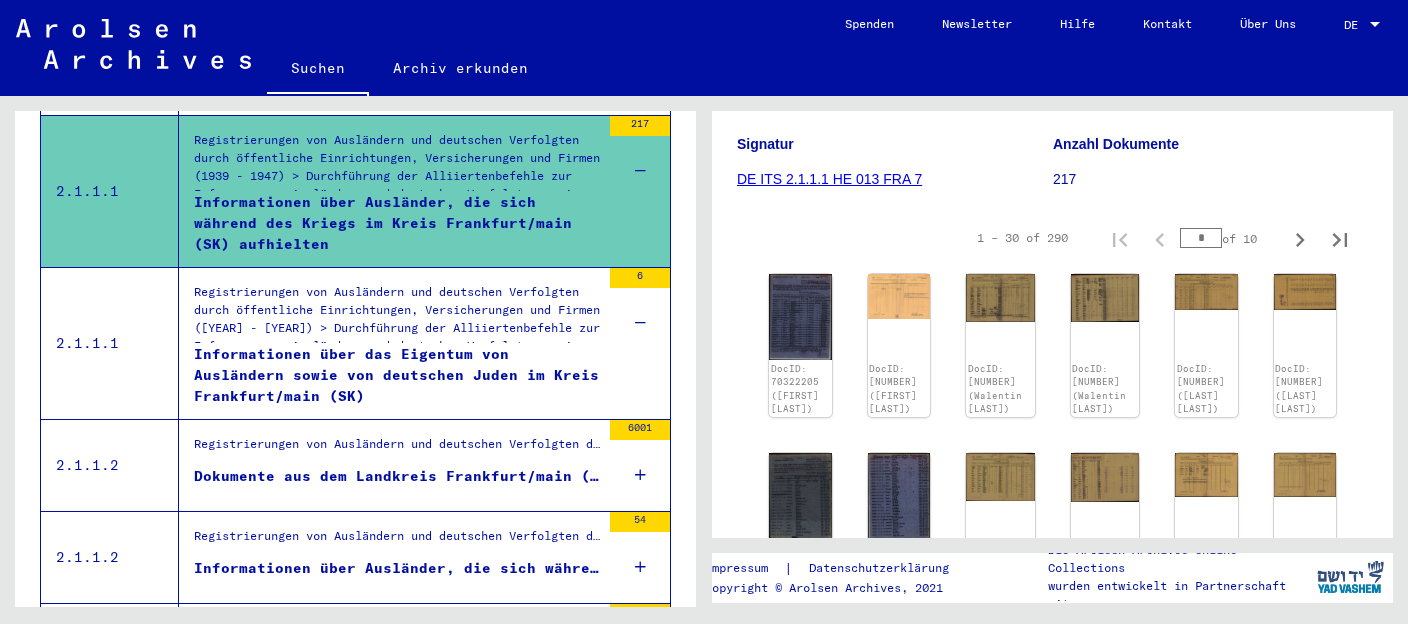 click on "Informationen über das Eigentum von Ausländern sowie von deutschen Juden im Kreis Frankfurt/main (SK)" at bounding box center [397, 374] 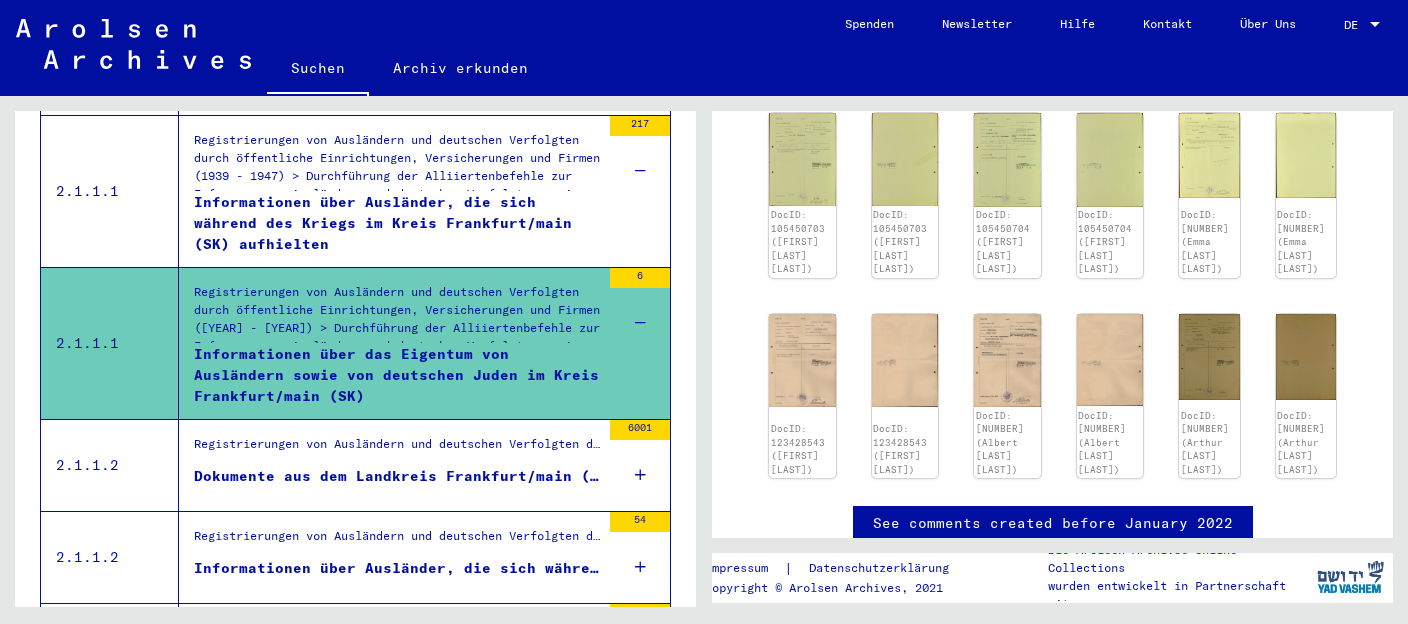 scroll, scrollTop: 634, scrollLeft: 0, axis: vertical 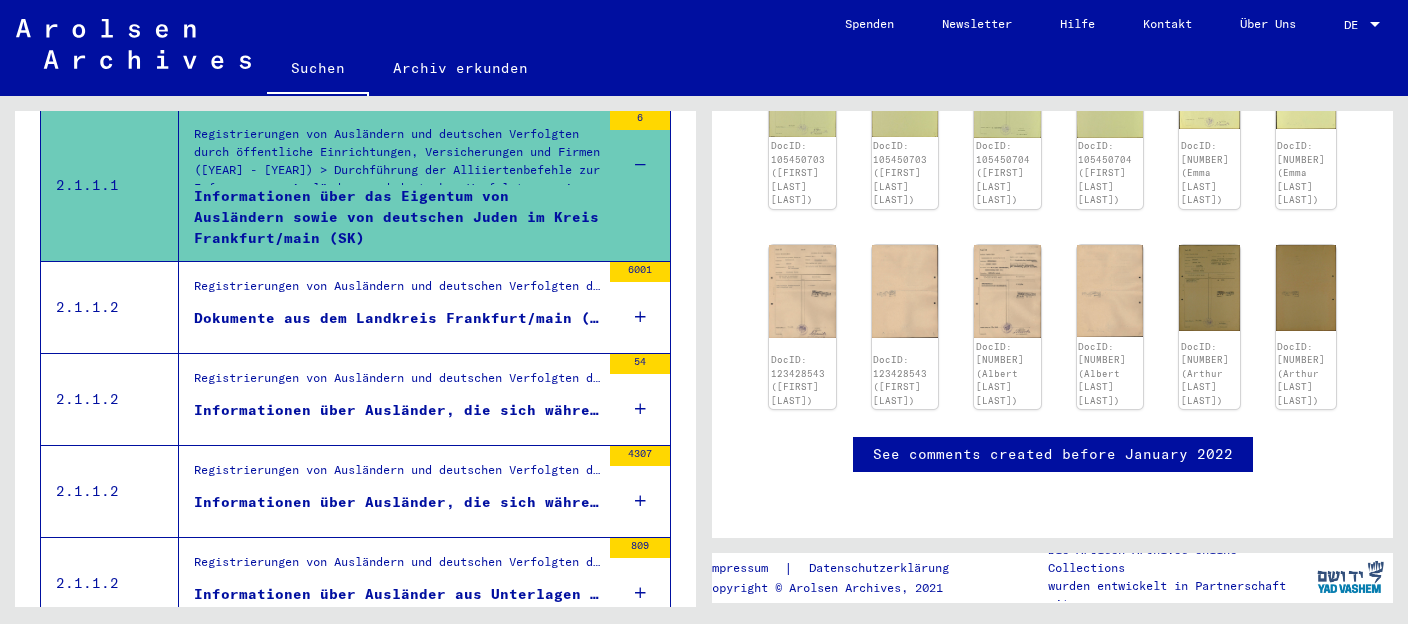 click on "Dokumente aus dem Landkreis Frankfurt/main (SK)" at bounding box center [397, 318] 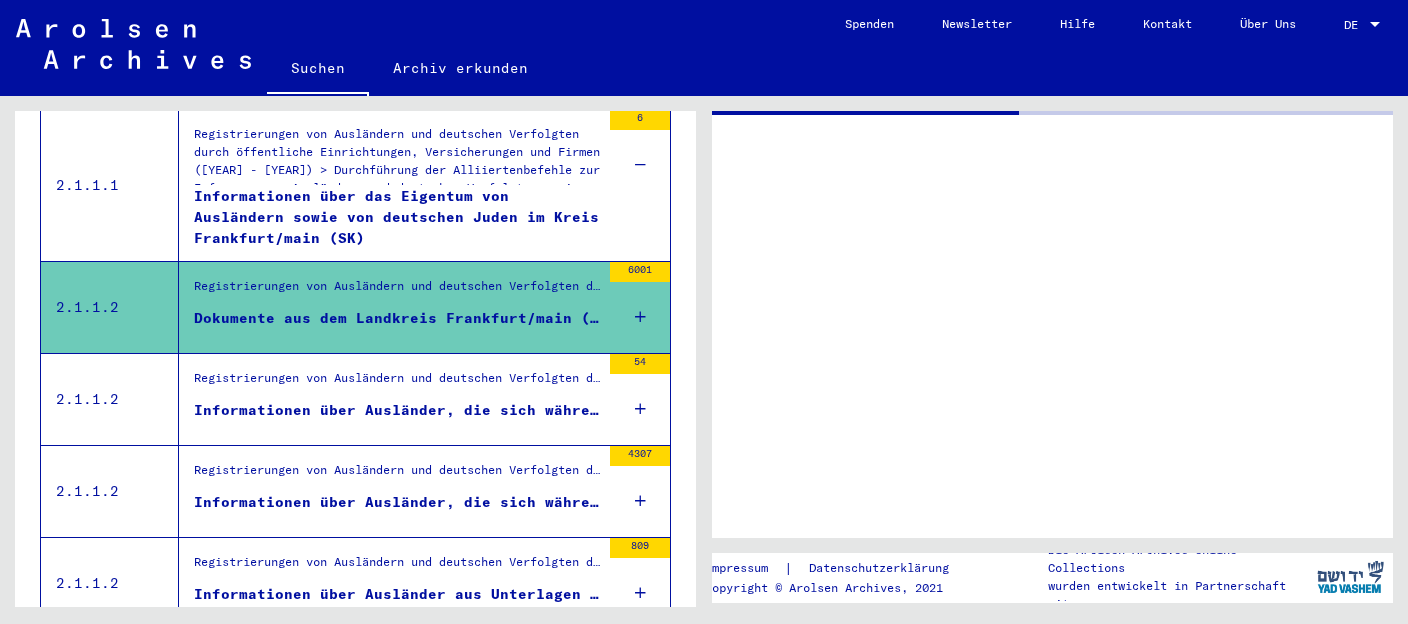 scroll, scrollTop: 0, scrollLeft: 0, axis: both 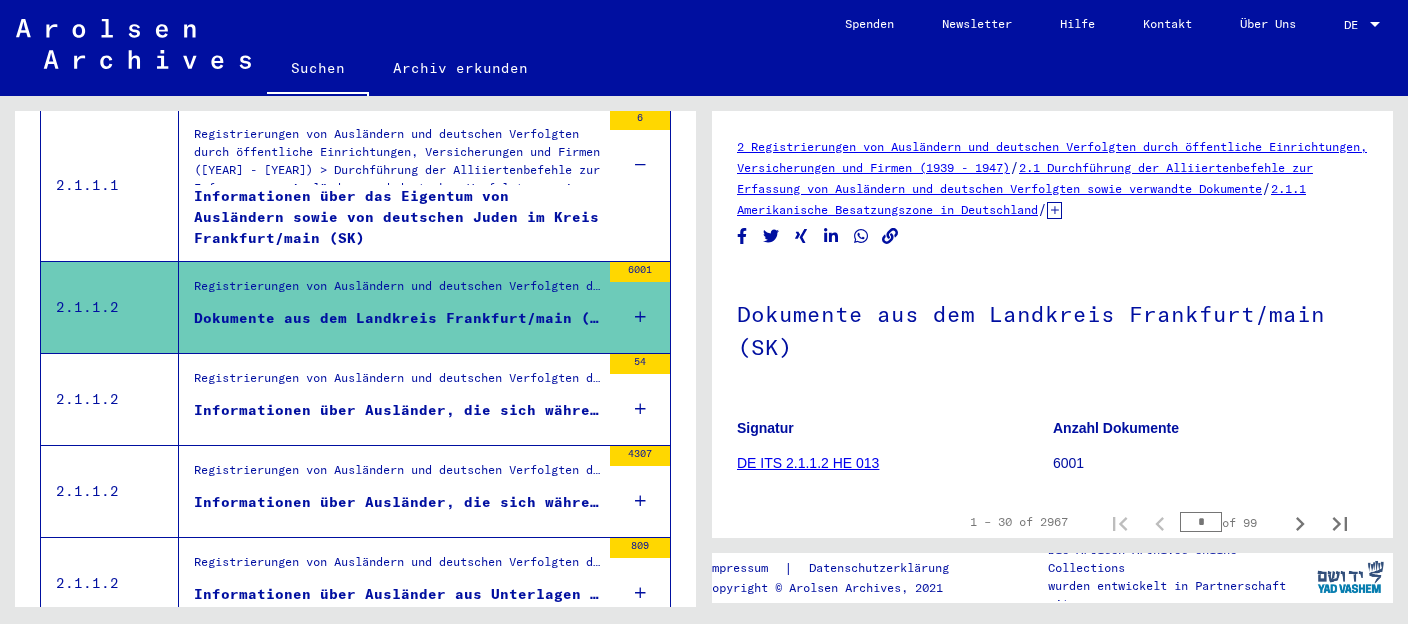 click on "Dokumente aus dem Landkreis Frankfurt/main (SK)" at bounding box center (397, 318) 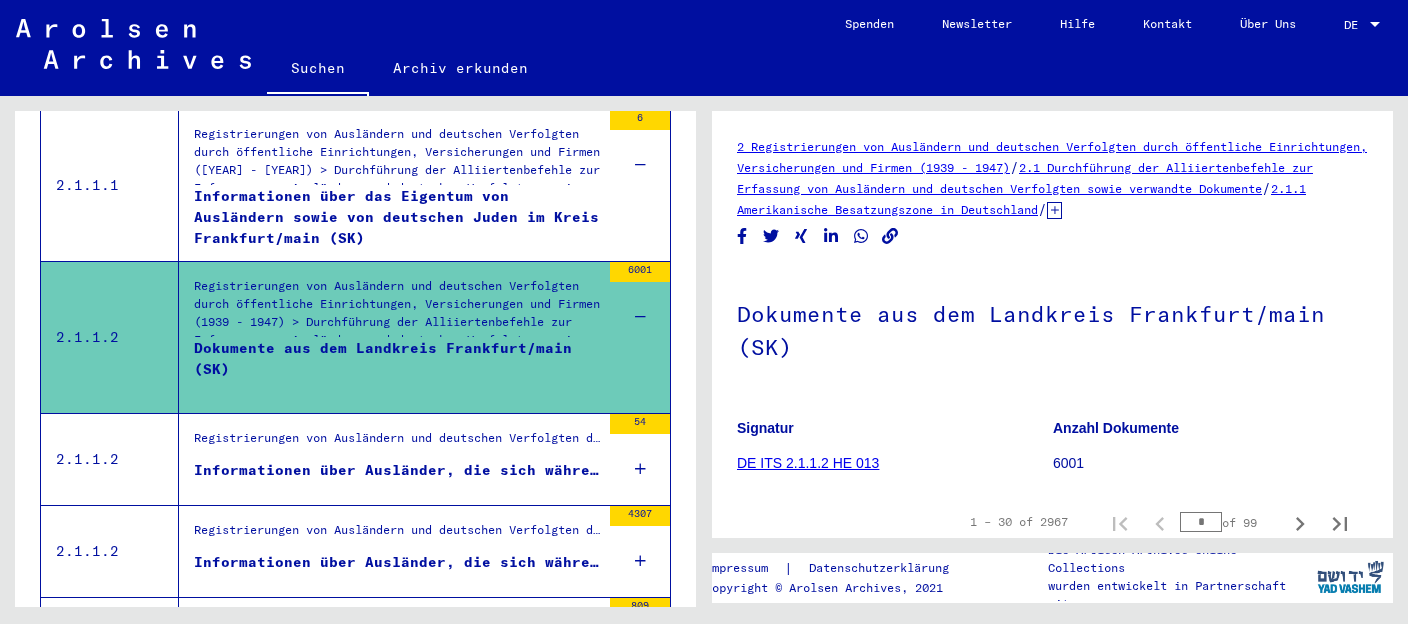 click on "4307" at bounding box center [640, 551] 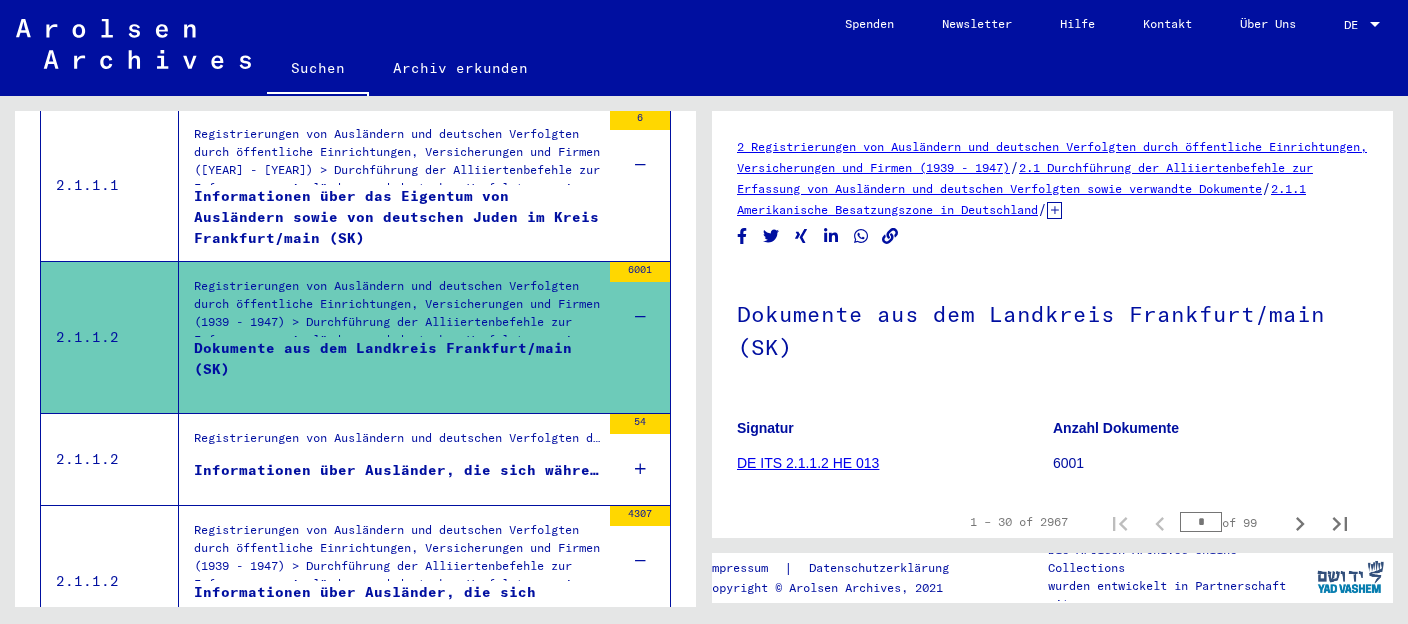 scroll, scrollTop: 1060, scrollLeft: 0, axis: vertical 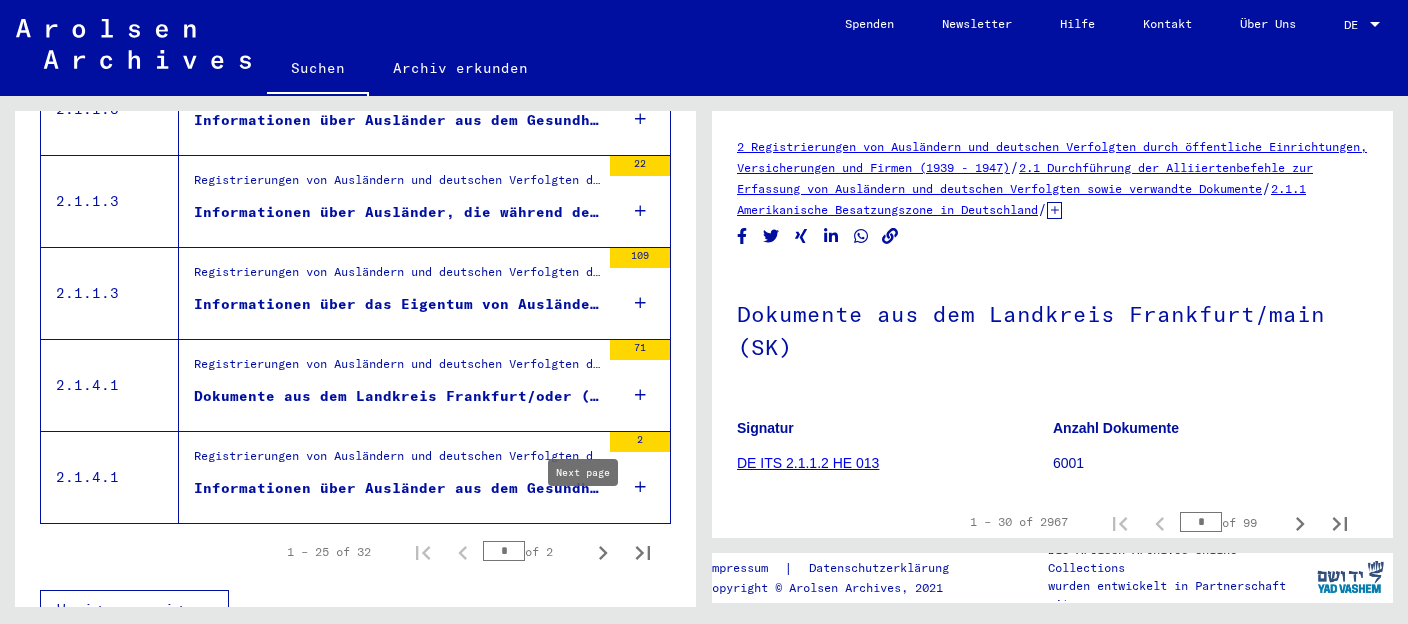 click 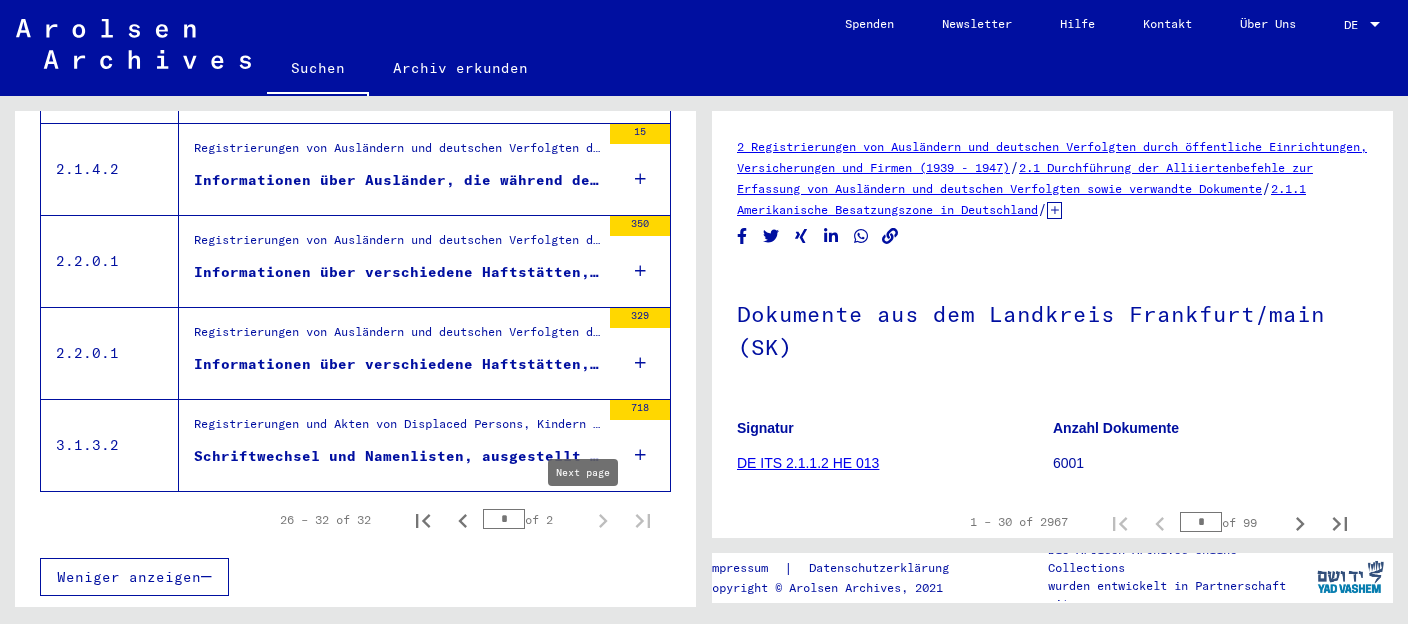 type on "*" 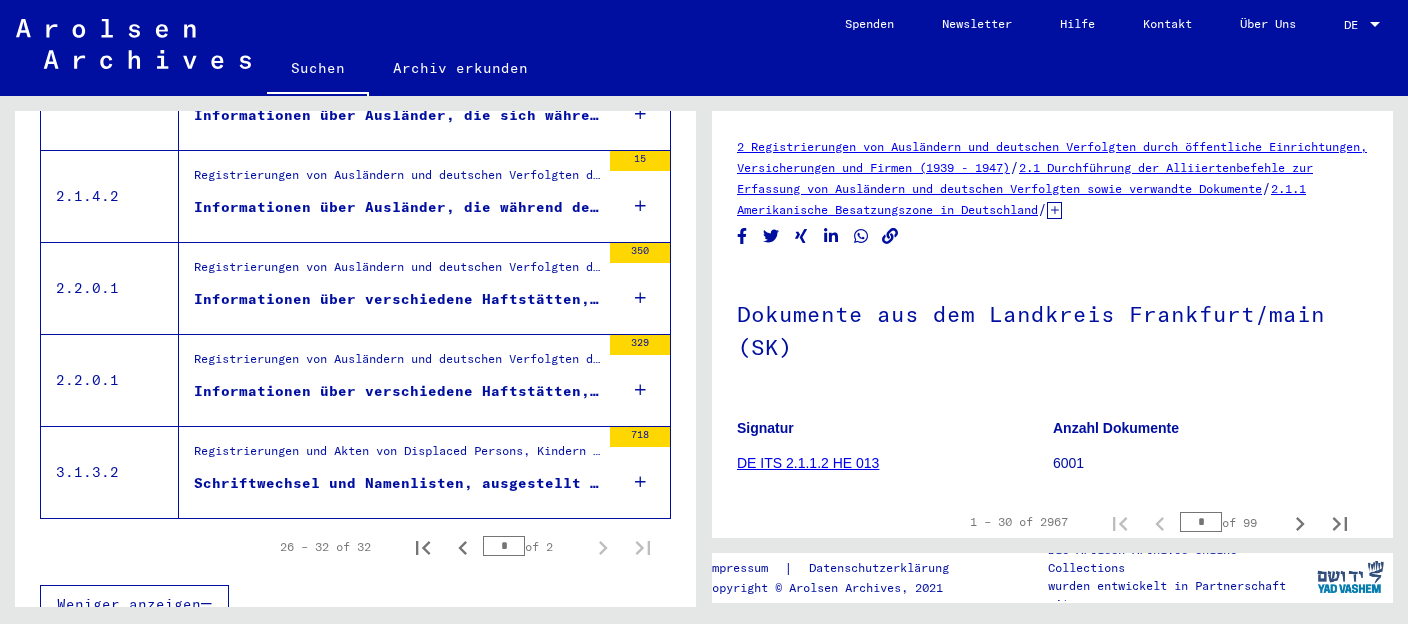 click on "Informationen über verschiedene Haftstätten, Arbeitslager, Kriegsgefangenenlager und andere Lager  - SK Eberswalde, LK Eckartsberga, SK Eisenach,  - SK Eisleben, SK Erfurt, LK Flöha,  - SK Forst, LK F ..." at bounding box center [397, 299] 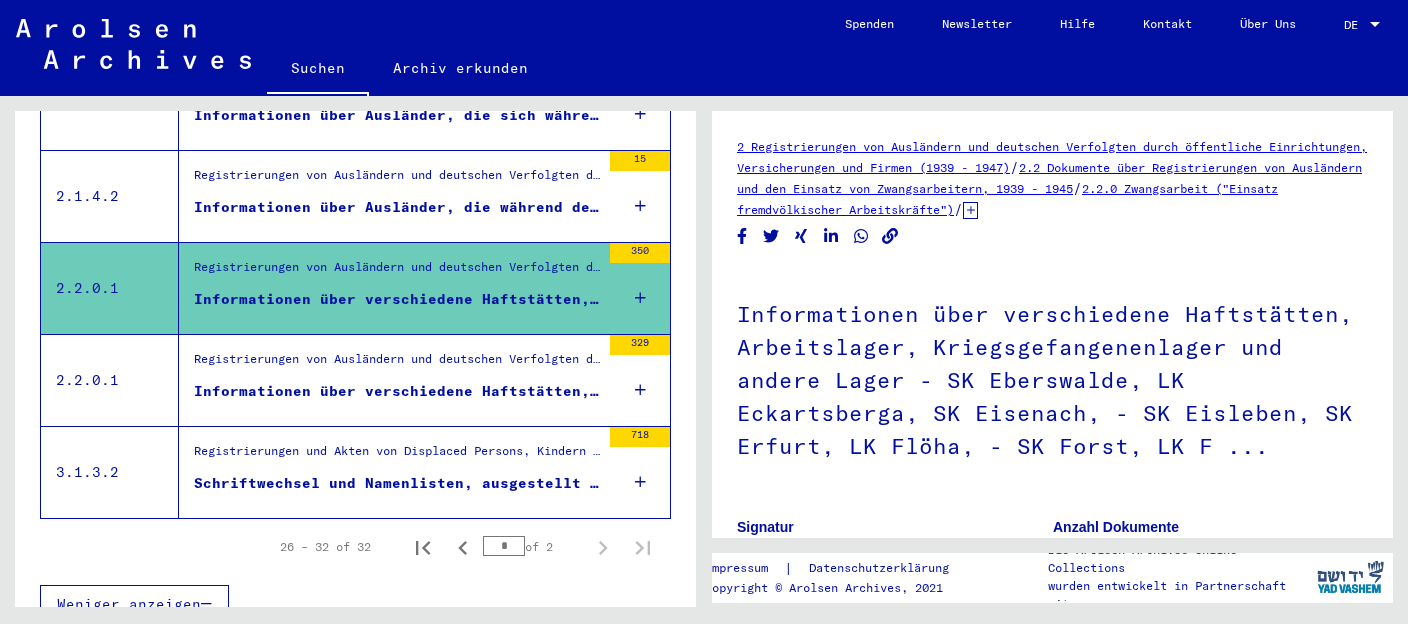 click on "350" at bounding box center [640, 288] 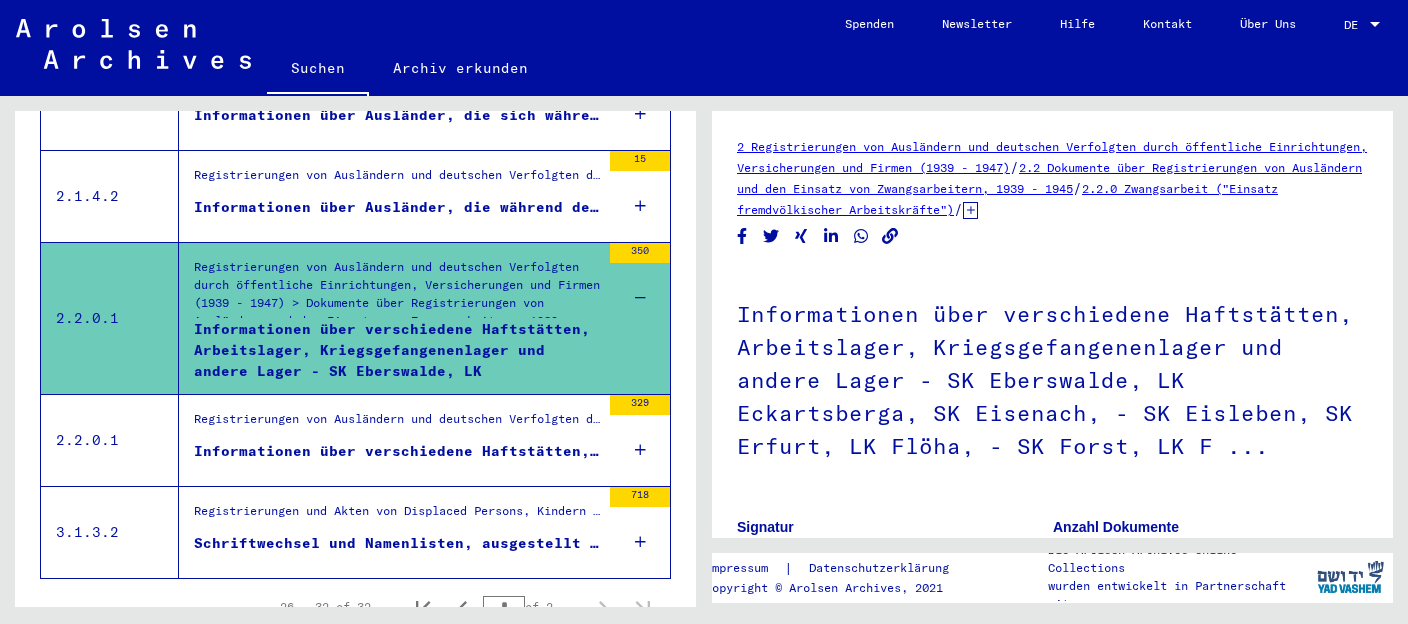 scroll, scrollTop: 317, scrollLeft: 0, axis: vertical 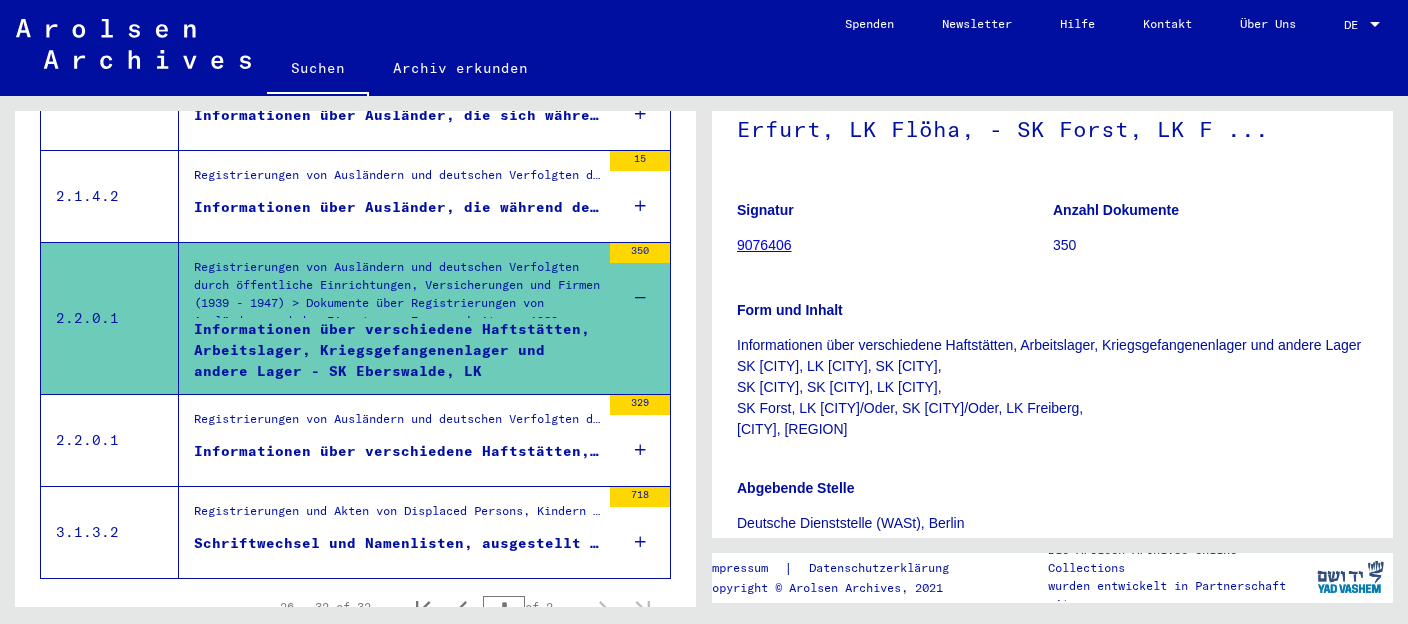 click on "Informationen über verschiedene Haftstätten, Arbeitslager, Kriegsgefangenenlager und andere Lager im Landkreis - 1. SK Frankfurt" at bounding box center (397, 451) 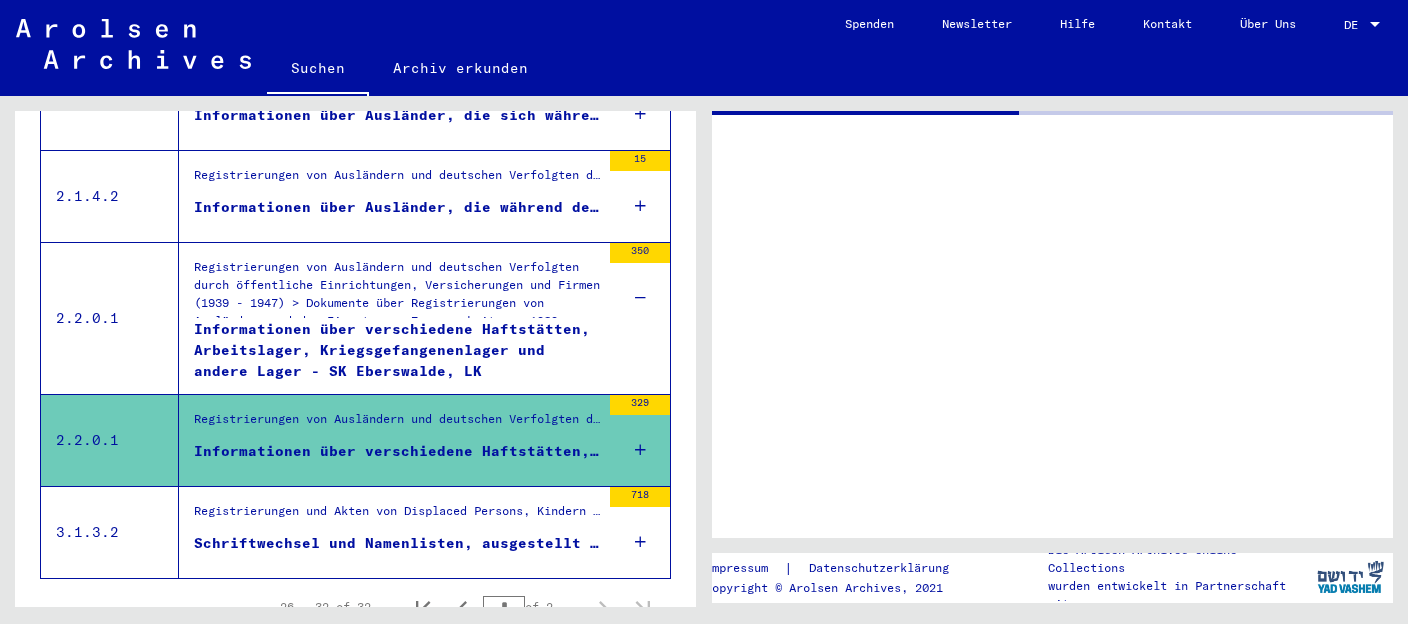 scroll, scrollTop: 0, scrollLeft: 0, axis: both 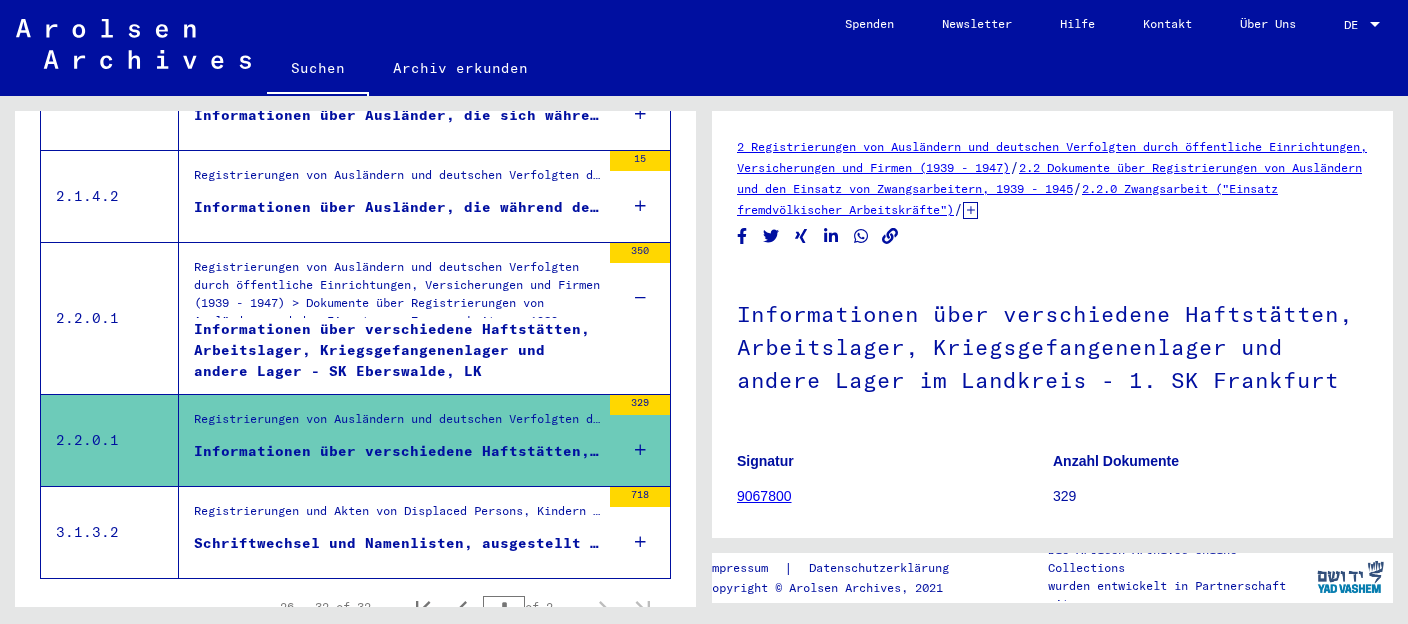 click at bounding box center [640, 450] 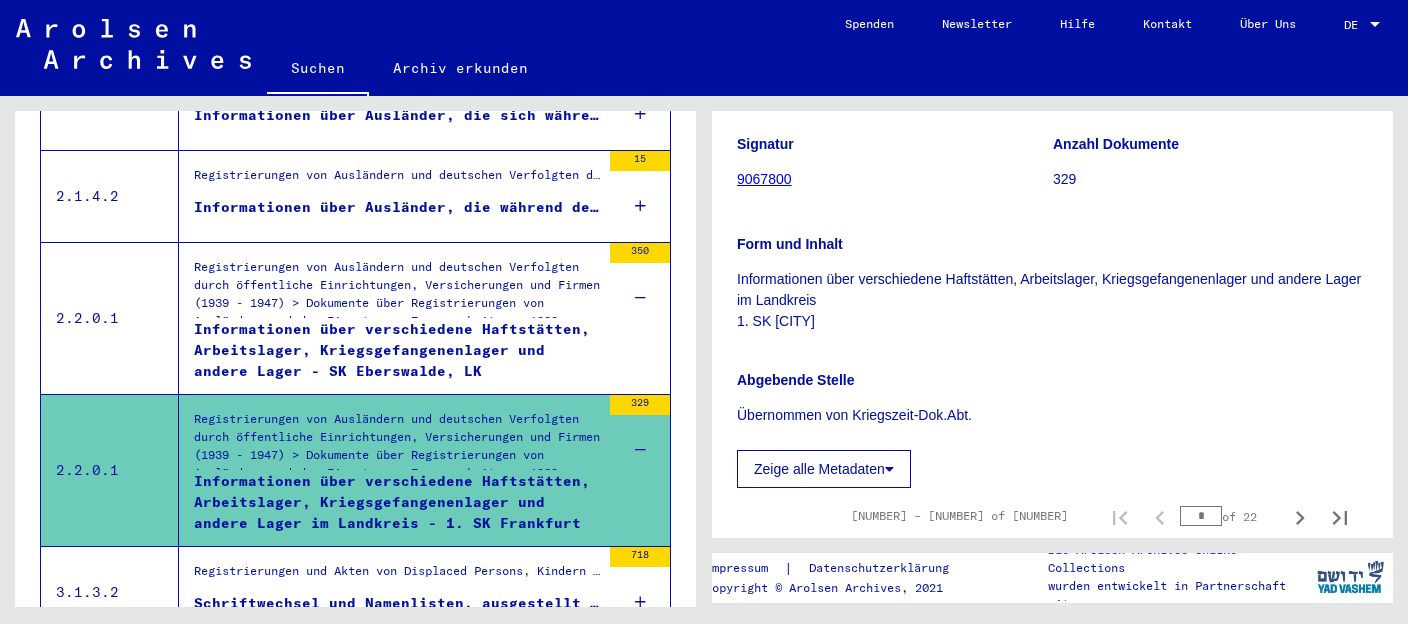 scroll, scrollTop: 422, scrollLeft: 0, axis: vertical 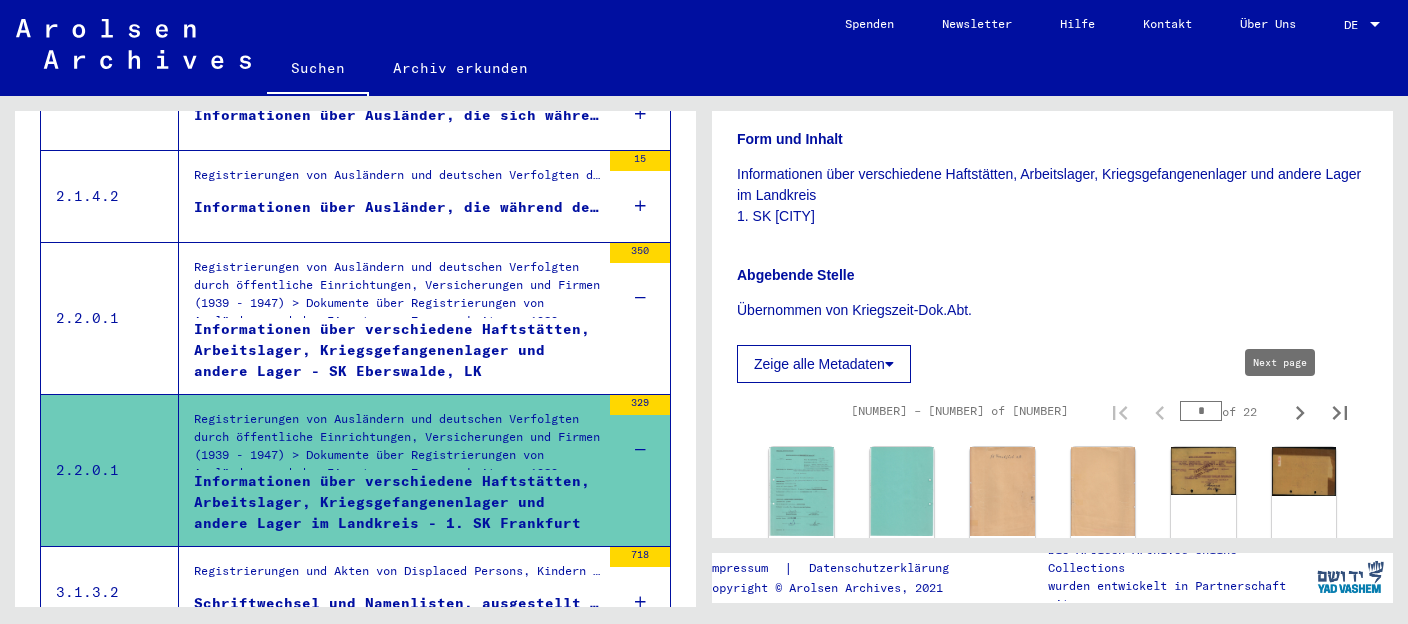 click 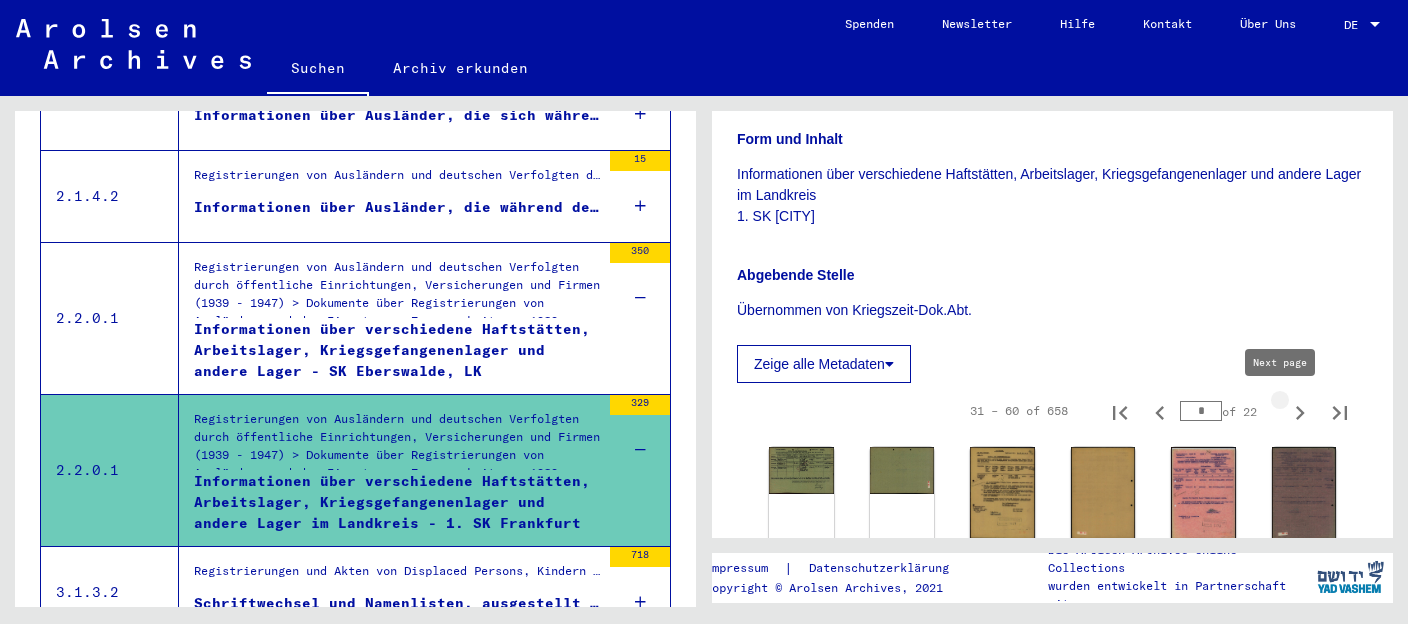click 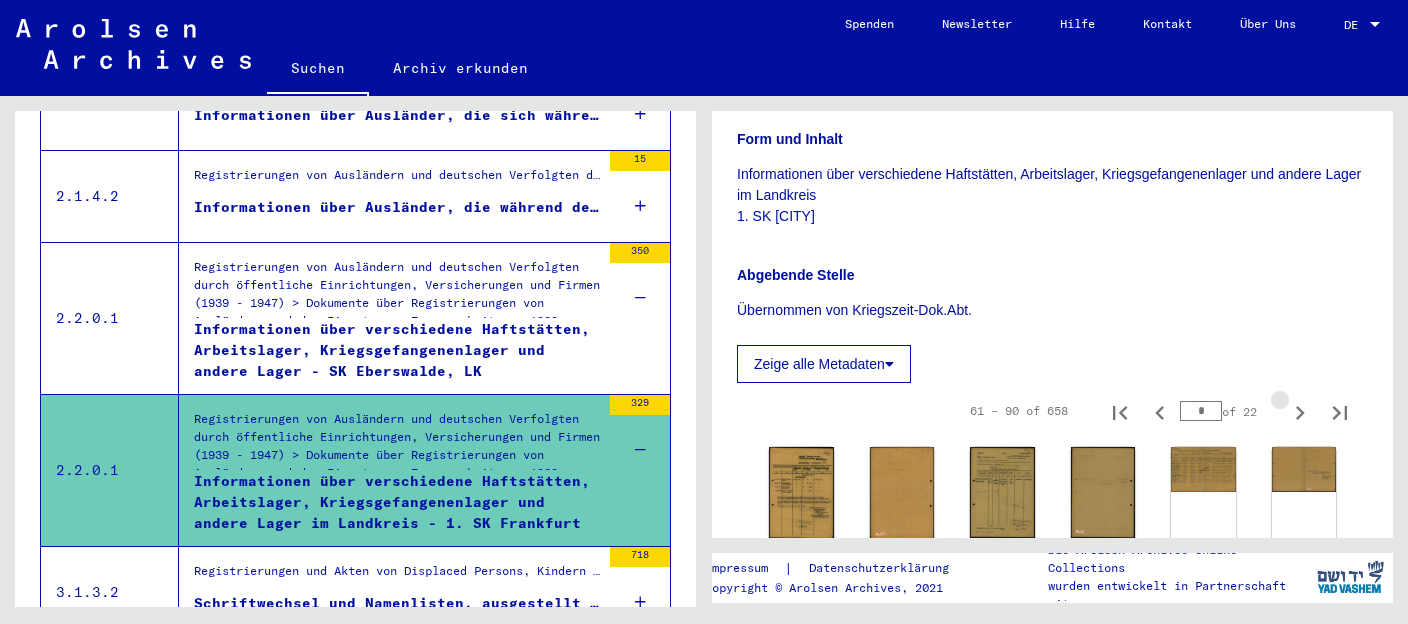 click 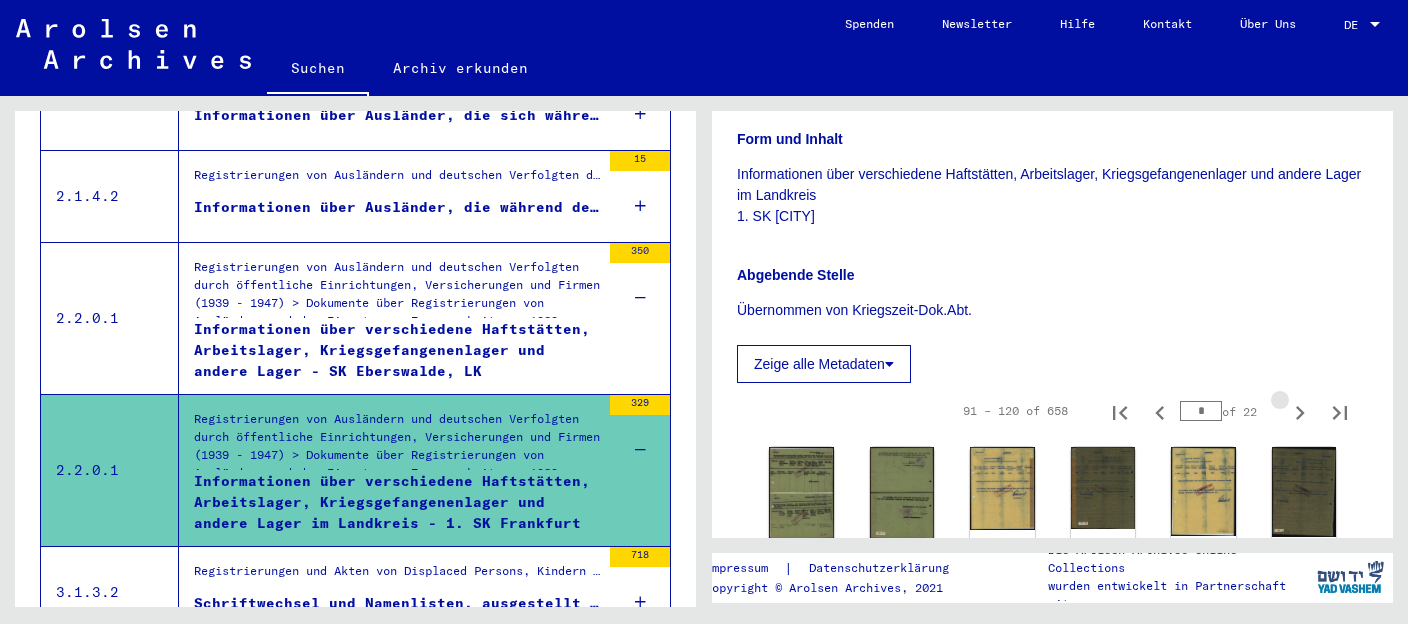 click 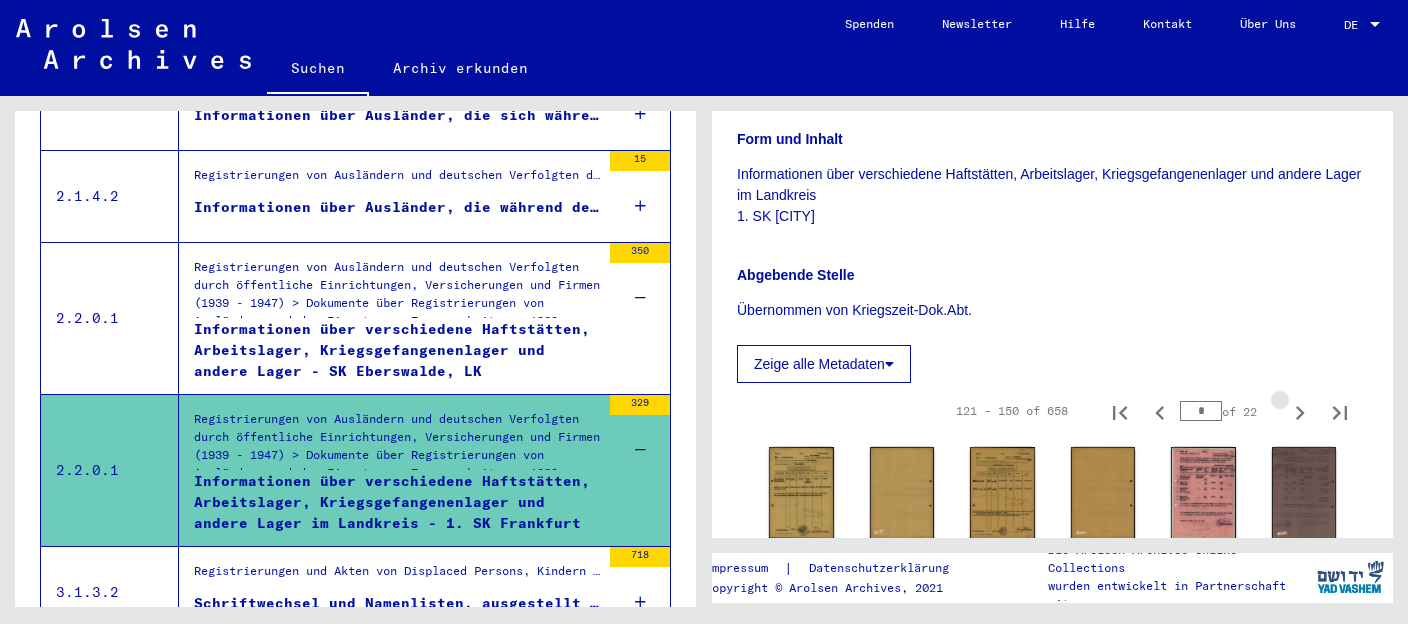 click 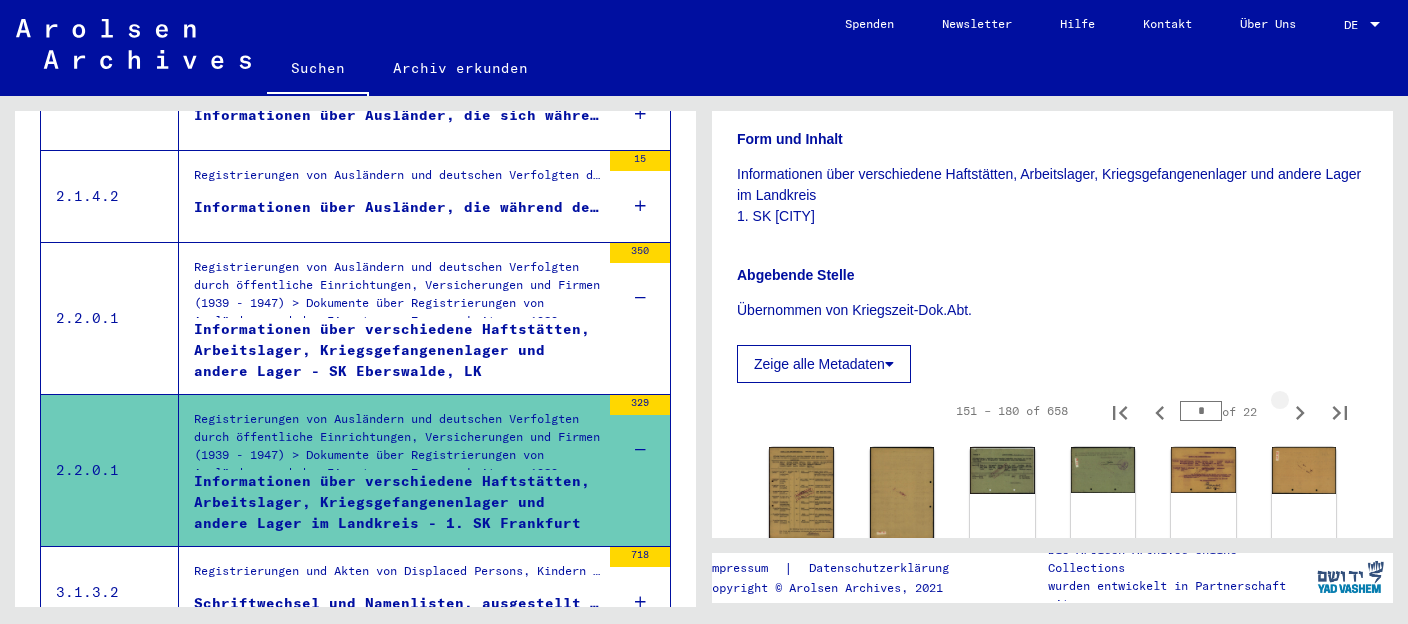 click 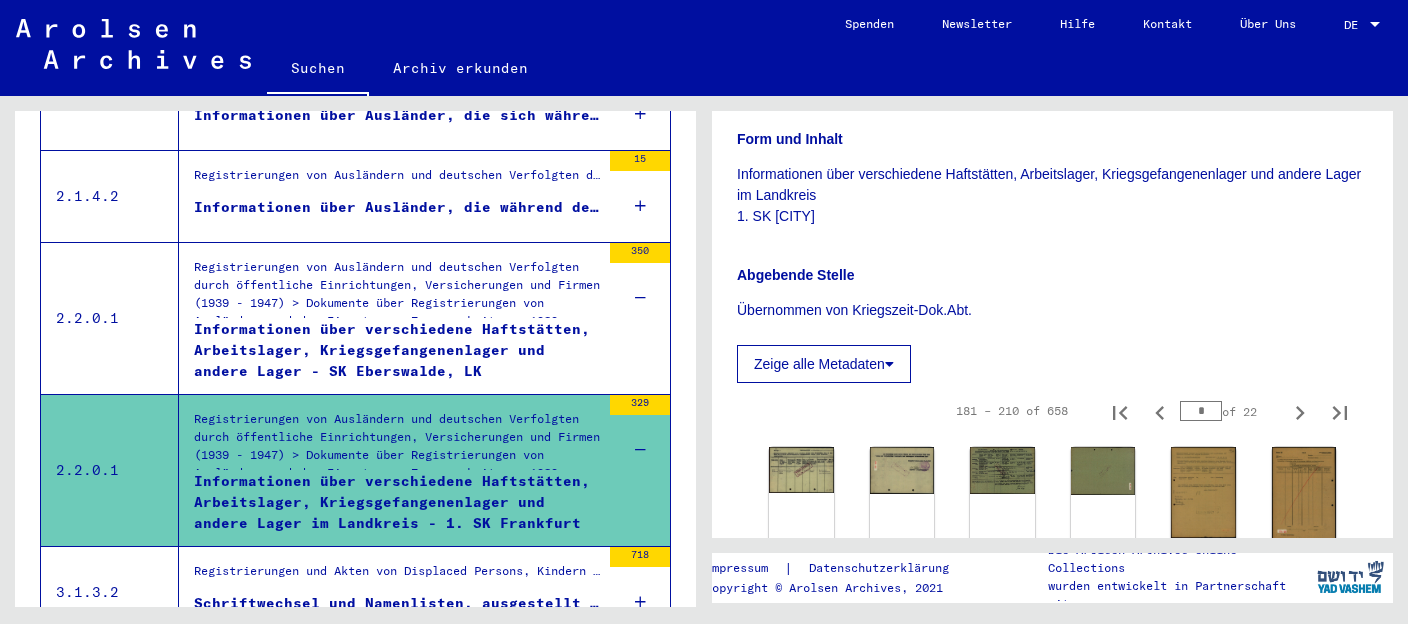scroll, scrollTop: 814, scrollLeft: 0, axis: vertical 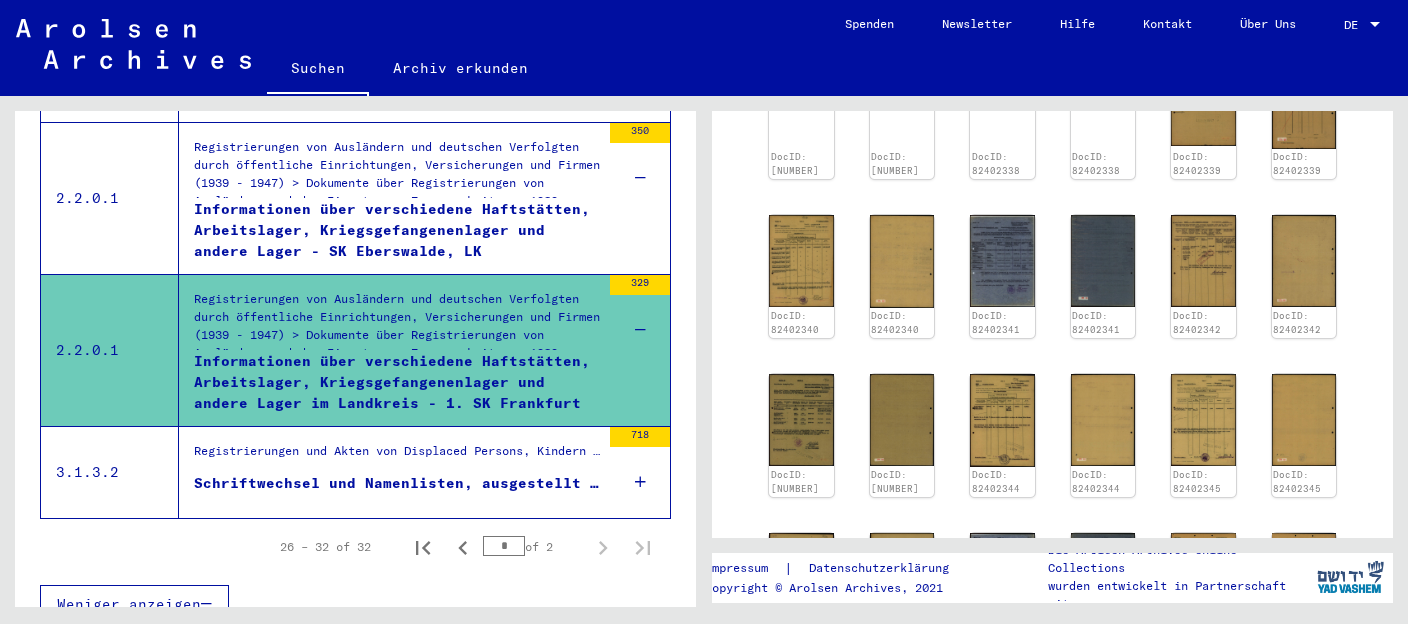 click on "Schriftwechsel und Namenlisten, ausgestellt in Bad Godesberg, Bremen-Lesum, Genua, München, Nürnberg: Verkehrsmittel Flugzeug (MIALI 121563, MICAP 121588, MICAP 121596, MICAP 121598, MIPAN 121570, MIP ..." at bounding box center [397, 483] 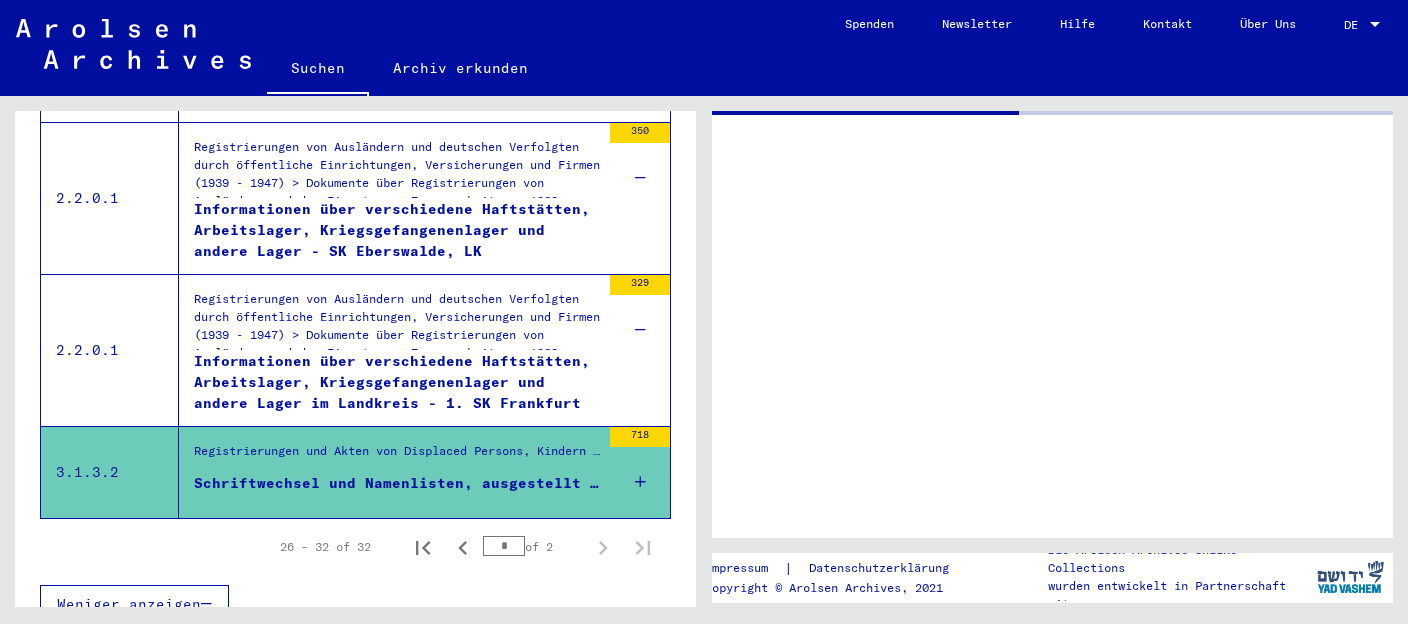 scroll, scrollTop: 0, scrollLeft: 0, axis: both 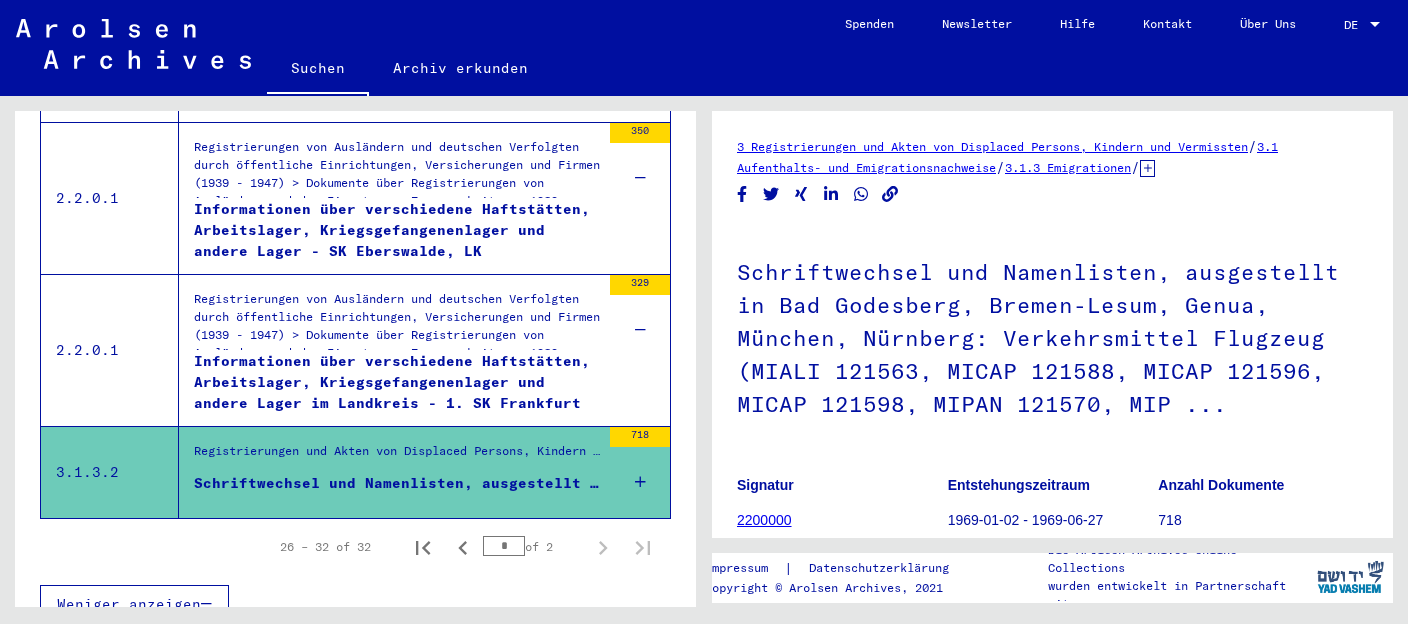 click at bounding box center (640, 482) 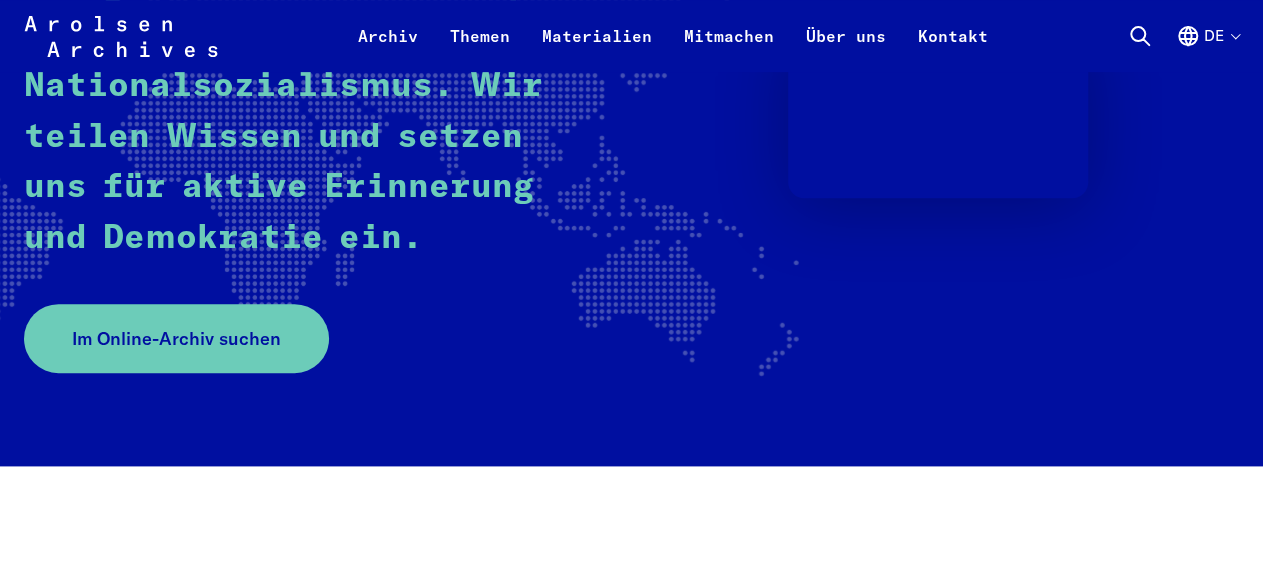 scroll, scrollTop: 416, scrollLeft: 0, axis: vertical 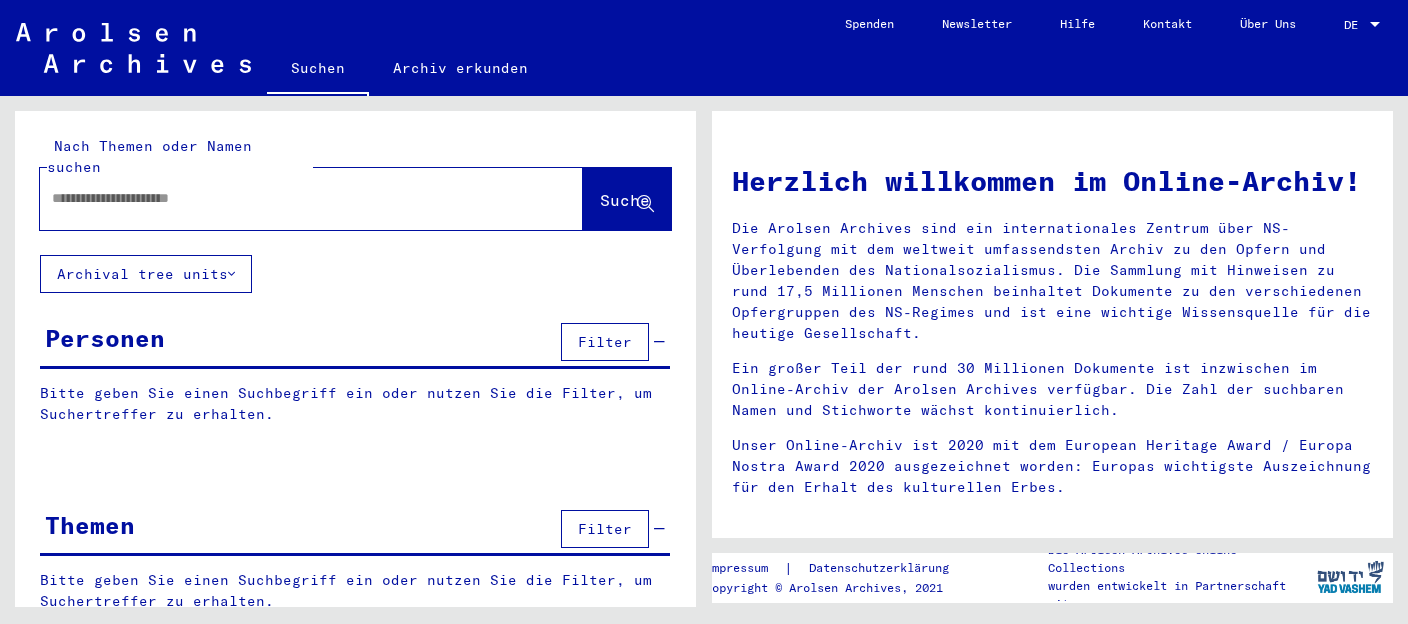 click at bounding box center [287, 198] 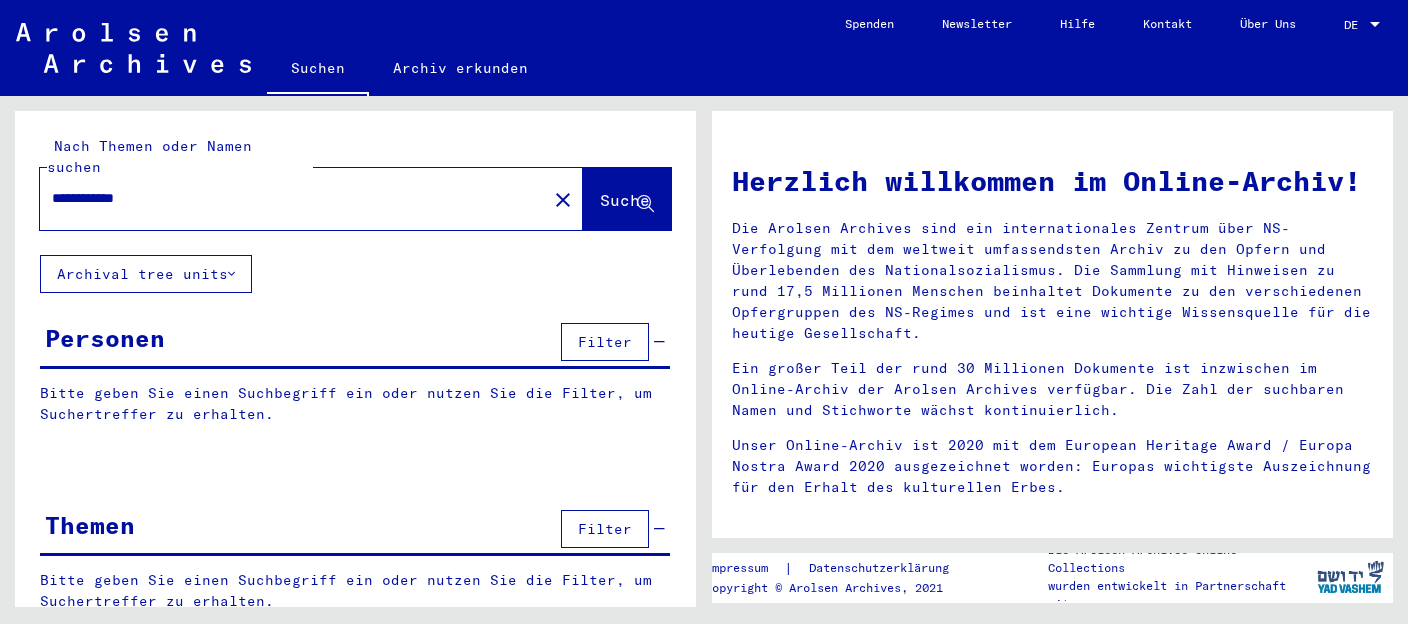 type on "**********" 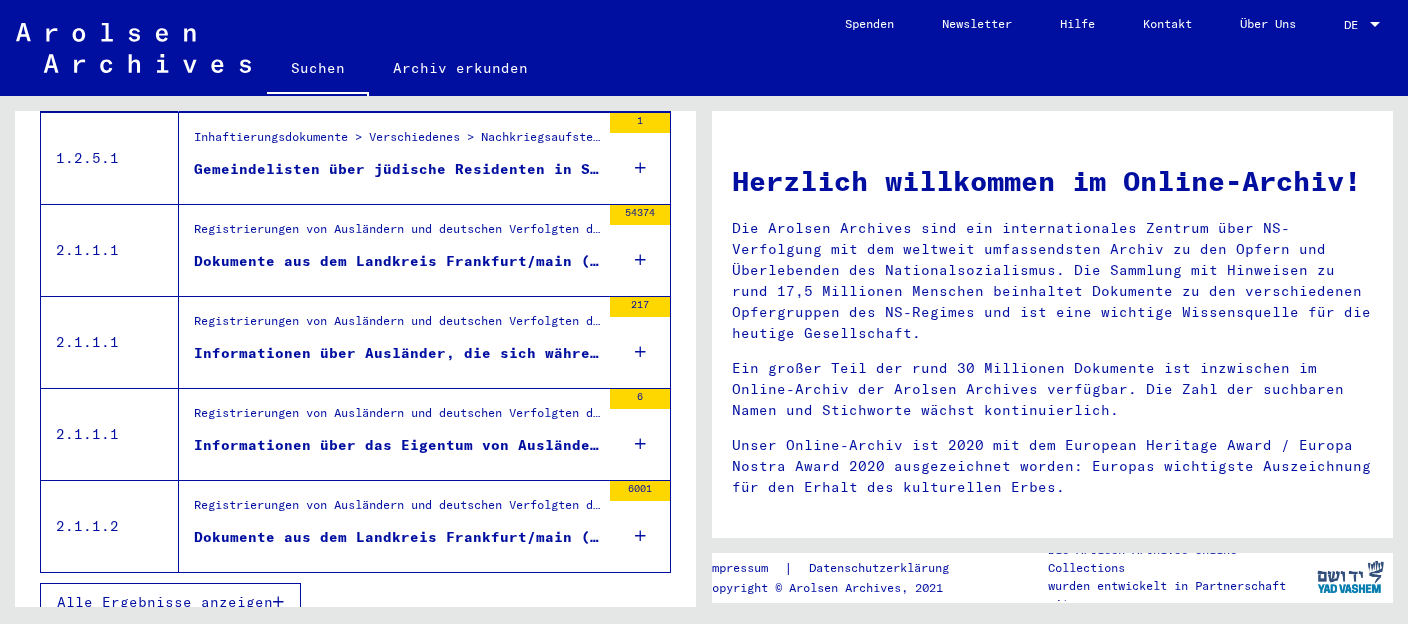 scroll, scrollTop: 471, scrollLeft: 0, axis: vertical 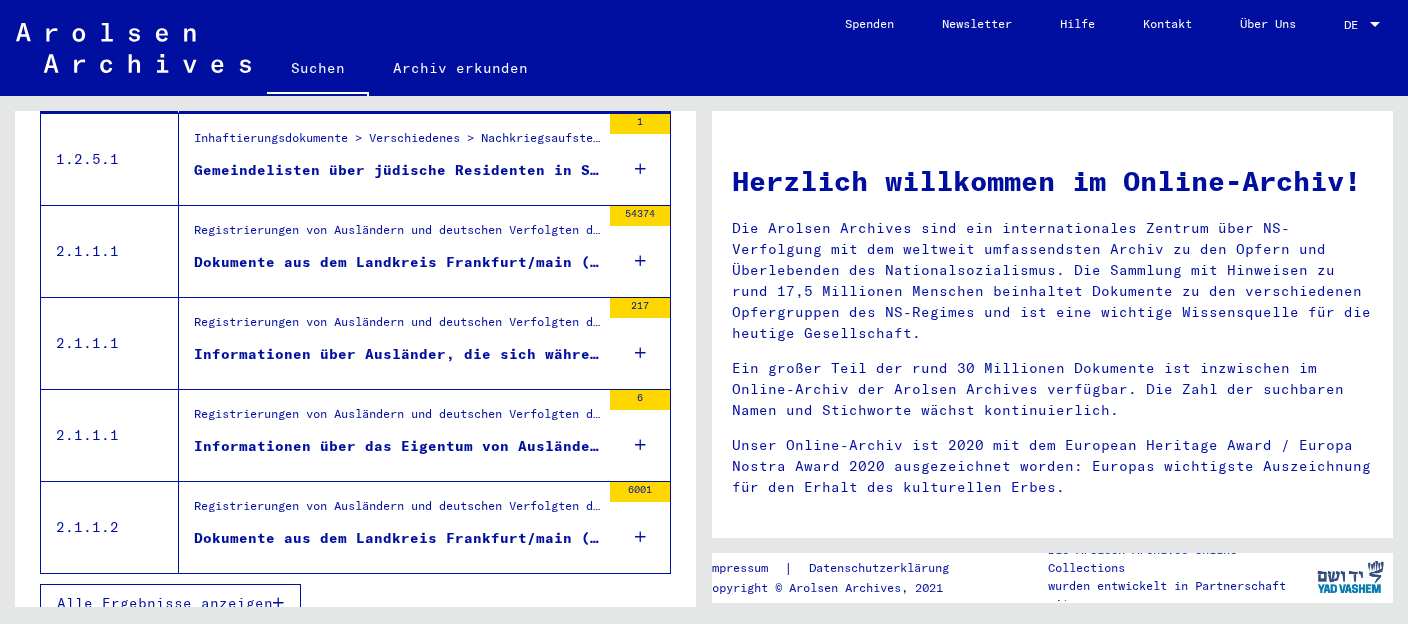 click on "Alle Ergebnisse anzeigen" at bounding box center (165, 603) 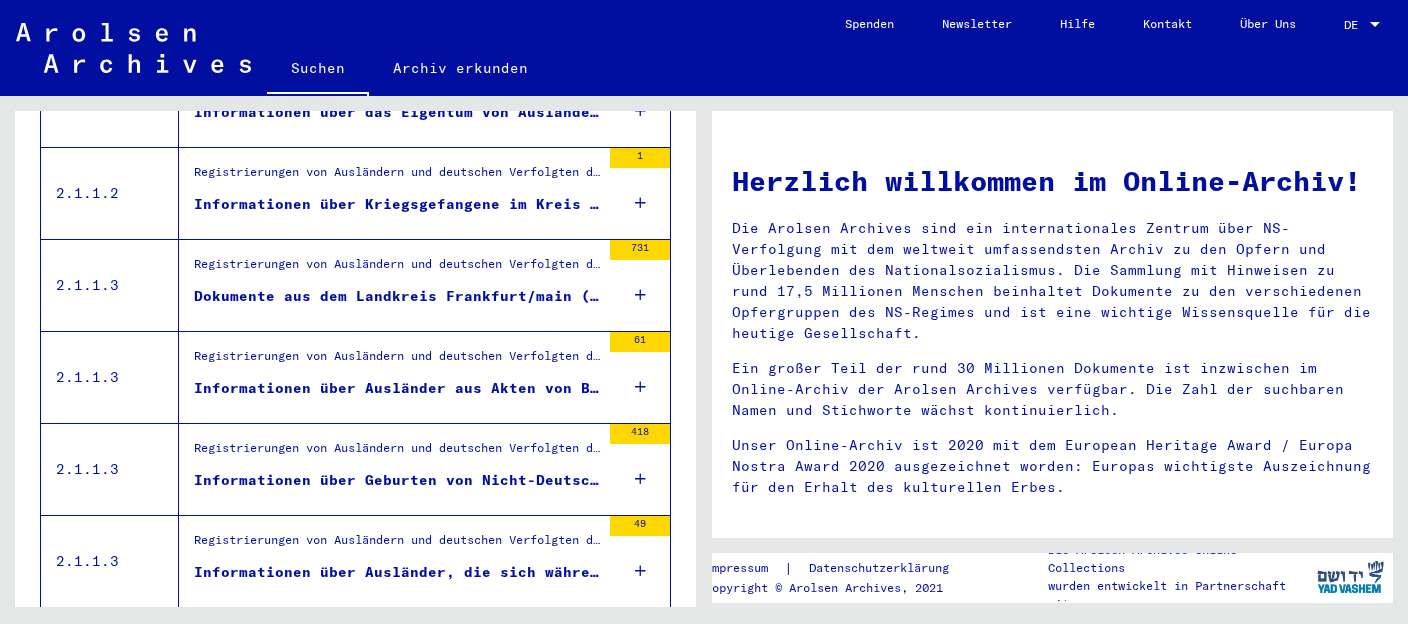 scroll, scrollTop: 1782, scrollLeft: 0, axis: vertical 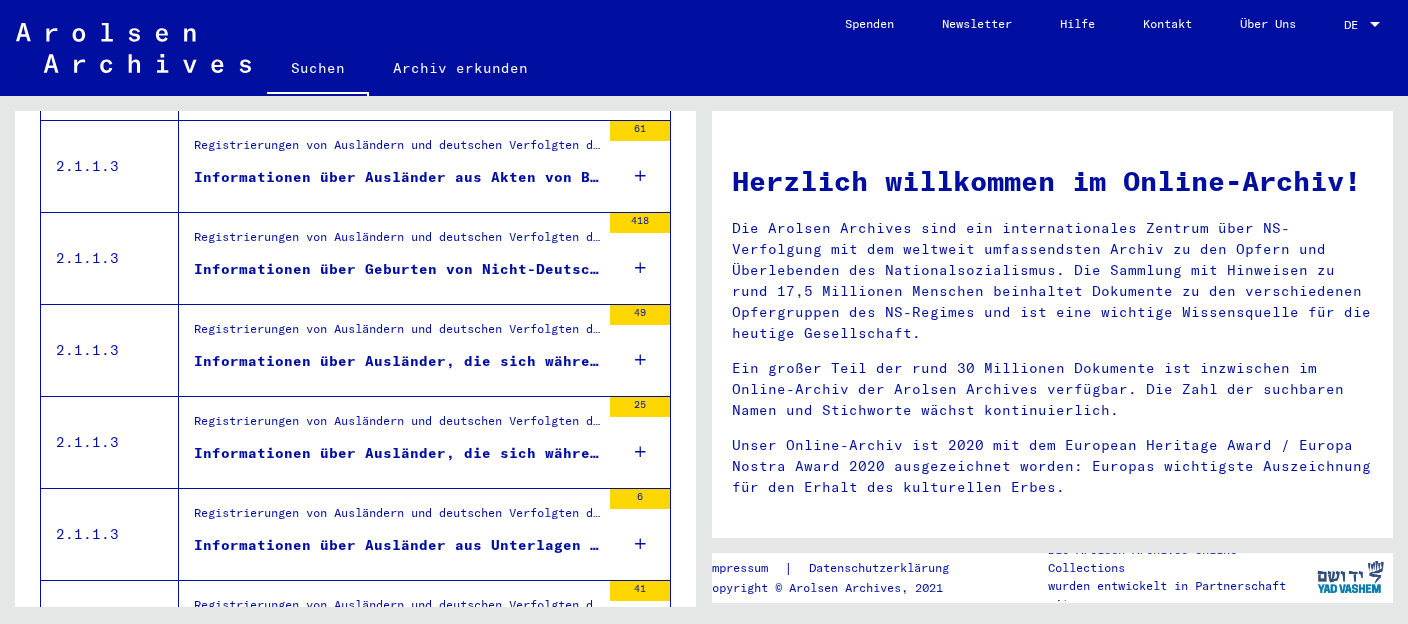 click on "Informationen über Ausländer, die sich während des Kriegs im Kreis Frankfurt/main (SK) aufhielten" at bounding box center [397, 453] 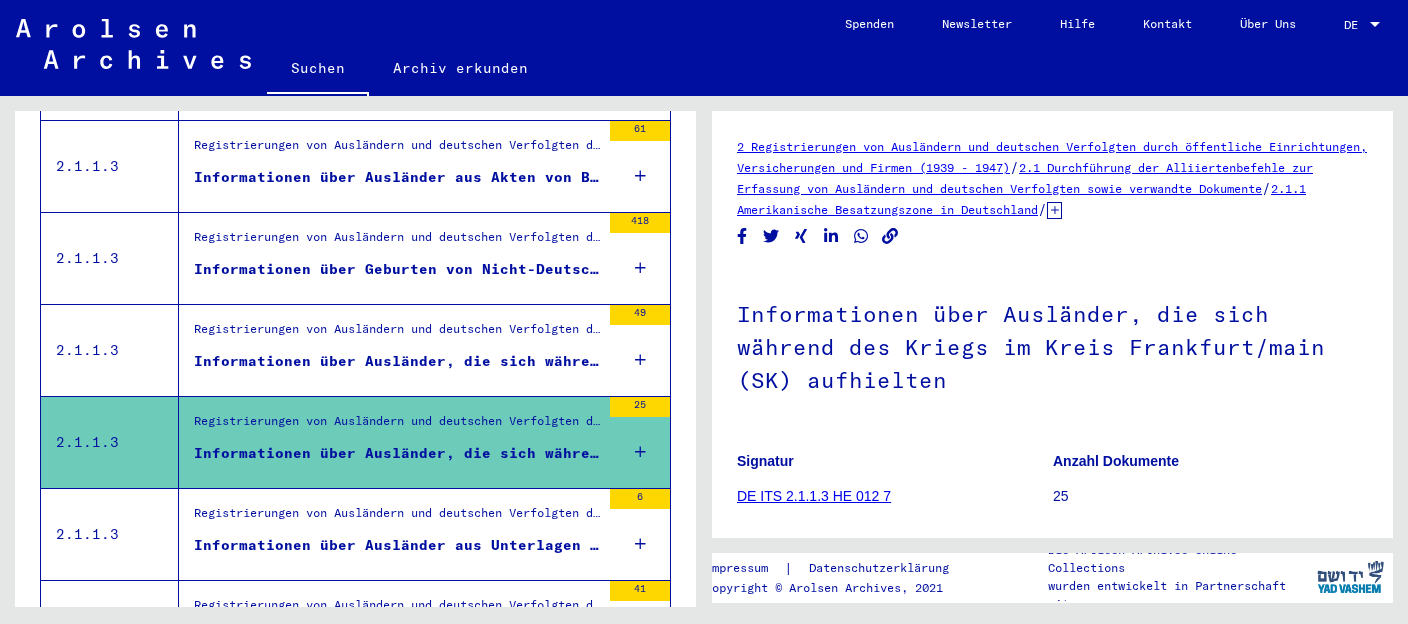 scroll, scrollTop: 211, scrollLeft: 0, axis: vertical 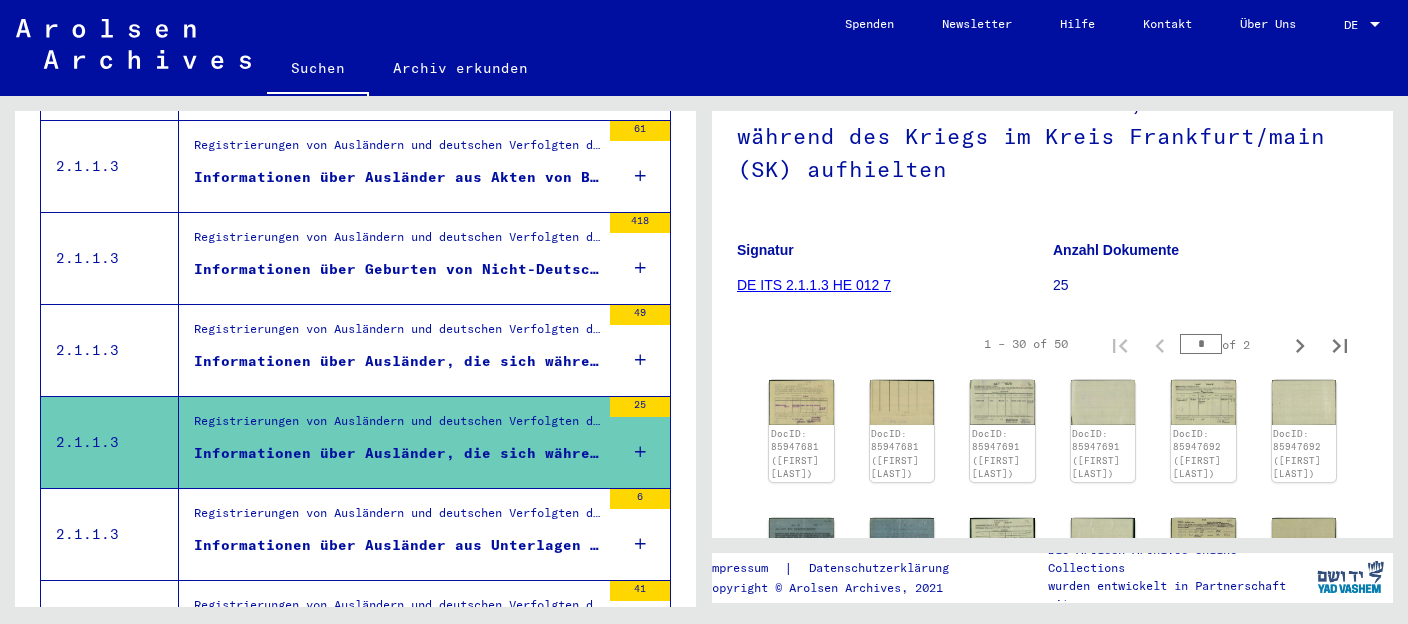 click on "Informationen über Ausländer, die sich während der Registrierung (nach dem Krieg) im Kreis Frankfurt/main (SK) aufhielten" at bounding box center (397, 361) 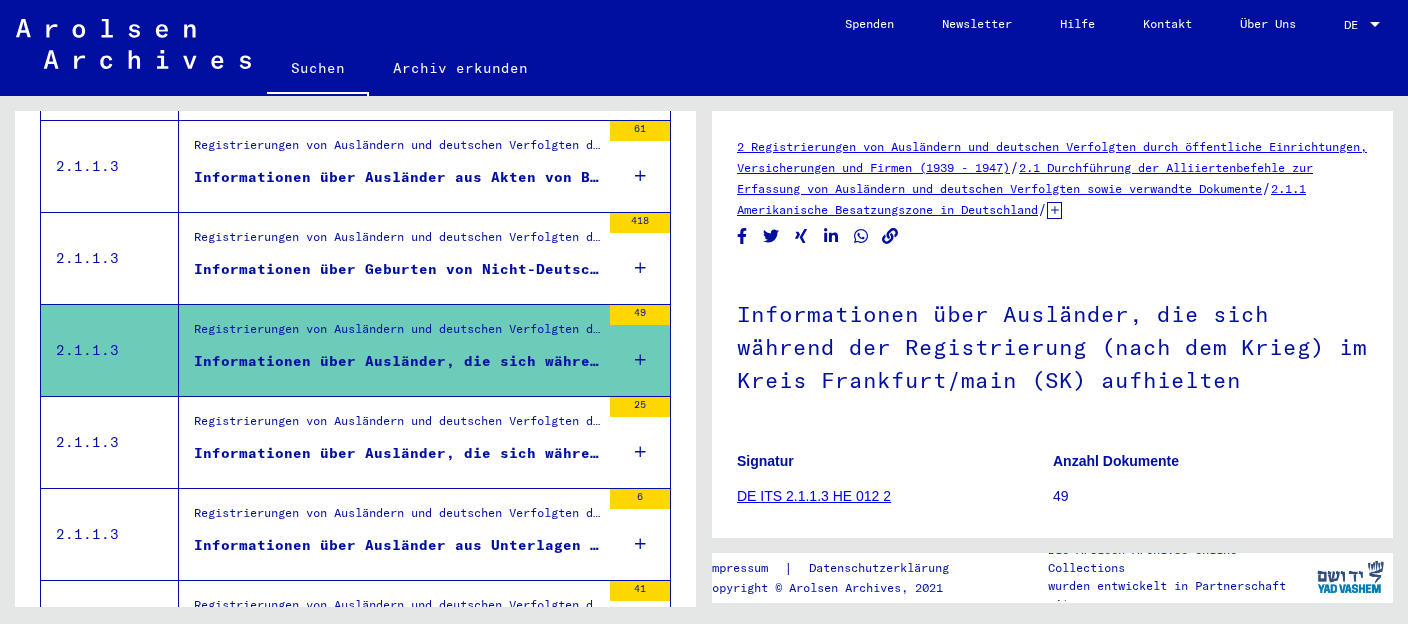 scroll, scrollTop: 317, scrollLeft: 0, axis: vertical 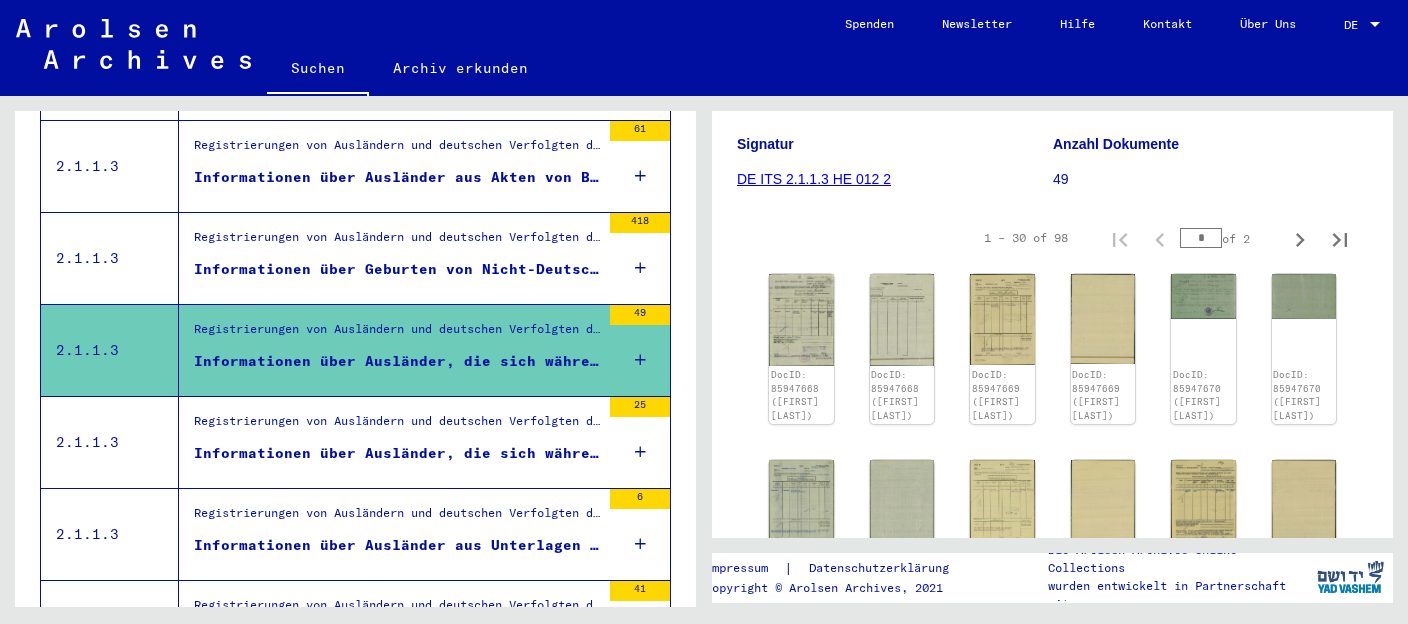 click on "Informationen über Geburten von Nicht-Deutschen im Kreis [CITY] (SK)" at bounding box center (397, 269) 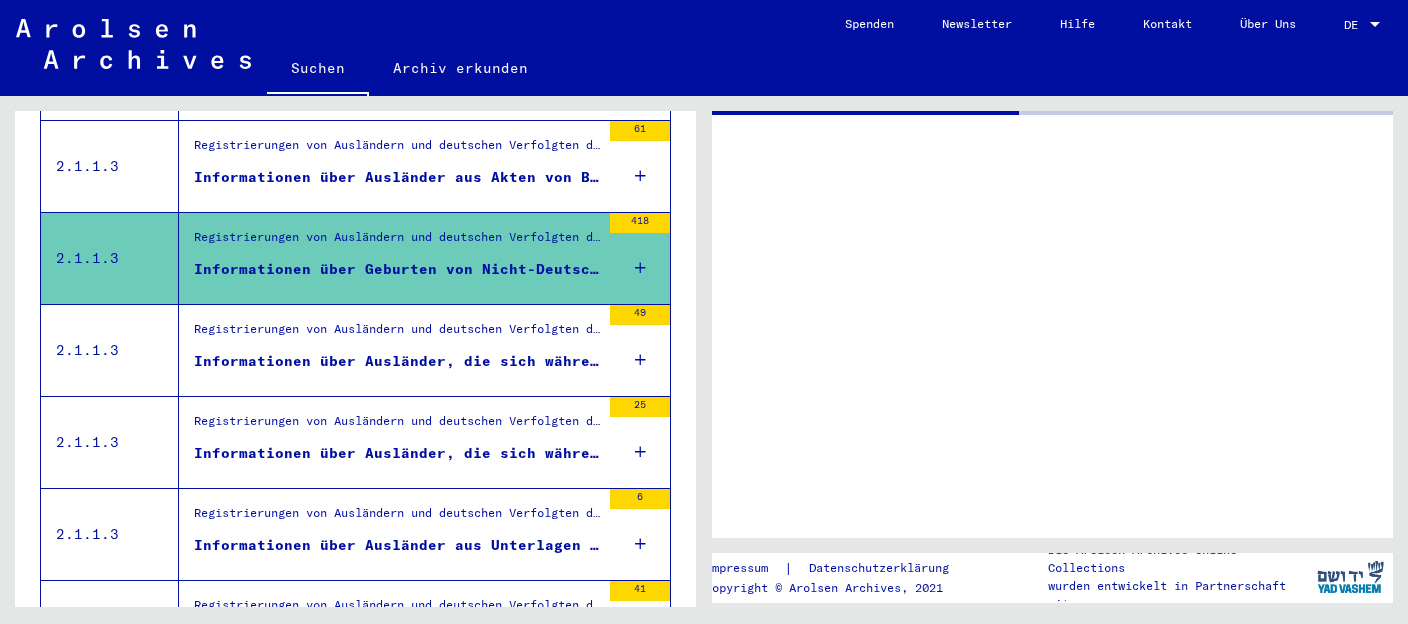 scroll, scrollTop: 0, scrollLeft: 0, axis: both 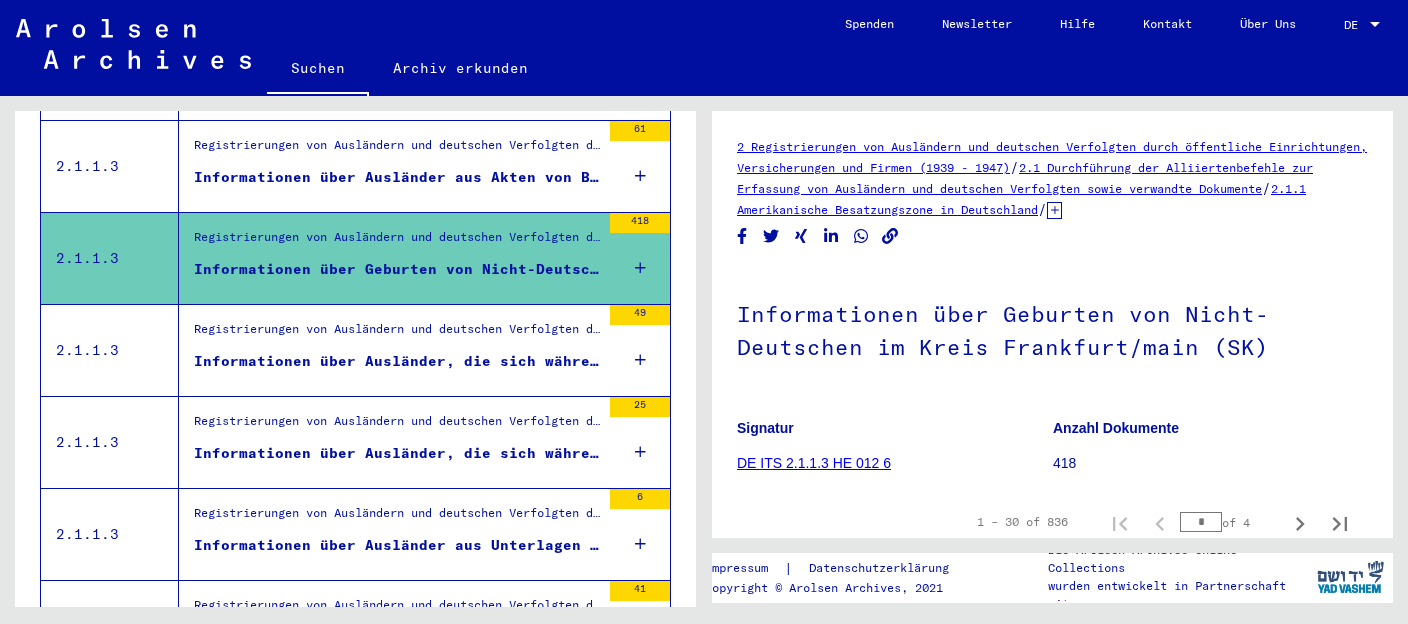 click at bounding box center [640, 268] 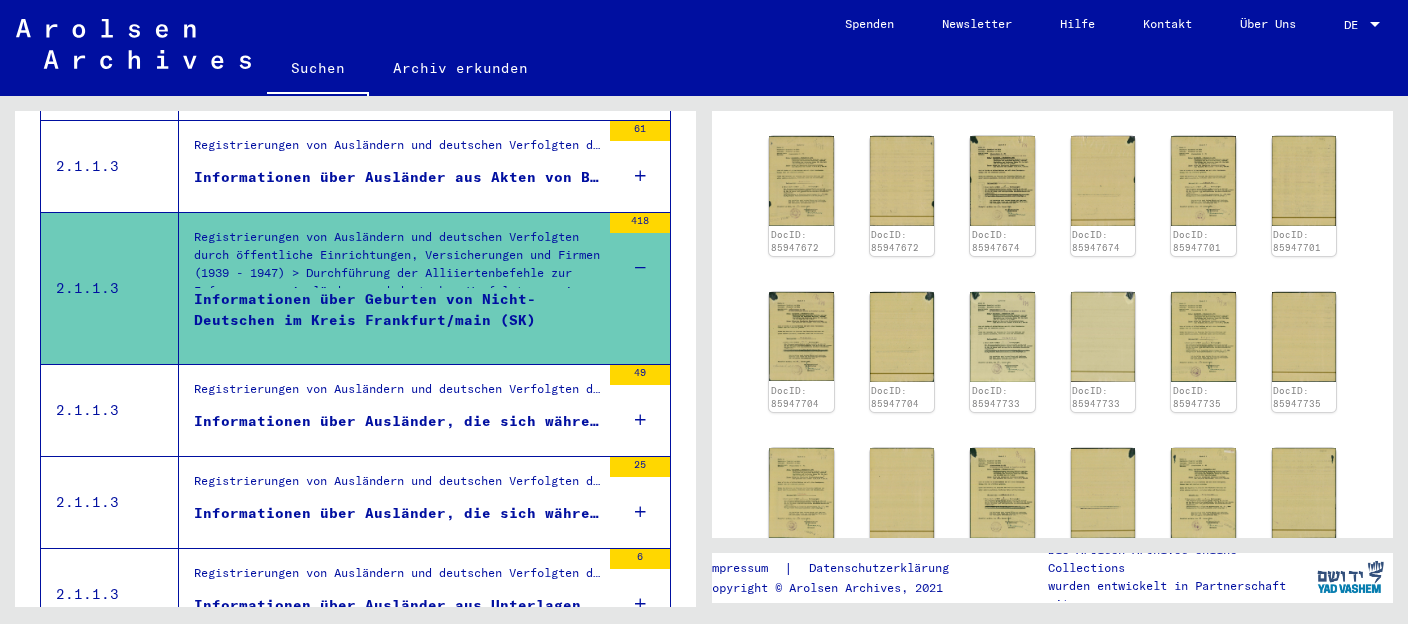 scroll, scrollTop: 634, scrollLeft: 0, axis: vertical 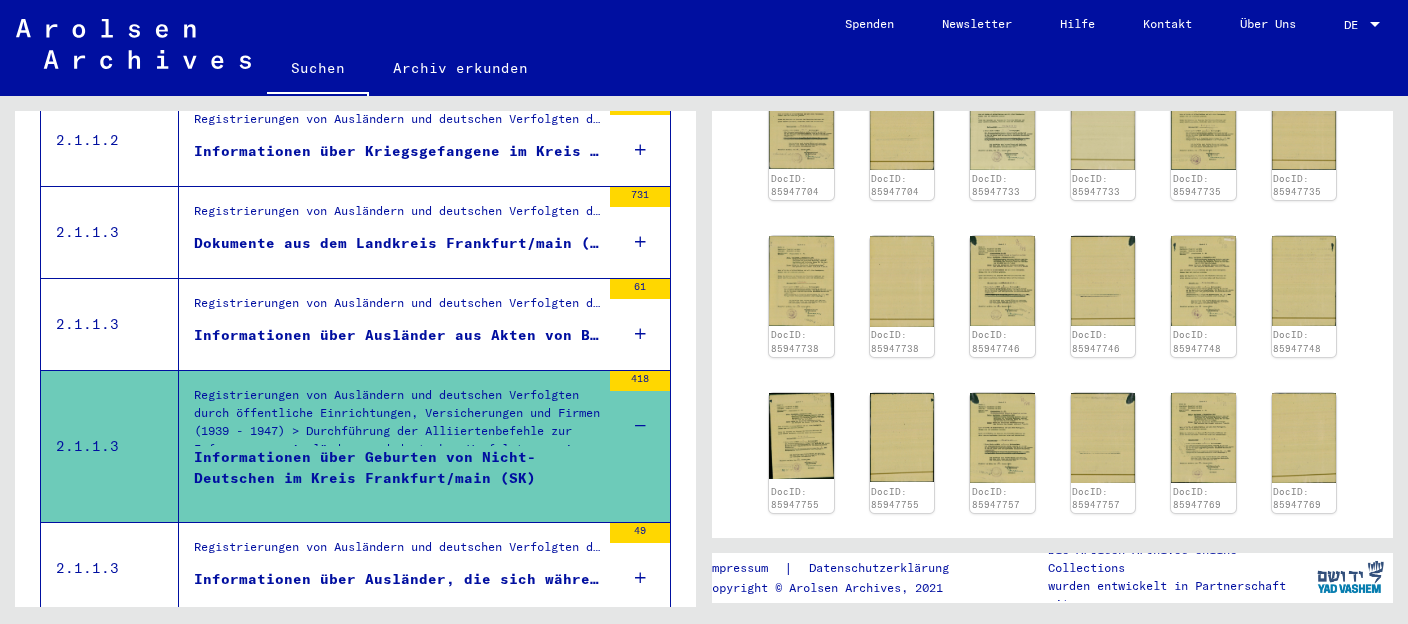 click on "Informationen über Ausländer aus Akten von Behören und Gerichten im Kreis Frankfurt/main (SK)" at bounding box center (397, 335) 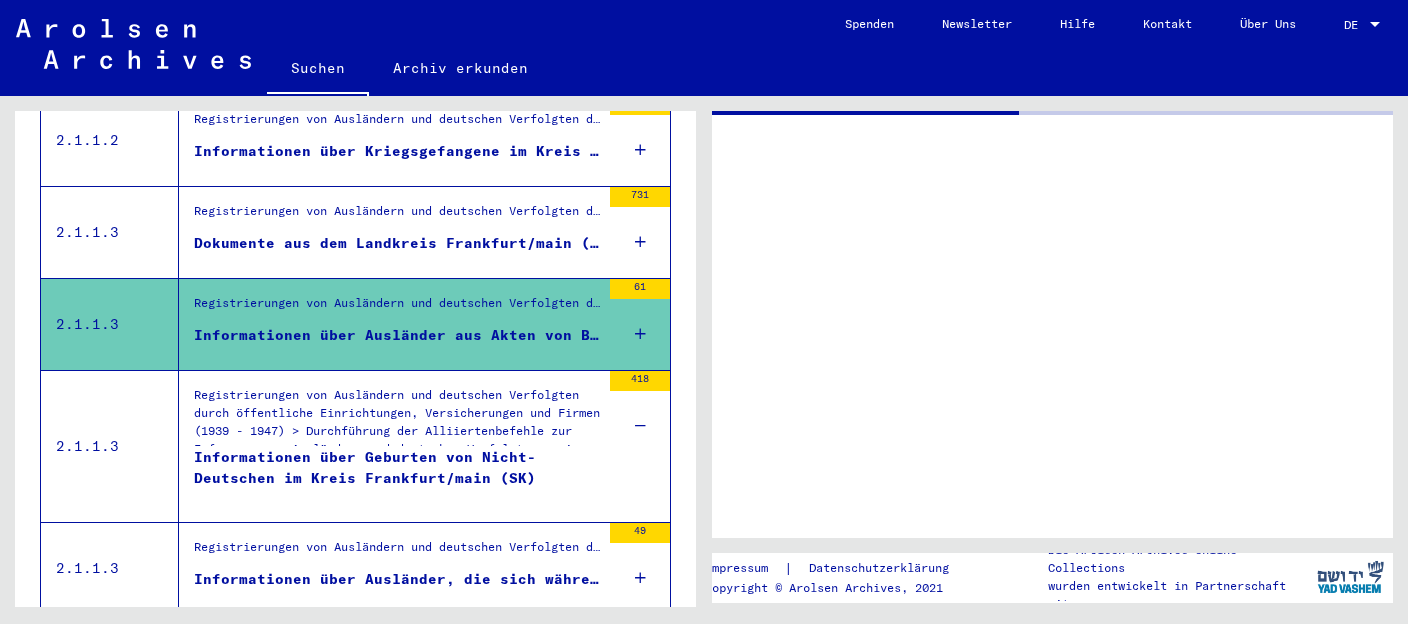 scroll, scrollTop: 0, scrollLeft: 0, axis: both 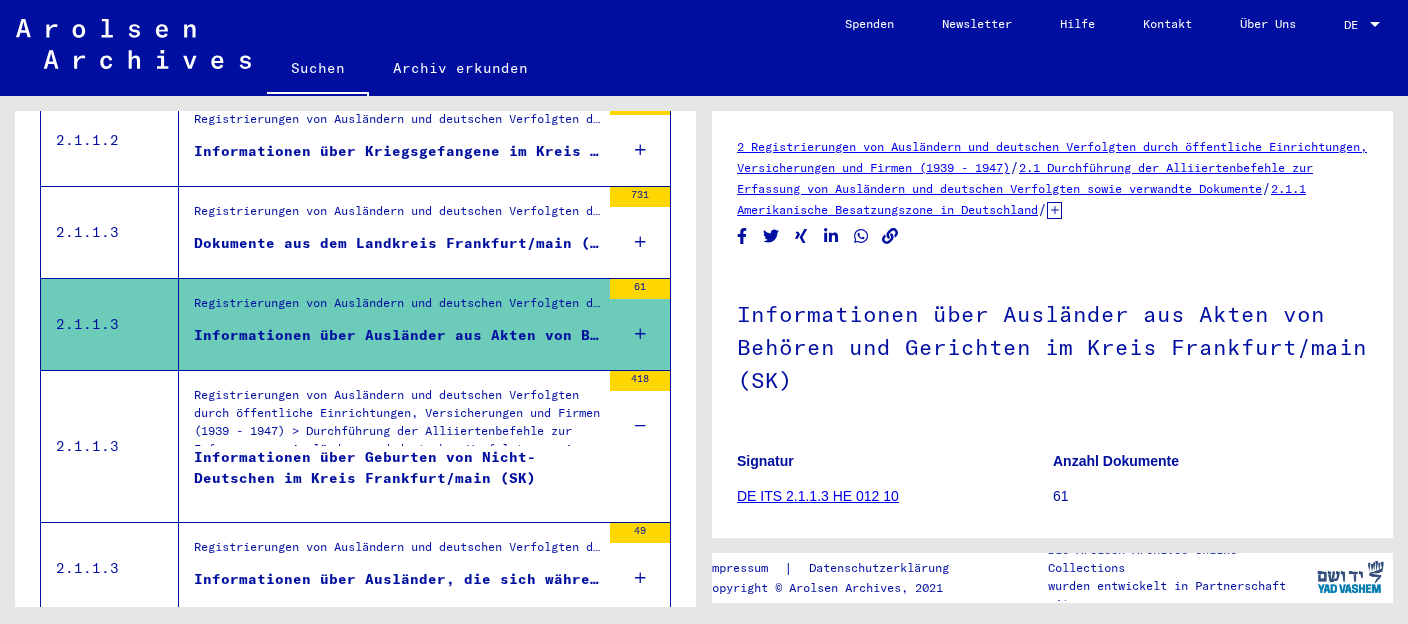 click on "Informationen über Ausländer aus Akten von Behören und Gerichten im Kreis Frankfurt/main (SK)" at bounding box center [397, 335] 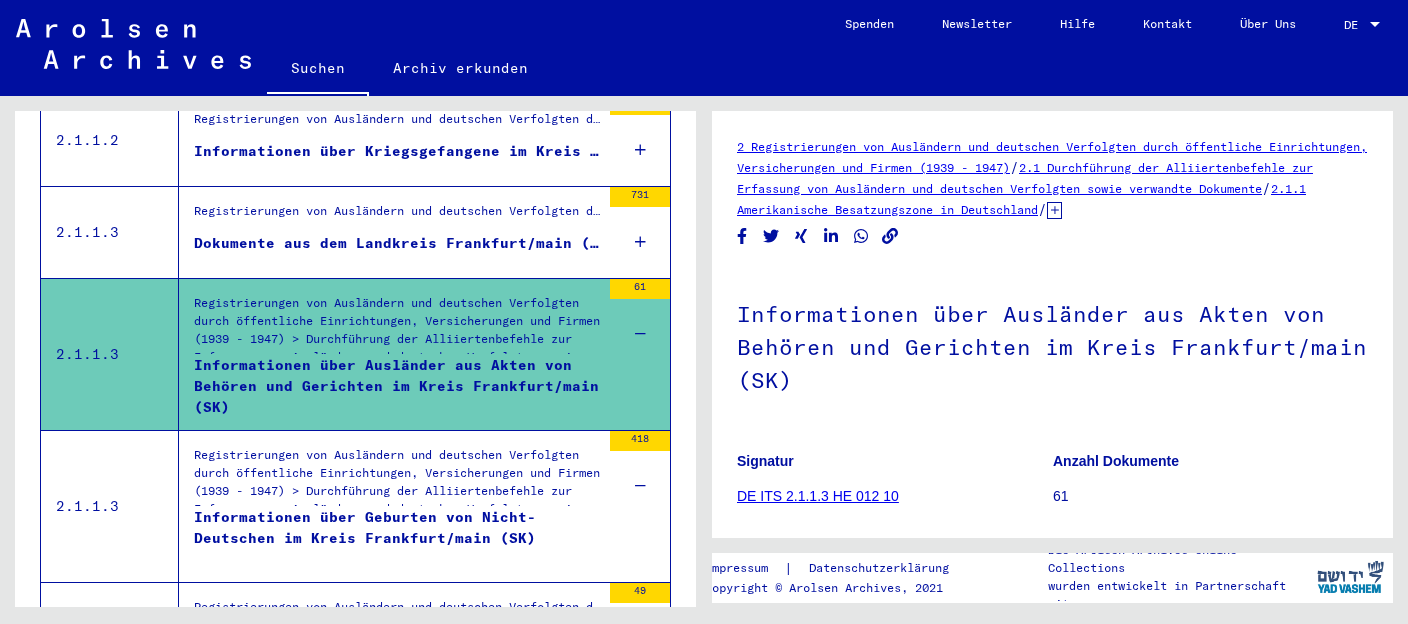 scroll, scrollTop: 211, scrollLeft: 0, axis: vertical 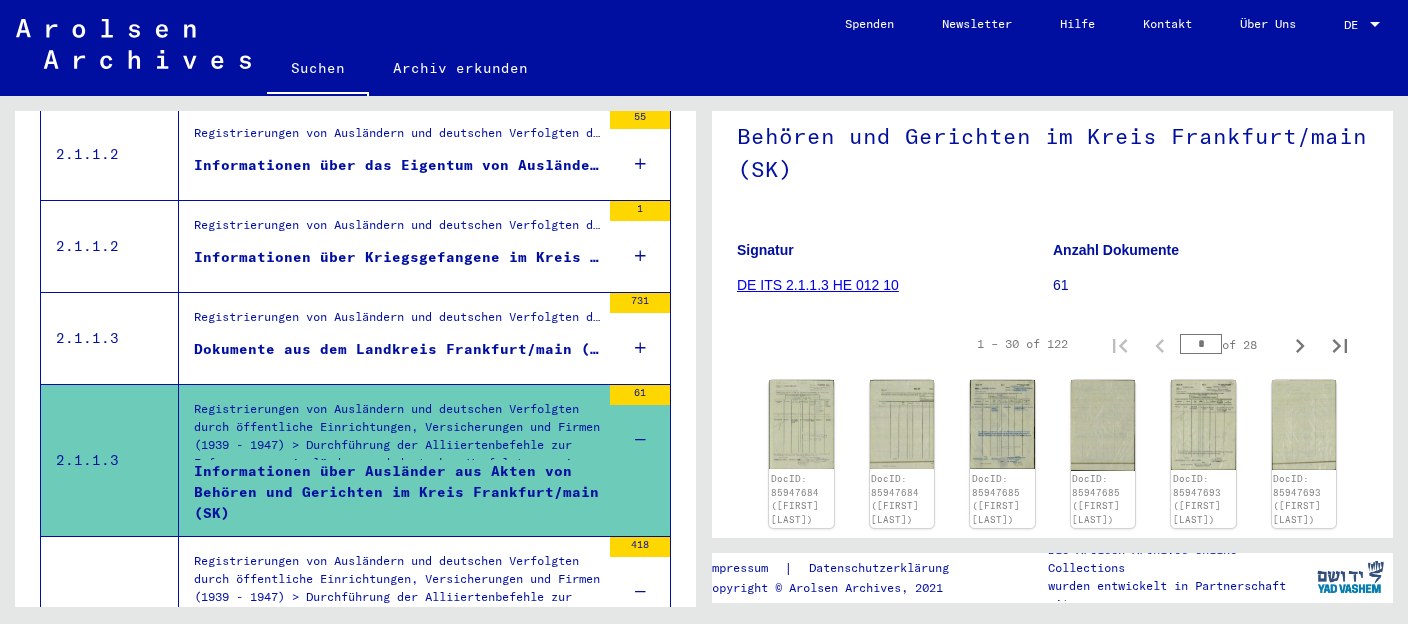 click on "Informationen über Kriegsgefangene im Kreis Frankfurt/main (SK)" at bounding box center (397, 257) 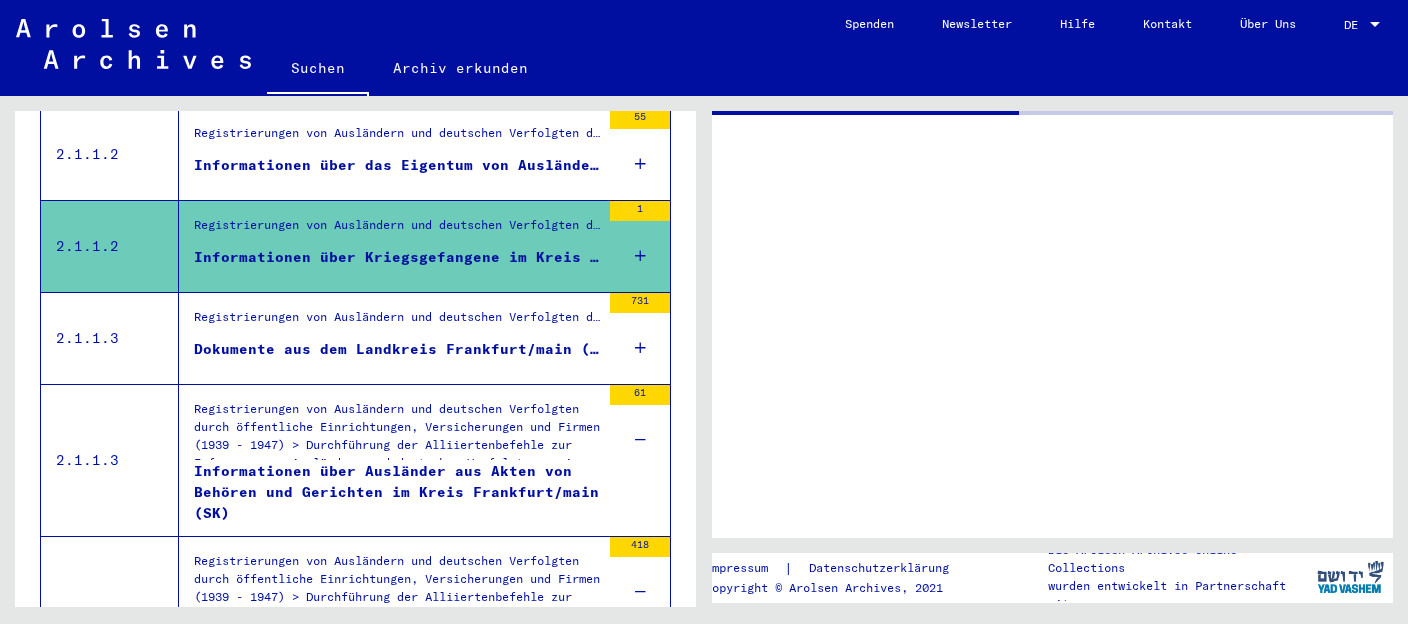 scroll, scrollTop: 0, scrollLeft: 0, axis: both 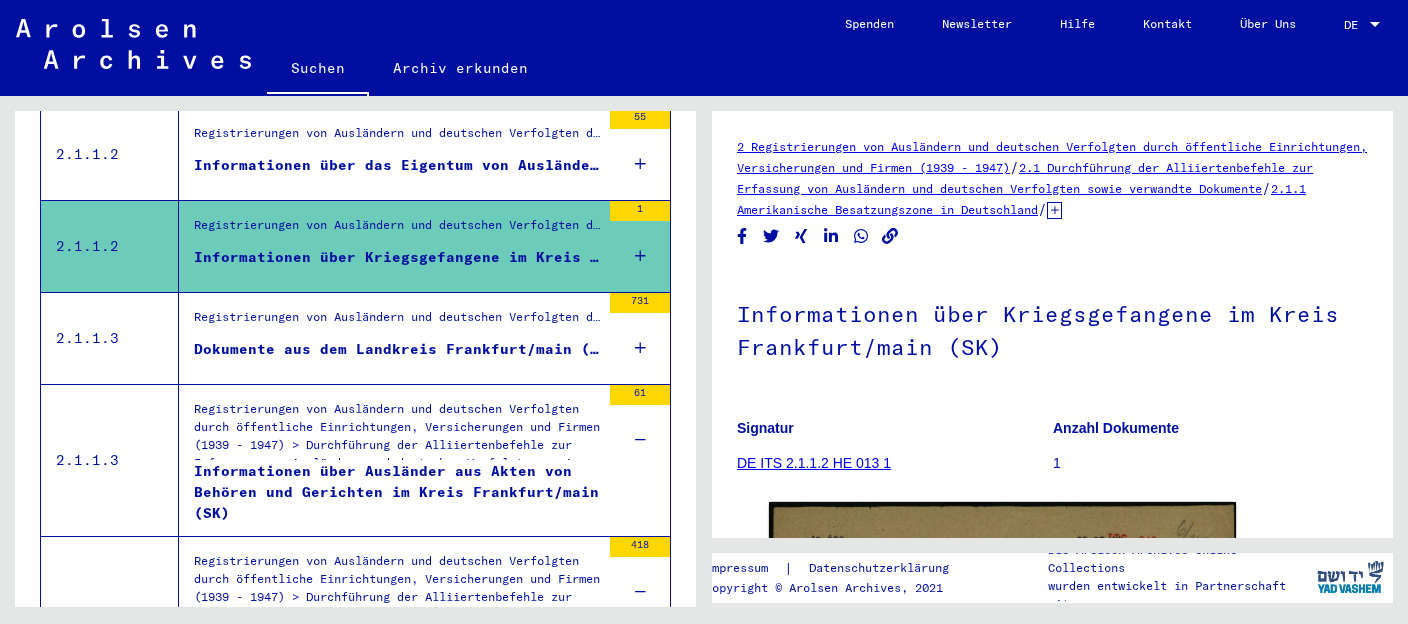 click at bounding box center [640, 256] 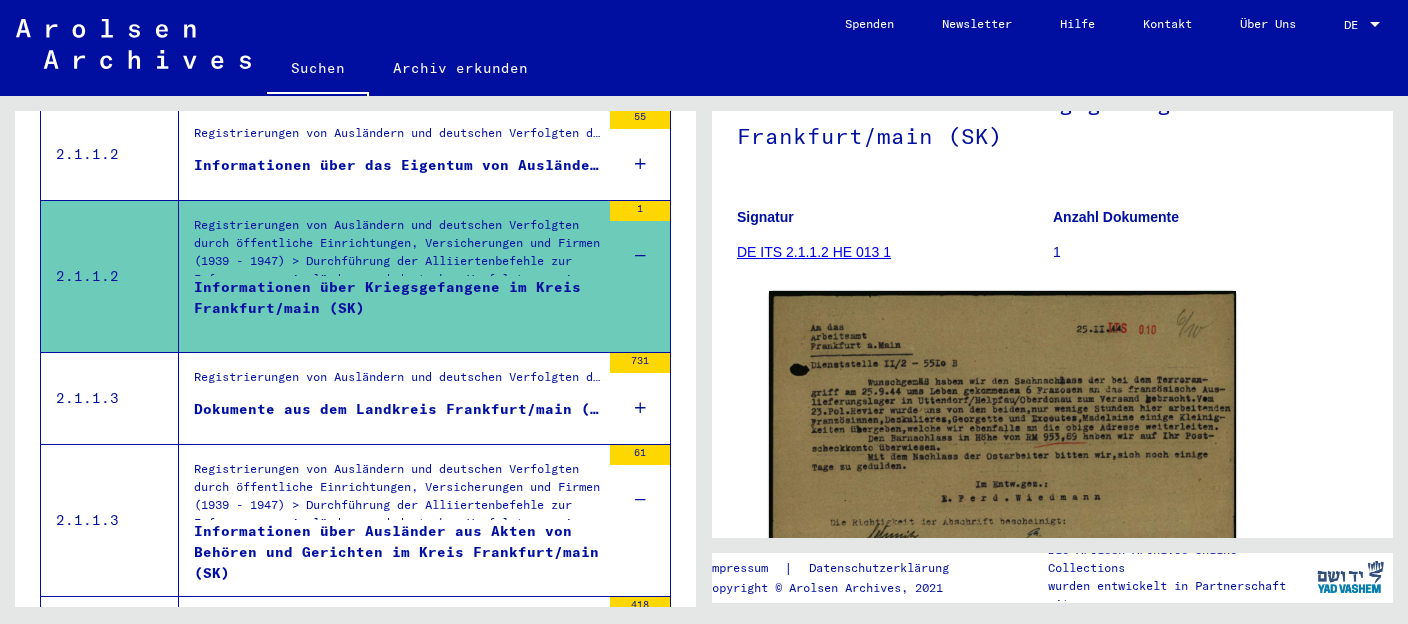 scroll, scrollTop: 422, scrollLeft: 0, axis: vertical 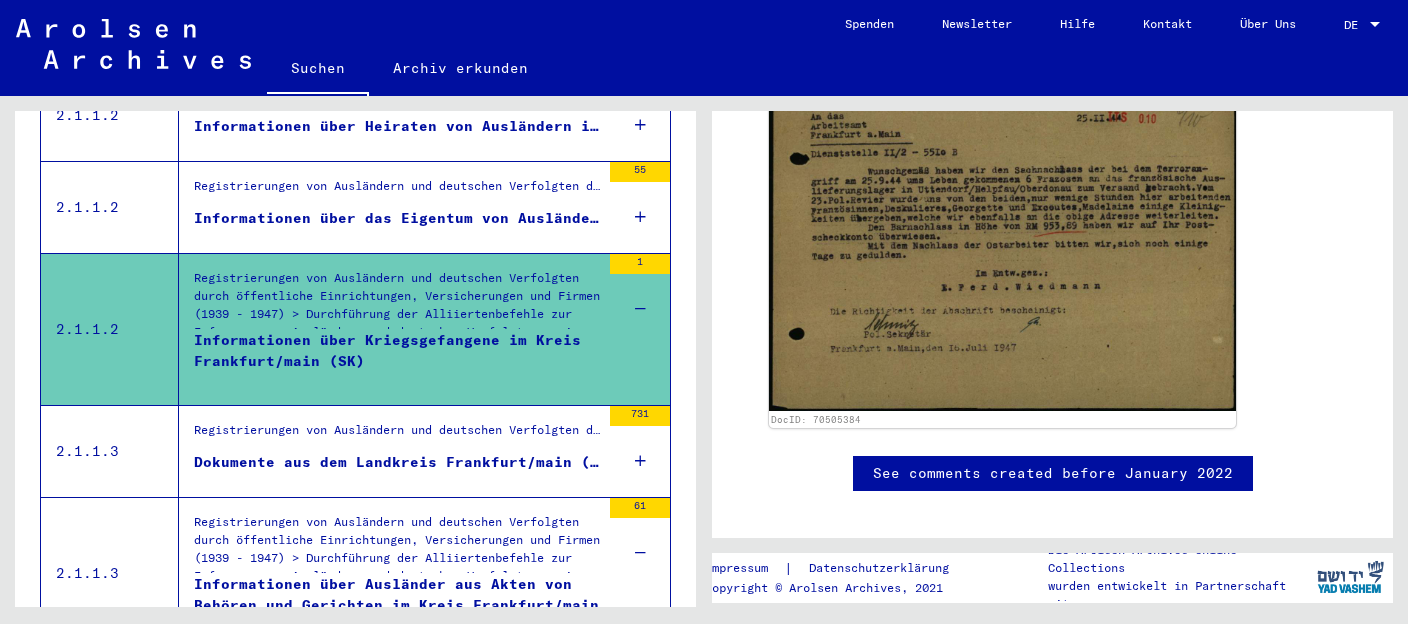 click on "Informationen über das Eigentum von Ausländern sowie von deutschen Juden im Kreis Frankfurt/main (SK)" at bounding box center [397, 218] 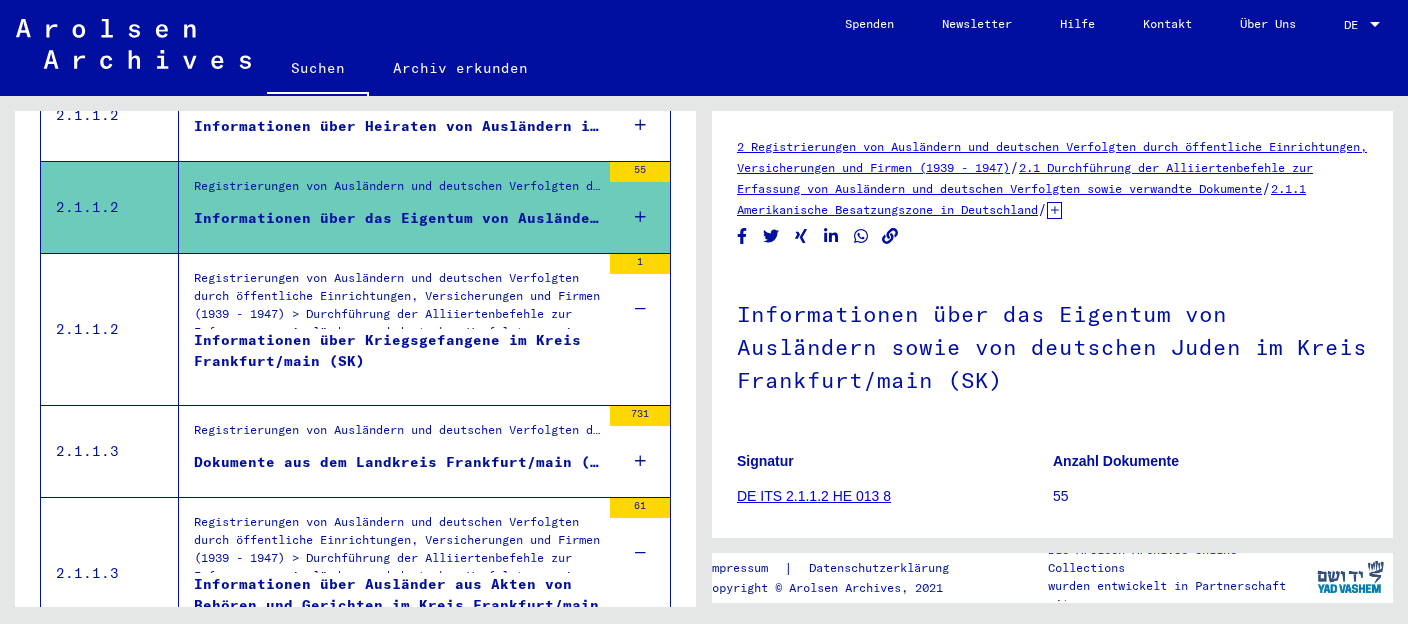 click on "55" at bounding box center (640, 207) 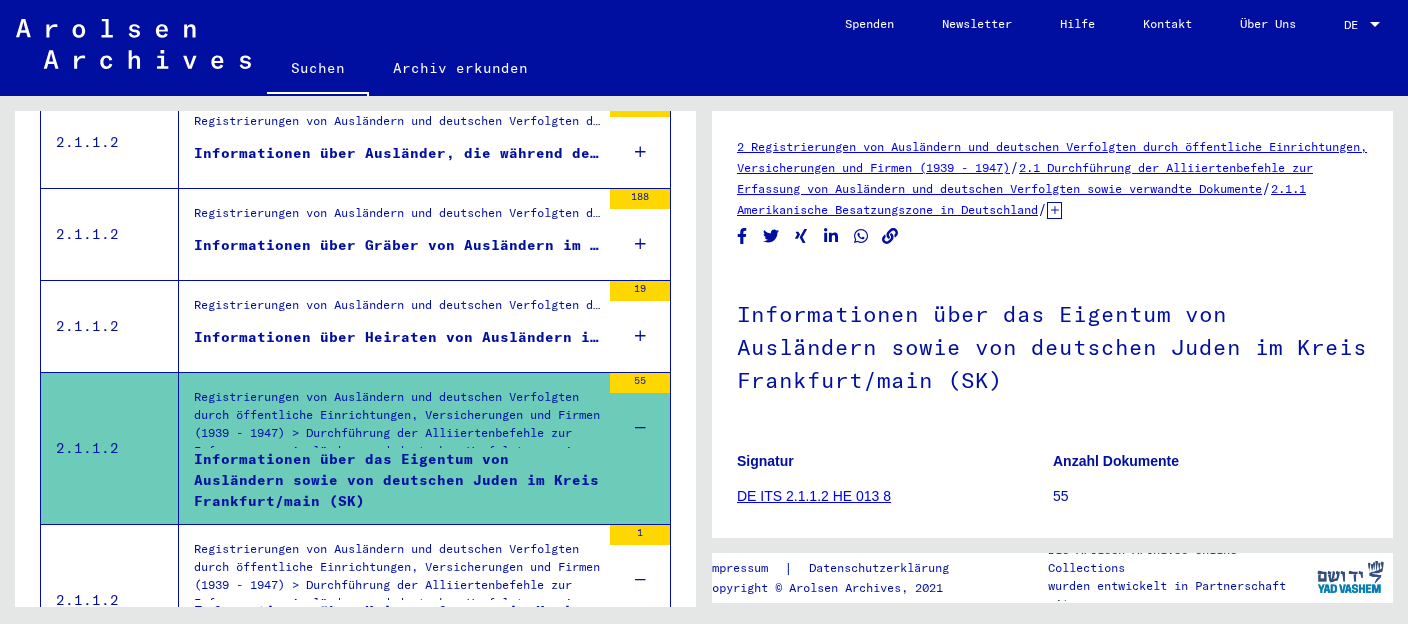 scroll, scrollTop: 1149, scrollLeft: 0, axis: vertical 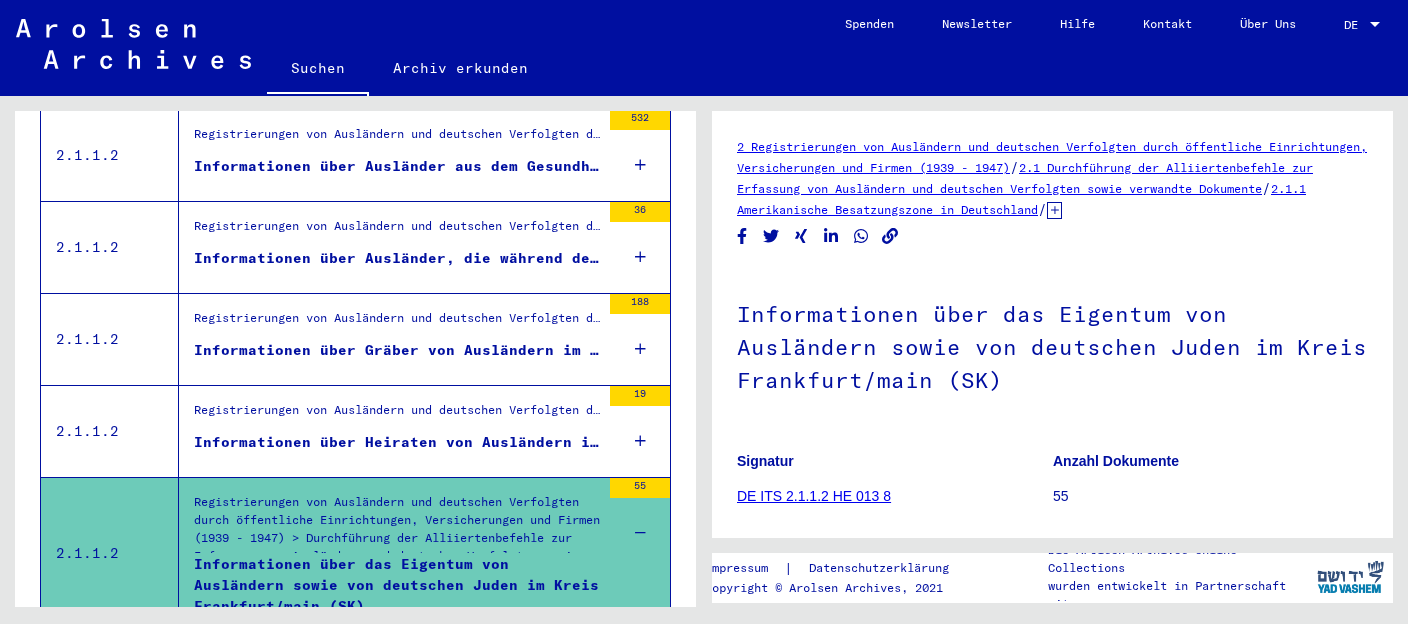 click at bounding box center (640, 257) 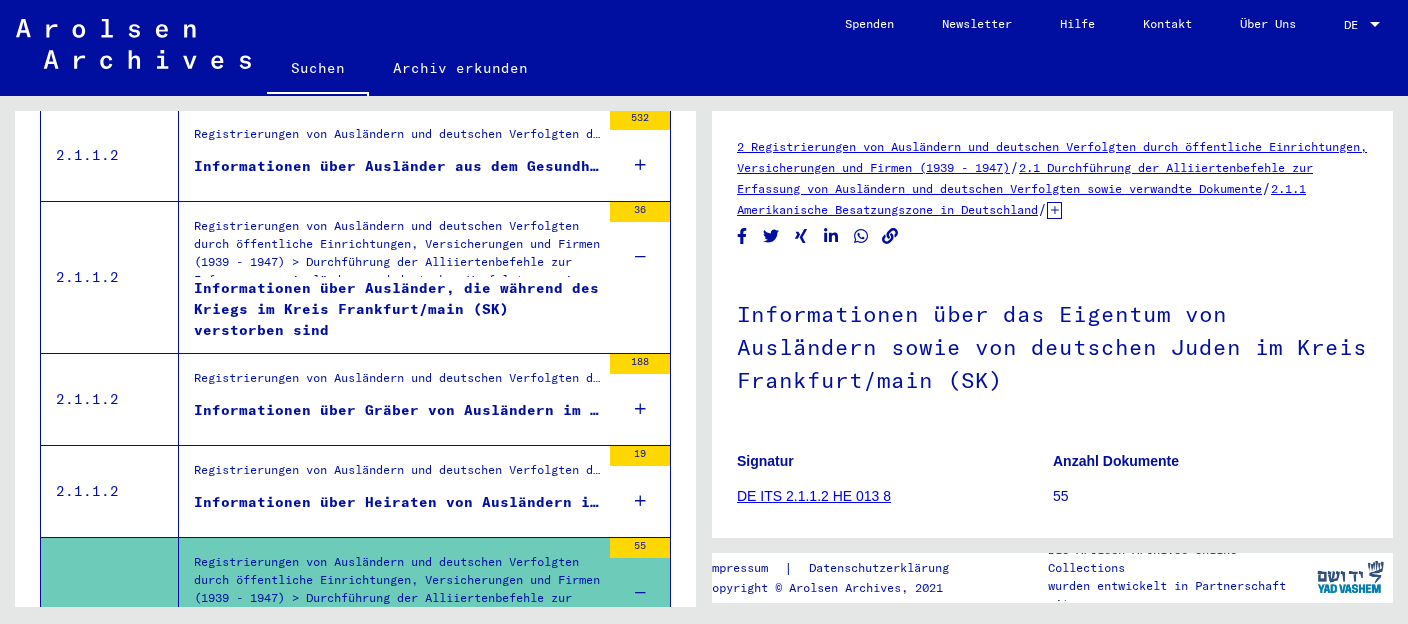 scroll, scrollTop: 937, scrollLeft: 0, axis: vertical 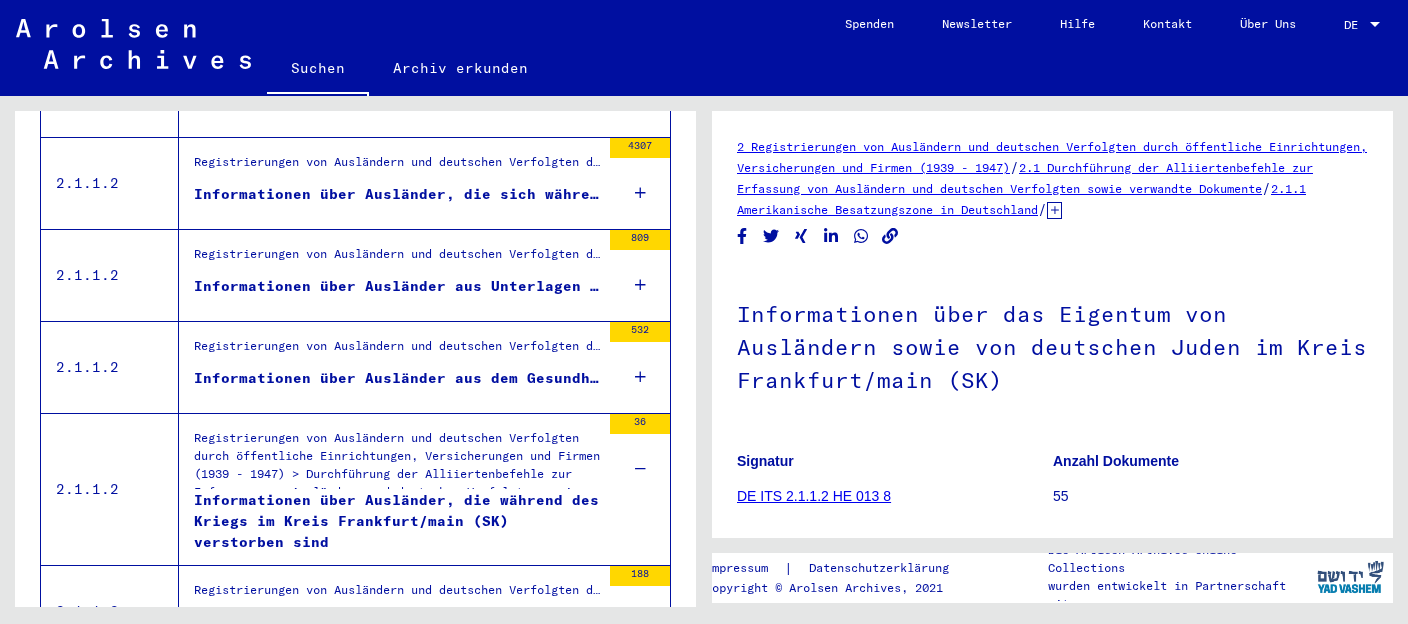 click at bounding box center [640, 285] 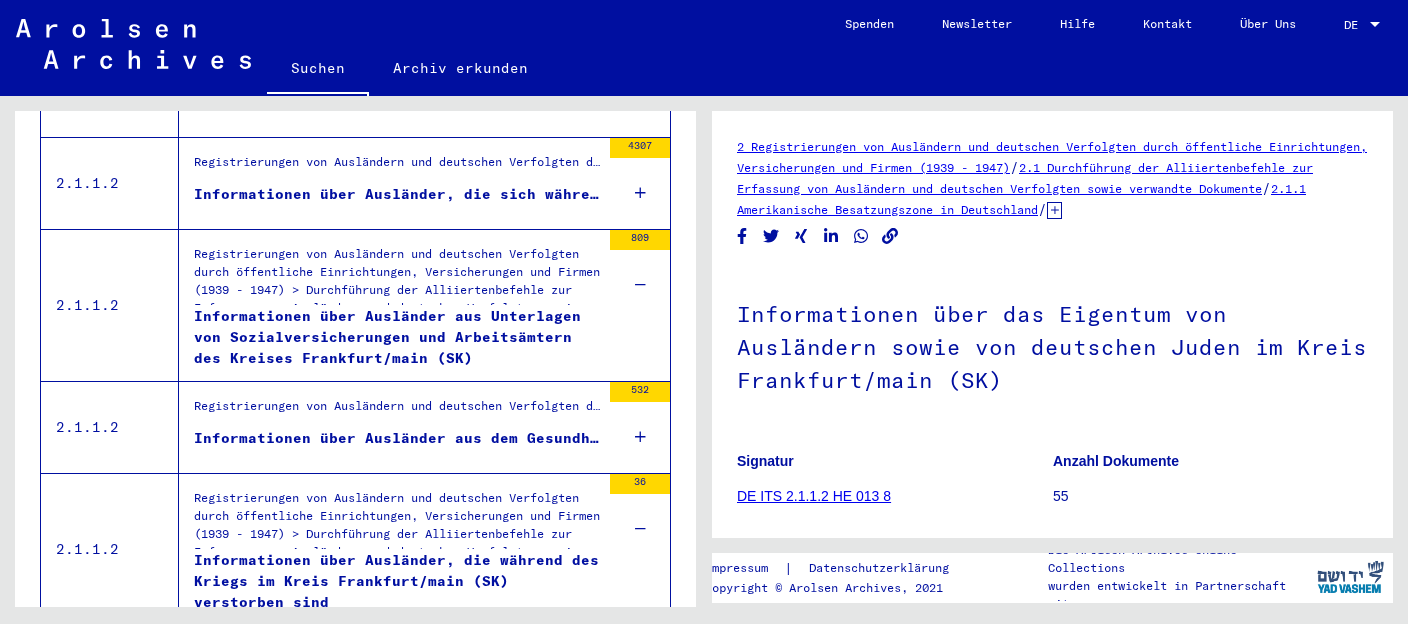 click on "Informationen über Ausländer aus Unterlagen von Sozialversicherungen und Arbeitsämtern des Kreises Frankfurt/main (SK)" at bounding box center (397, 336) 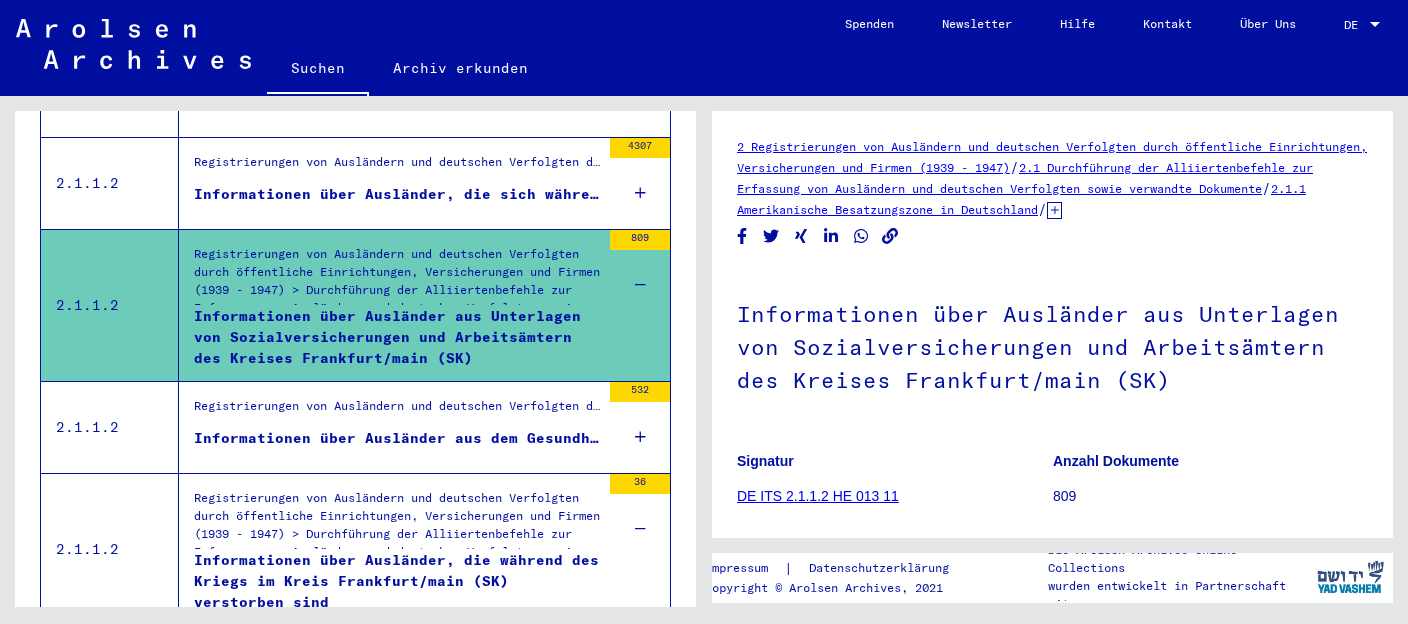 scroll, scrollTop: 211, scrollLeft: 0, axis: vertical 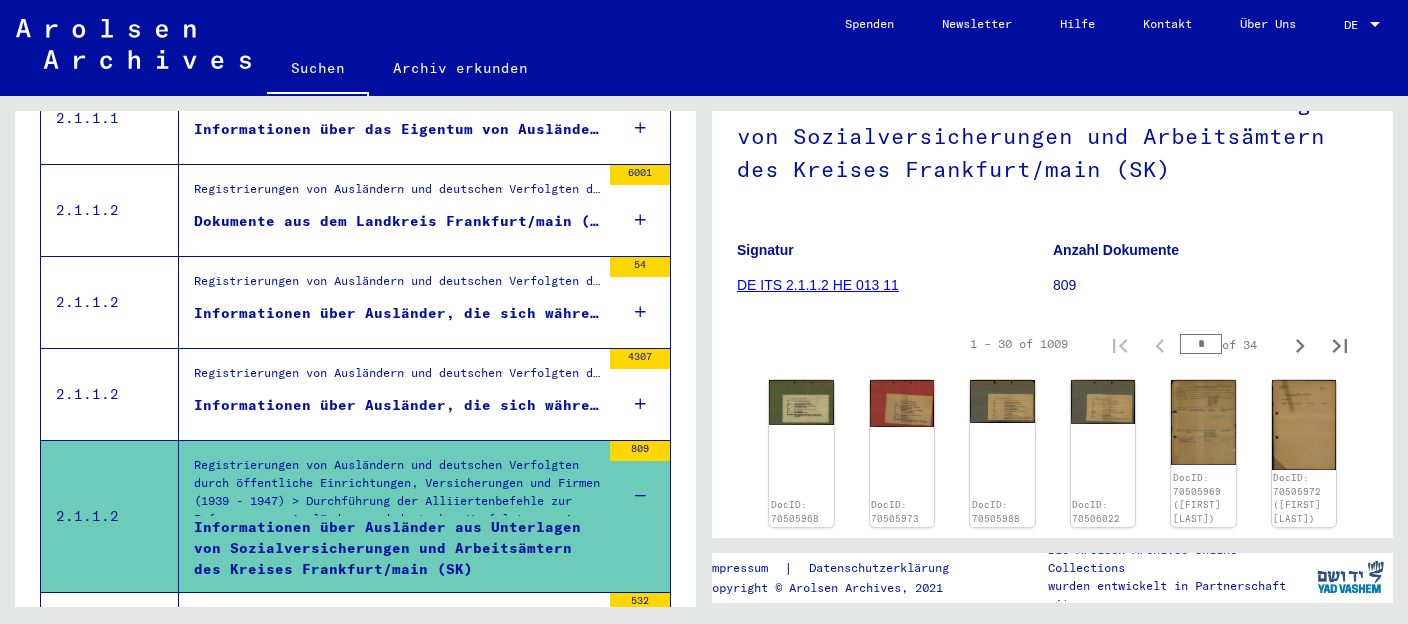 click at bounding box center (640, 404) 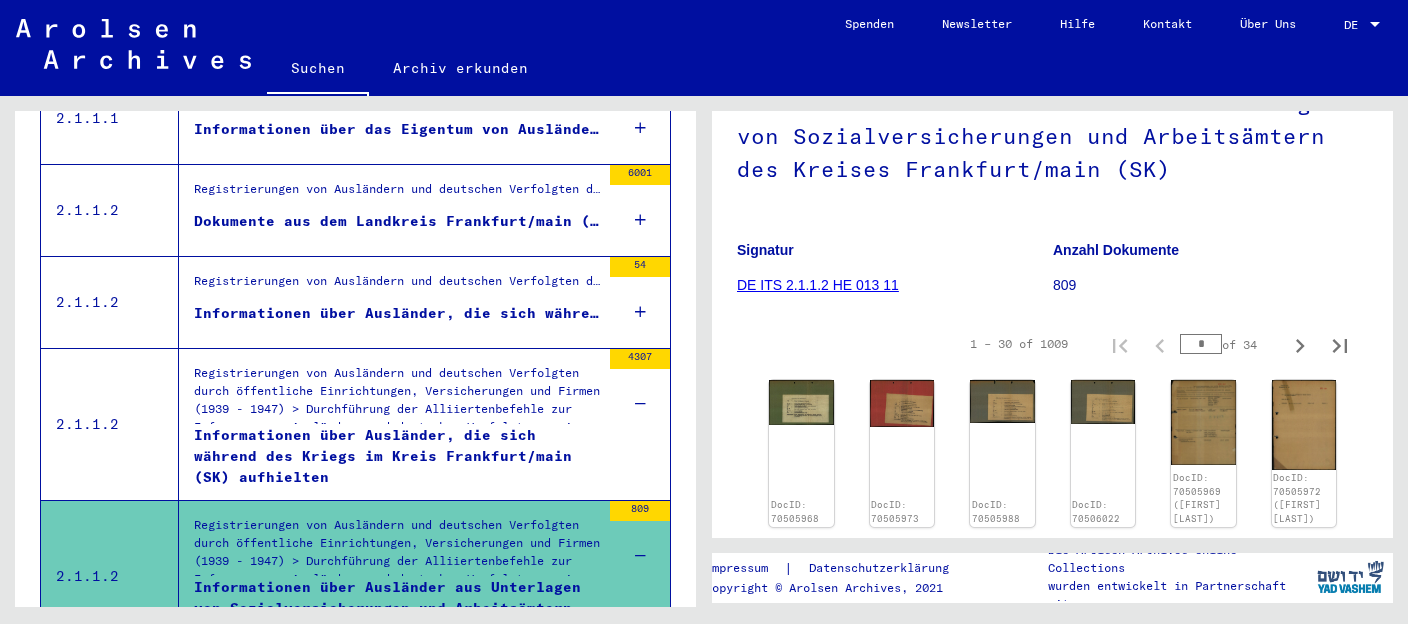 click on "Informationen über Ausländer, die sich während des Kriegs im Kreis Frankfurt/main (SK) aufhielten" at bounding box center (397, 455) 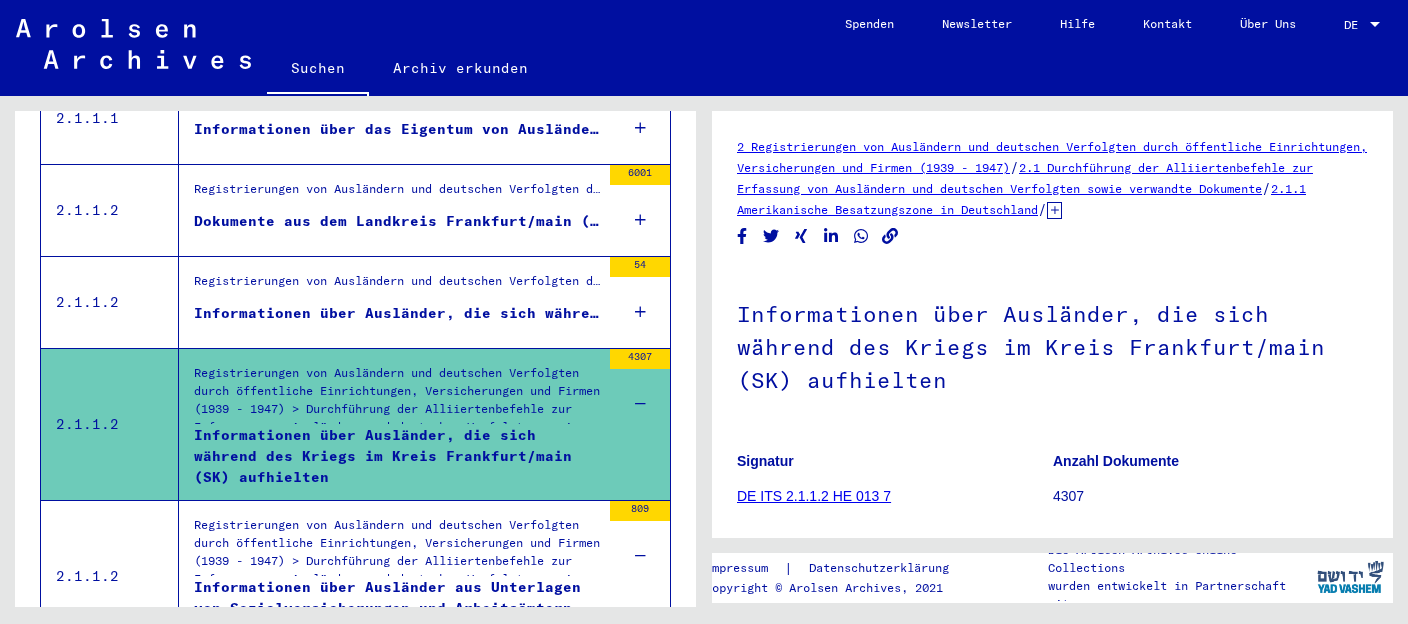 scroll, scrollTop: 211, scrollLeft: 0, axis: vertical 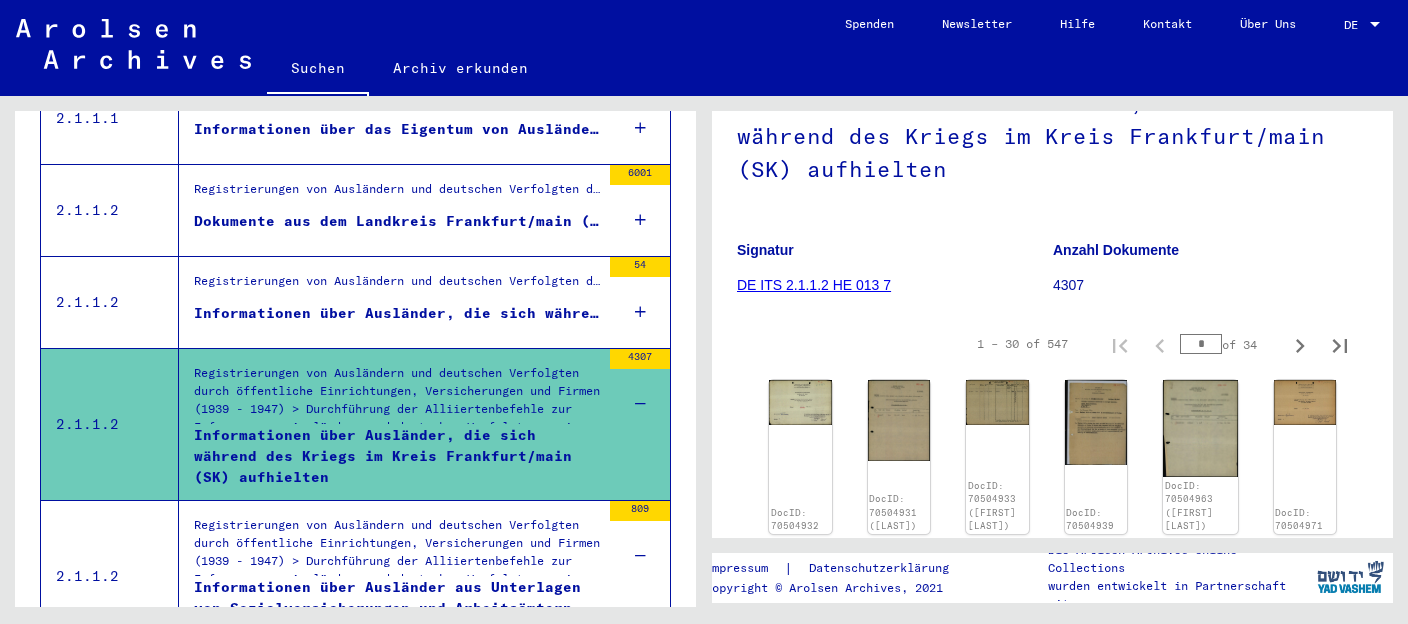 click at bounding box center (640, 312) 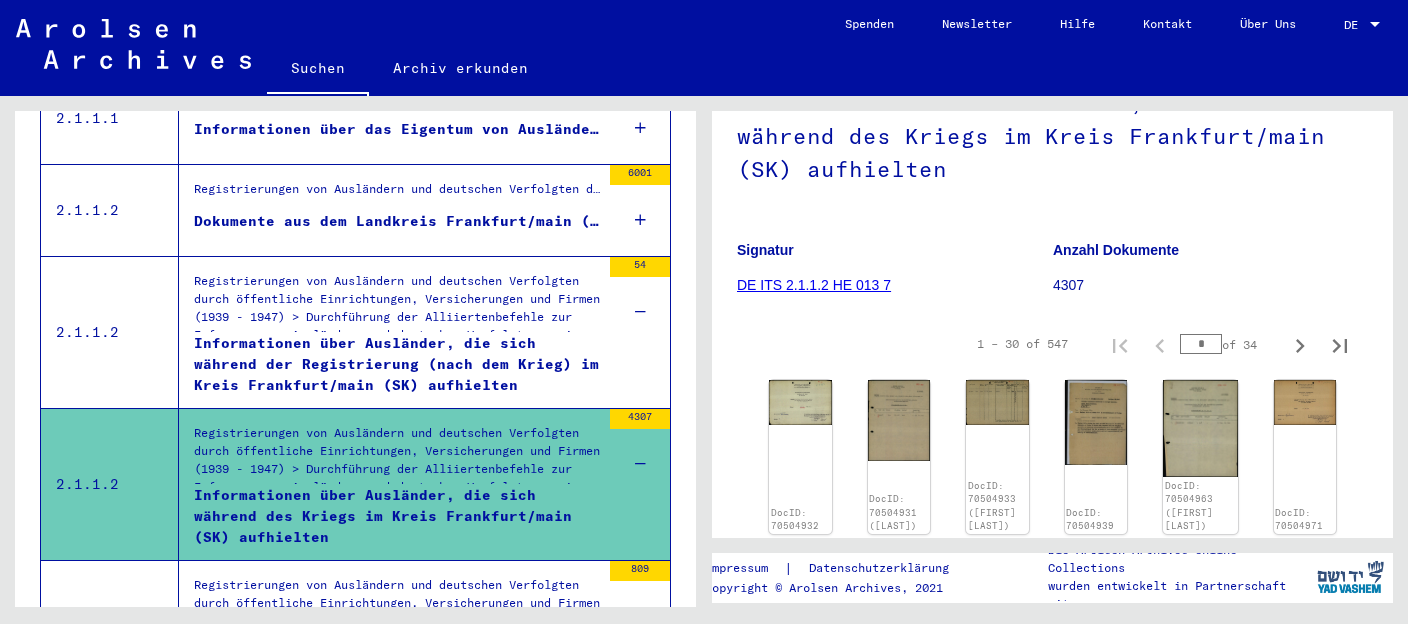 click on "Informationen über Ausländer, die sich während der Registrierung (nach dem Krieg) im Kreis Frankfurt/main (SK) aufhielten" at bounding box center [397, 363] 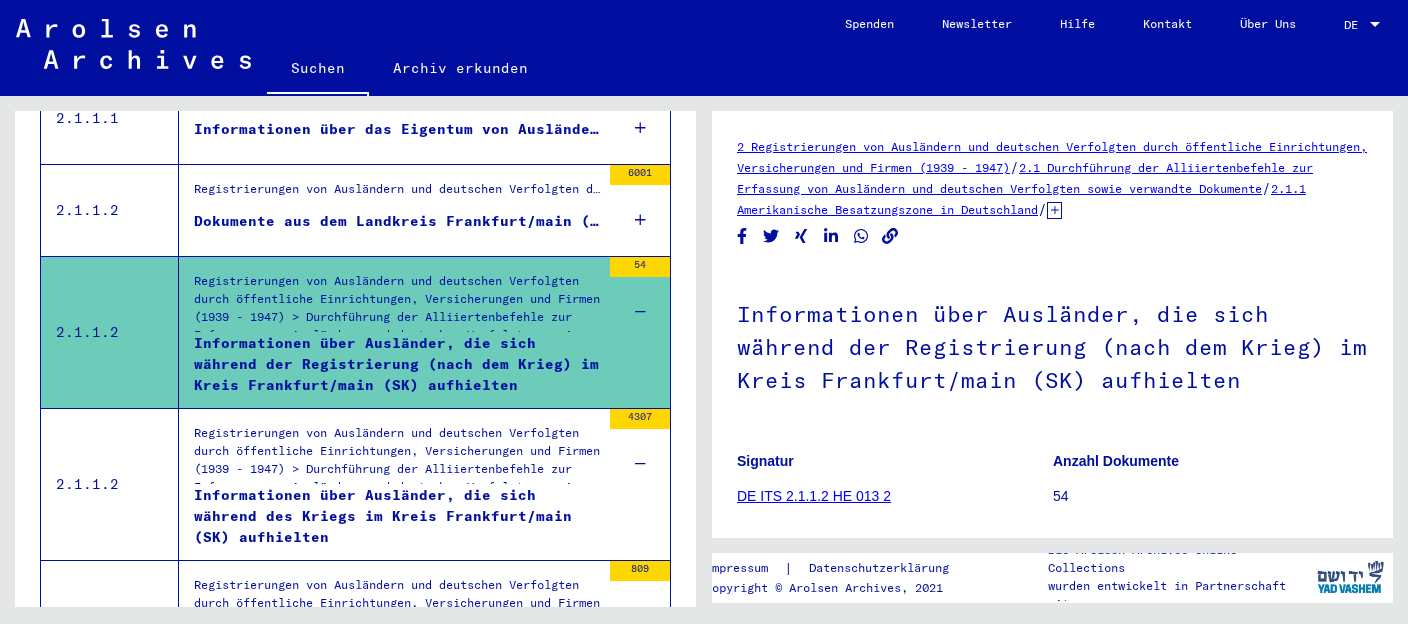 scroll, scrollTop: 211, scrollLeft: 0, axis: vertical 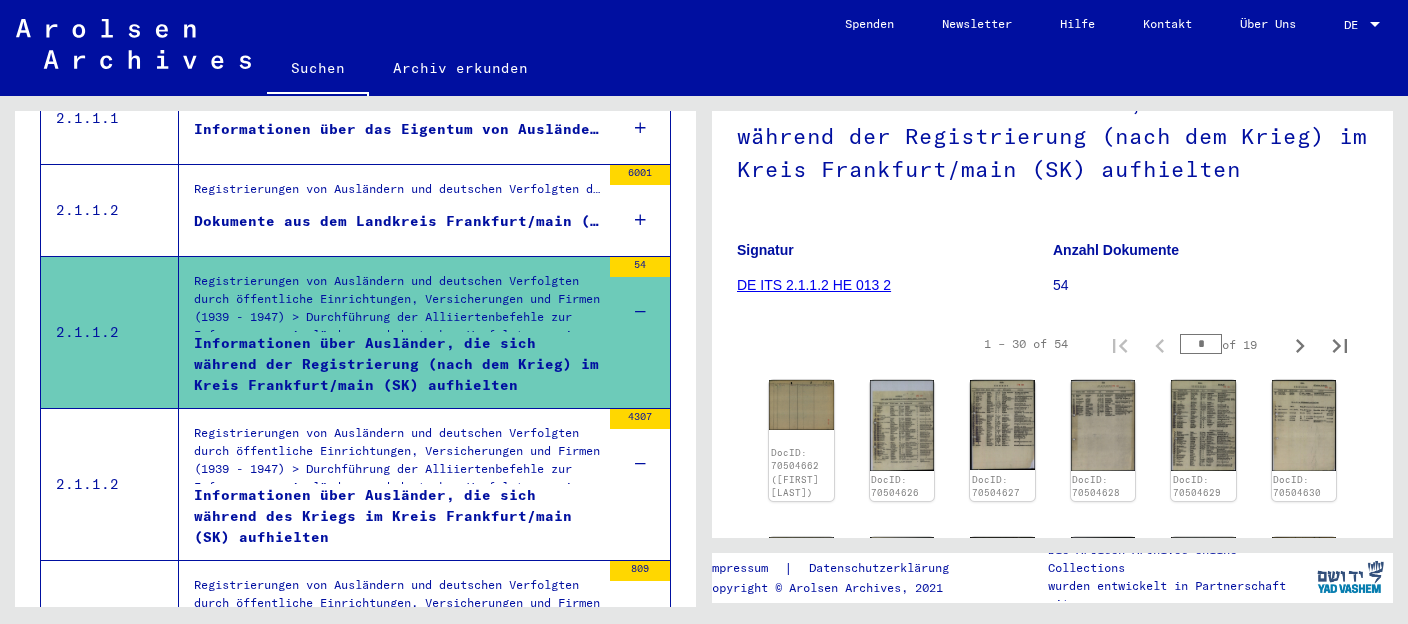 click on "6001" at bounding box center (640, 210) 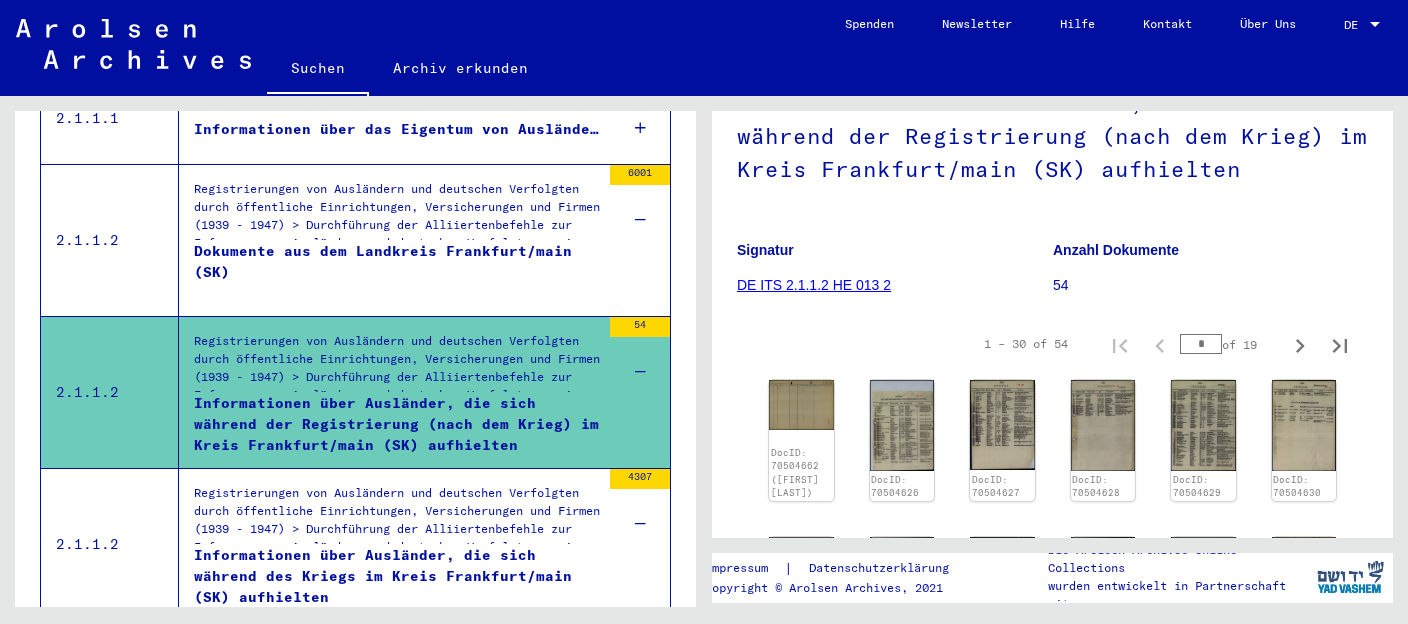 click on "Dokumente aus dem Landkreis Frankfurt/main (SK)" at bounding box center (397, 271) 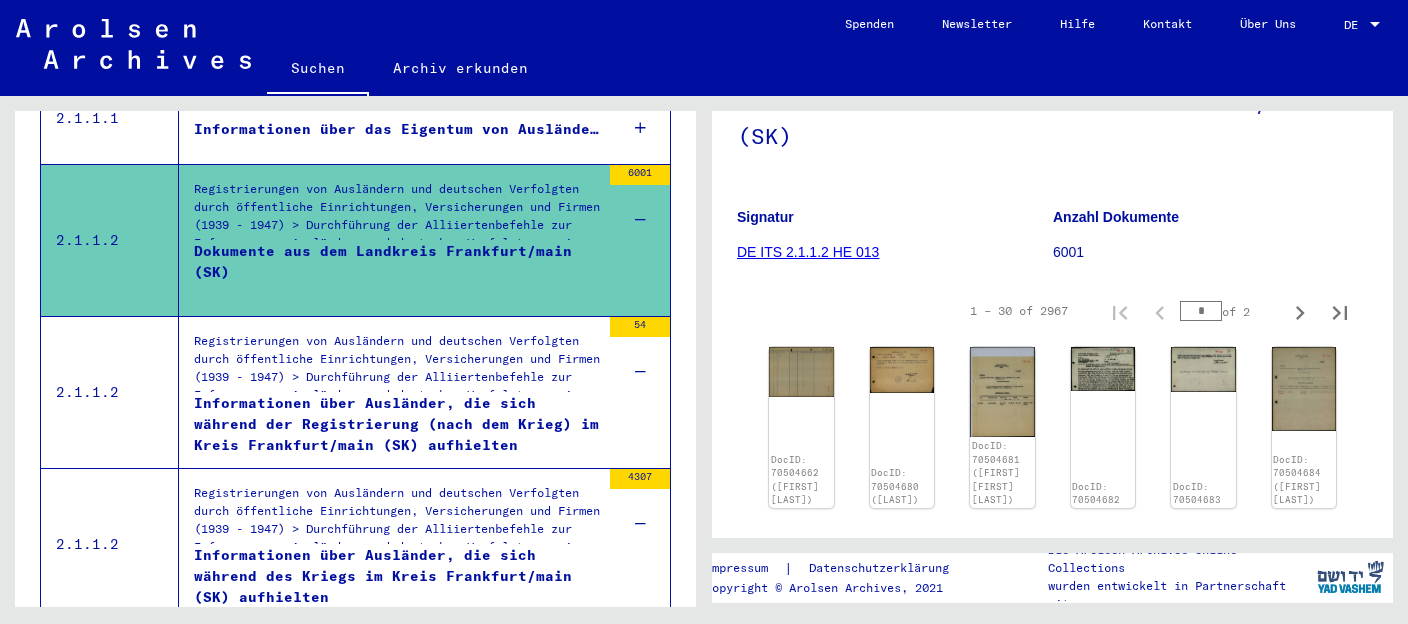 scroll, scrollTop: 0, scrollLeft: 0, axis: both 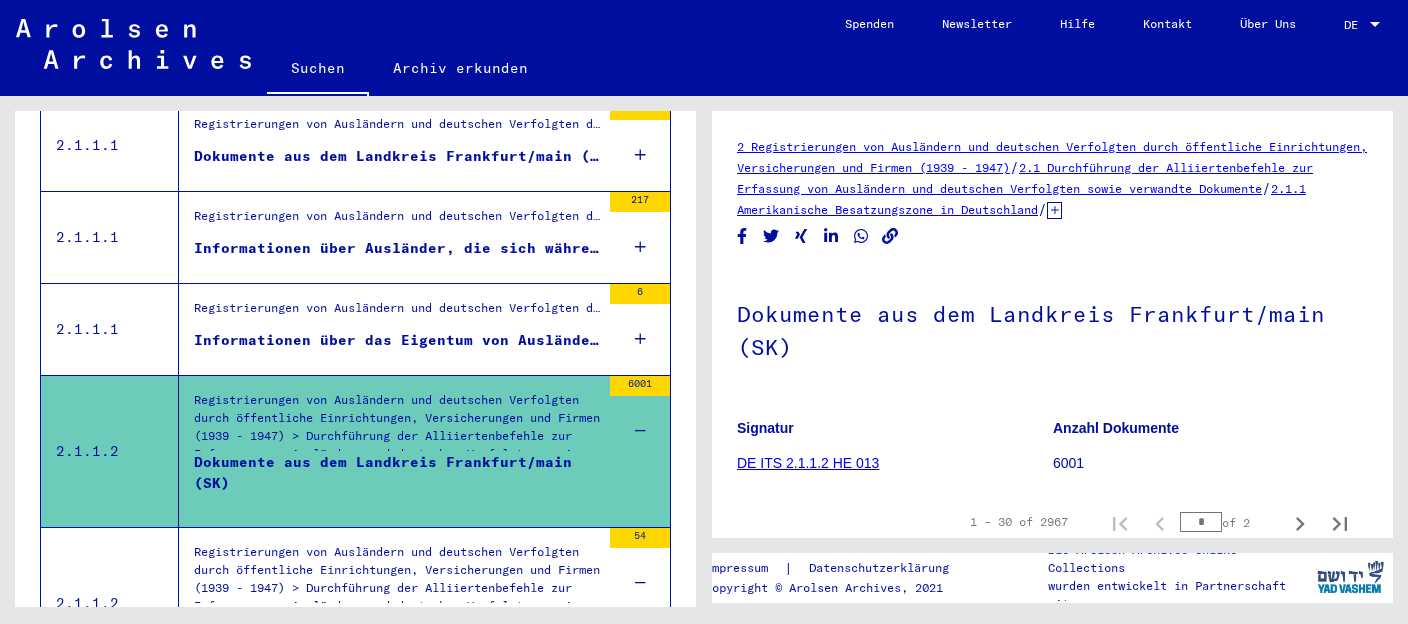 click on "Informationen über das Eigentum von Ausländern sowie von deutschen Juden im Kreis Frankfurt/main (SK)" at bounding box center (397, 340) 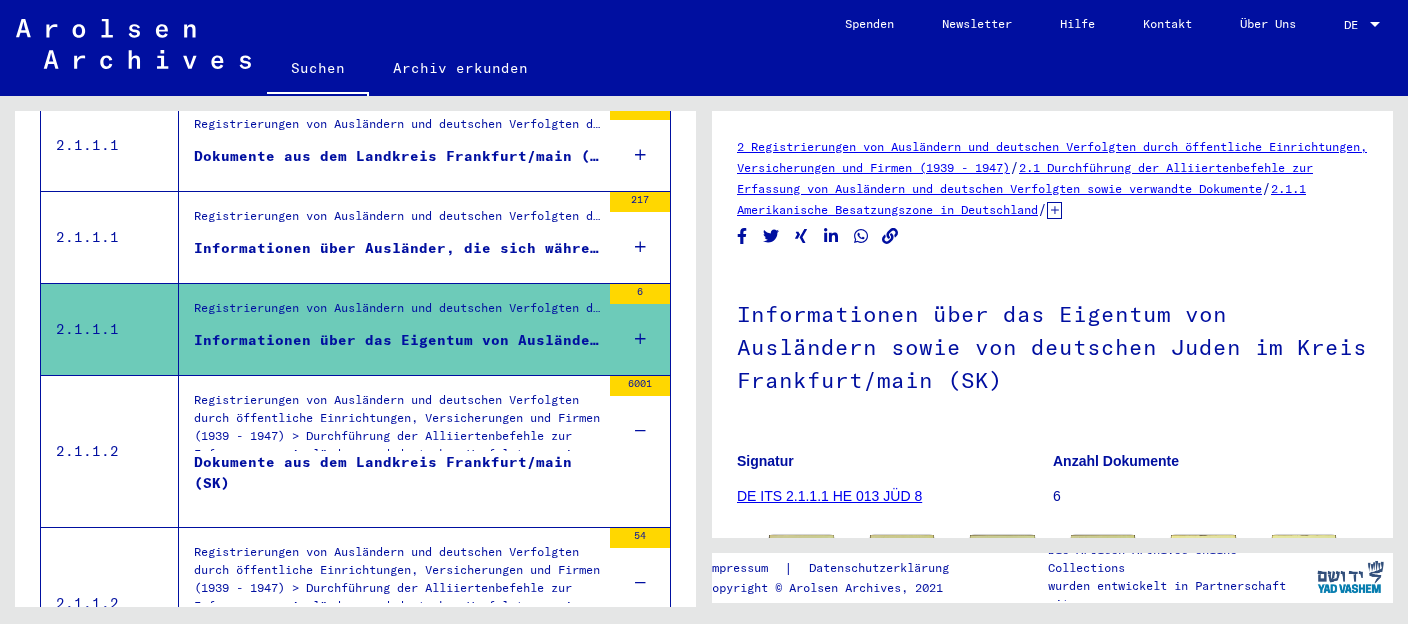 click on "Informationen über Ausländer, die sich während des Kriegs im Kreis Frankfurt/main (SK) aufhielten" at bounding box center [397, 248] 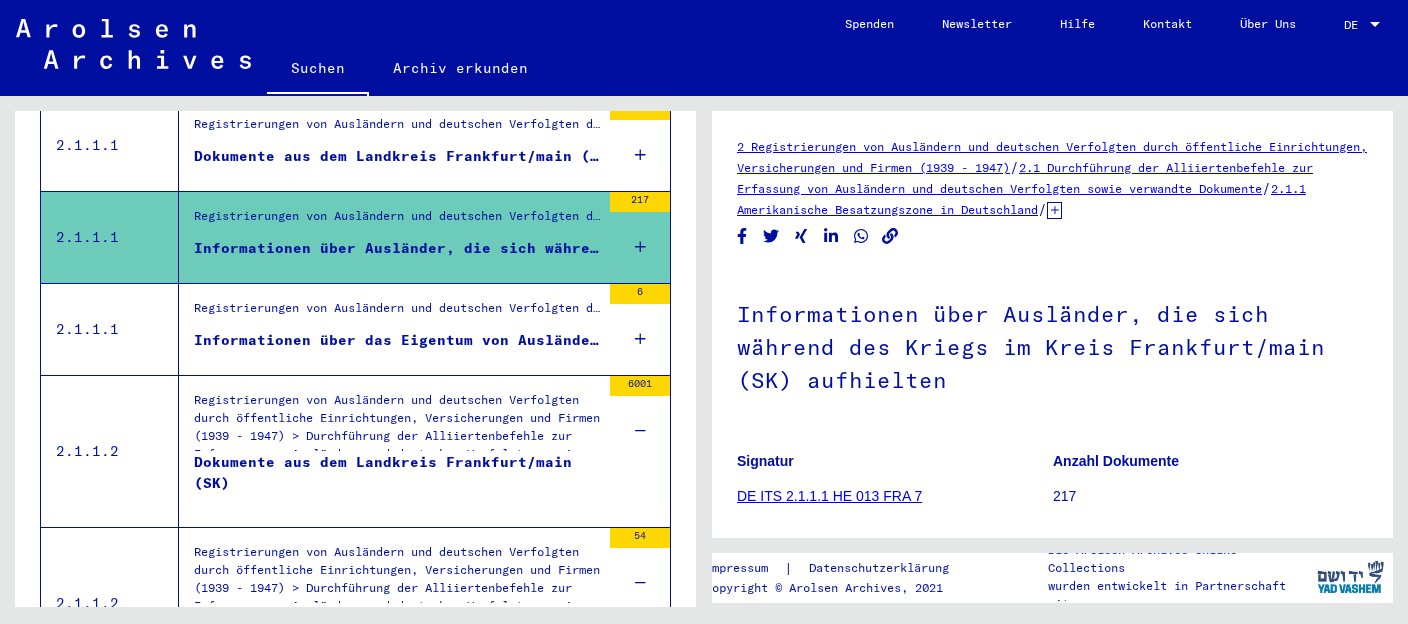 click at bounding box center [640, 247] 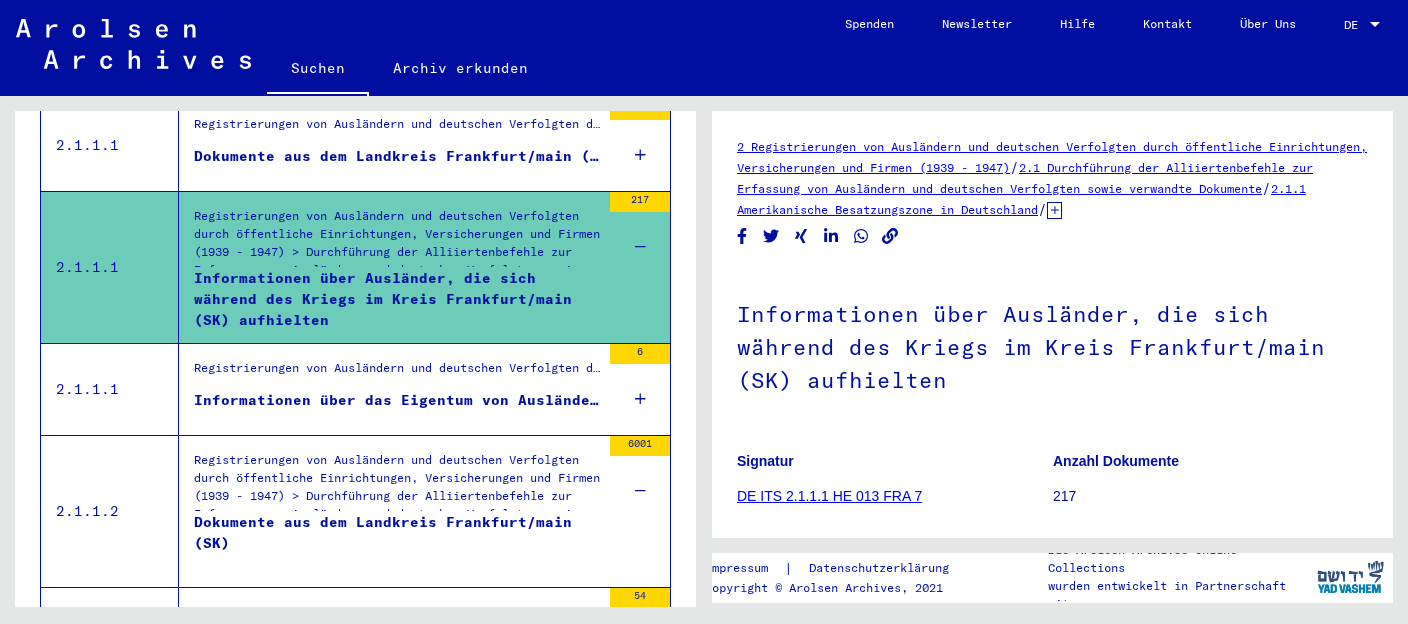 click on "Informationen über Ausländer, die sich während des Kriegs im Kreis Frankfurt/main (SK) aufhielten" at bounding box center [397, 298] 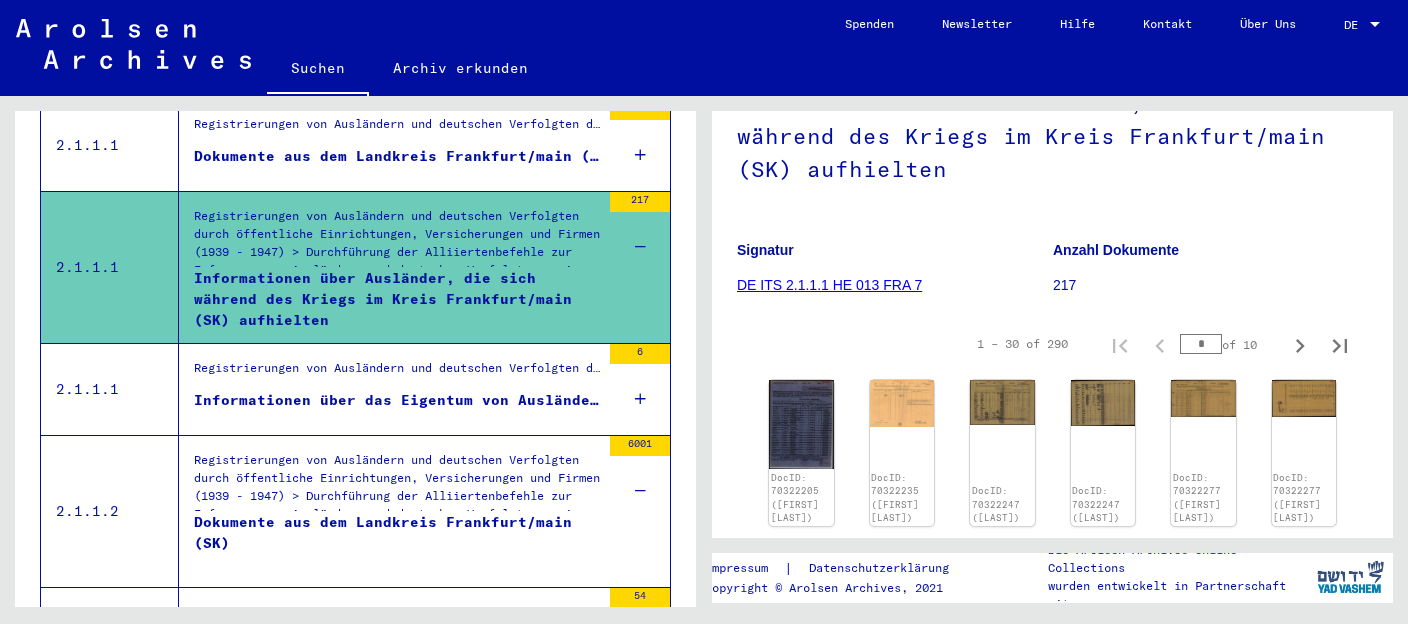 scroll, scrollTop: 304, scrollLeft: 0, axis: vertical 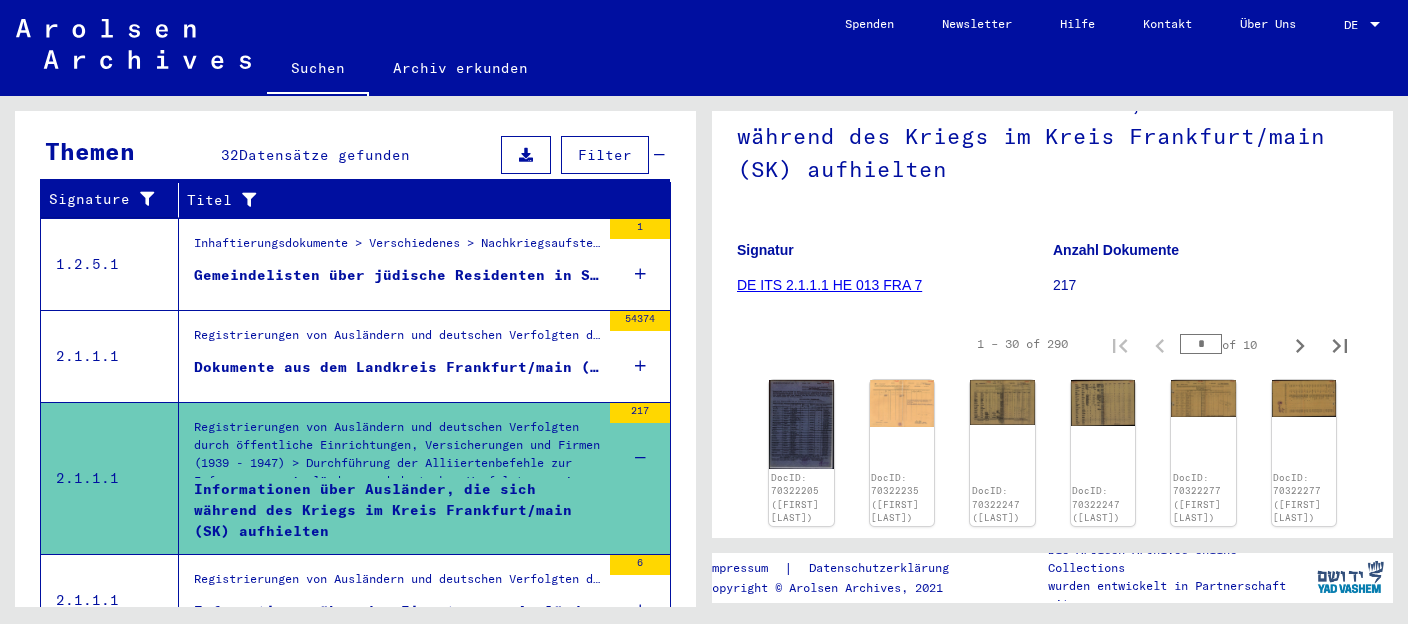 click on "Dokumente aus dem Landkreis Frankfurt/main (SK)" at bounding box center [397, 367] 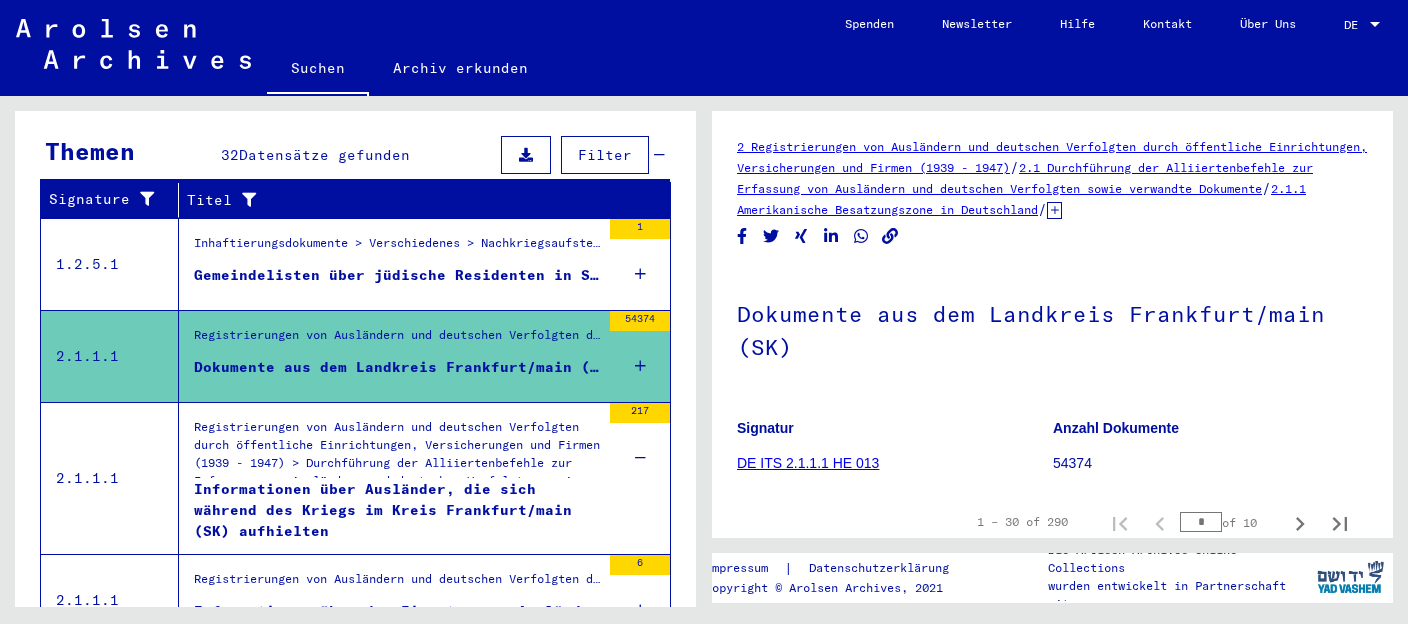 click on "Dokumente aus dem Landkreis Frankfurt/main (SK)" at bounding box center [397, 367] 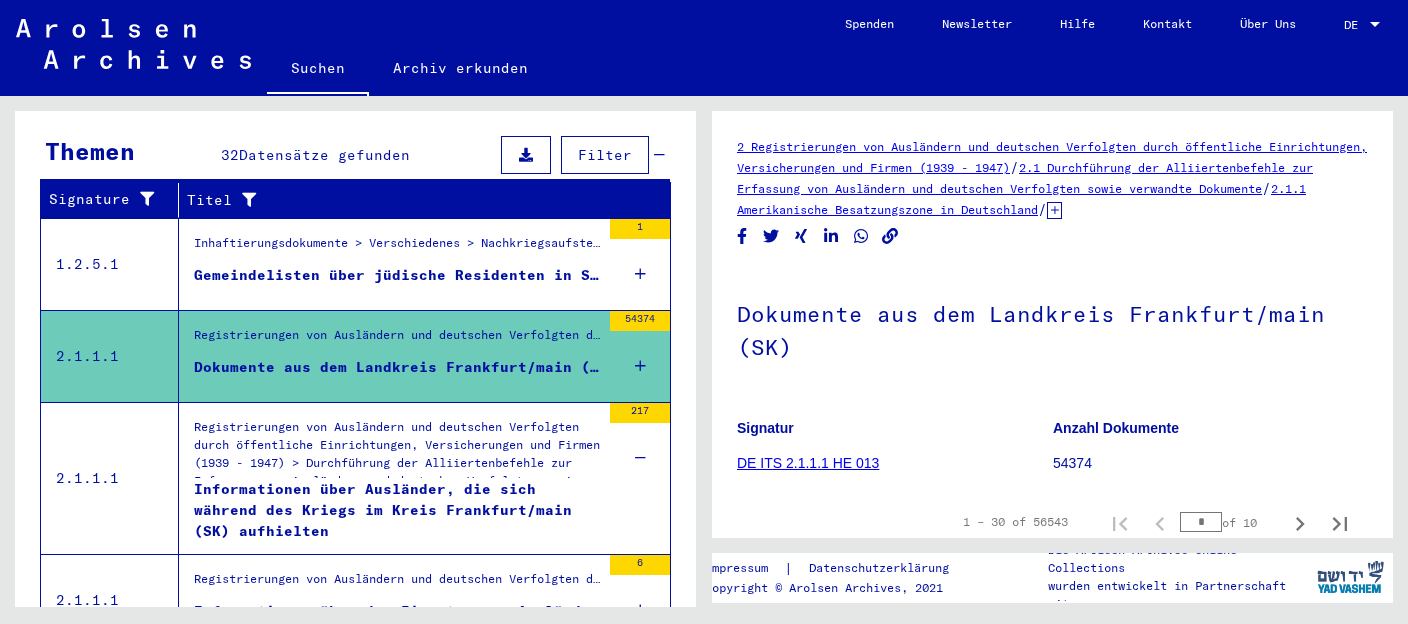 click 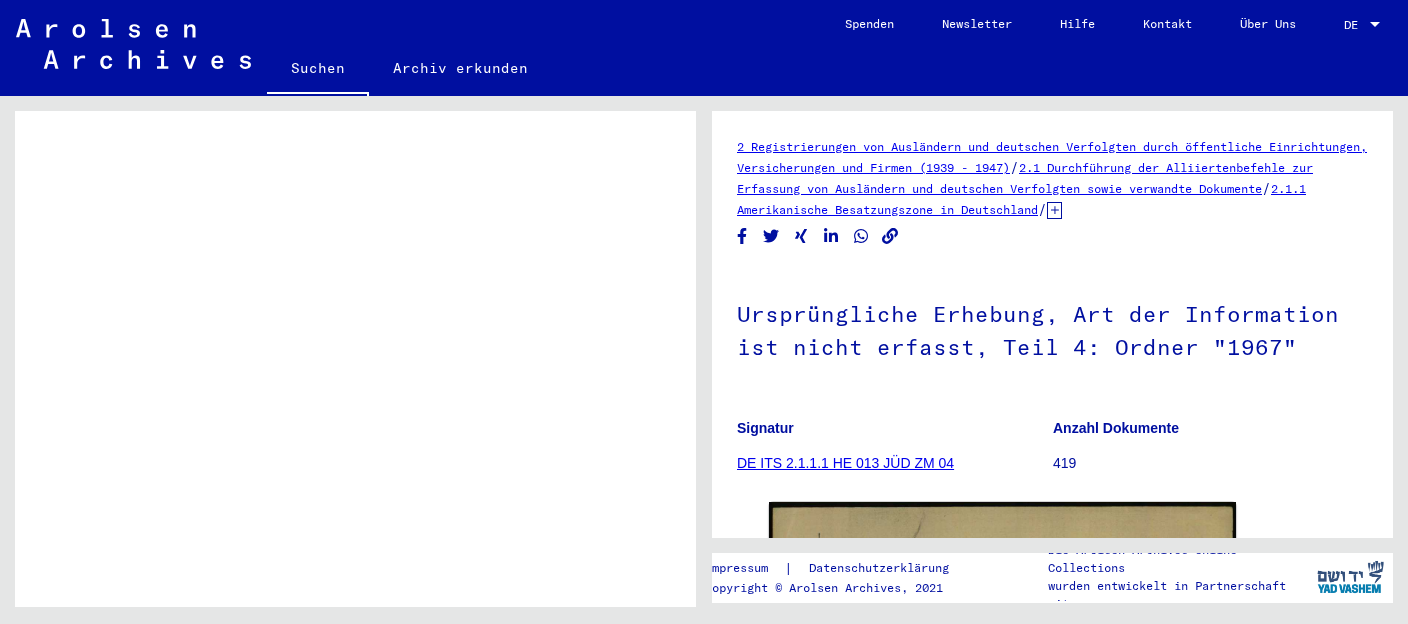scroll, scrollTop: 198, scrollLeft: 0, axis: vertical 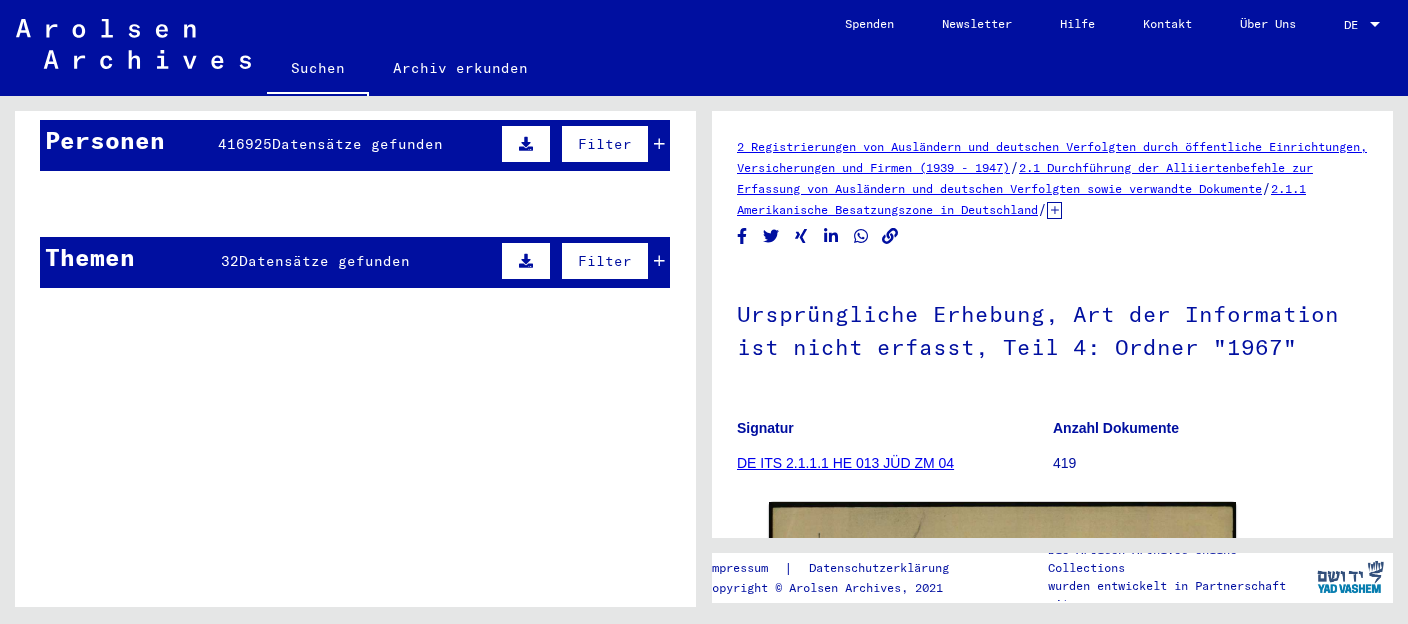 click at bounding box center [293, 302] 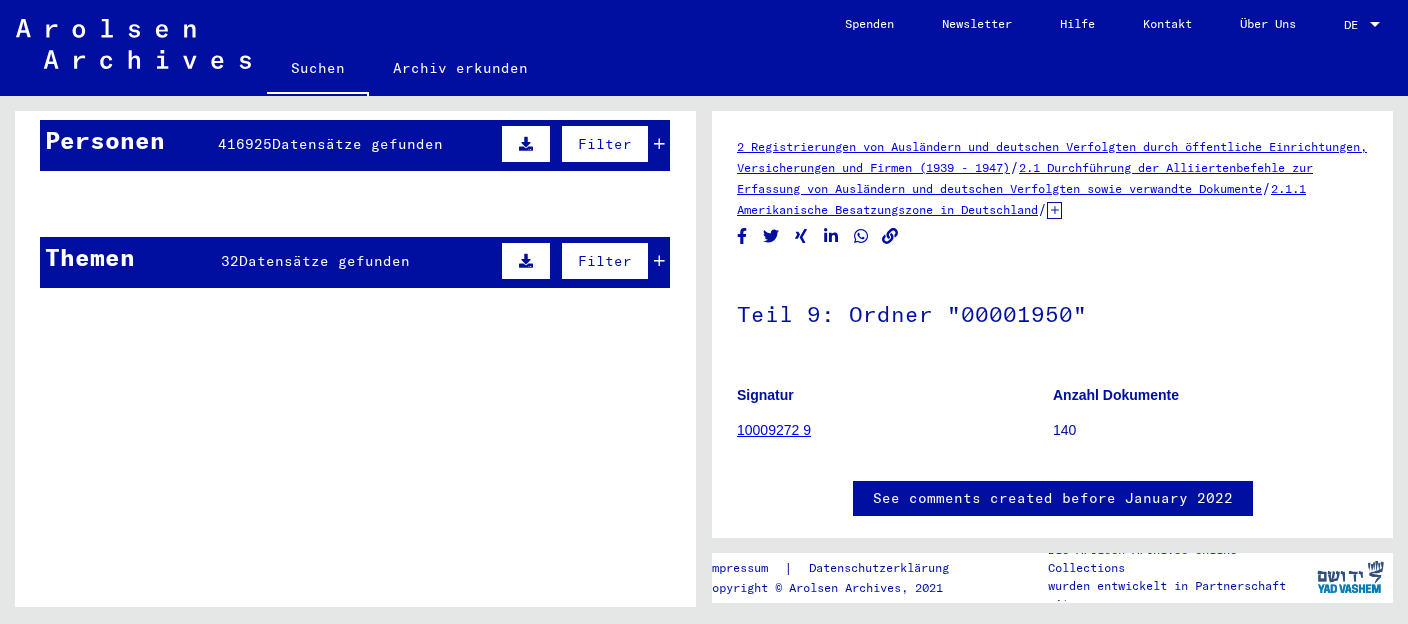 click on "416925  Datensätze gefunden" at bounding box center [330, 144] 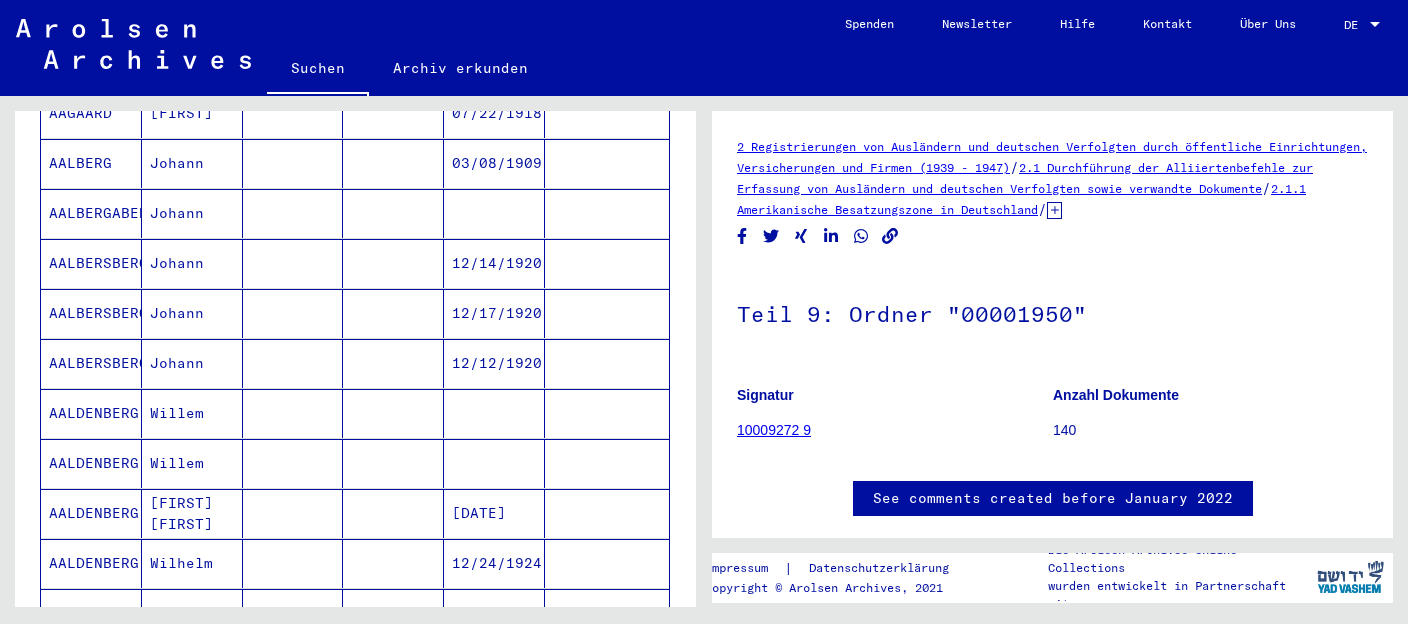 scroll, scrollTop: 1360, scrollLeft: 0, axis: vertical 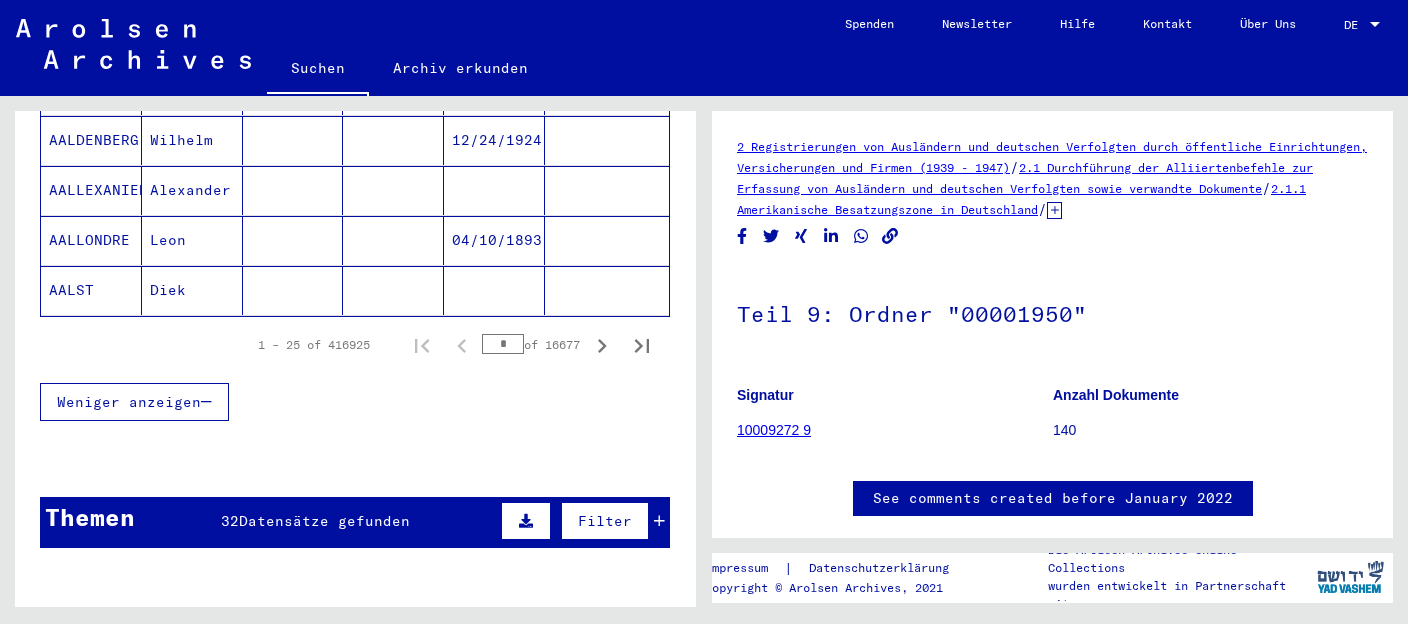 click on "Datensätze gefunden" at bounding box center (324, 521) 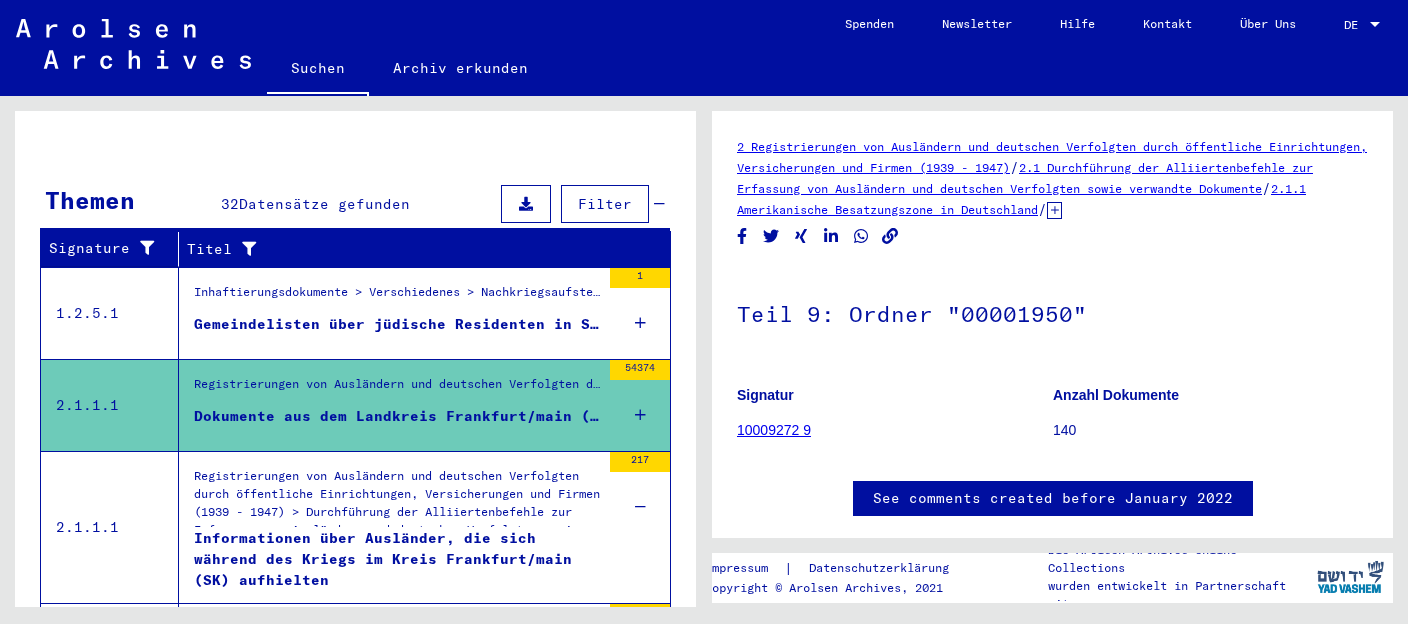 scroll, scrollTop: 1782, scrollLeft: 0, axis: vertical 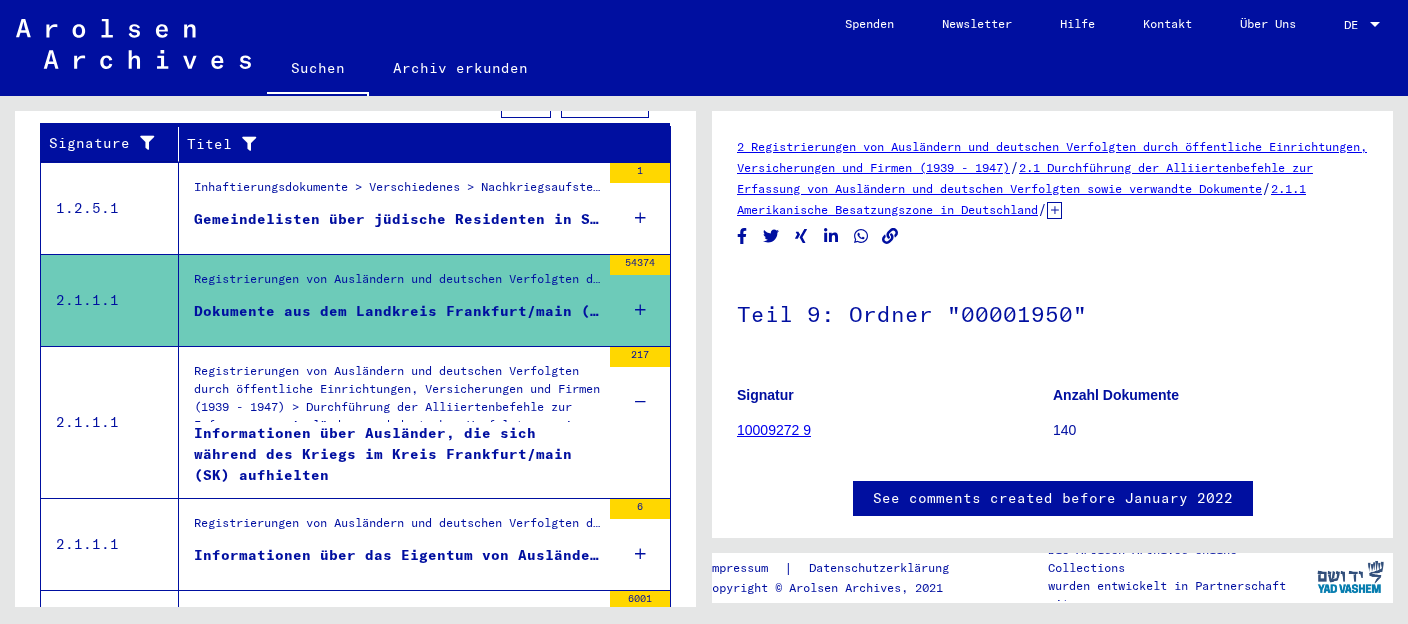 click on "Informationen über Ausländer, die sich während des Kriegs im Kreis Frankfurt/main (SK) aufhielten" at bounding box center [397, 453] 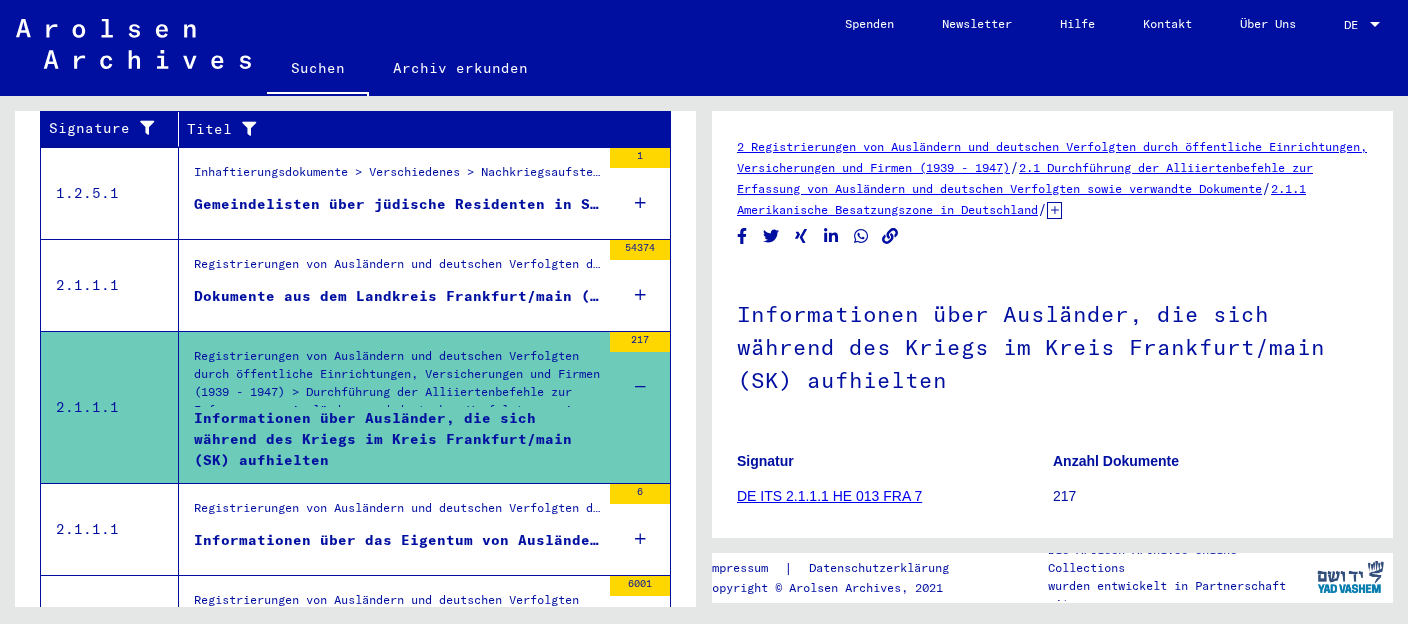 scroll, scrollTop: 586, scrollLeft: 0, axis: vertical 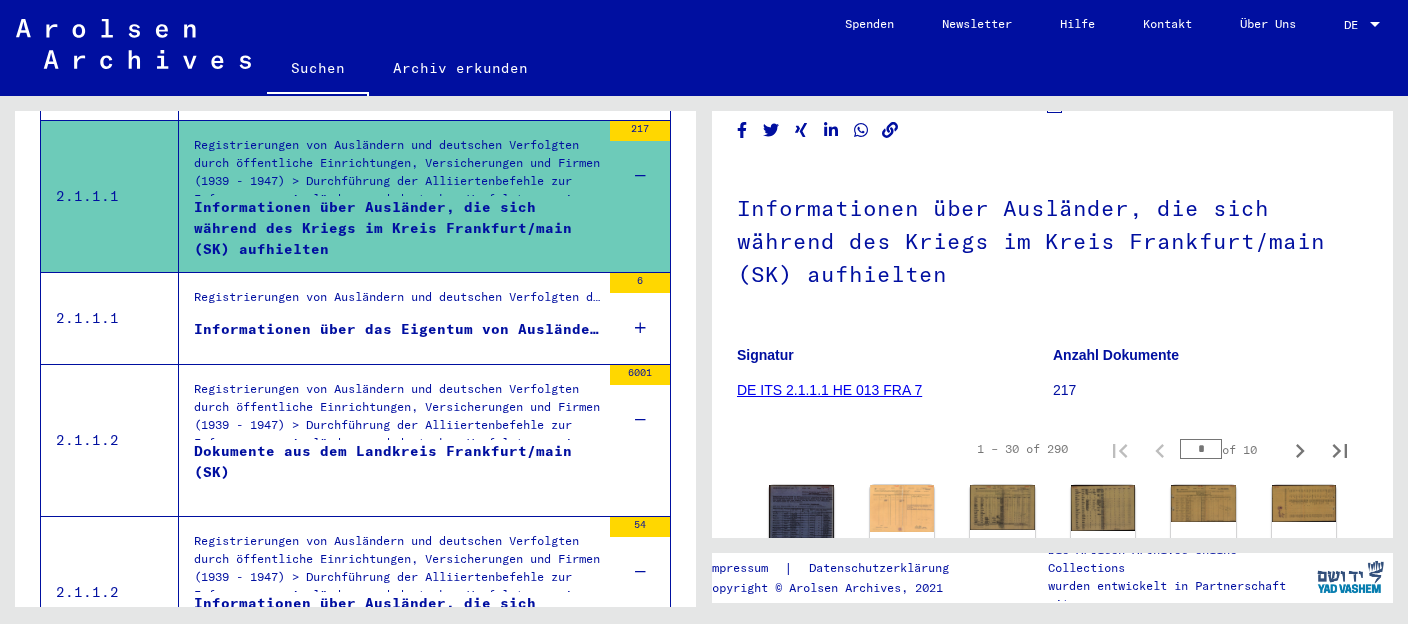 click at bounding box center (607, 364) 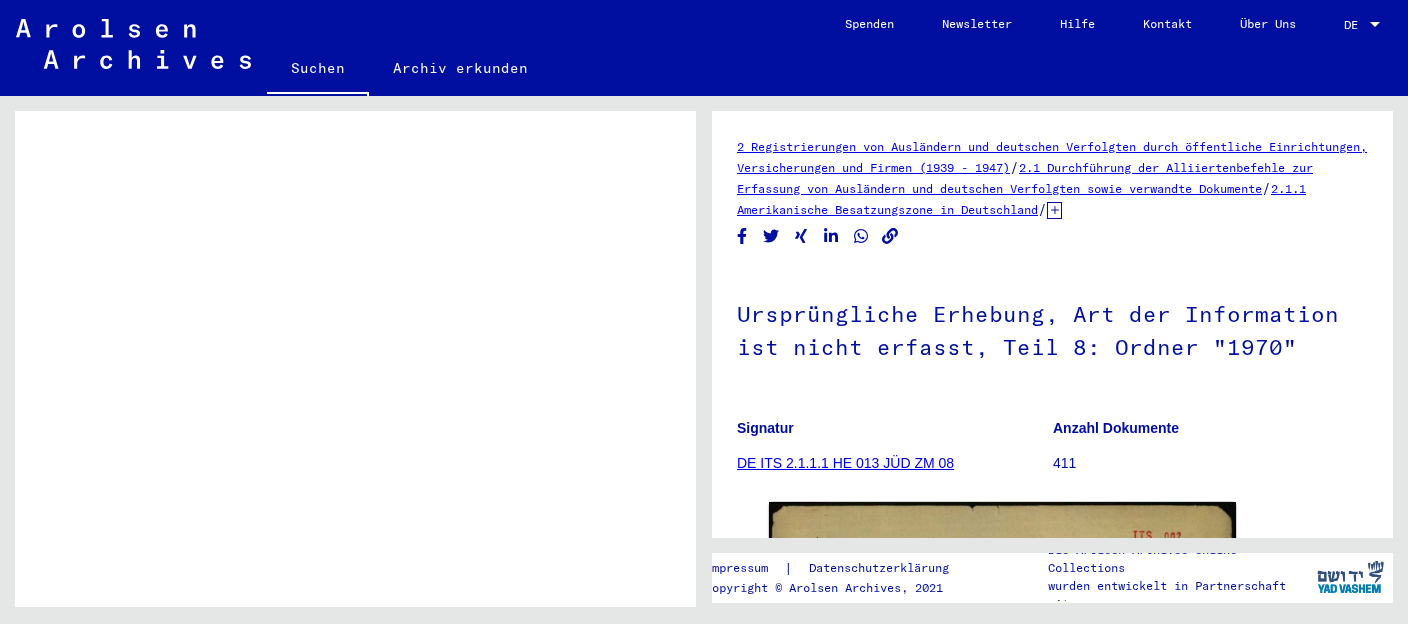 scroll, scrollTop: 1062, scrollLeft: 0, axis: vertical 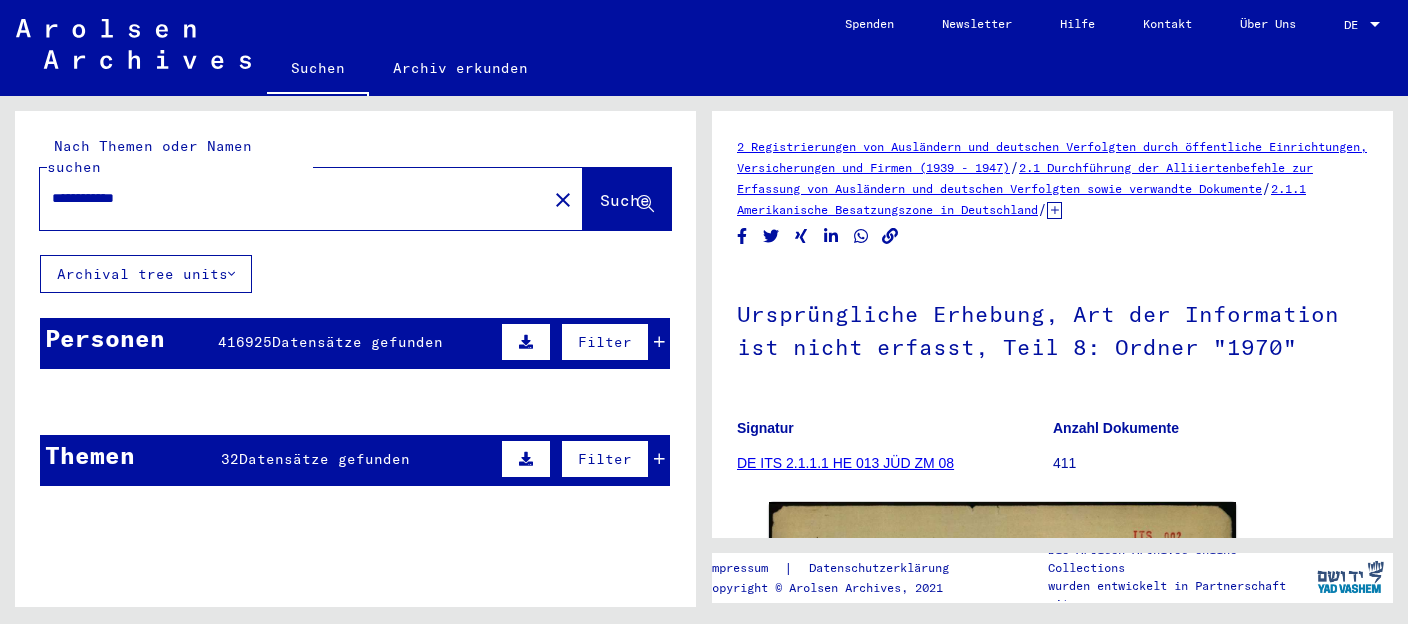 click on "Datensätze gefunden" at bounding box center (357, 342) 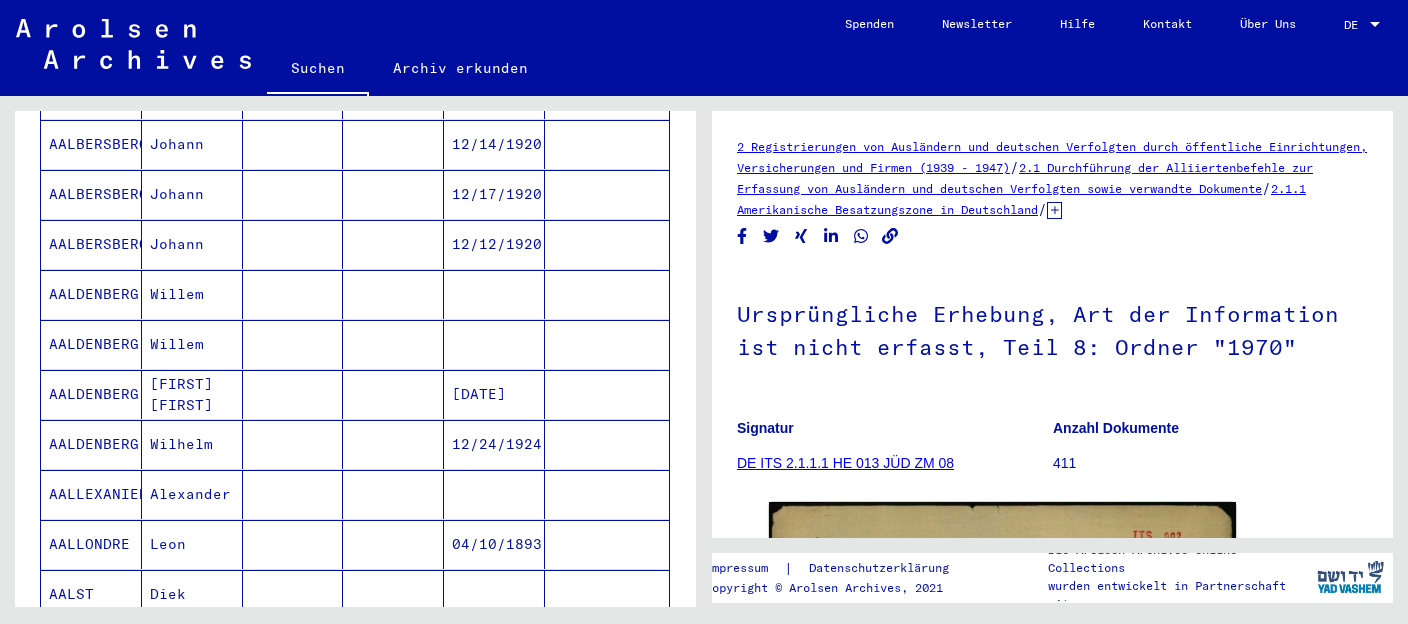 scroll, scrollTop: 1478, scrollLeft: 0, axis: vertical 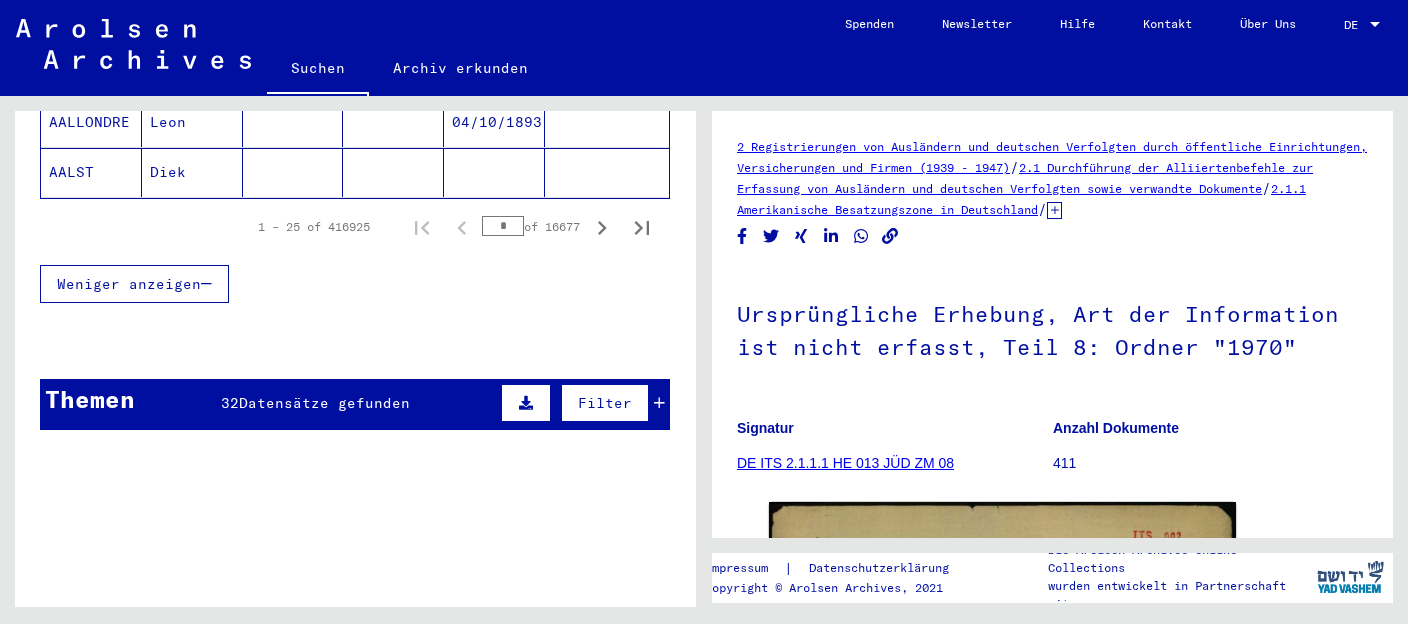 click on "Datensätze gefunden" at bounding box center (324, 403) 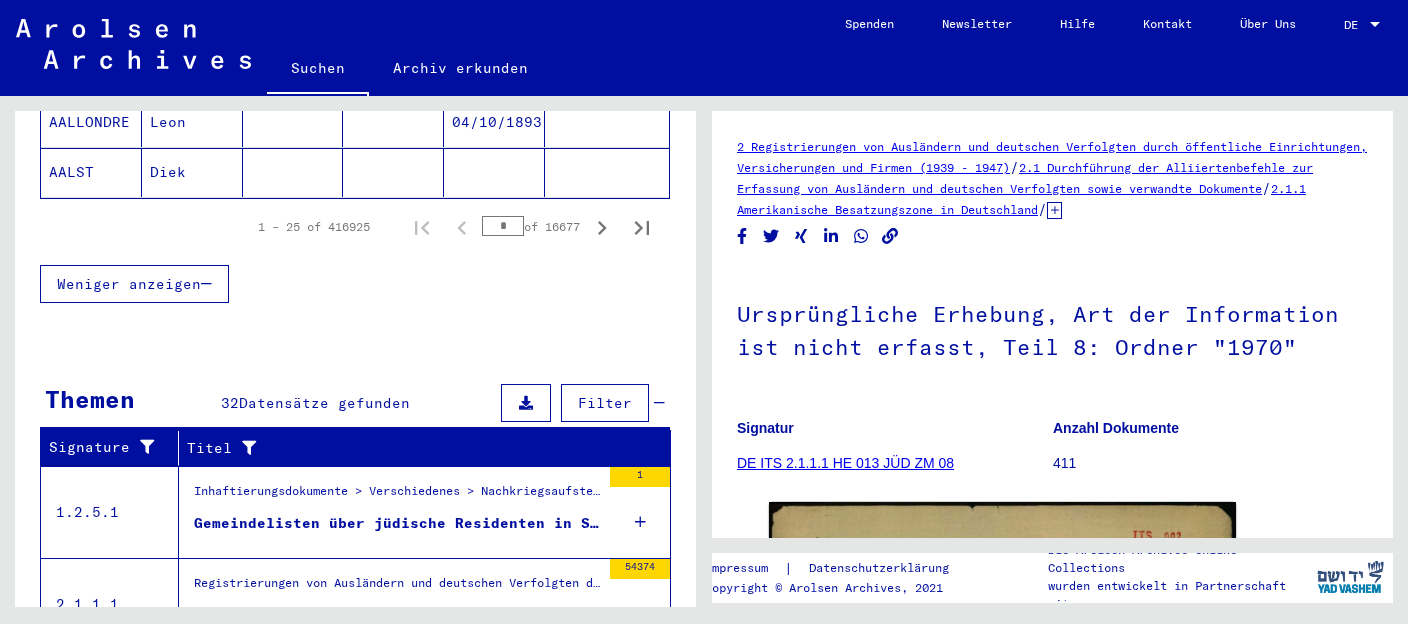 scroll, scrollTop: 1901, scrollLeft: 0, axis: vertical 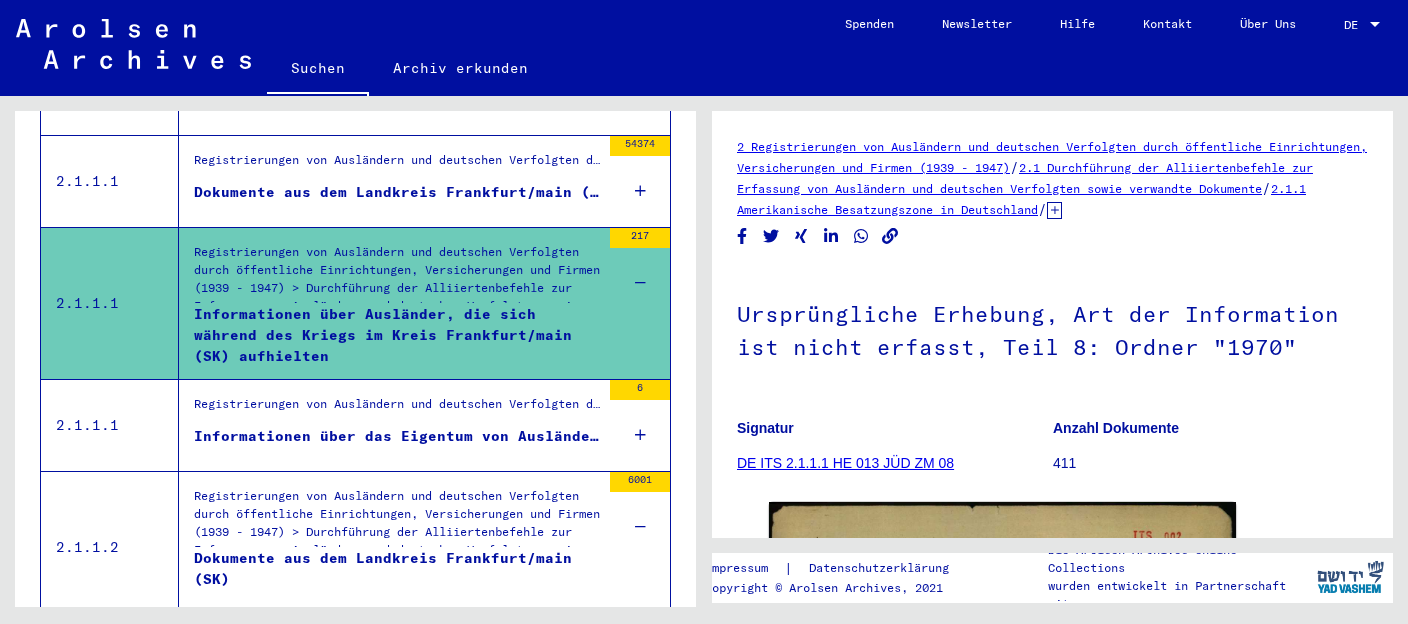 click at bounding box center (640, 435) 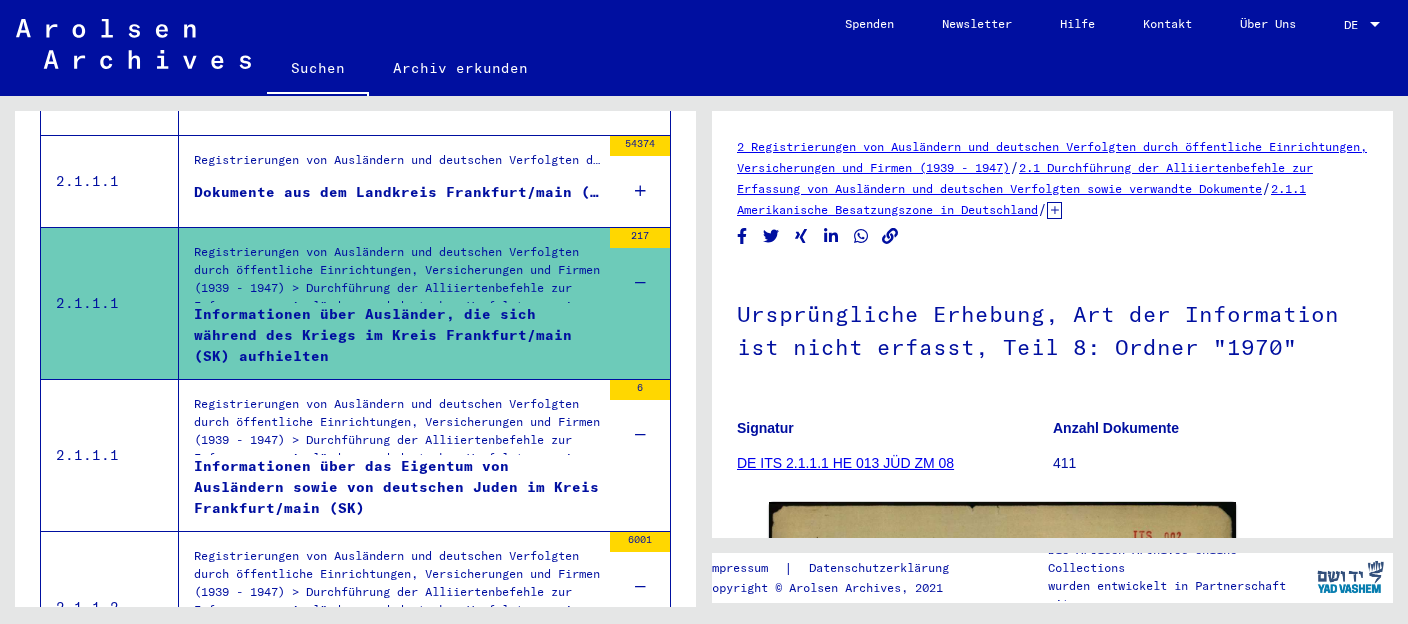 scroll, scrollTop: 2112, scrollLeft: 0, axis: vertical 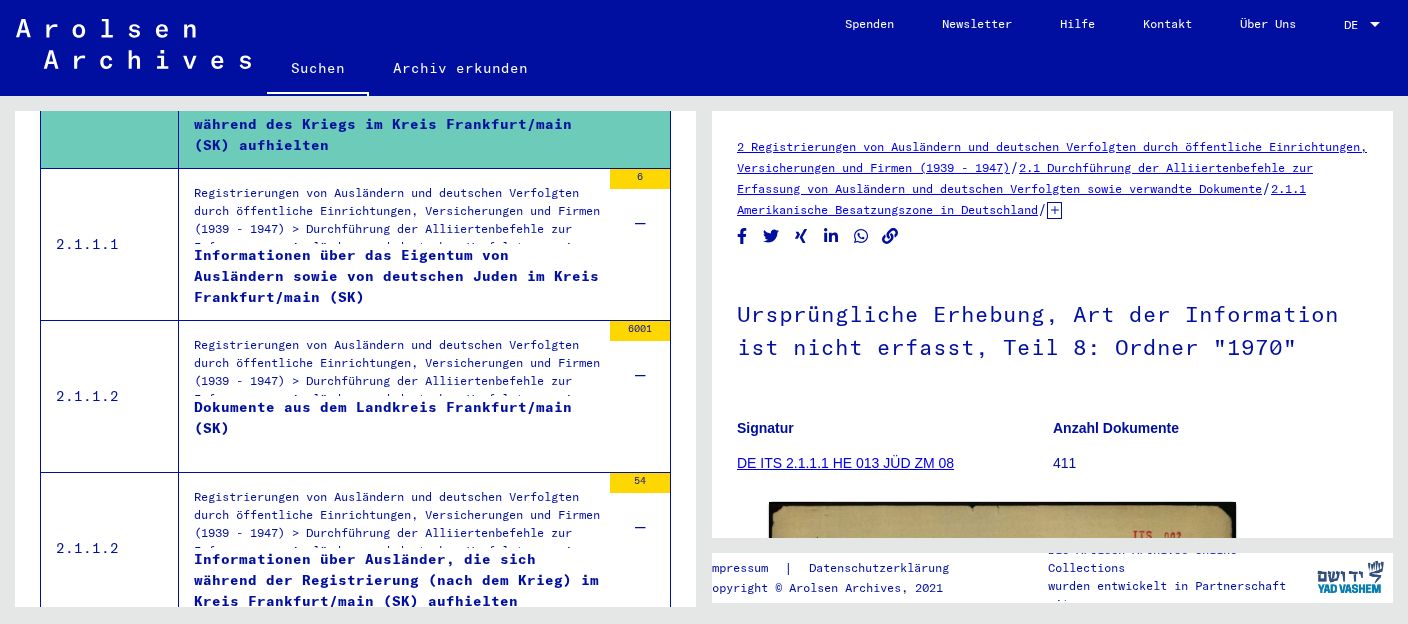 click on "Dokumente aus dem Landkreis Frankfurt/main (SK)" at bounding box center (397, 427) 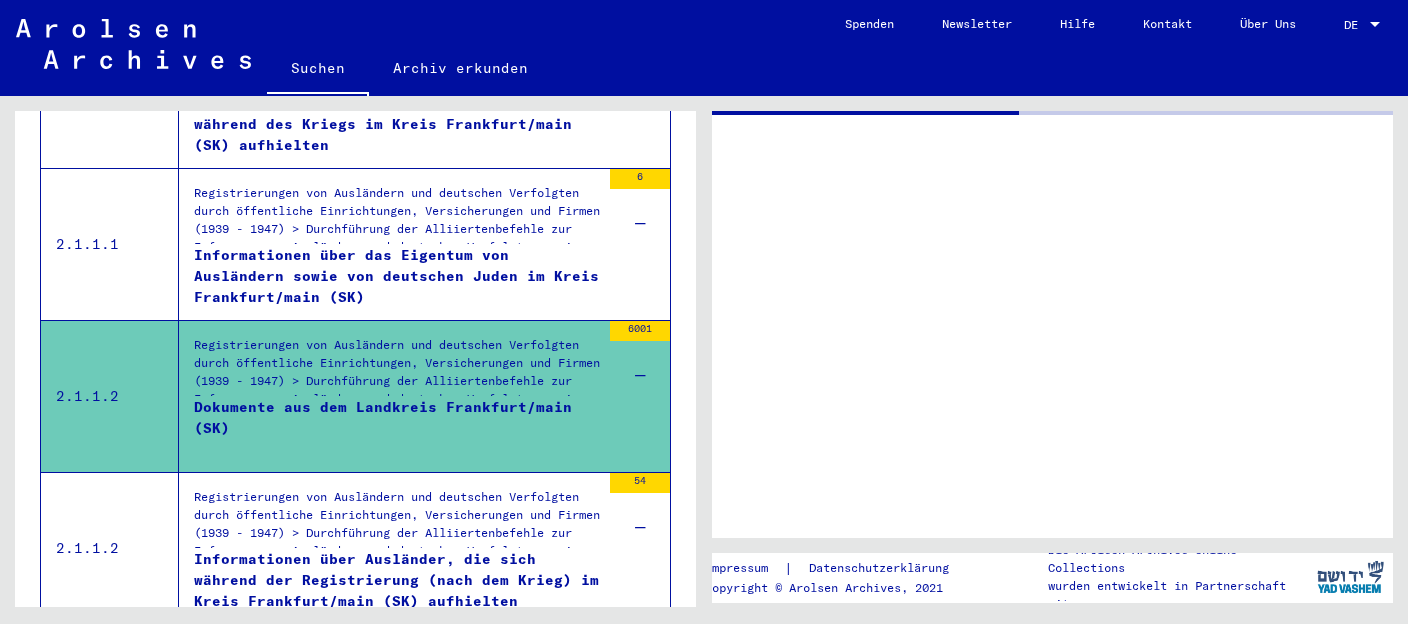 scroll, scrollTop: 704, scrollLeft: 0, axis: vertical 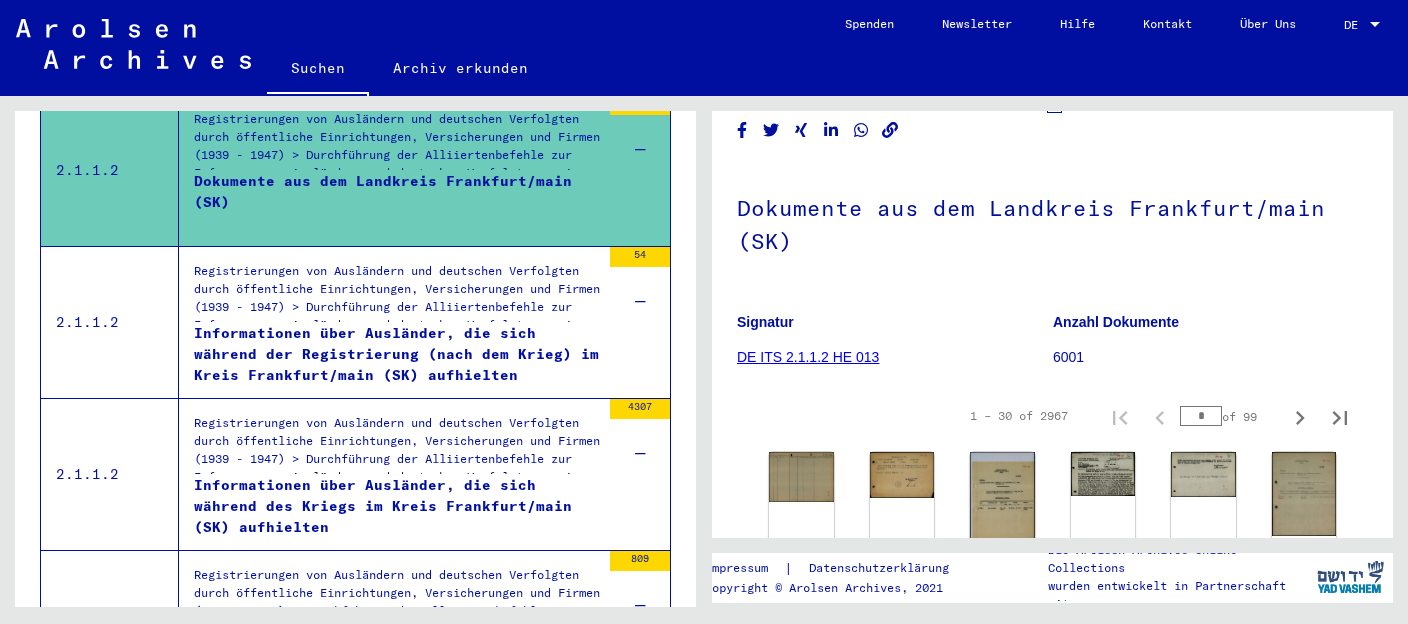 click on "Informationen über Ausländer, die sich während des Kriegs im Kreis Frankfurt/main (SK) aufhielten" at bounding box center (397, 505) 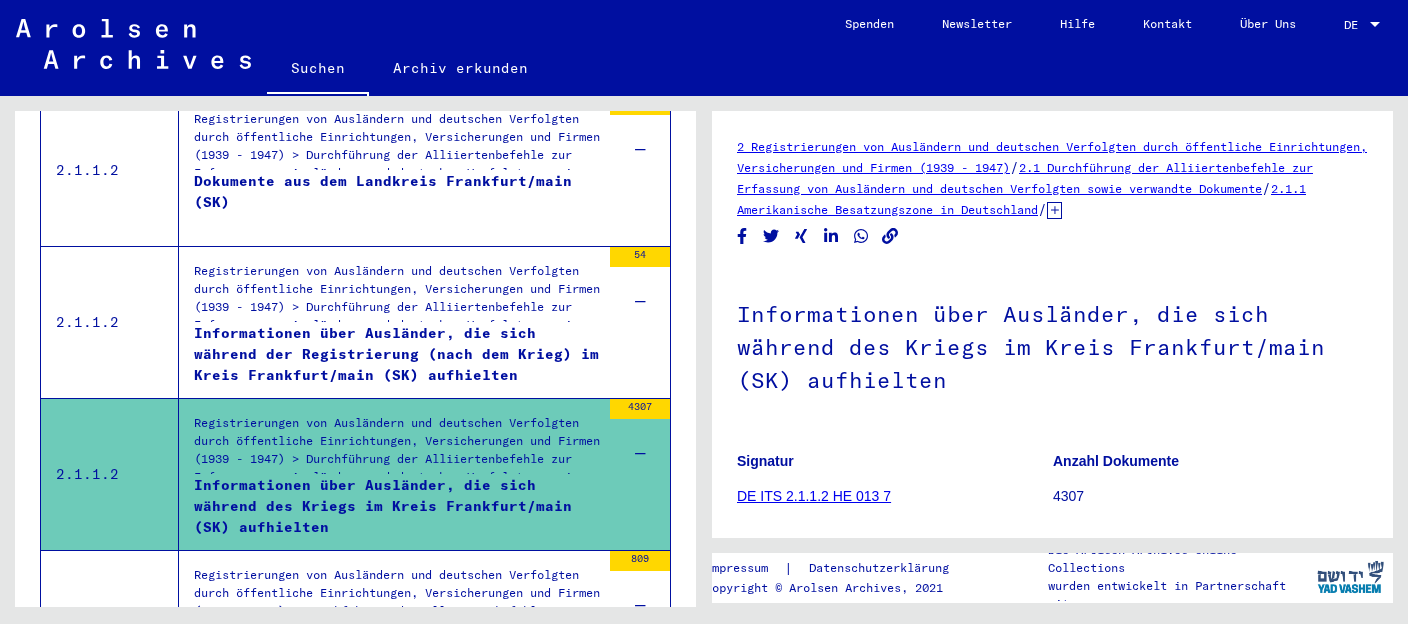 scroll, scrollTop: 211, scrollLeft: 0, axis: vertical 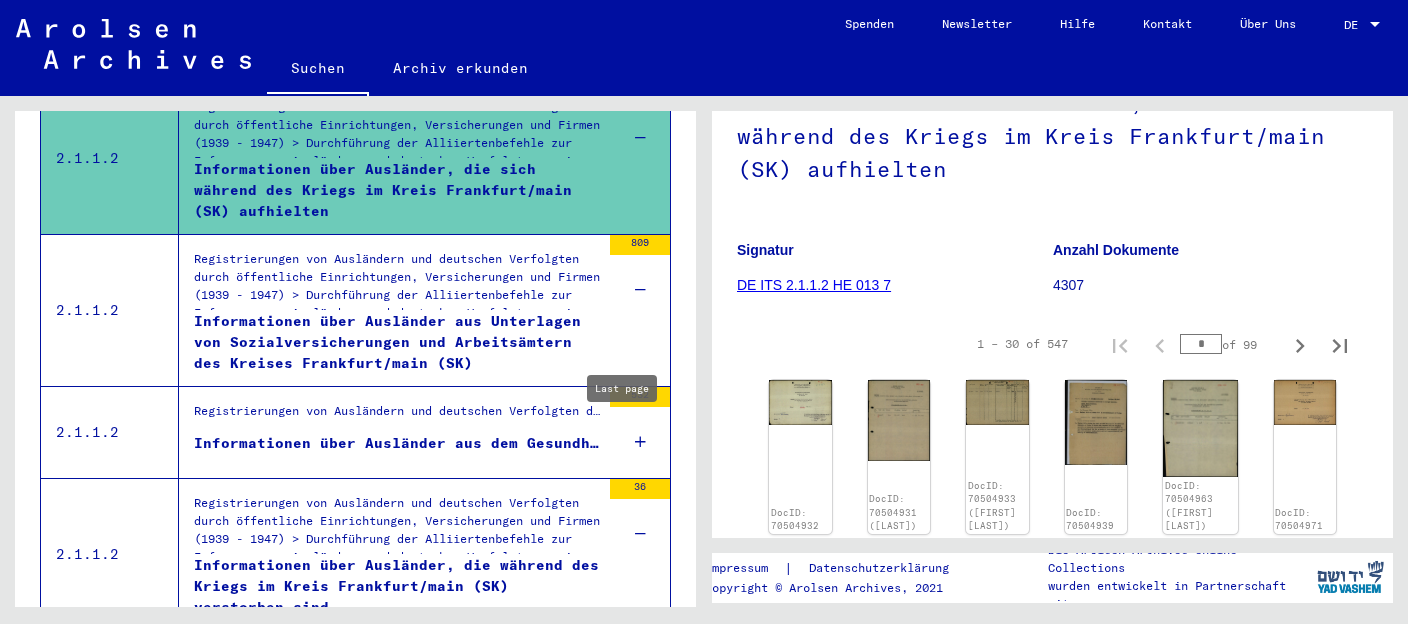 click at bounding box center (642, 473) 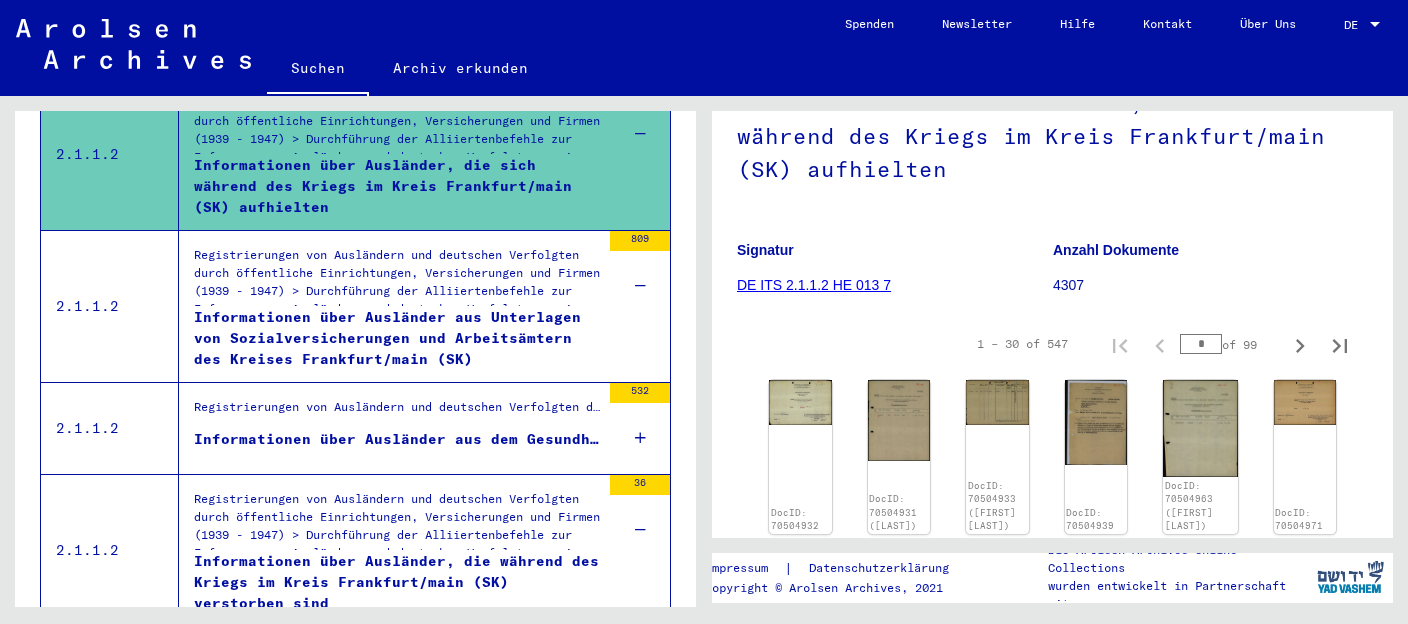 click on "416901 – 416925 of 416925  *****  of 16677" at bounding box center [355, 473] 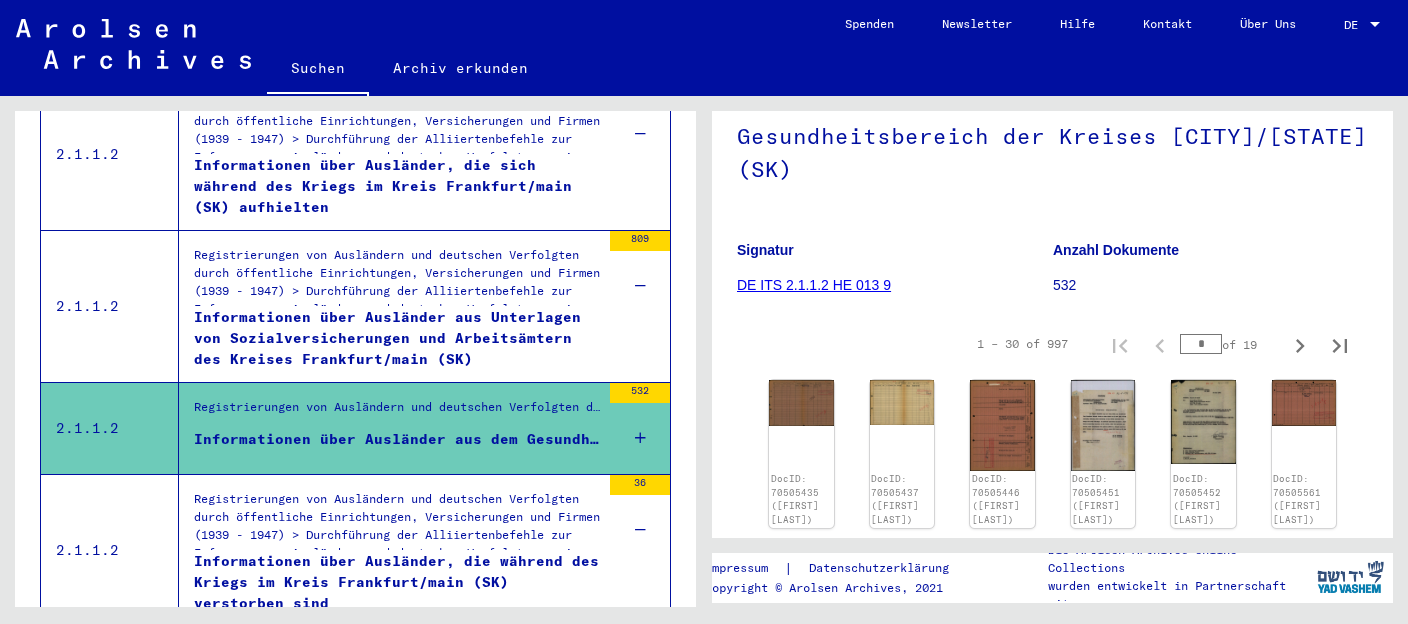 scroll, scrollTop: 422, scrollLeft: 0, axis: vertical 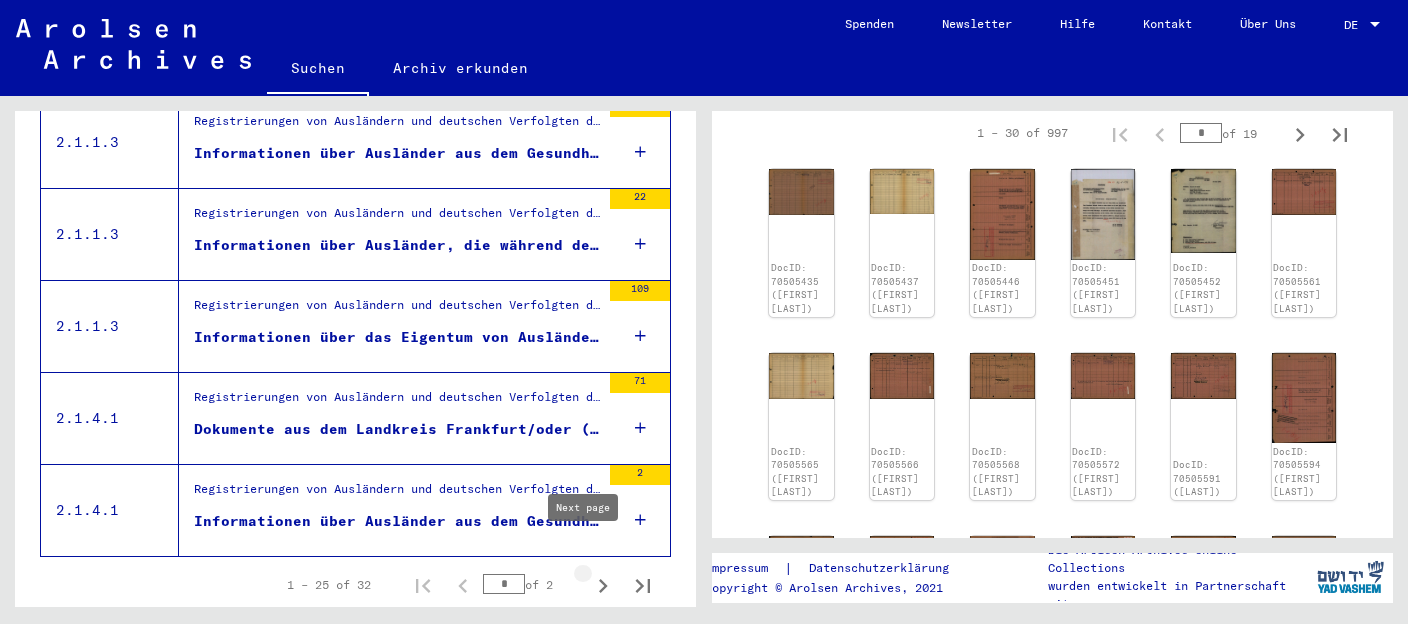 click 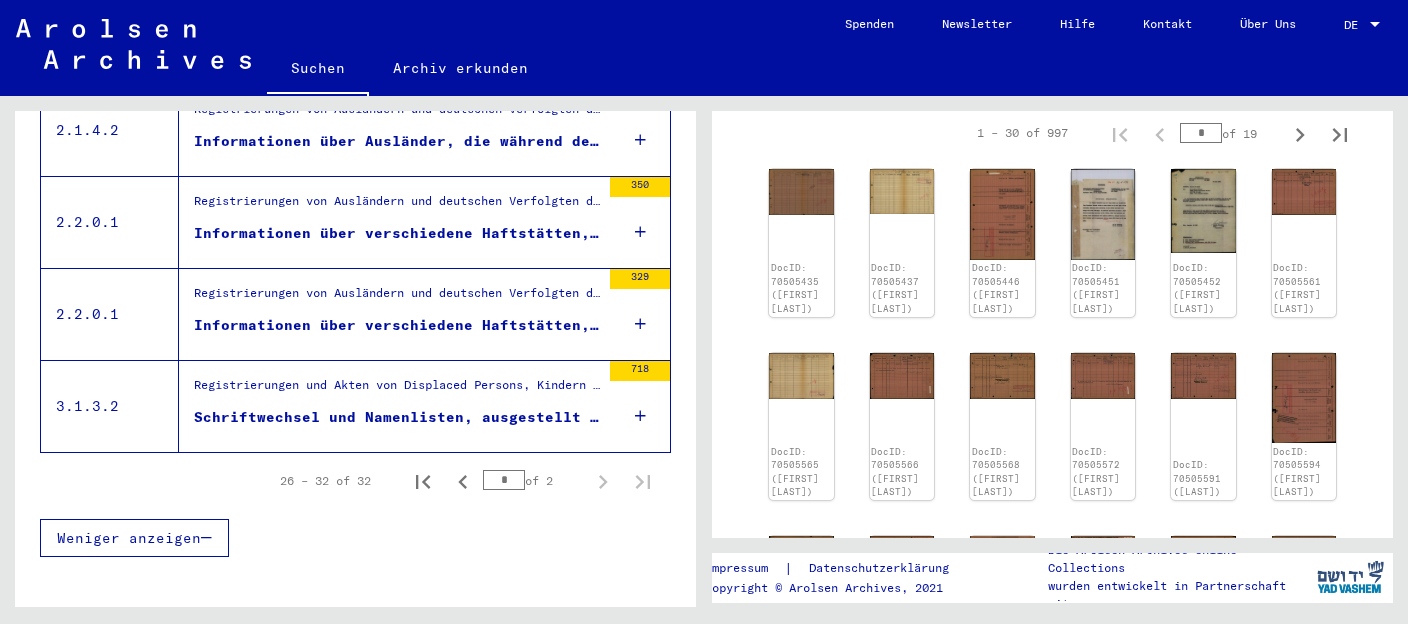 scroll, scrollTop: 291, scrollLeft: 0, axis: vertical 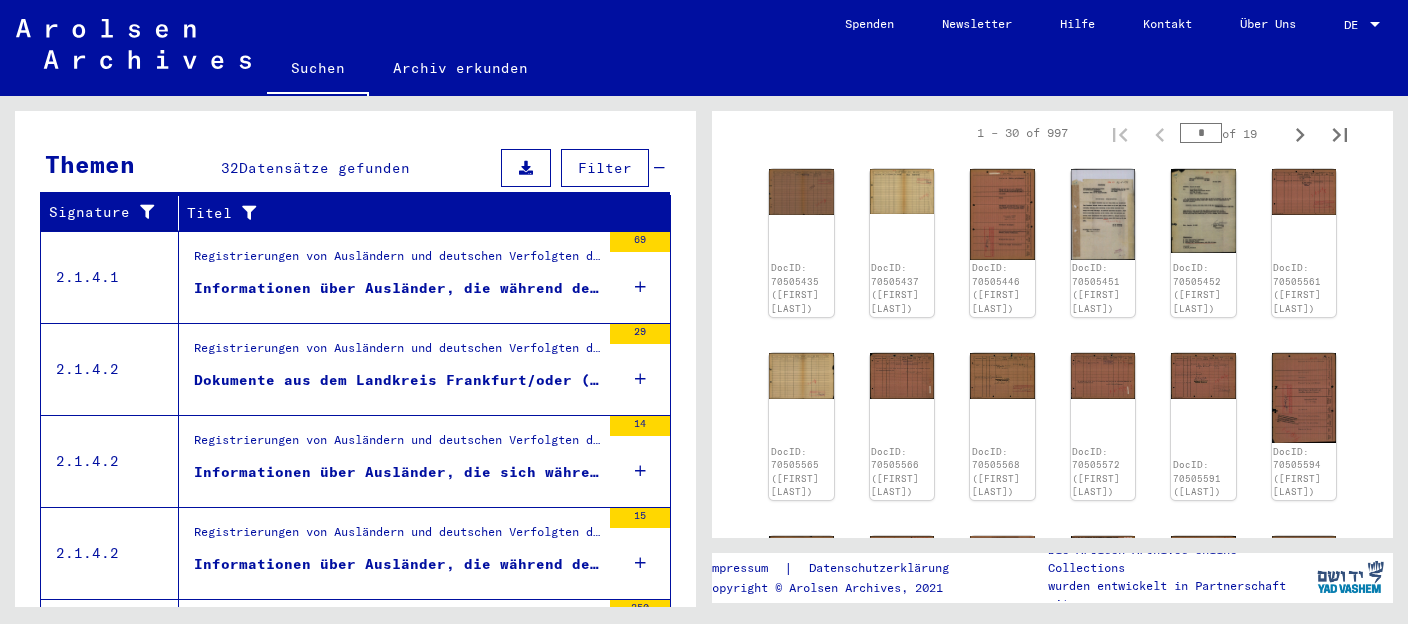 click at bounding box center (607, 313) 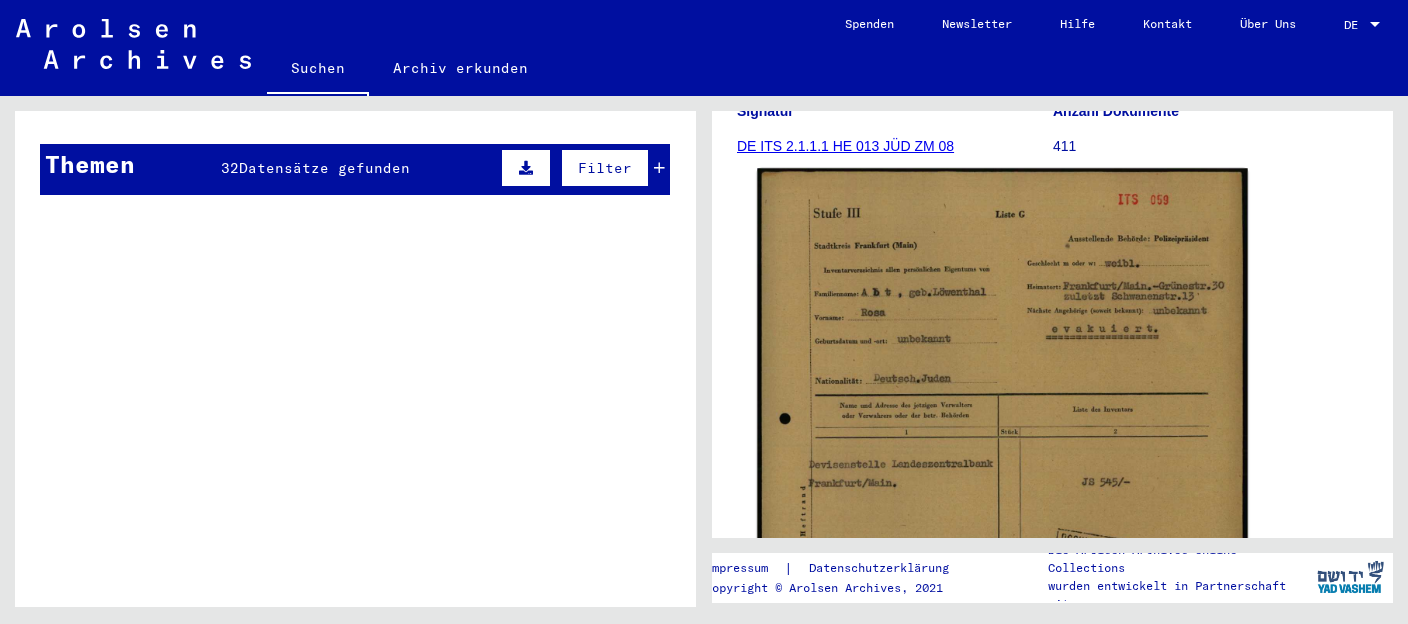 scroll, scrollTop: 0, scrollLeft: 0, axis: both 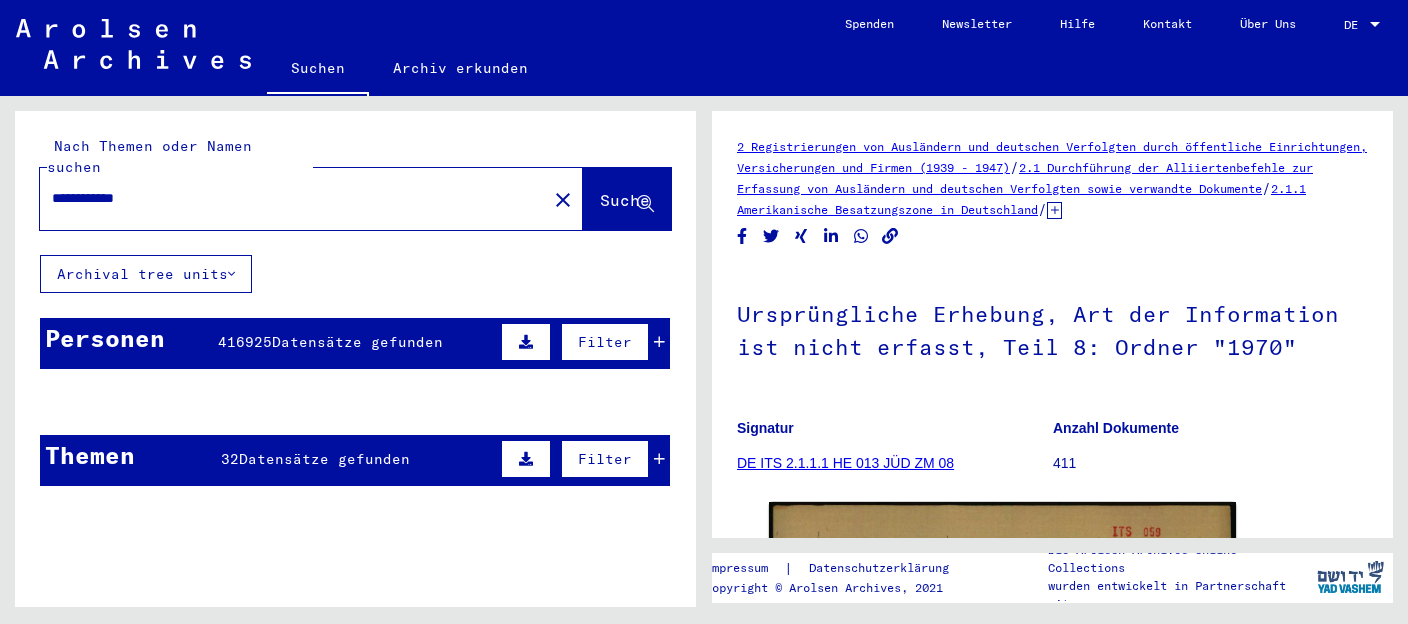 click on "416925" at bounding box center [245, 342] 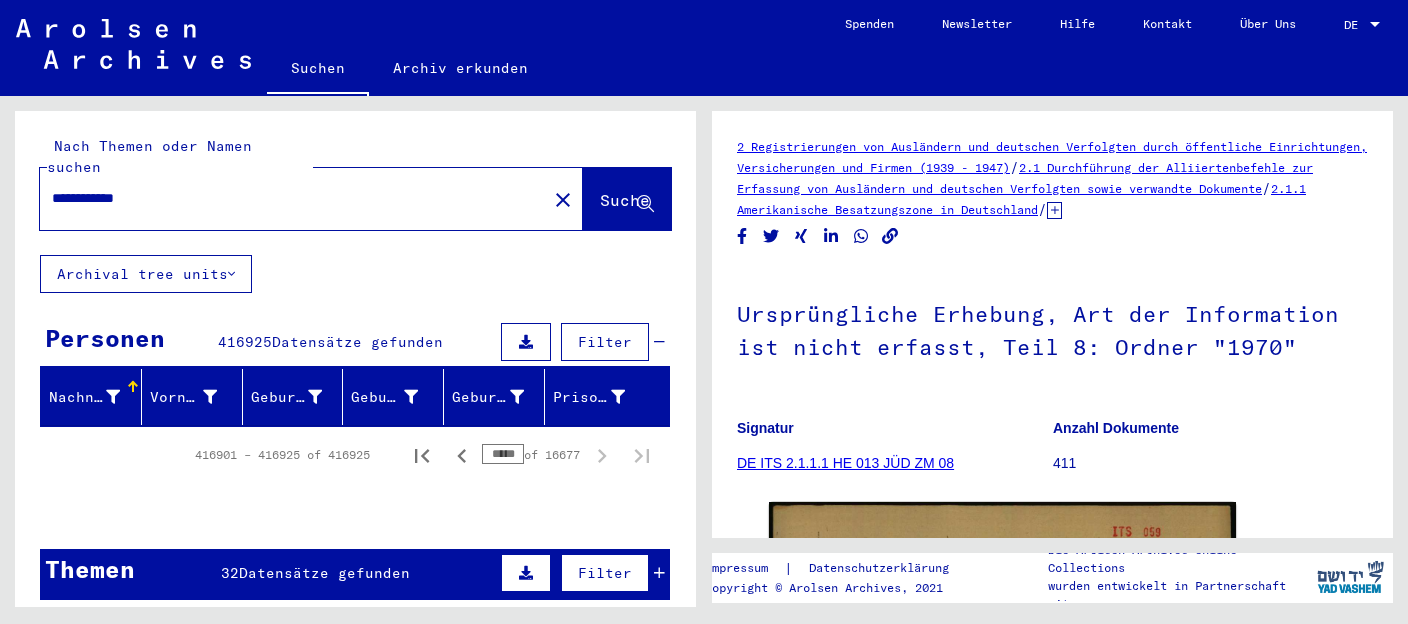 scroll, scrollTop: 211, scrollLeft: 0, axis: vertical 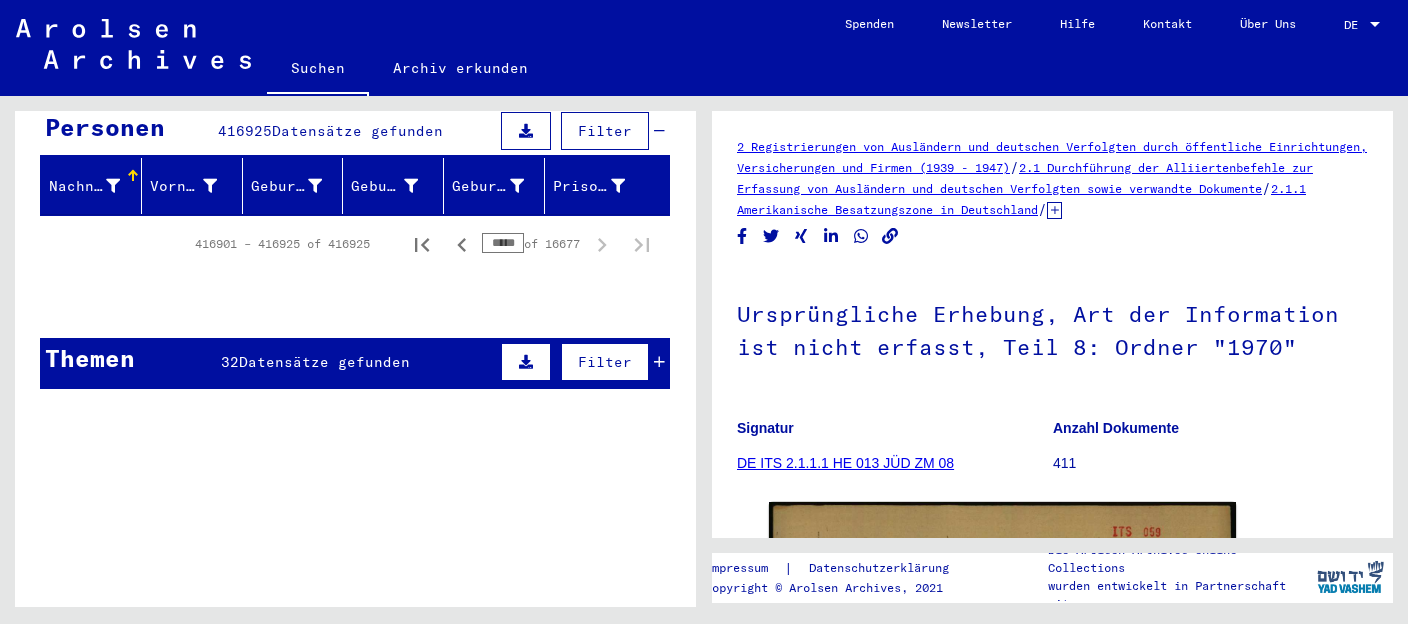 click on "Datensätze gefunden" at bounding box center [324, 362] 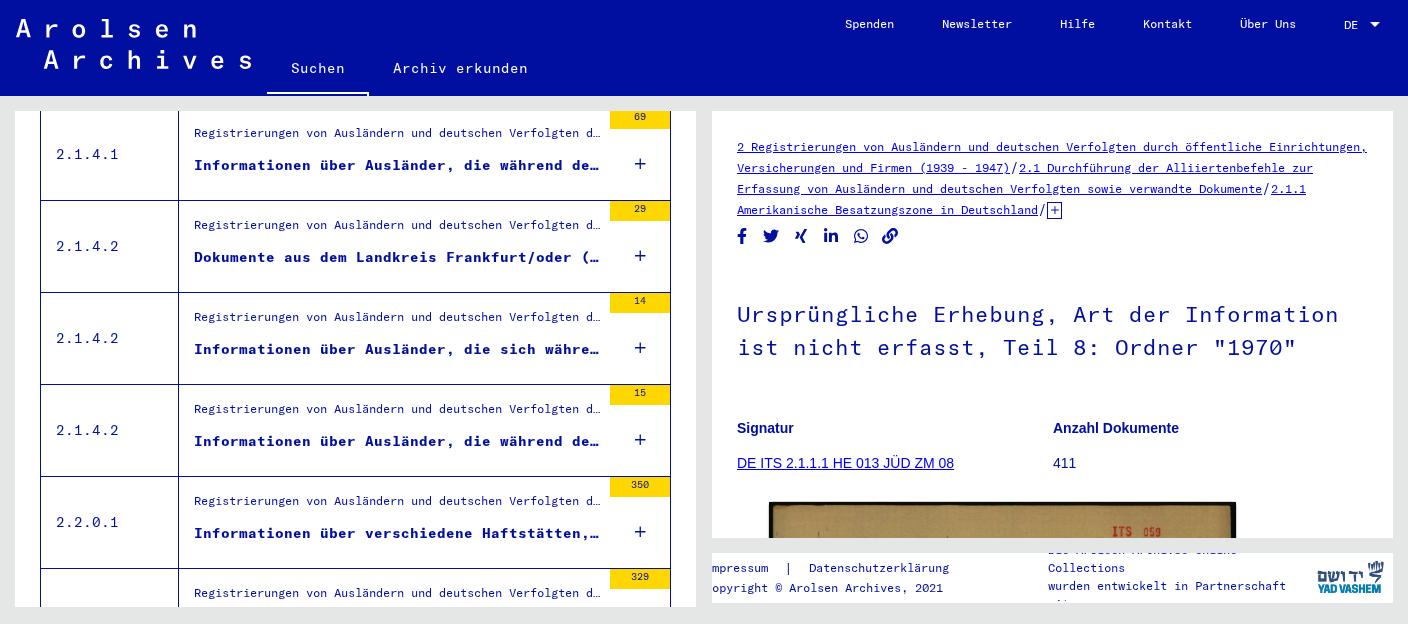 scroll, scrollTop: 422, scrollLeft: 0, axis: vertical 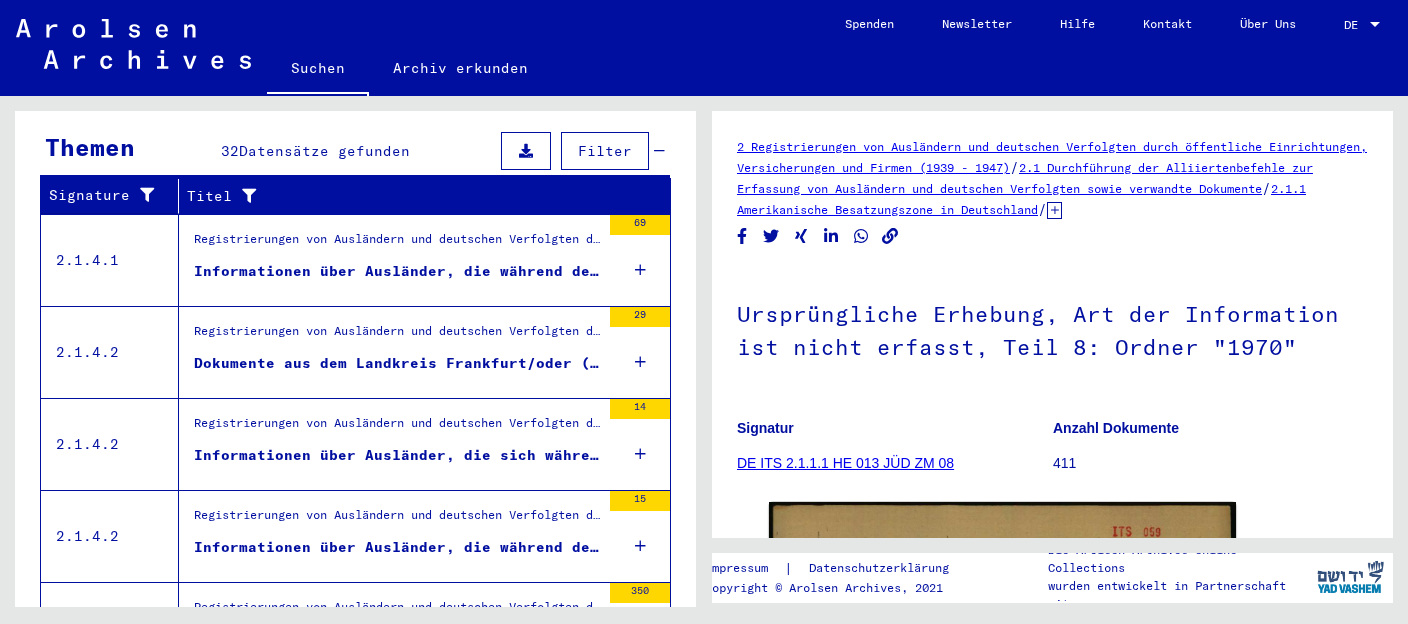 click at bounding box center (640, 270) 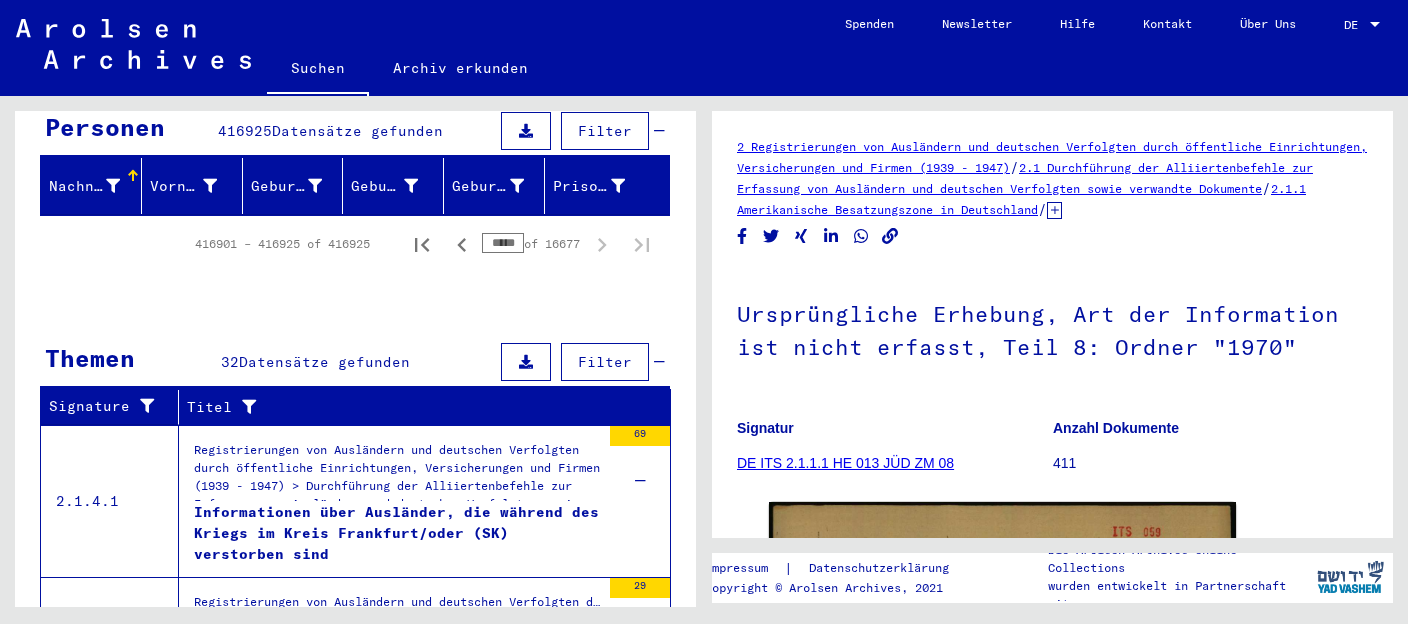 scroll, scrollTop: 0, scrollLeft: 0, axis: both 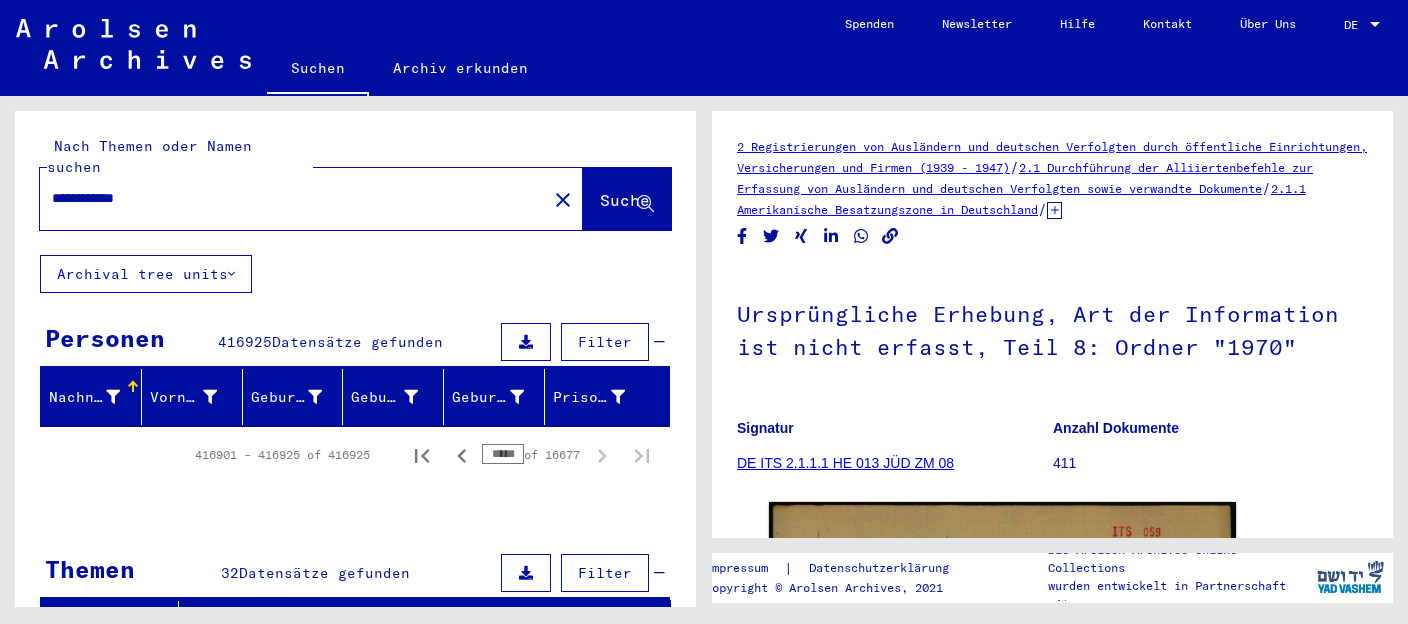click on "**********" at bounding box center (293, 198) 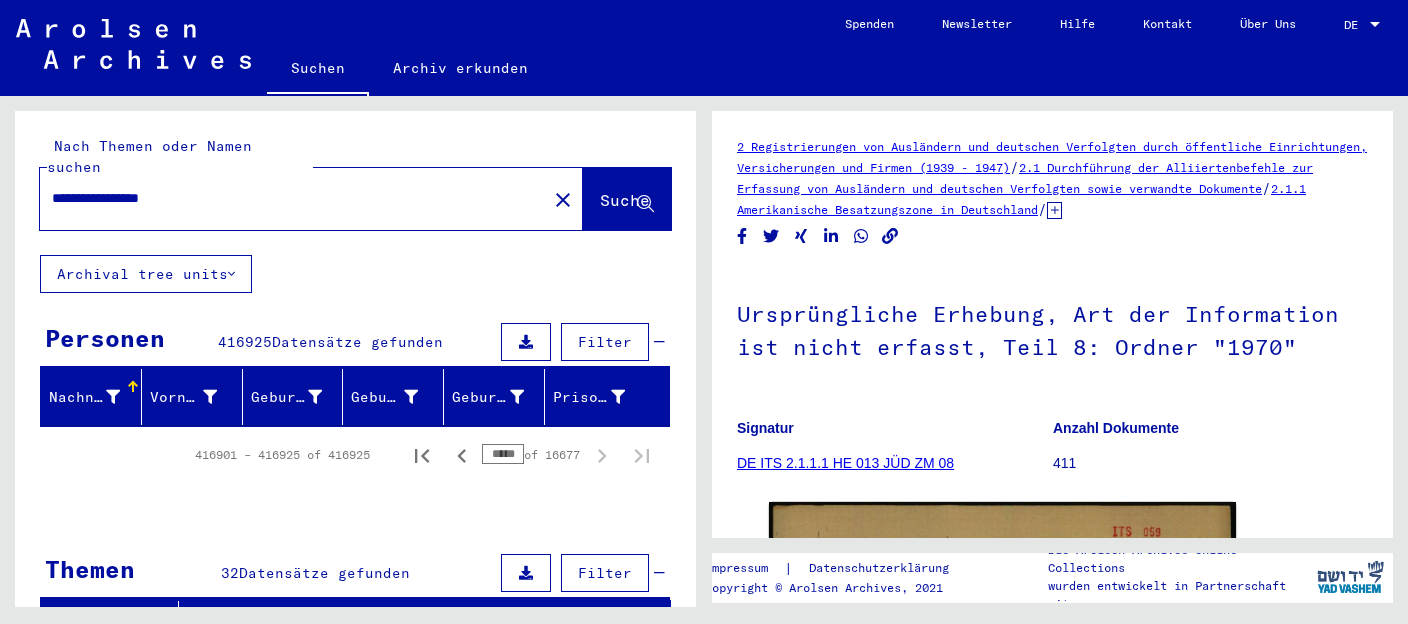 type on "**********" 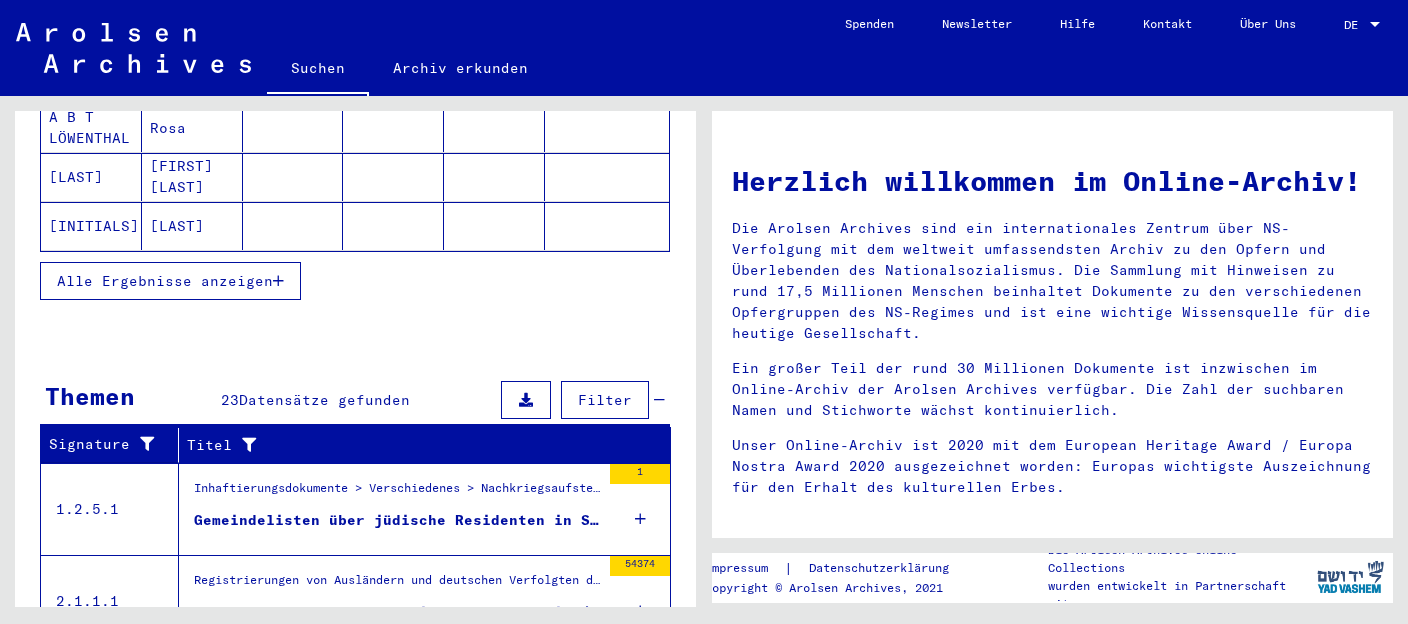 scroll, scrollTop: 631, scrollLeft: 0, axis: vertical 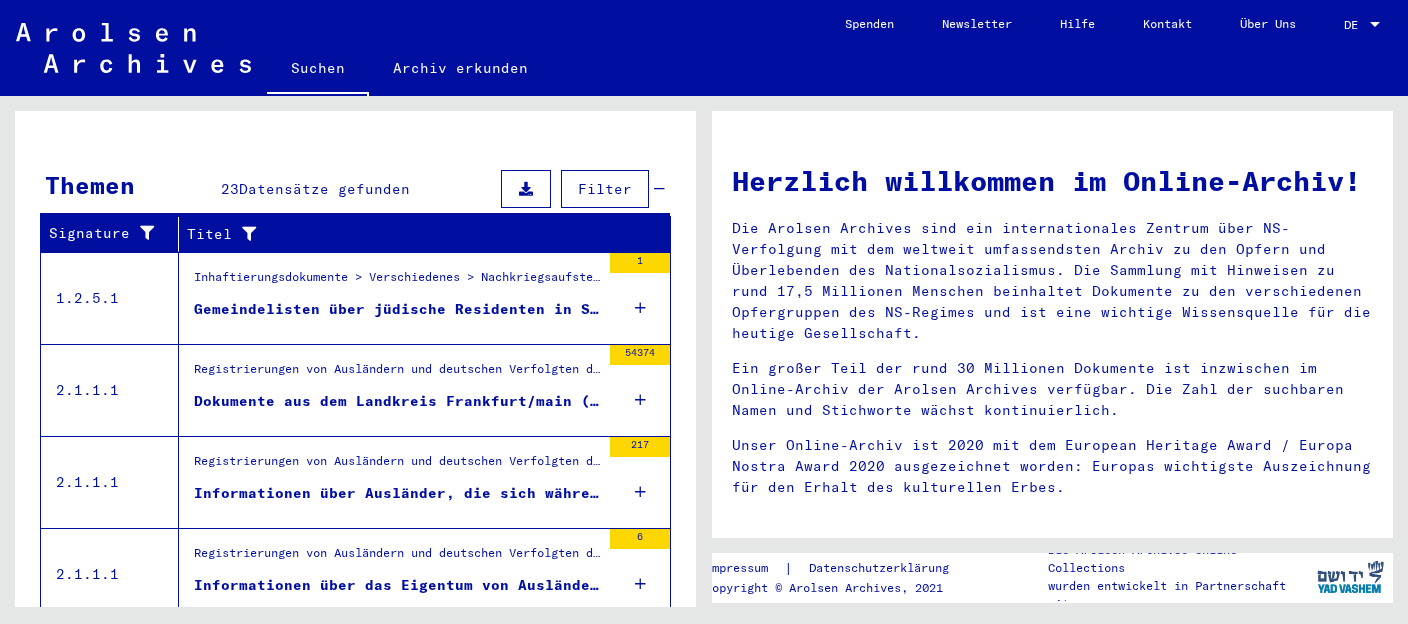 click at bounding box center (640, 400) 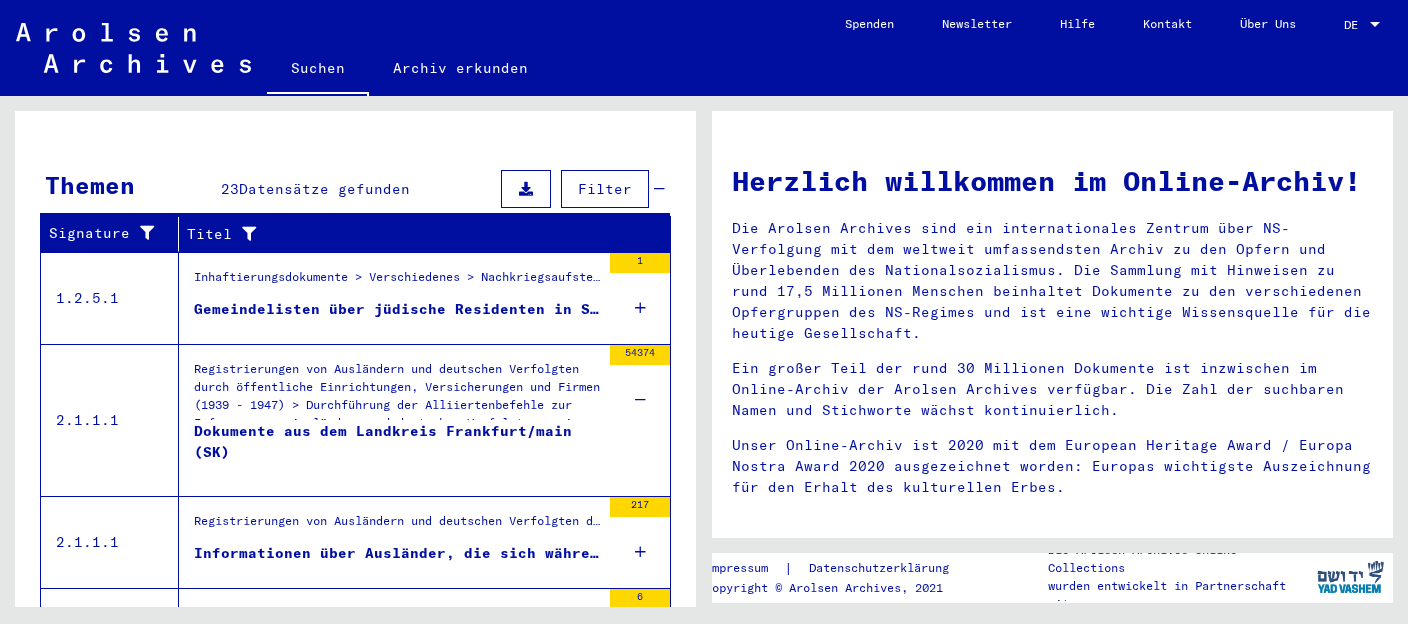 click on "Dokumente aus dem Landkreis Frankfurt/main (SK)" at bounding box center [397, 451] 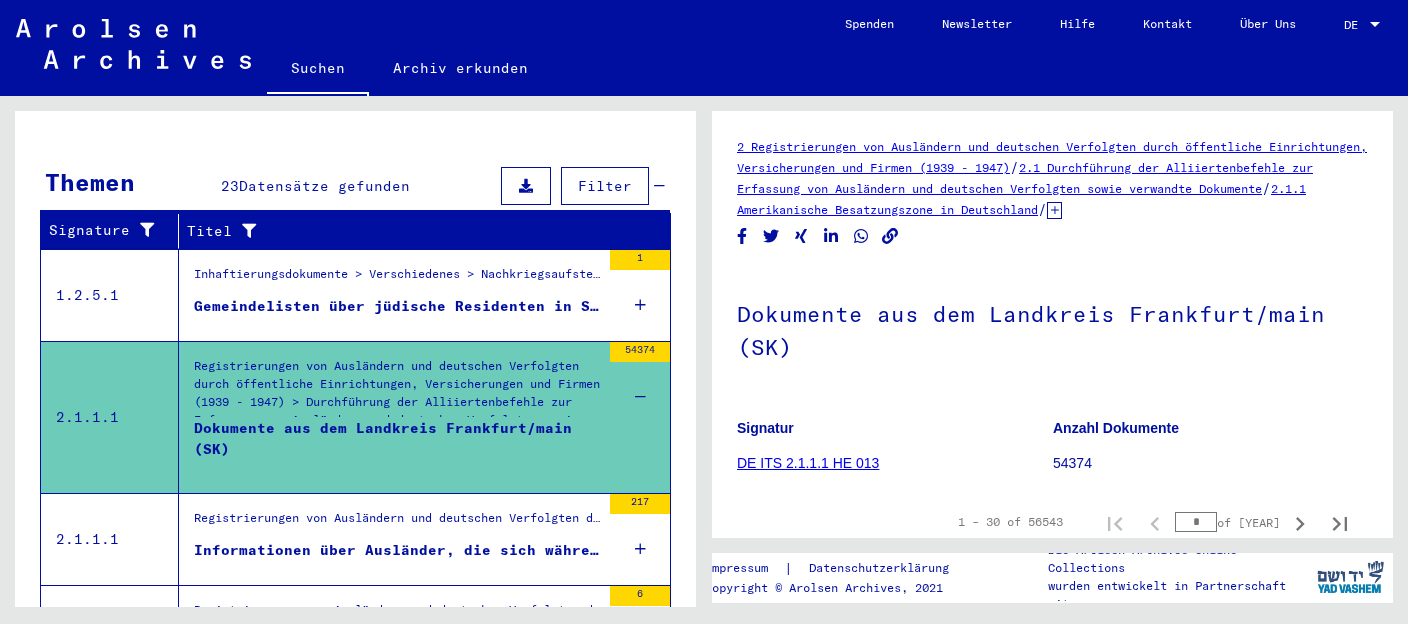 scroll, scrollTop: 484, scrollLeft: 0, axis: vertical 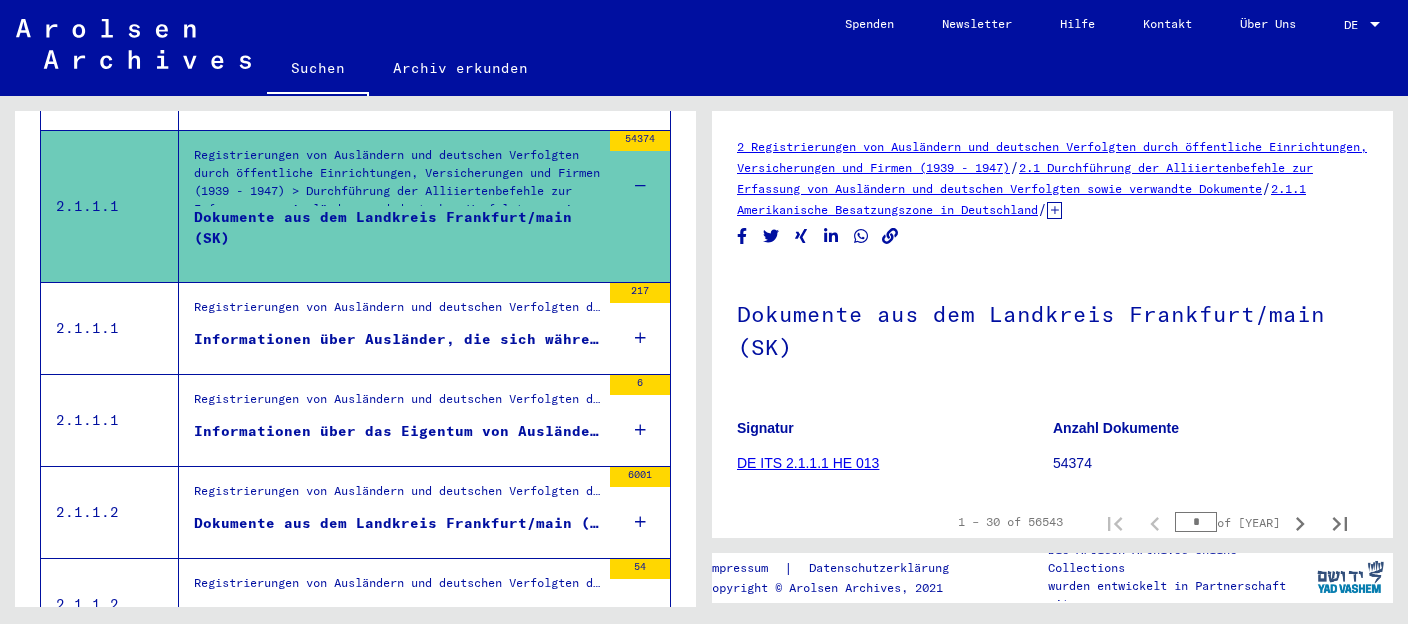 click at bounding box center [640, 338] 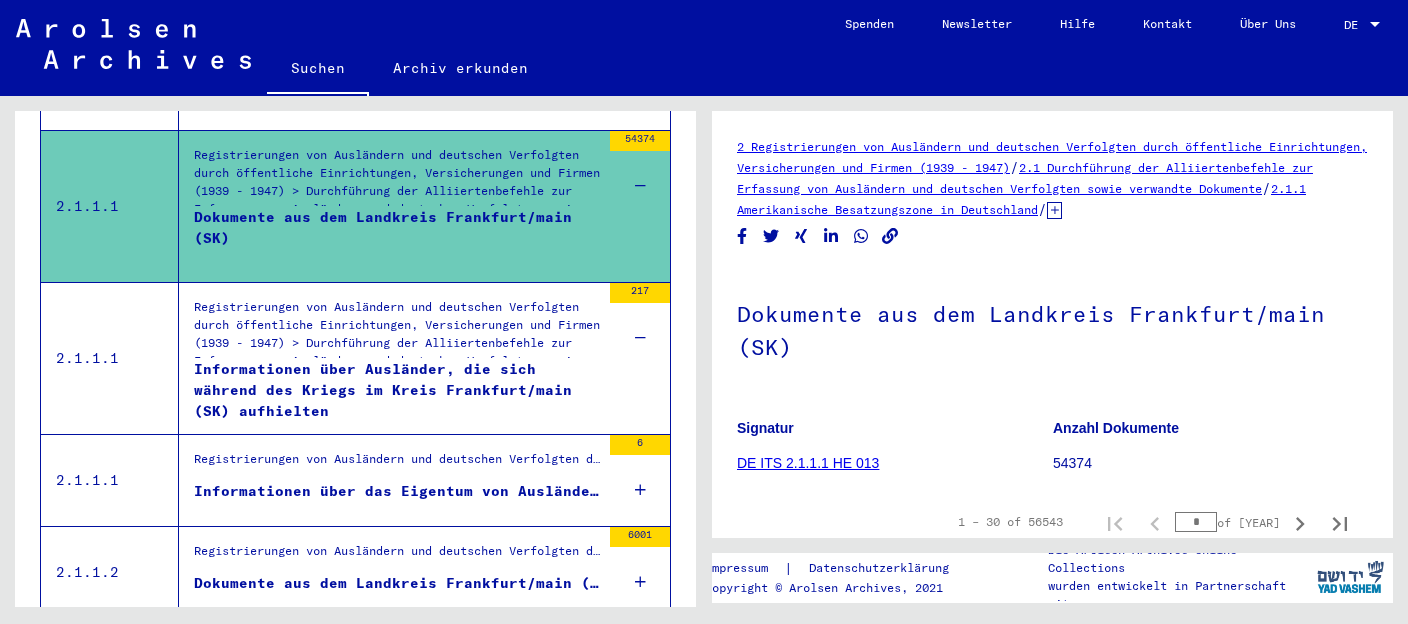 click on "Informationen über Ausländer, die sich während des Kriegs im Kreis Frankfurt/main (SK) aufhielten" at bounding box center (397, 389) 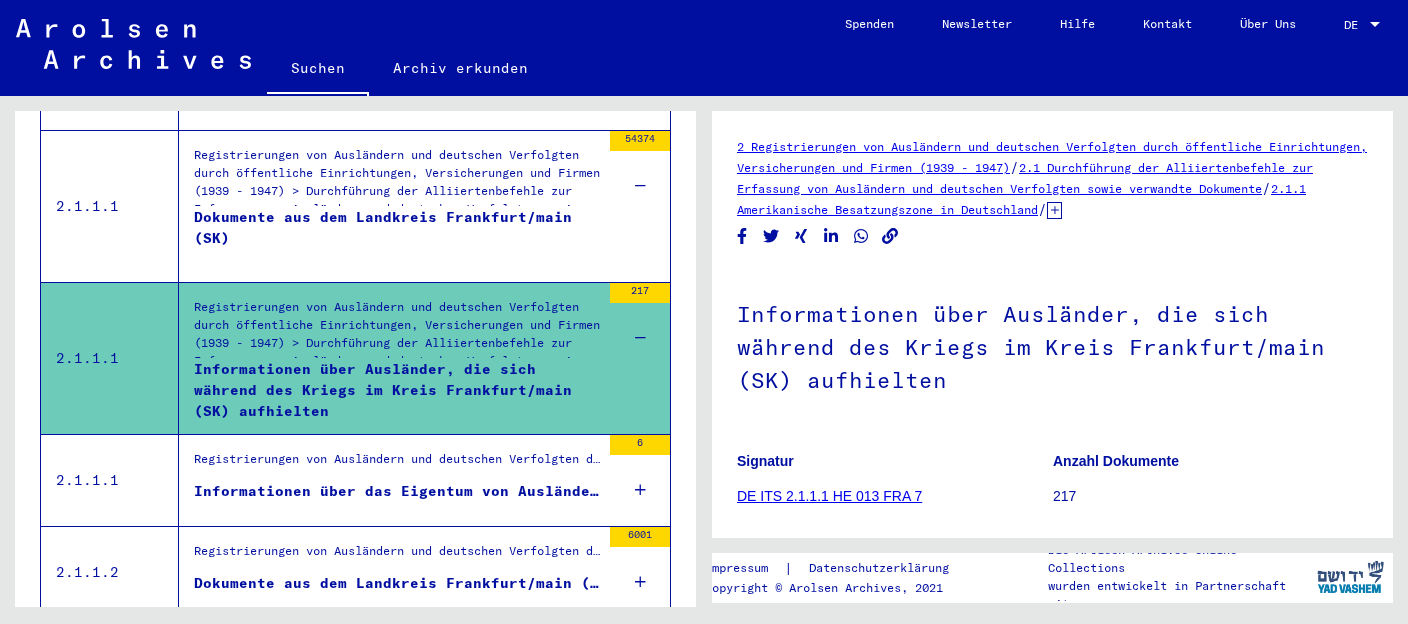 scroll, scrollTop: 211, scrollLeft: 0, axis: vertical 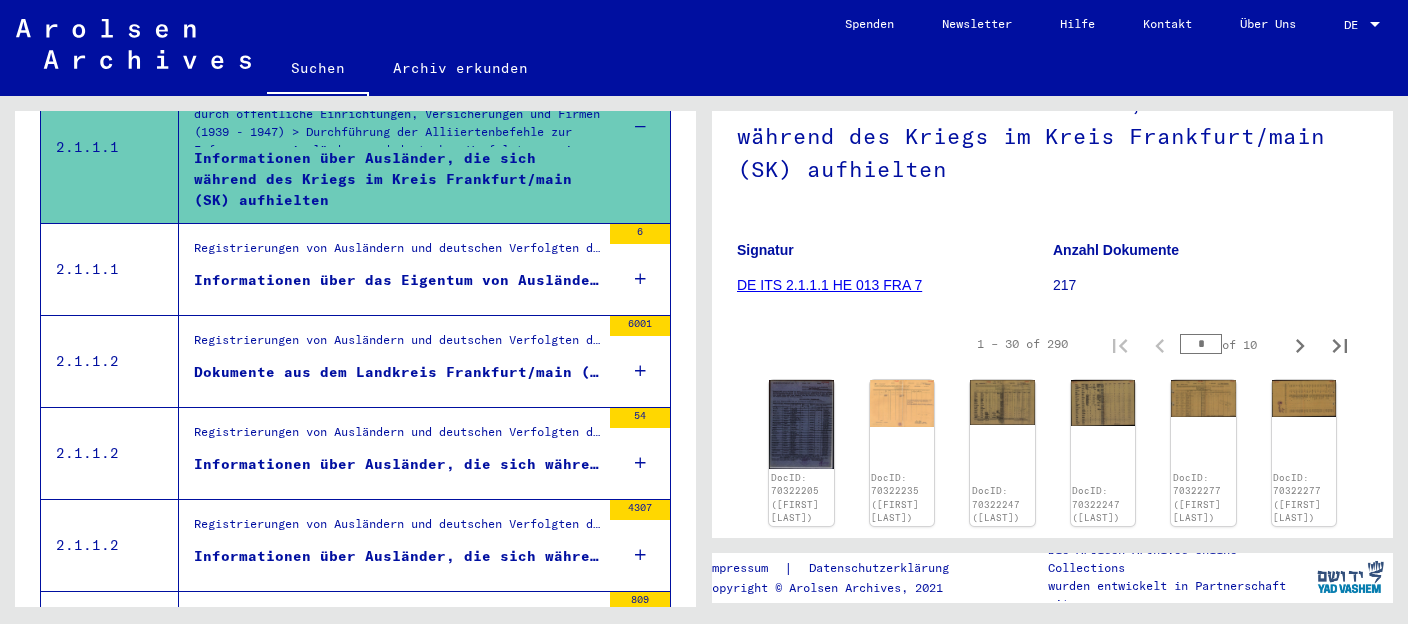 click at bounding box center (640, 279) 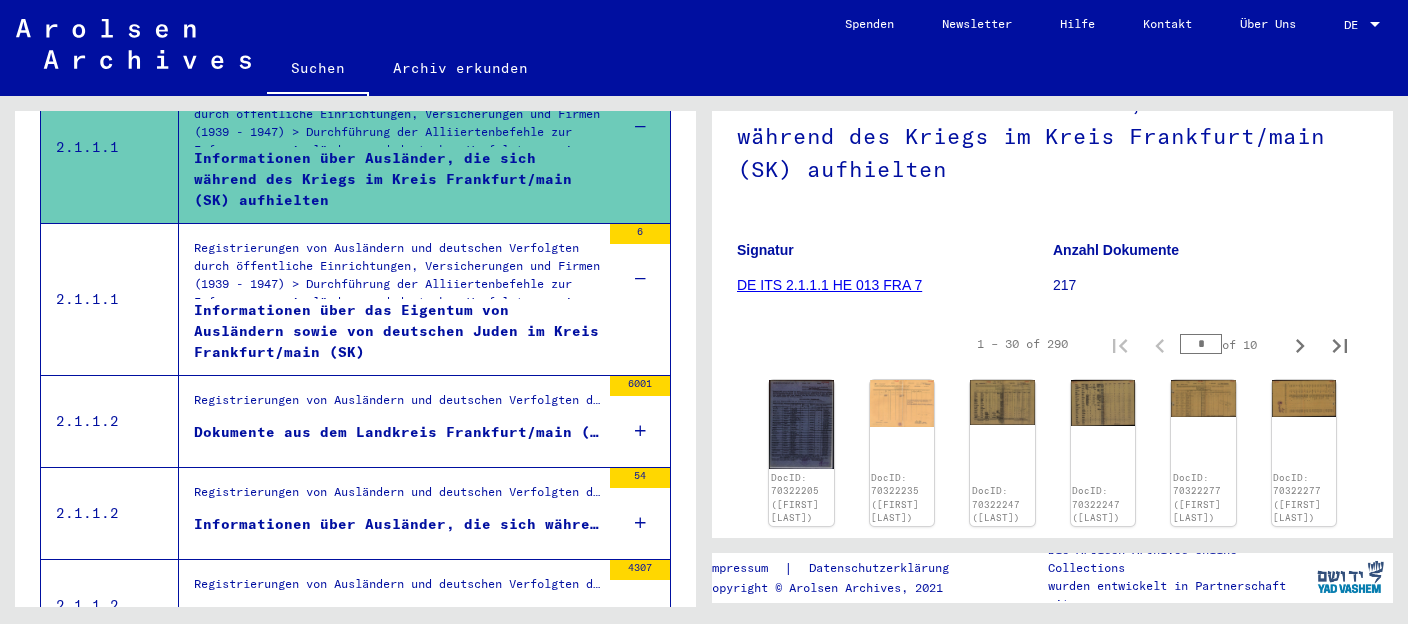 click at bounding box center (640, 431) 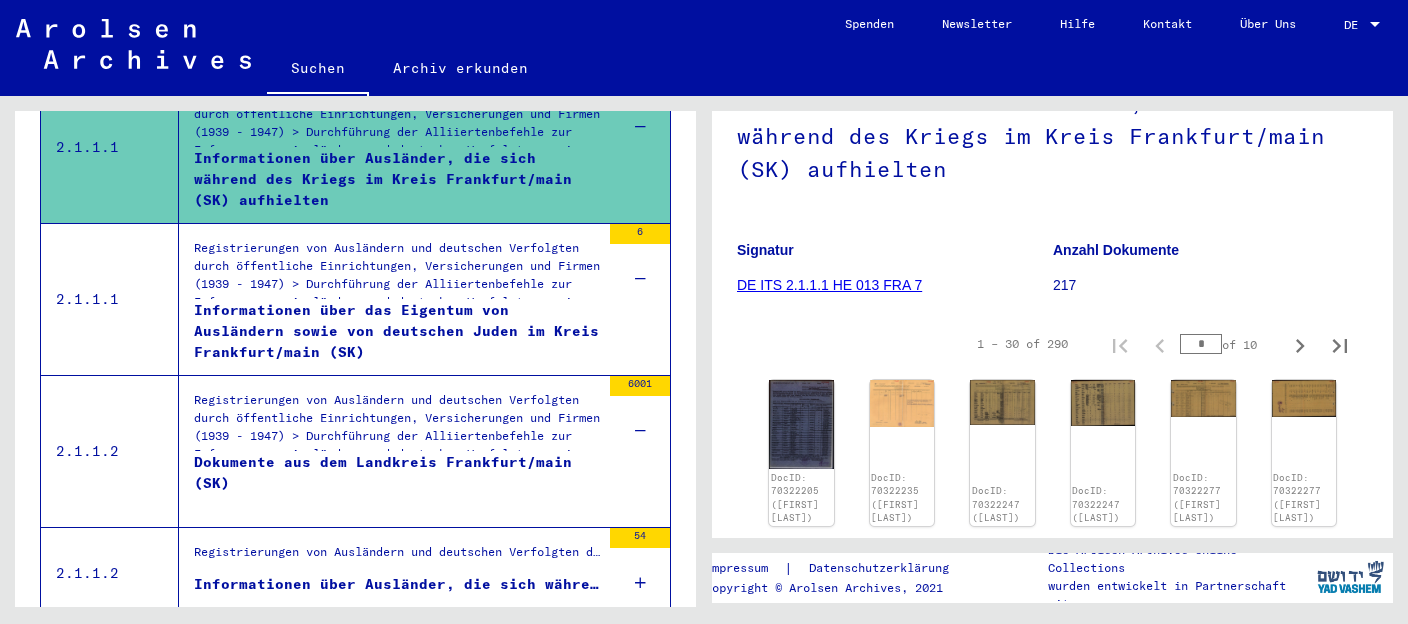 scroll, scrollTop: 906, scrollLeft: 0, axis: vertical 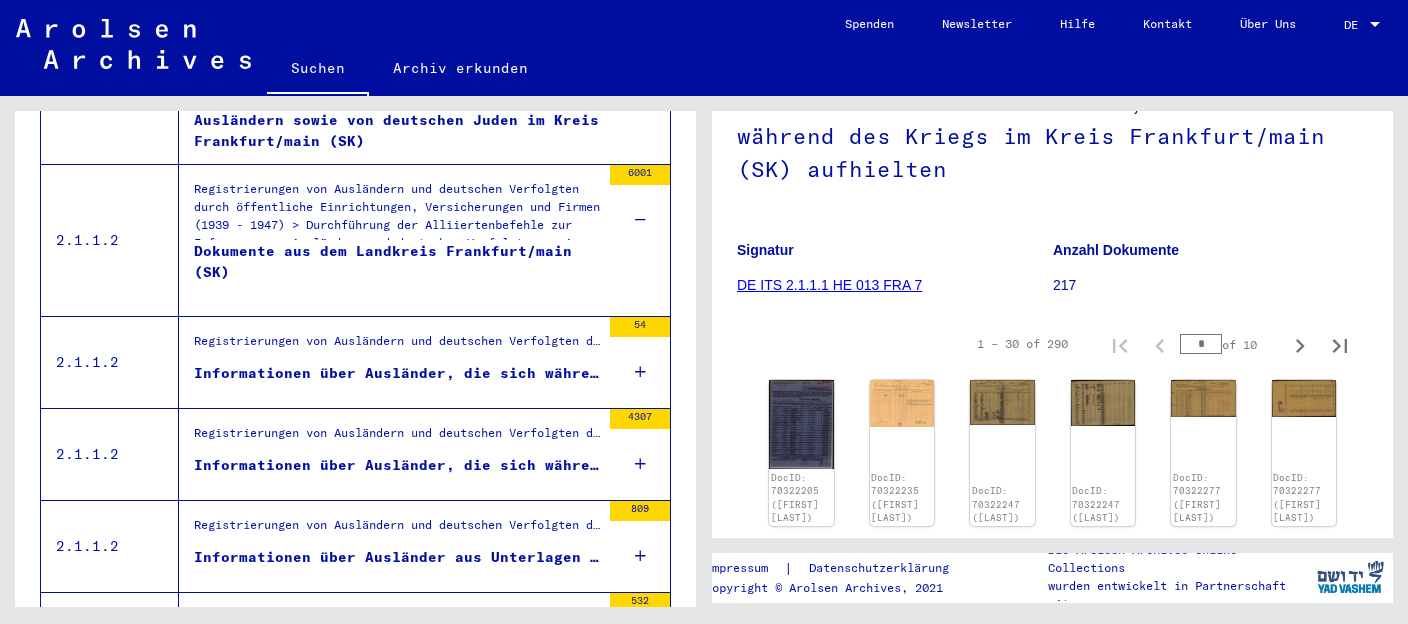 click on "54" at bounding box center [640, 362] 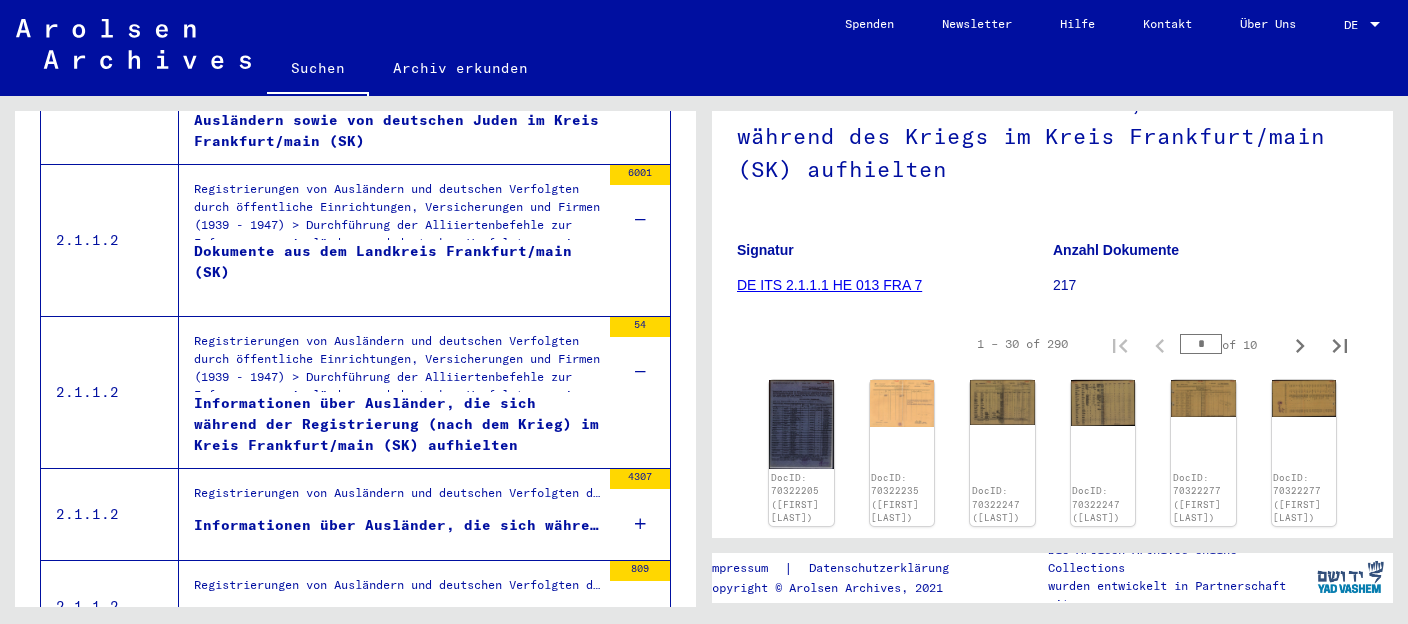 scroll, scrollTop: 1012, scrollLeft: 0, axis: vertical 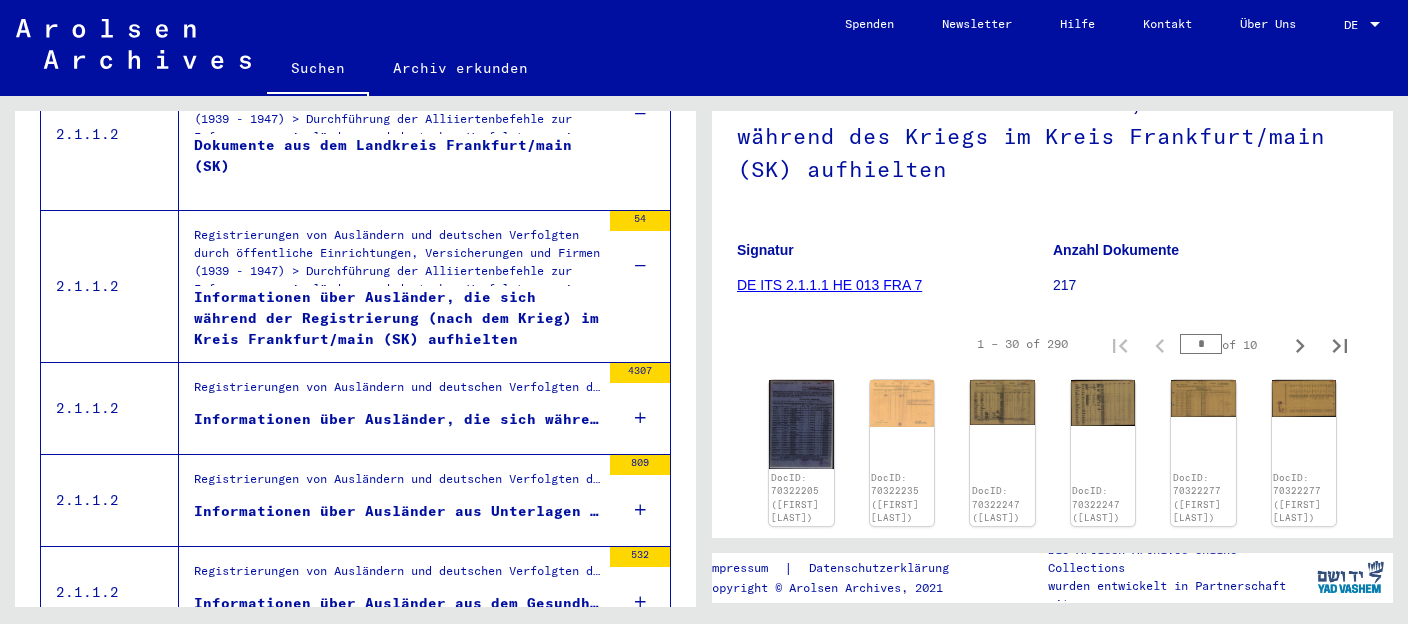 click at bounding box center [640, 418] 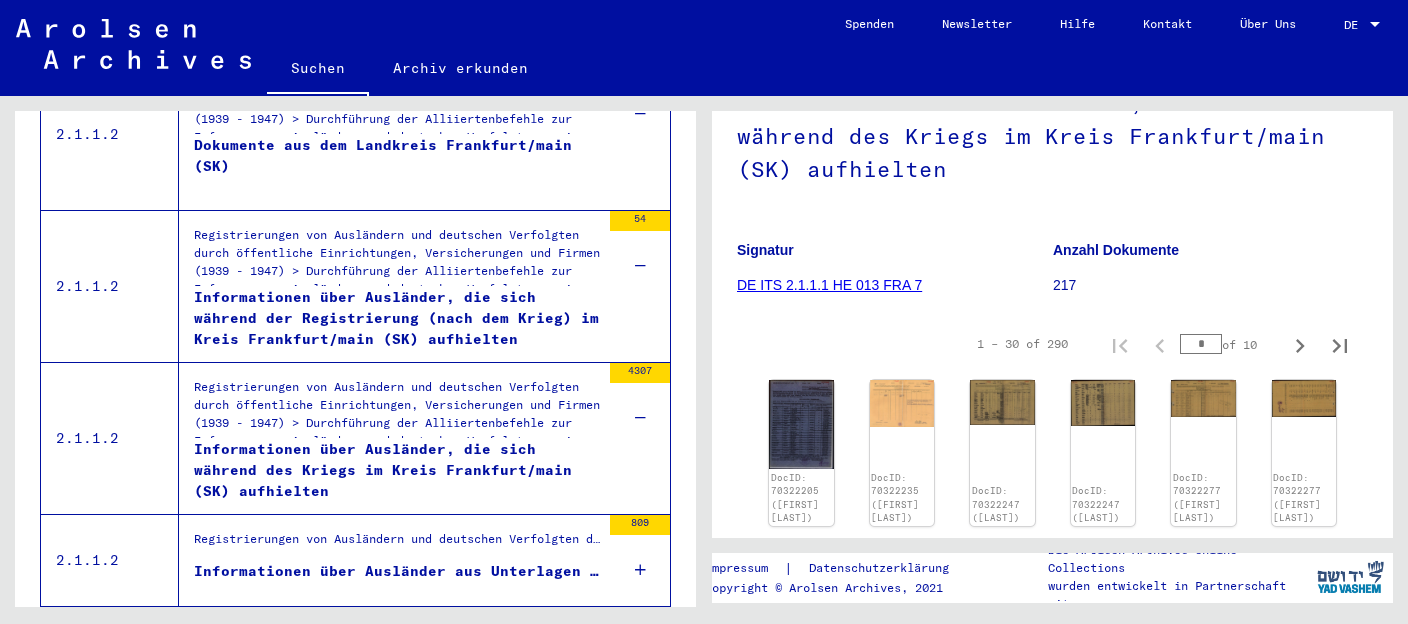 click on "Informationen über Ausländer, die sich während des Kriegs im Kreis Frankfurt/main (SK) aufhielten" at bounding box center (397, 469) 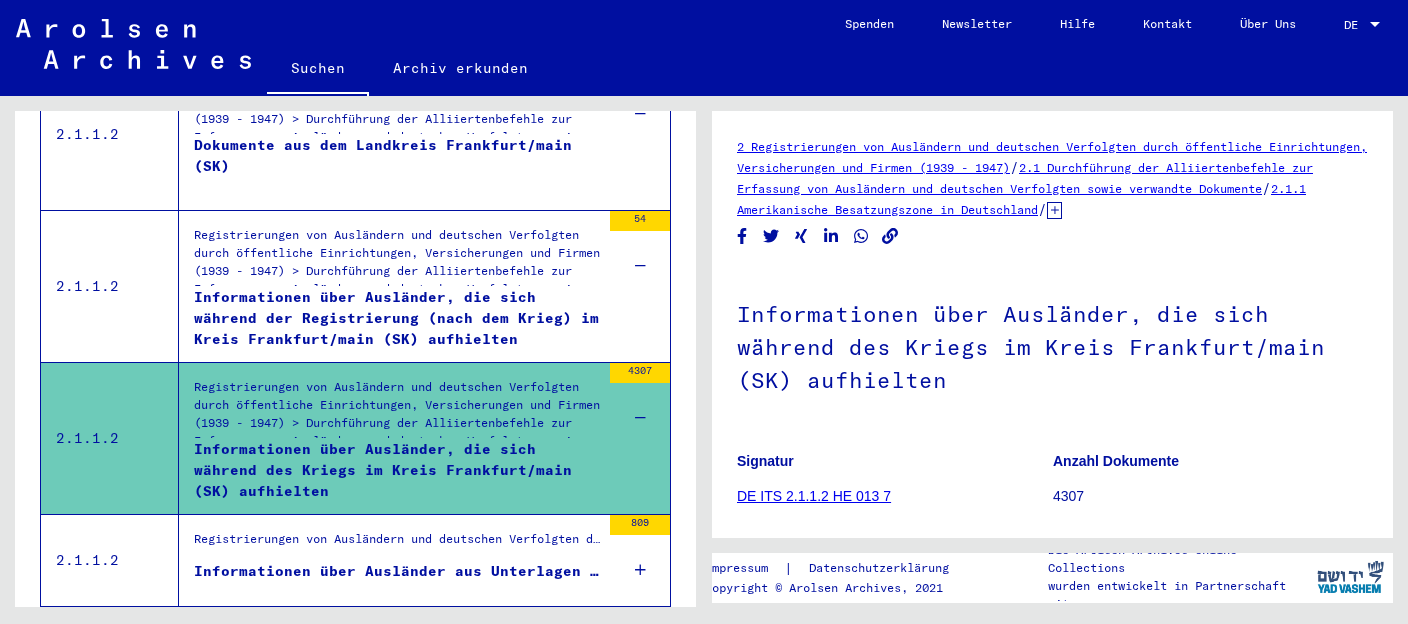 scroll, scrollTop: 317, scrollLeft: 0, axis: vertical 